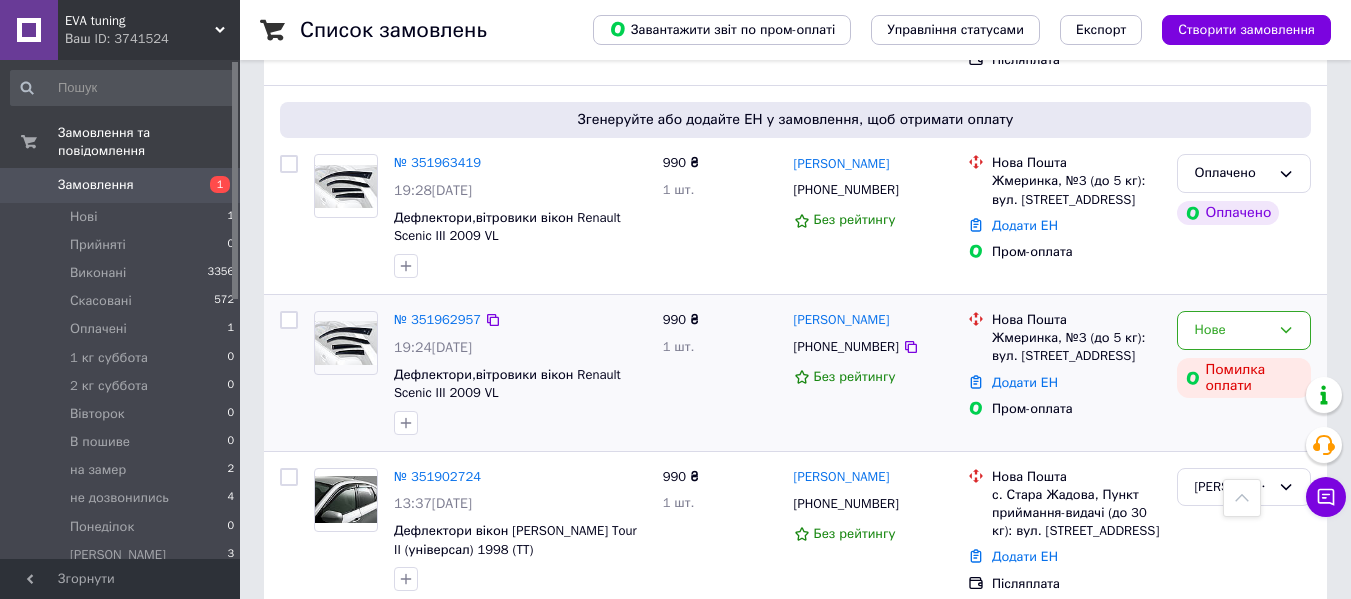 scroll, scrollTop: 300, scrollLeft: 0, axis: vertical 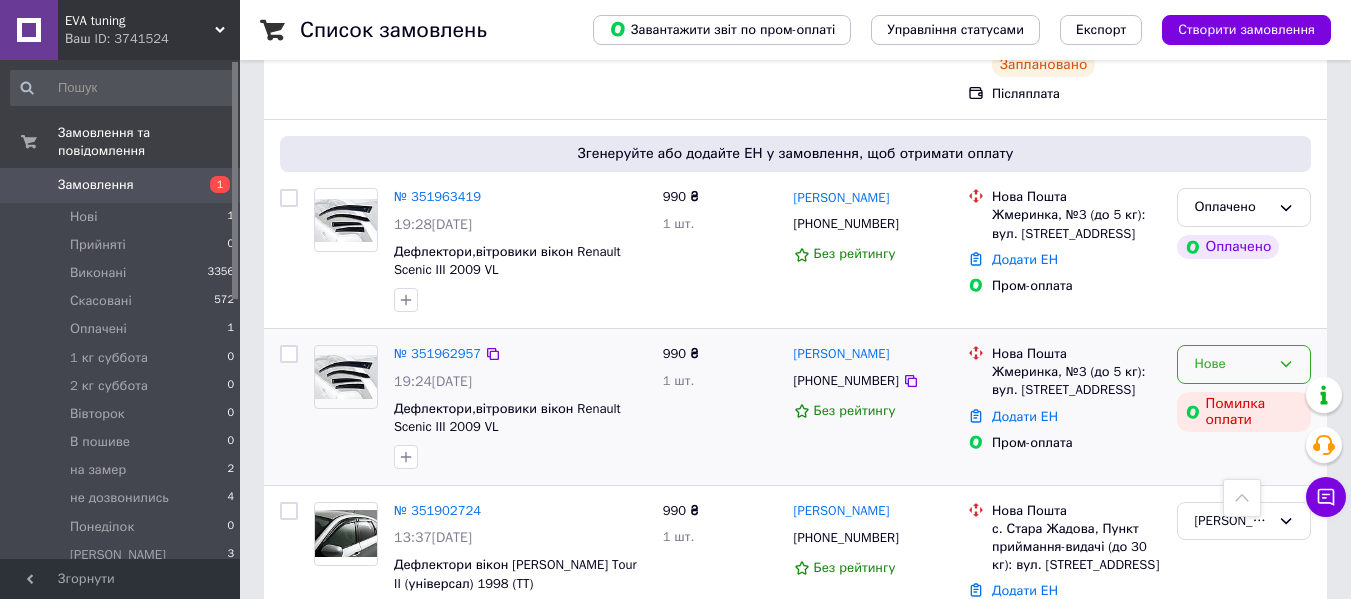 click 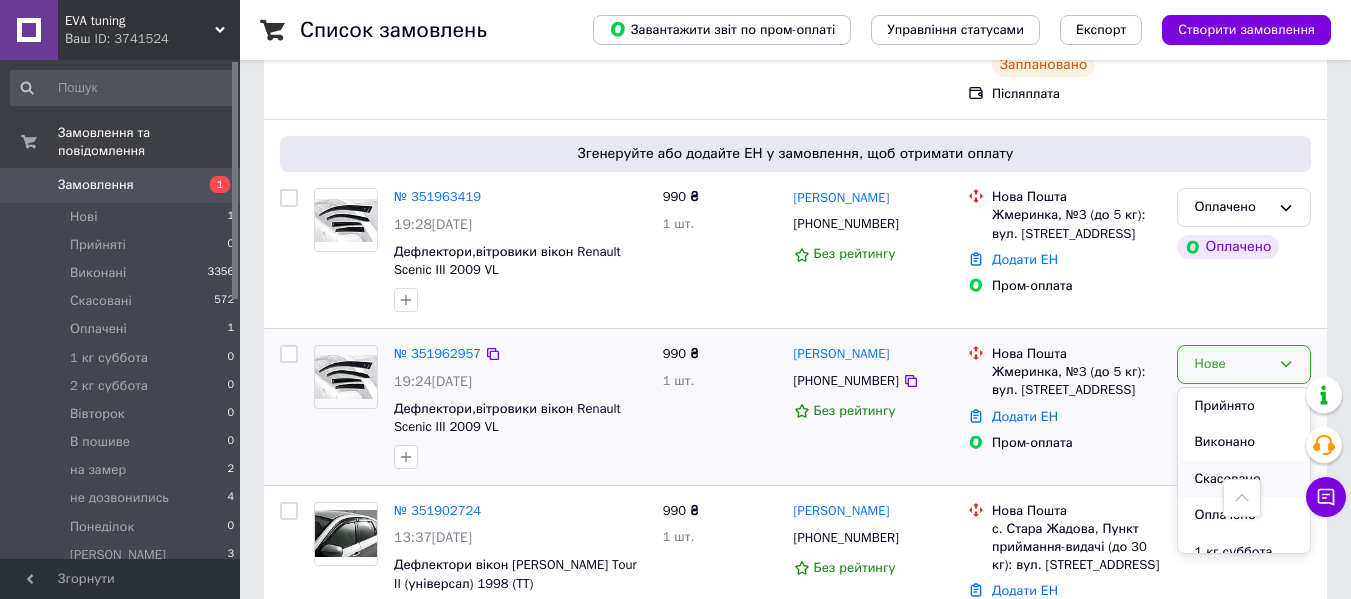 click on "Скасовано" at bounding box center [1244, 479] 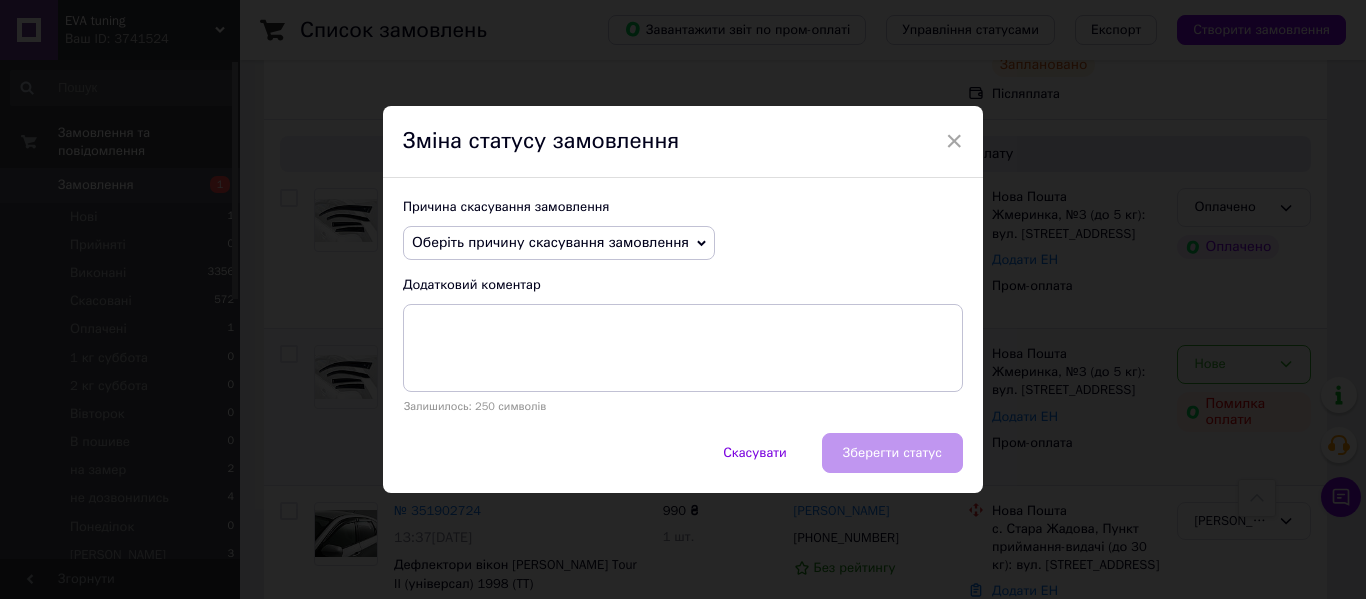 click on "Оберіть причину скасування замовлення" at bounding box center (559, 243) 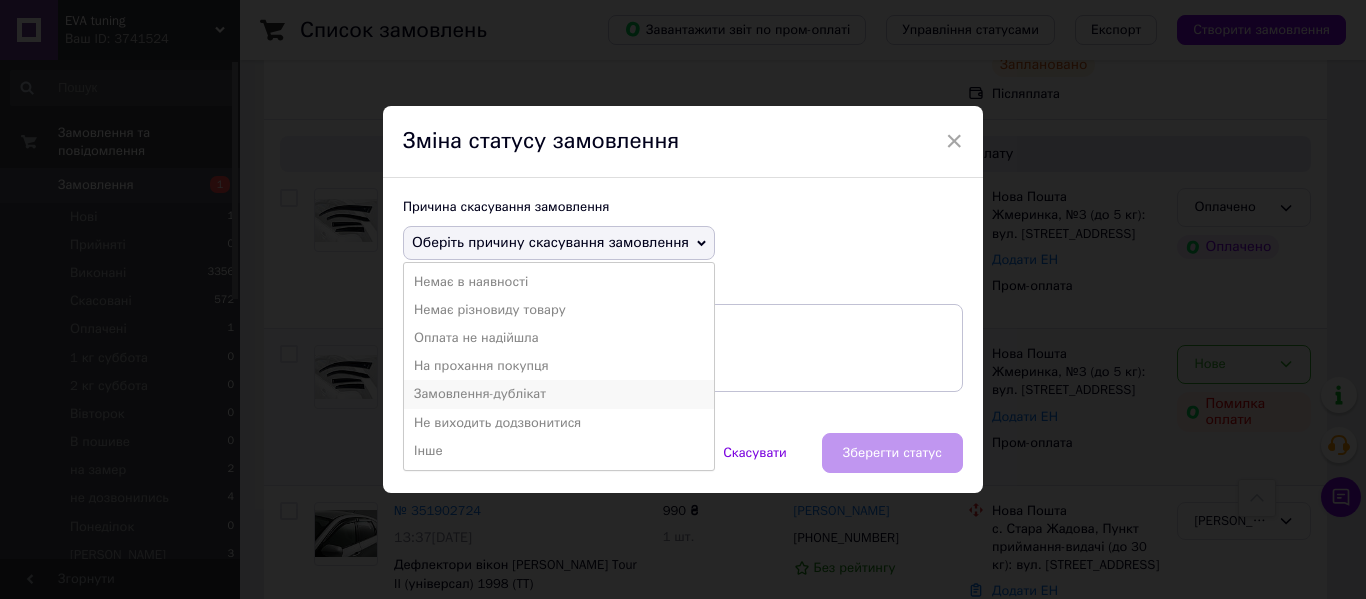 click on "Замовлення-дублікат" at bounding box center [559, 394] 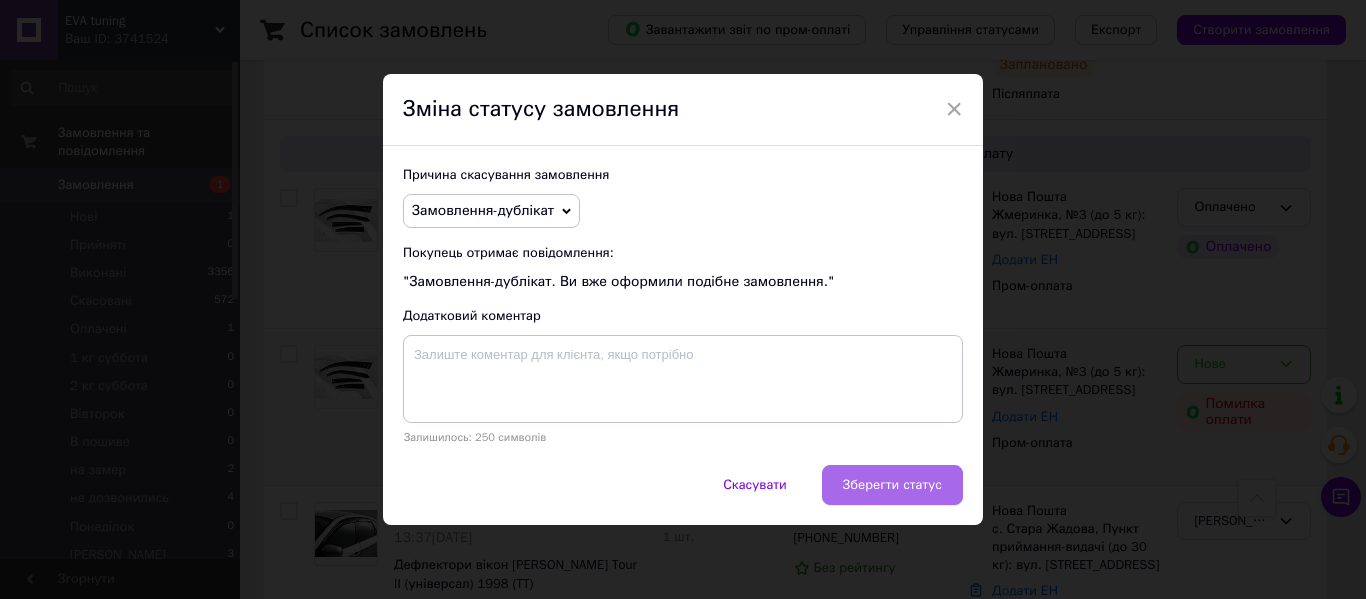 click on "Зберегти статус" at bounding box center (892, 485) 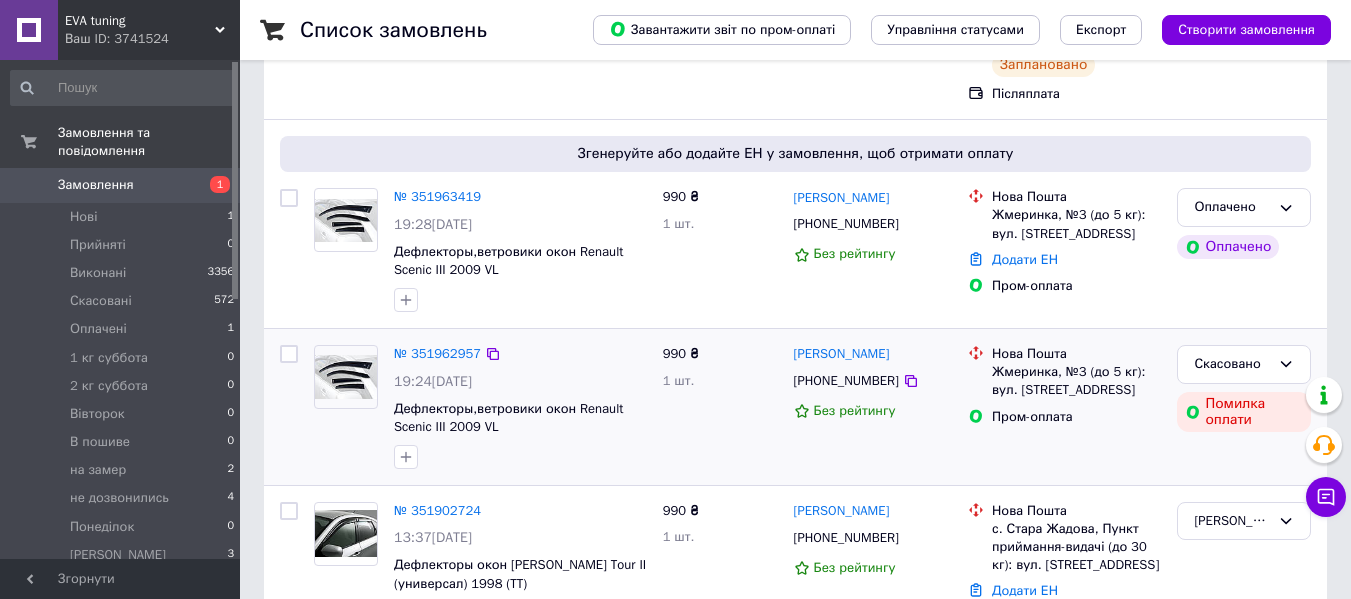 scroll, scrollTop: 200, scrollLeft: 0, axis: vertical 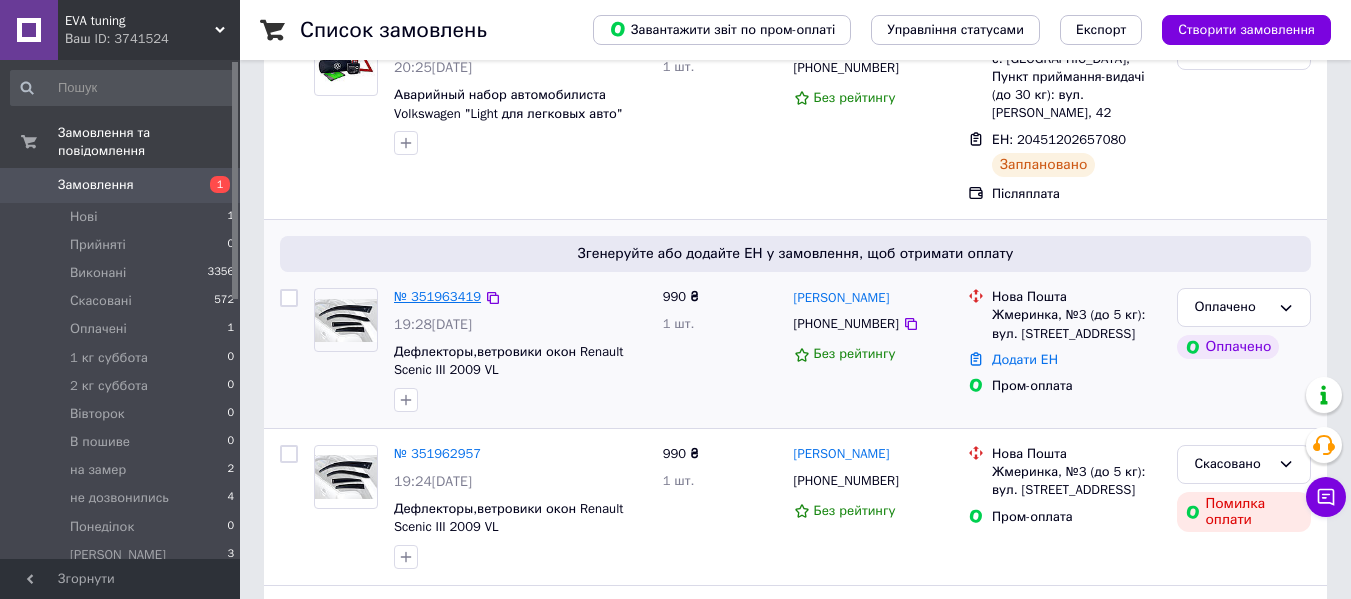 click on "№ 351963419" at bounding box center (437, 296) 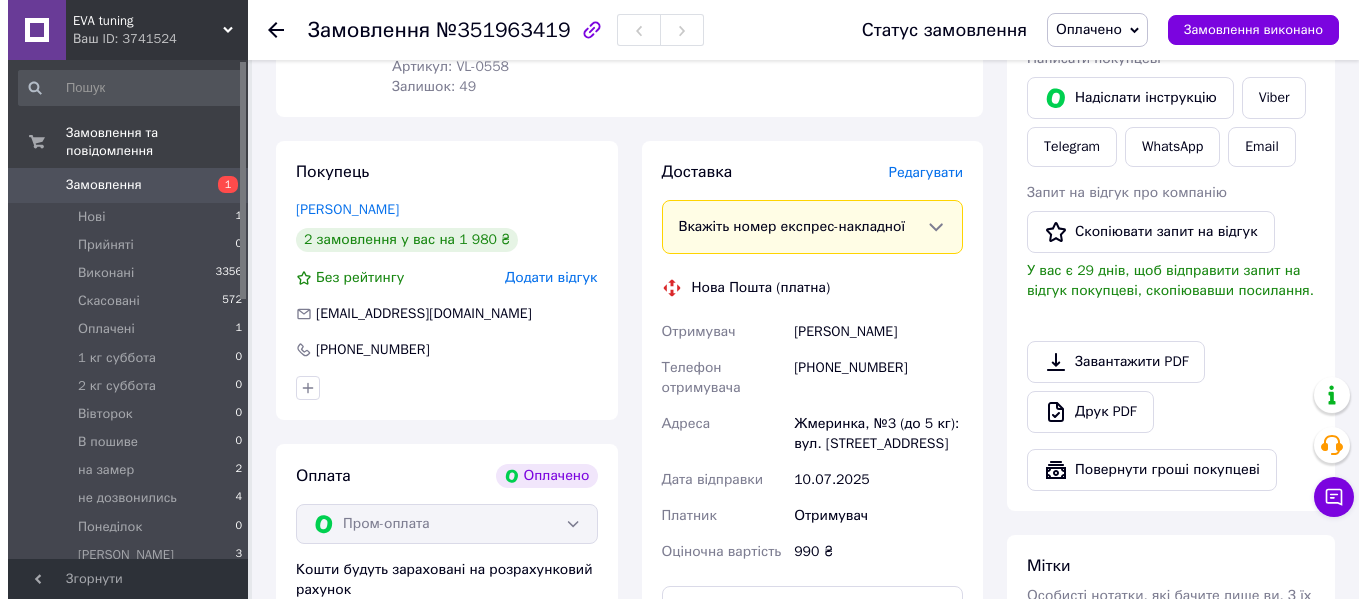 scroll, scrollTop: 400, scrollLeft: 0, axis: vertical 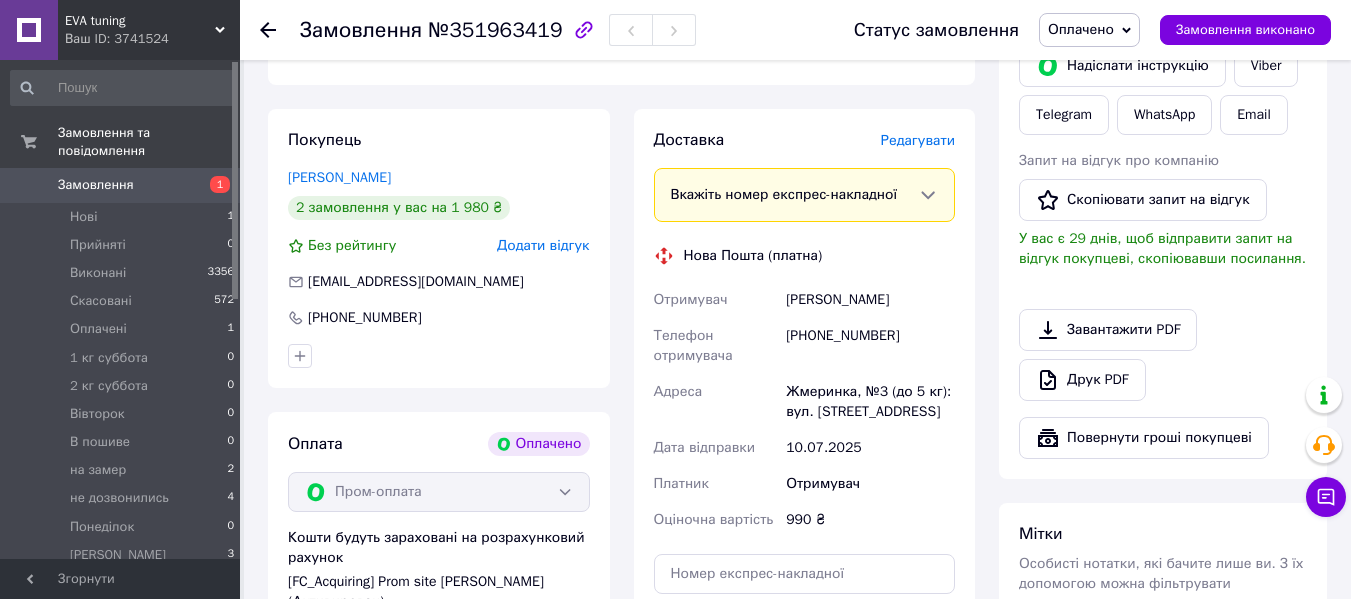click on "Редагувати" at bounding box center [918, 140] 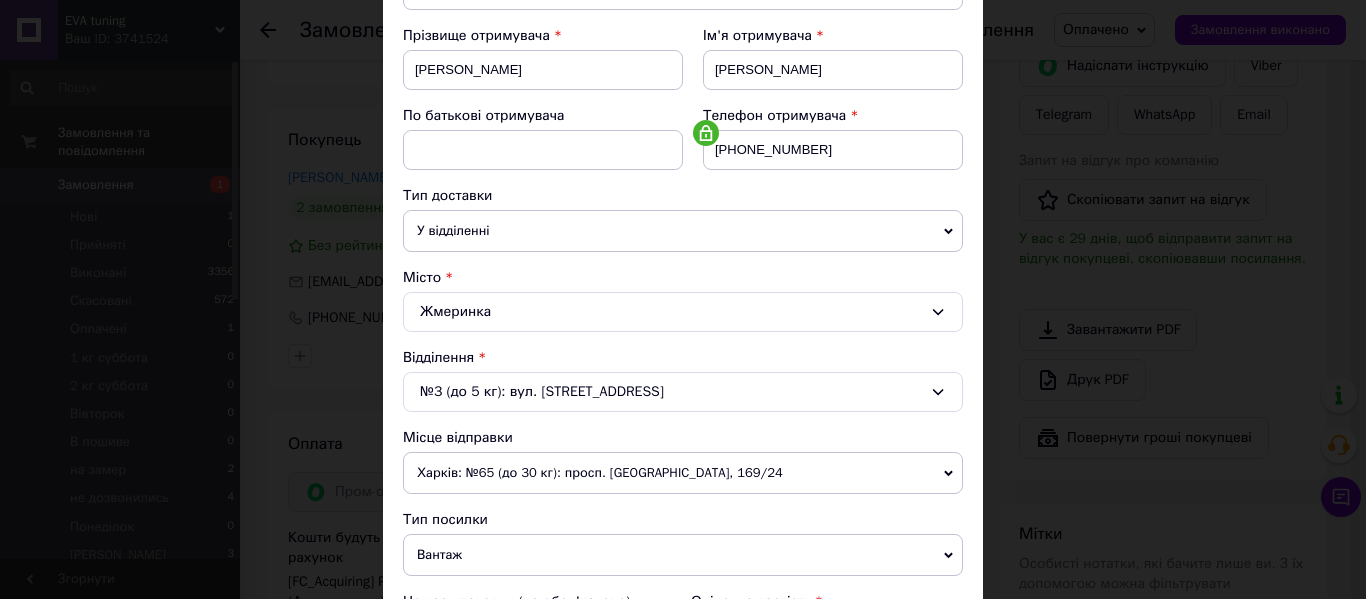 scroll, scrollTop: 400, scrollLeft: 0, axis: vertical 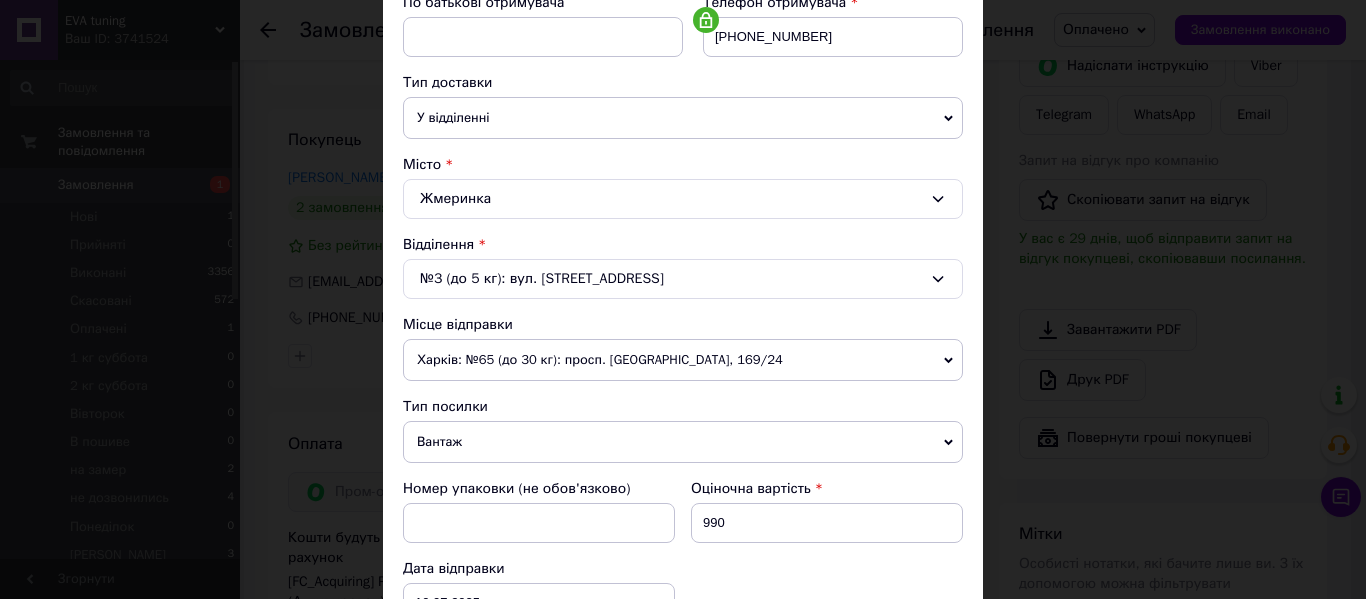 click on "№3 (до 5 кг): вул. Соборна, 12" at bounding box center (683, 279) 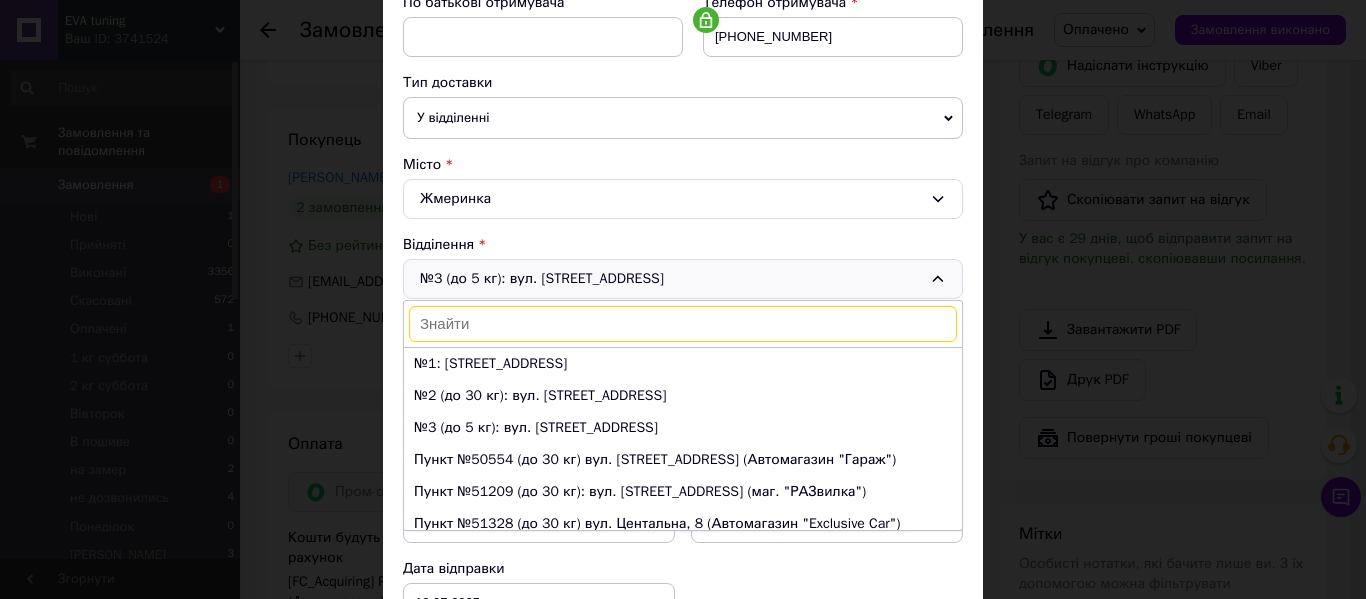 scroll, scrollTop: 10, scrollLeft: 0, axis: vertical 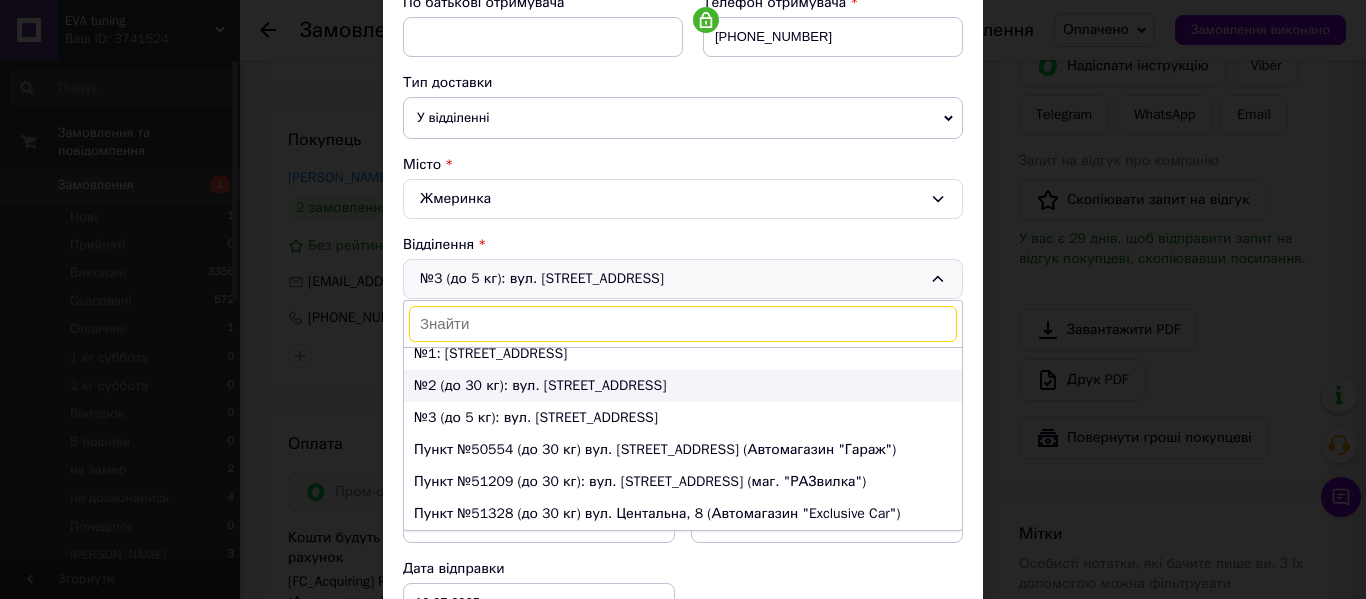 click on "№2 (до 30 кг): вул. Єрусалимська, 21" at bounding box center (683, 386) 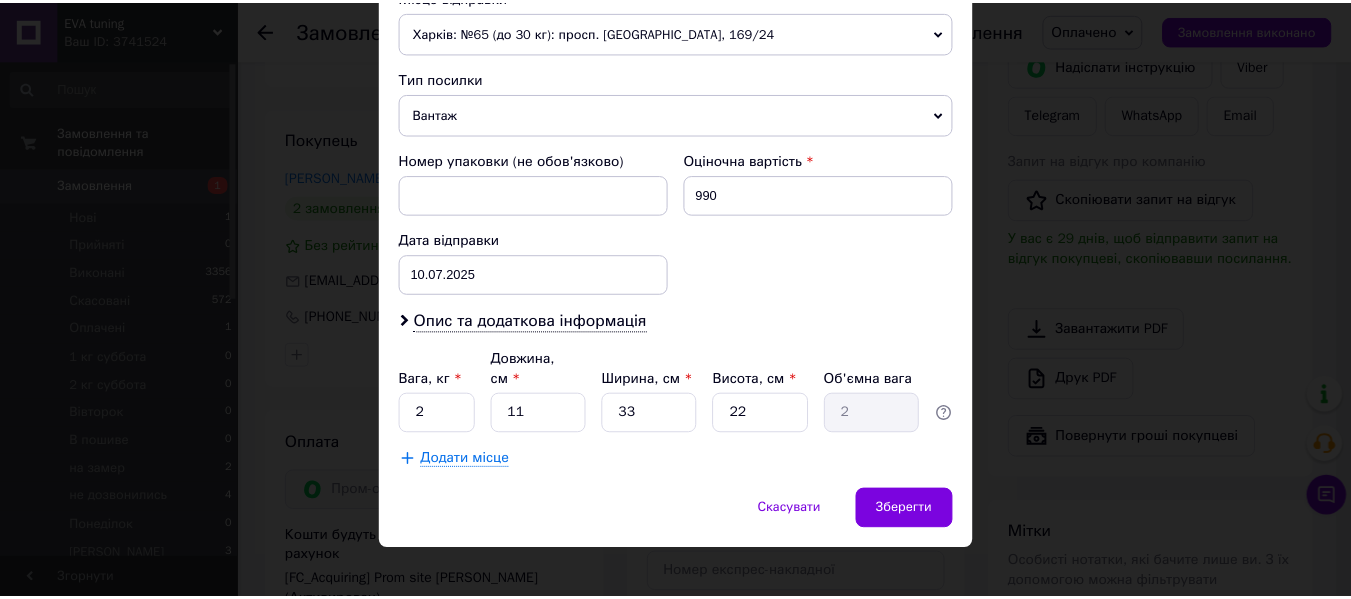 scroll, scrollTop: 729, scrollLeft: 0, axis: vertical 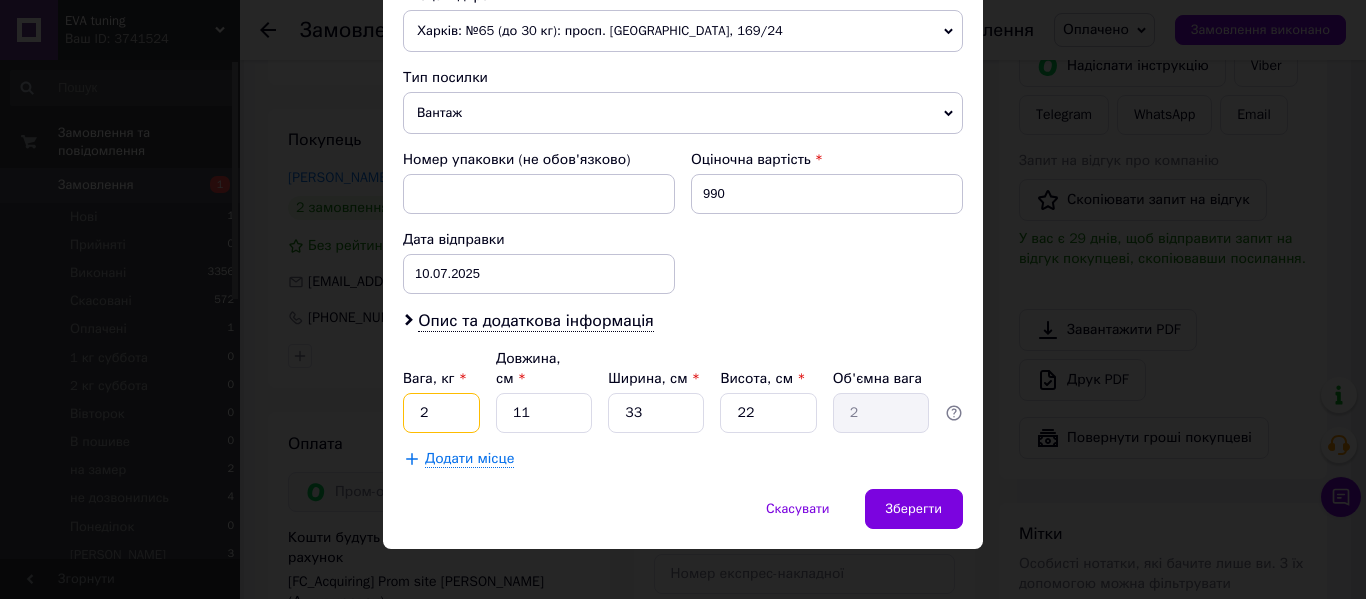 click on "2" at bounding box center (441, 413) 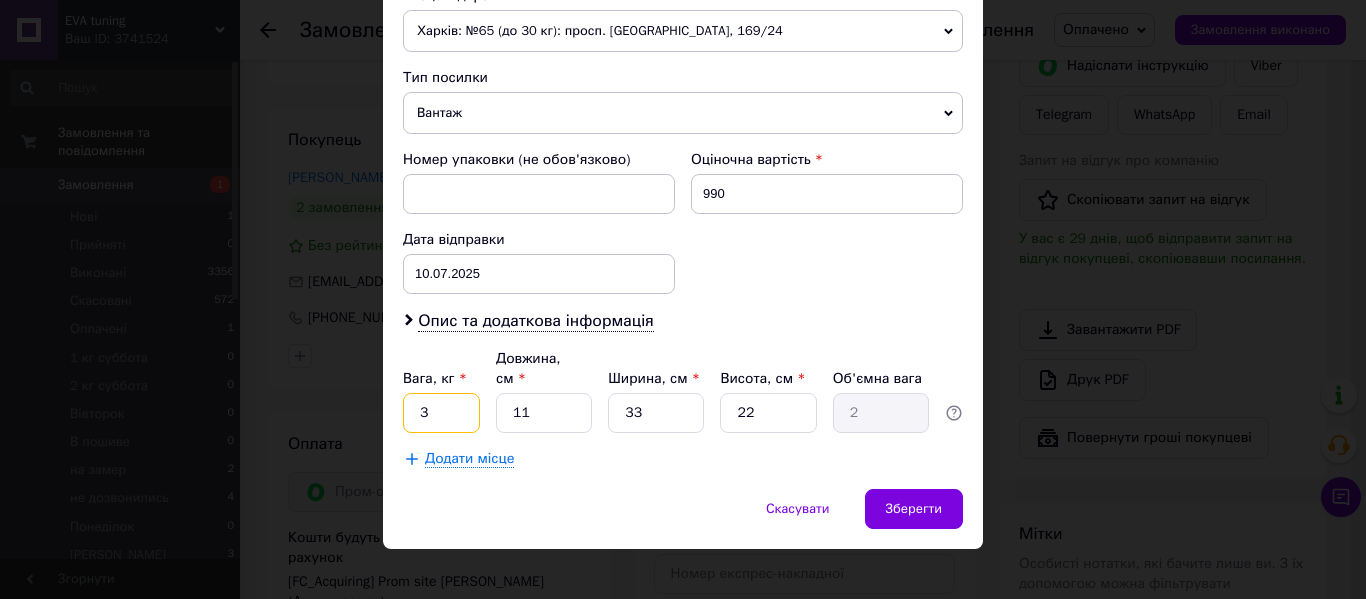 type on "3" 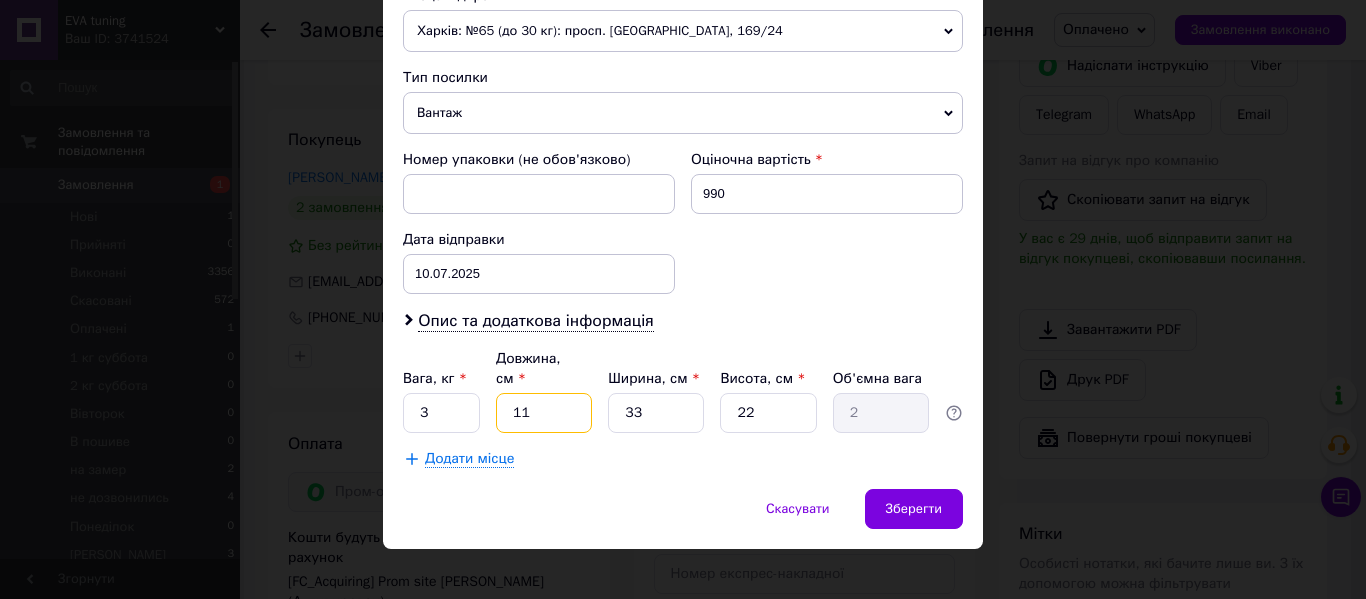 click on "11" at bounding box center (544, 413) 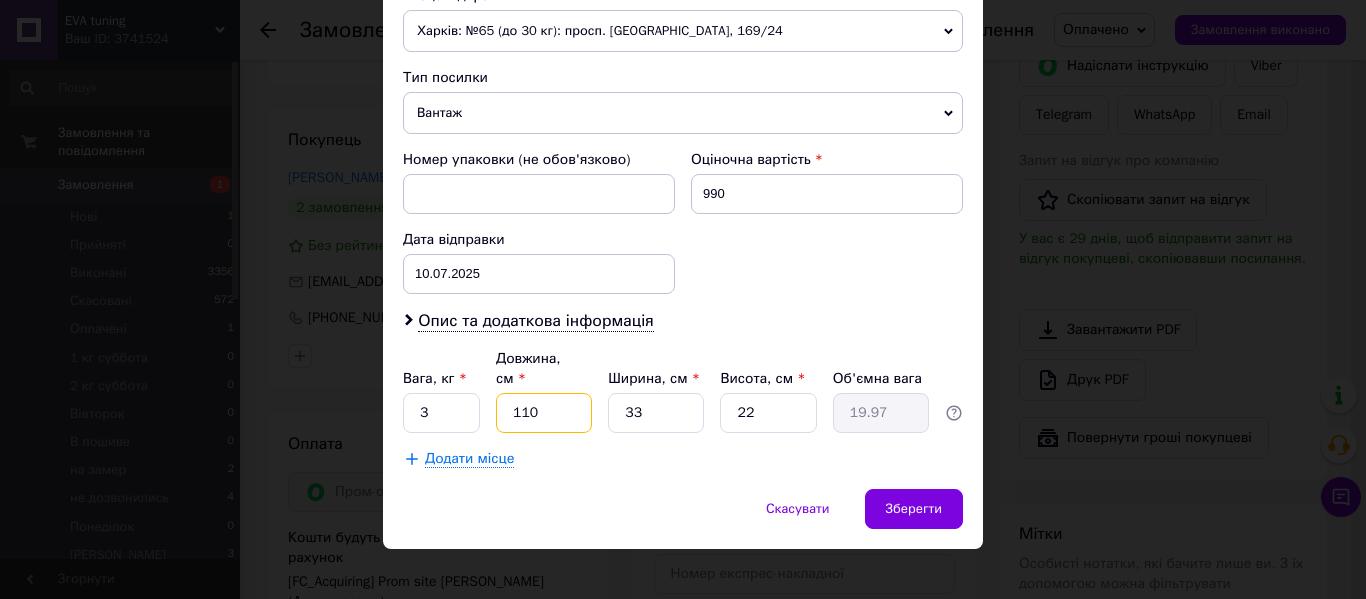 type on "110" 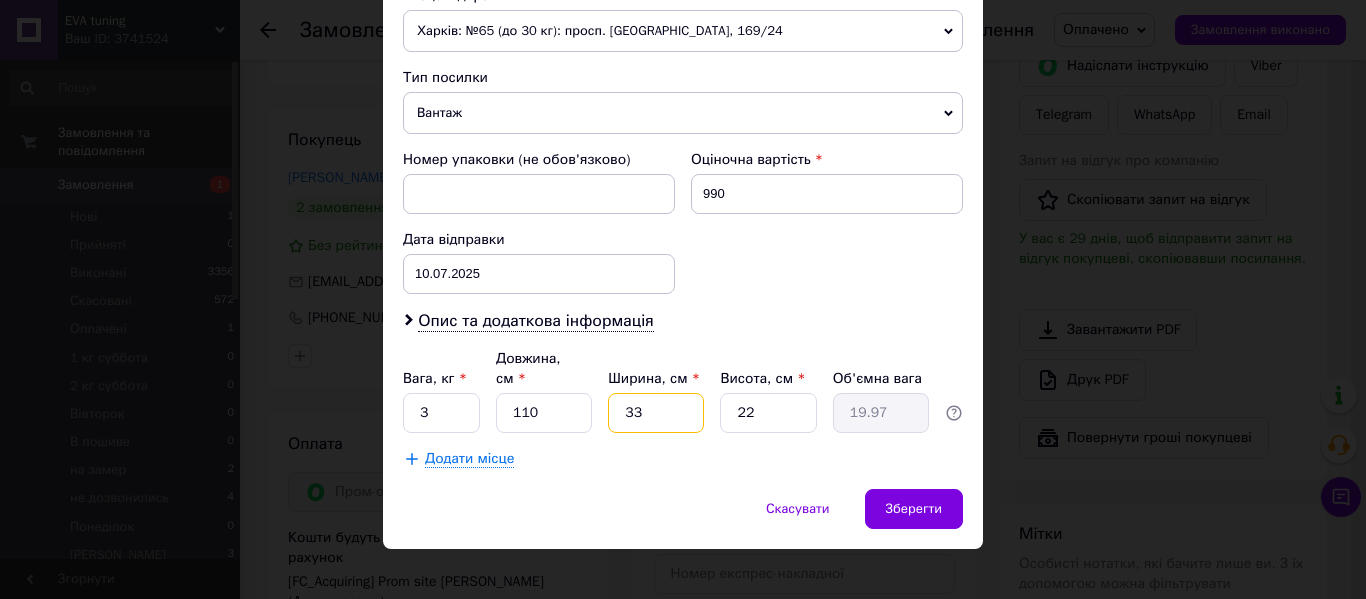 click on "33" at bounding box center [656, 413] 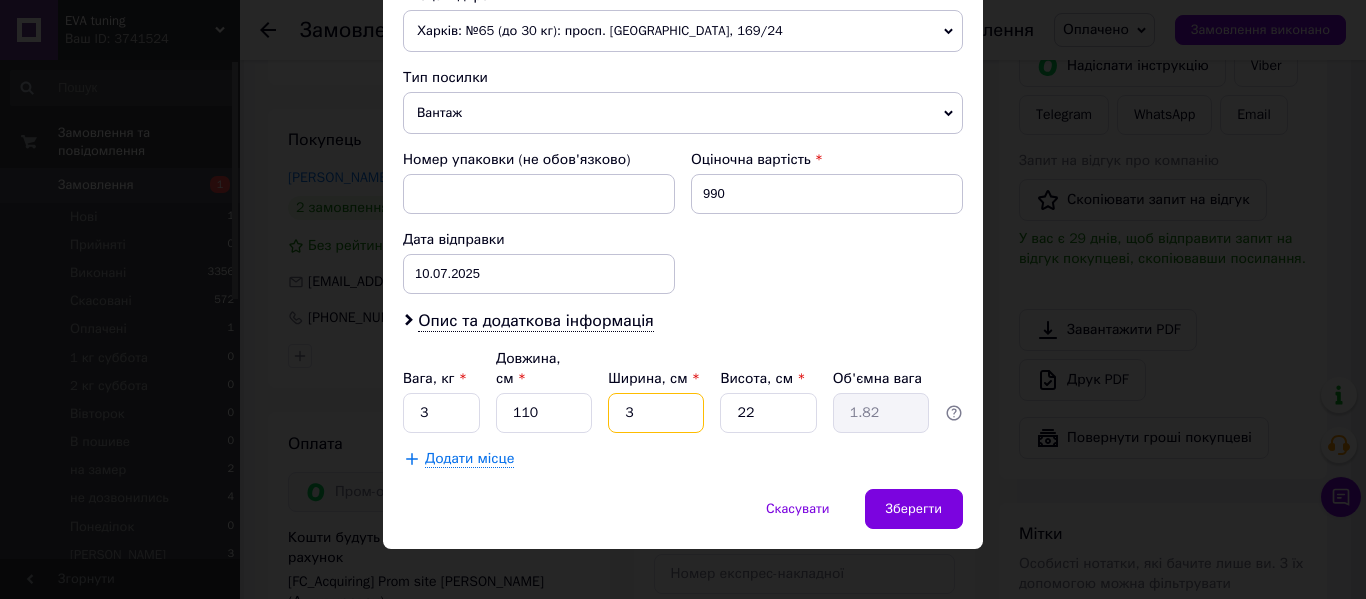 type 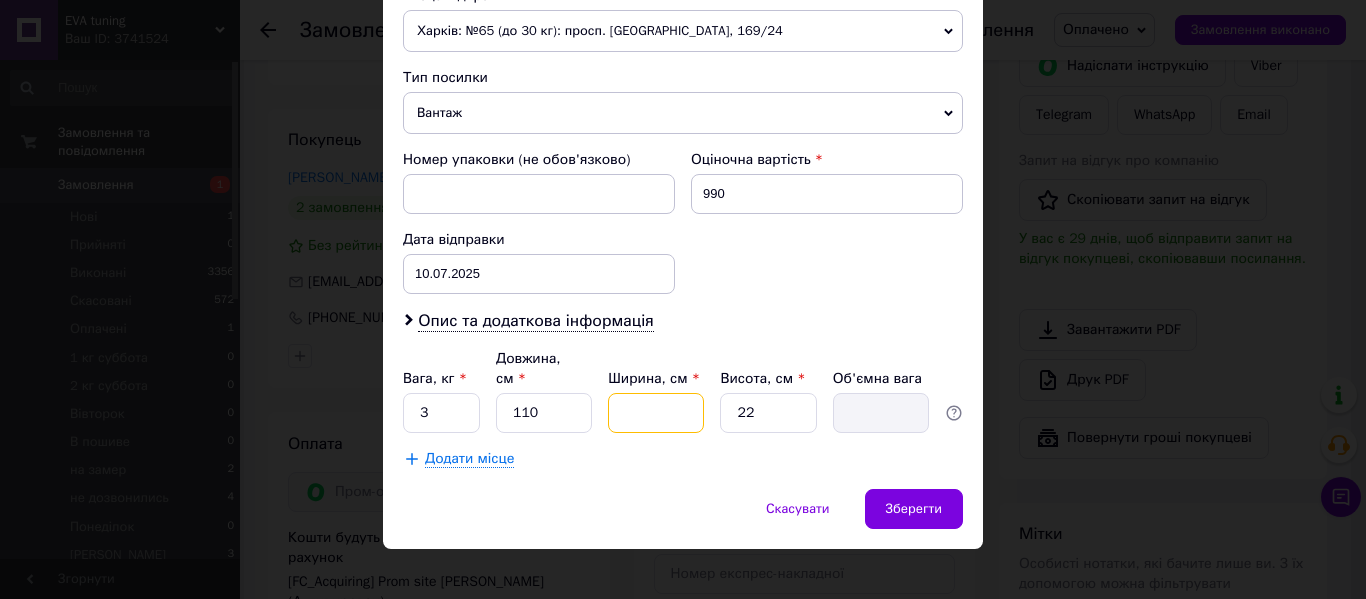 type on "4" 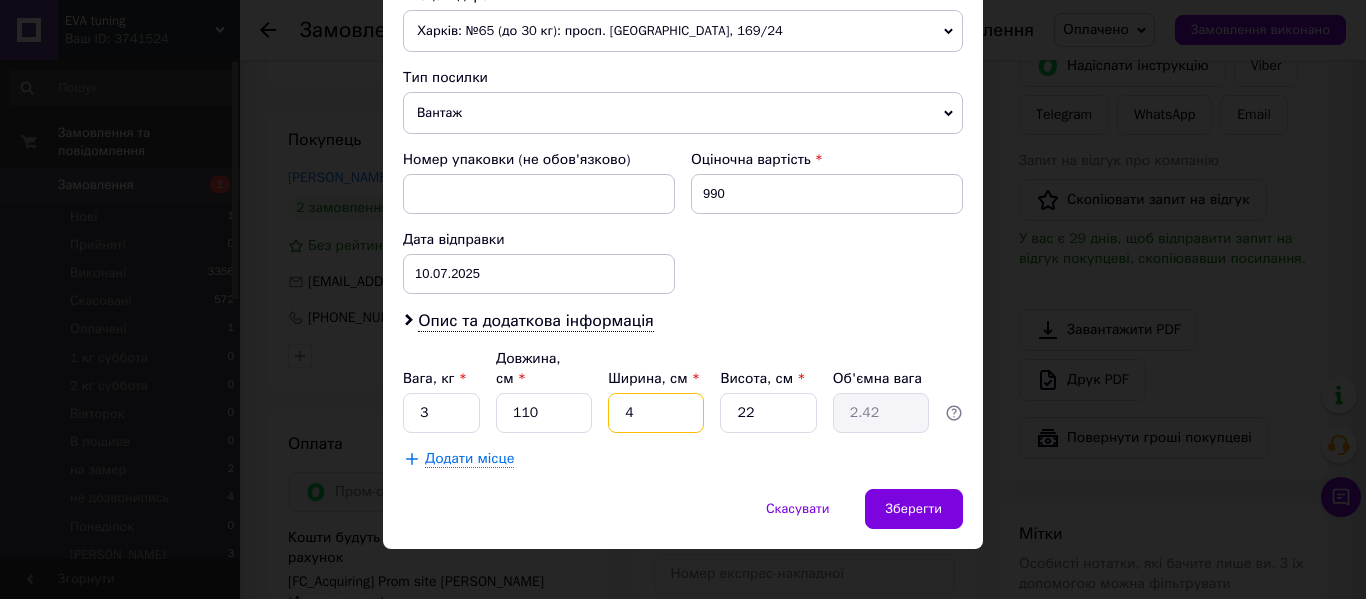 type on "40" 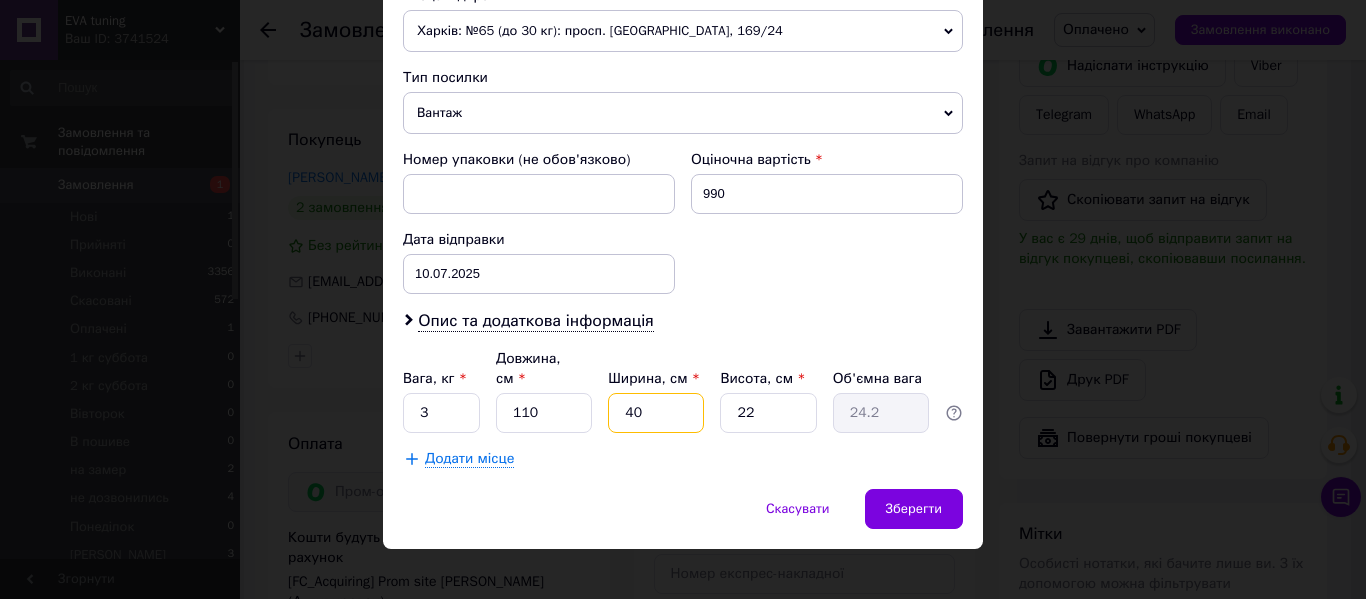 type on "40" 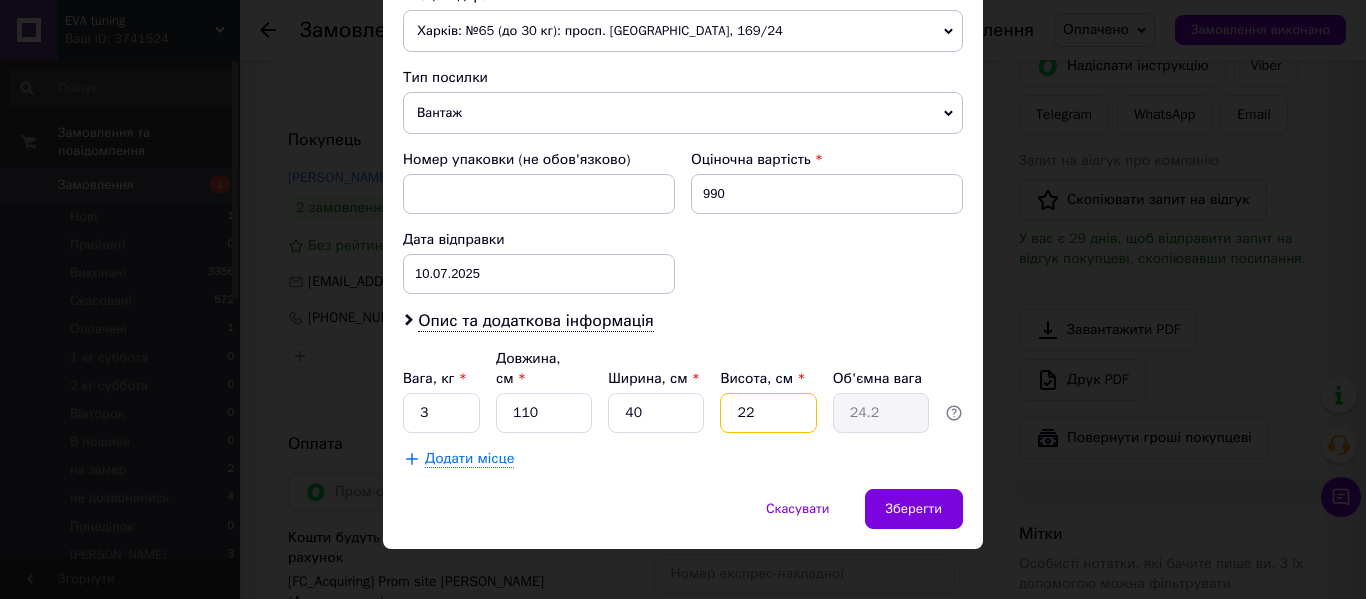 click on "22" at bounding box center [768, 413] 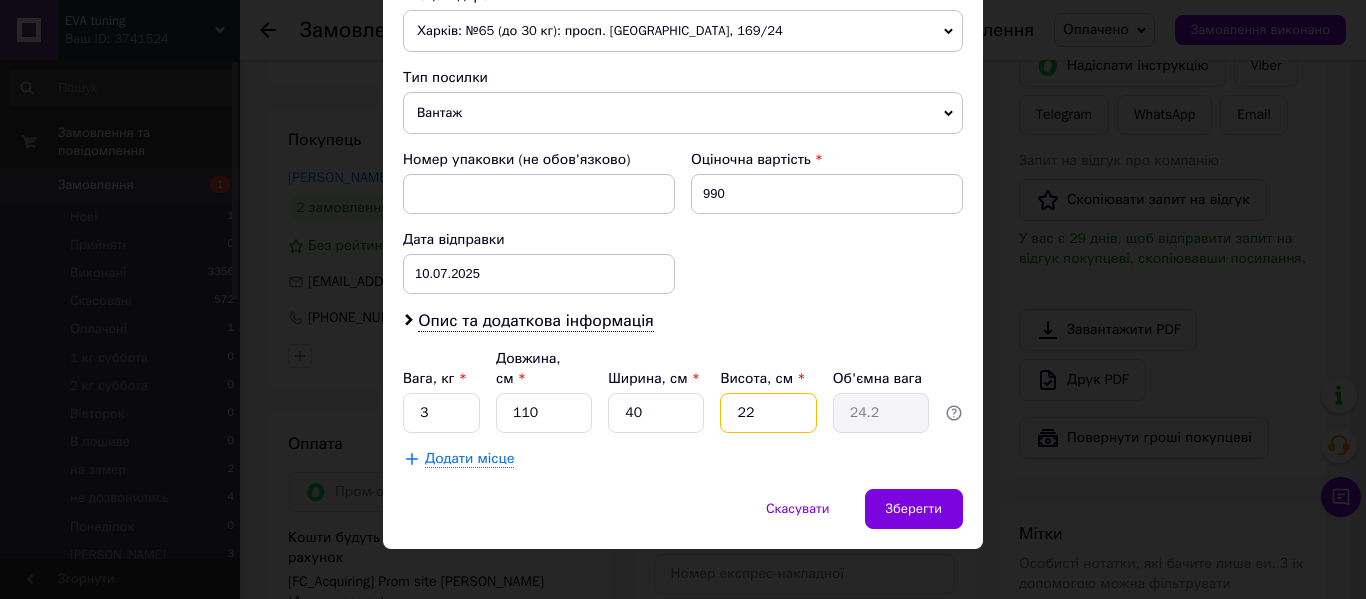 type on "2" 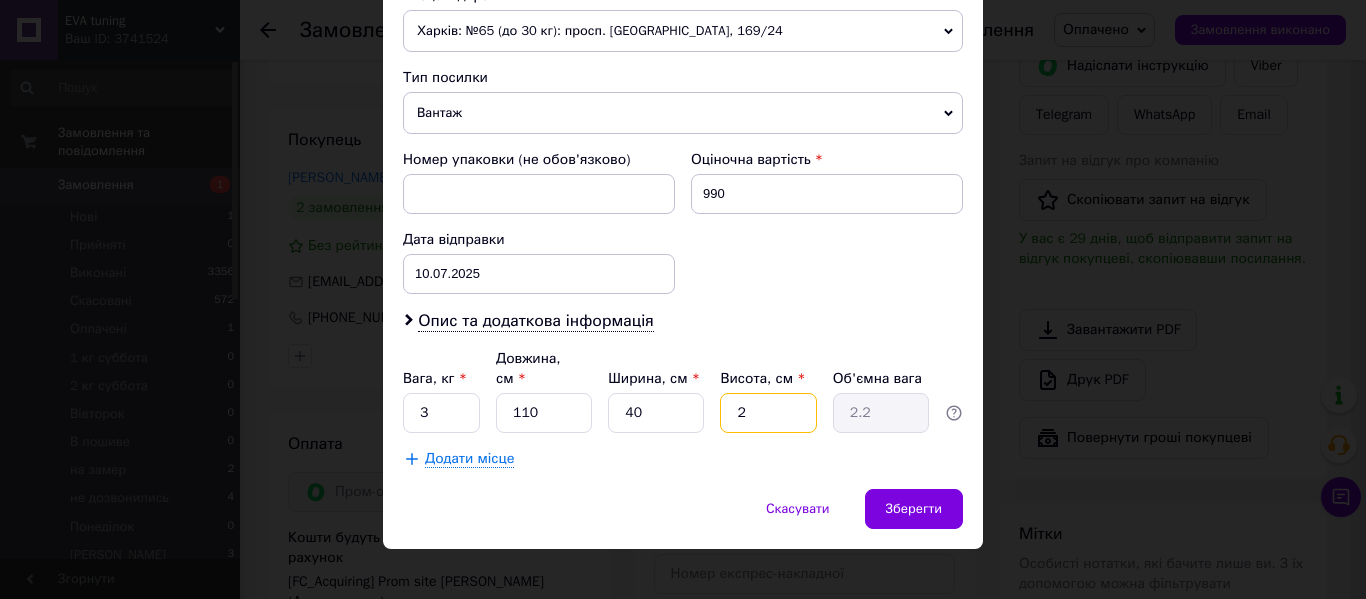 type 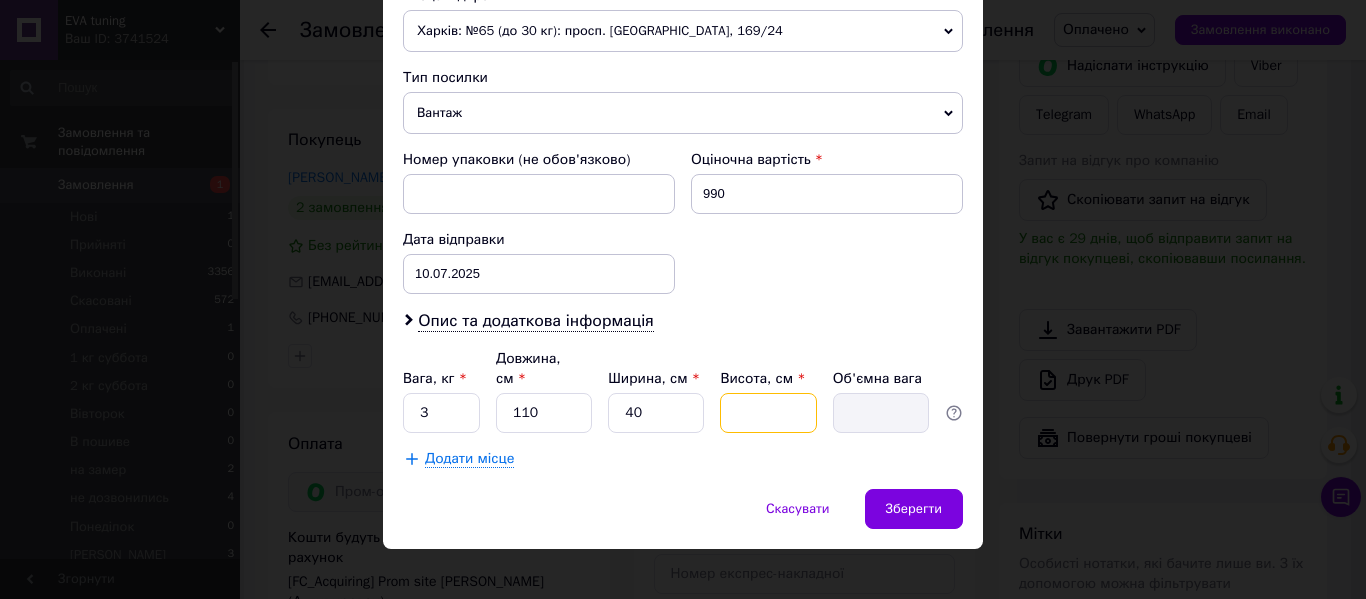 type 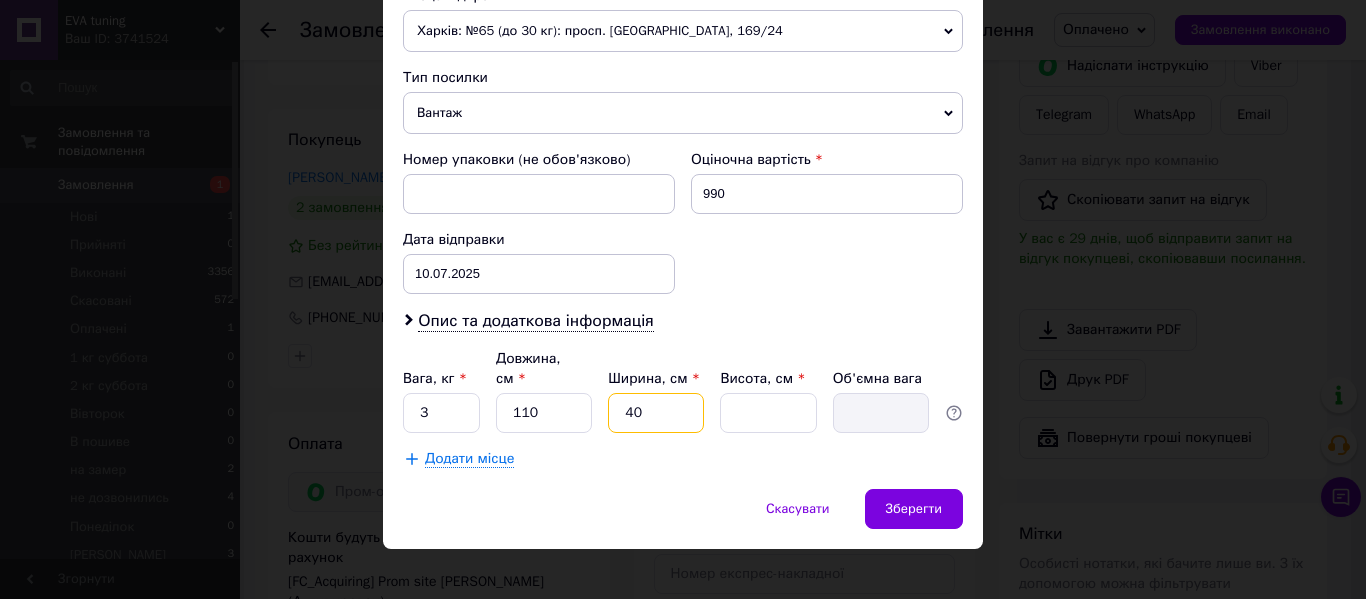 click on "40" at bounding box center [656, 413] 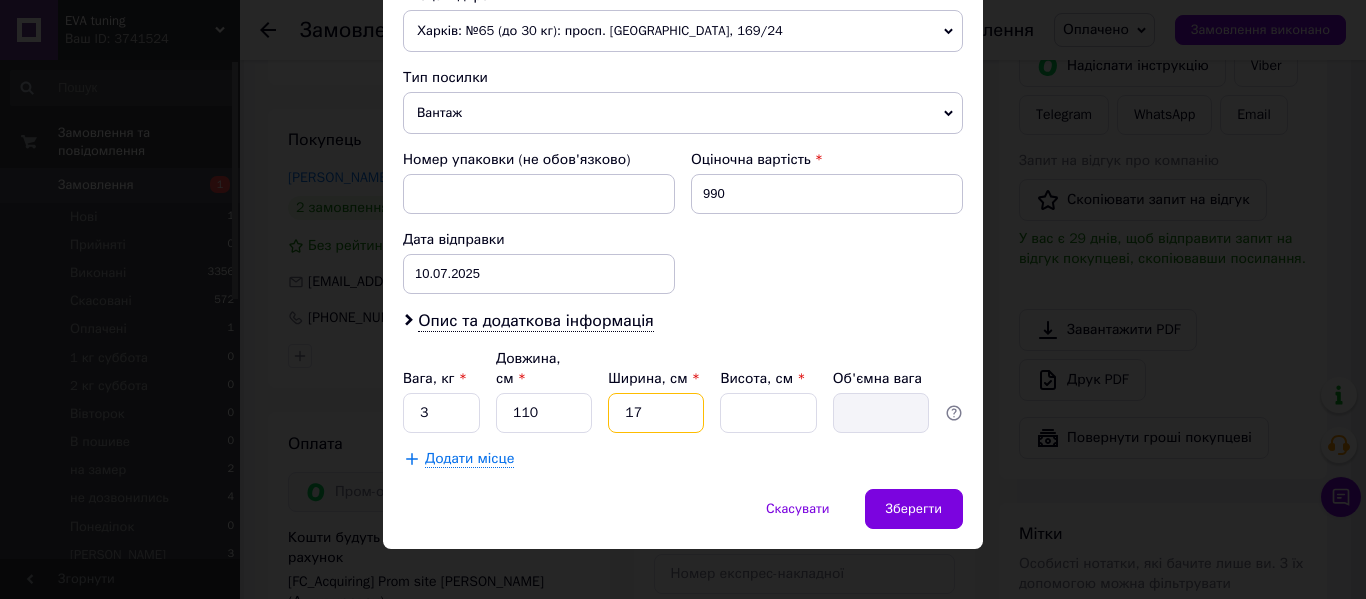 type on "17" 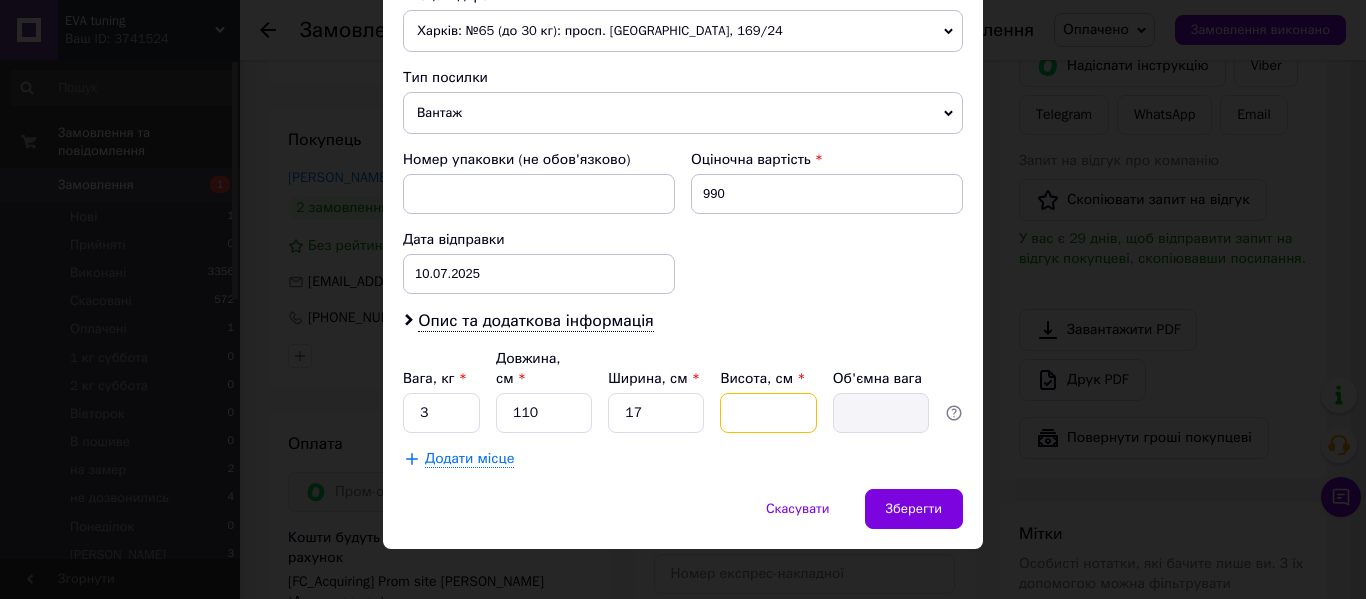 click on "Висота, см   *" at bounding box center [768, 413] 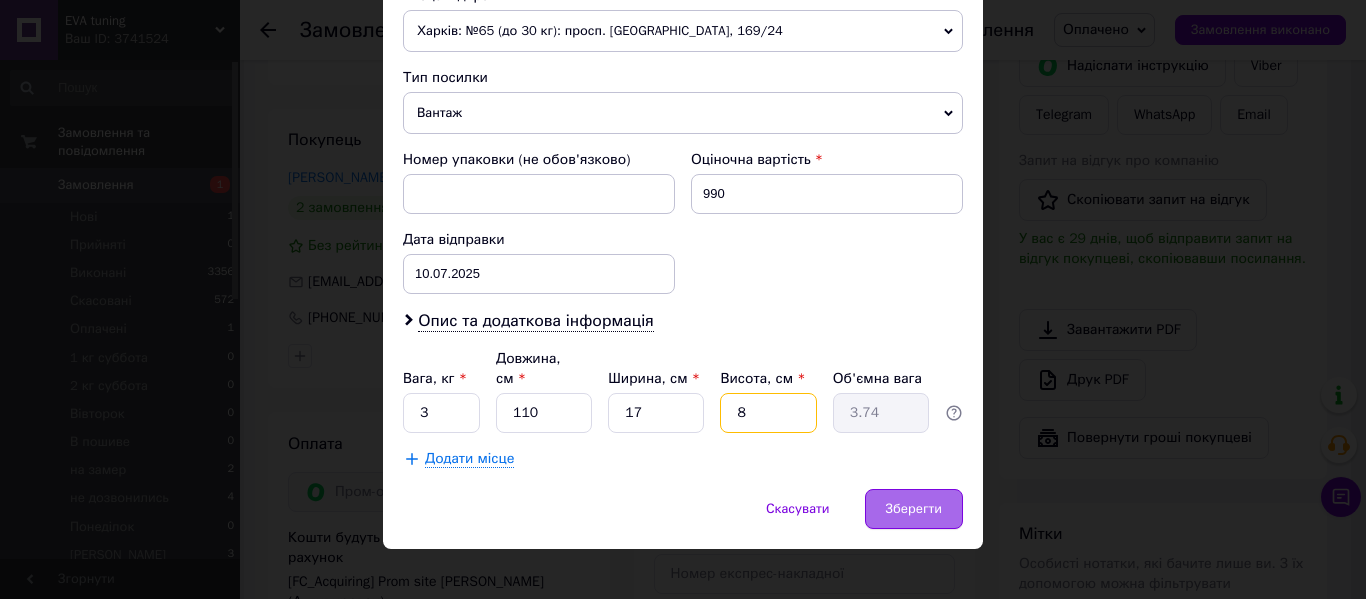 type on "8" 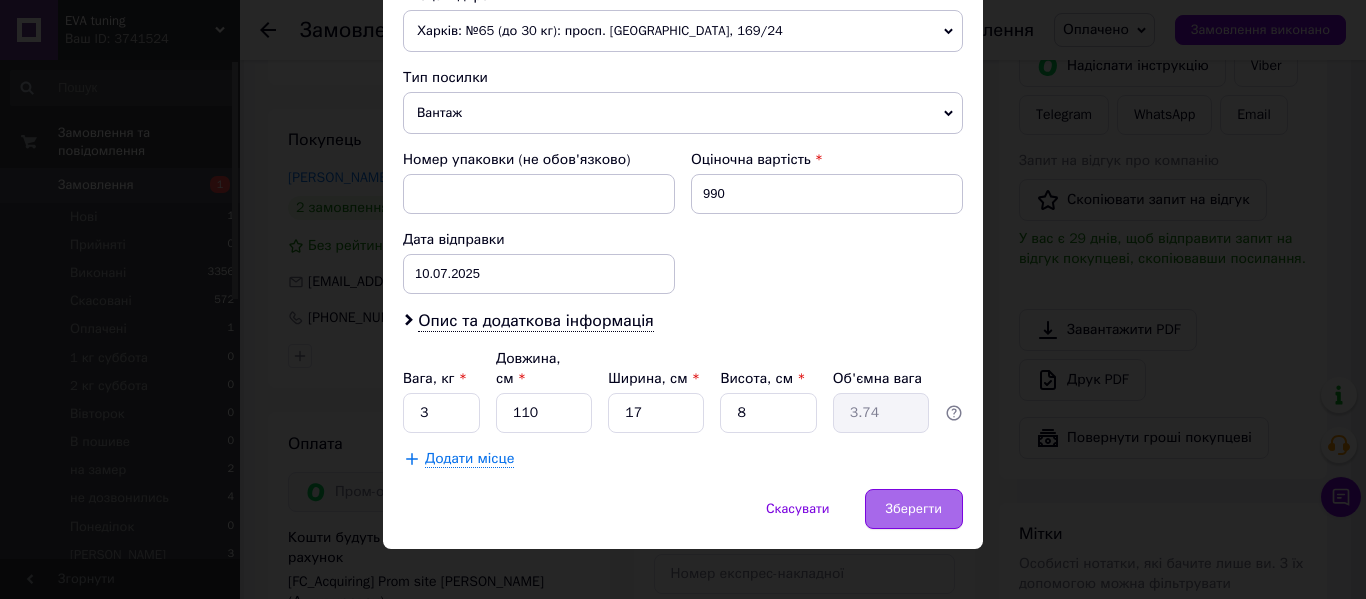 click on "Зберегти" at bounding box center [914, 509] 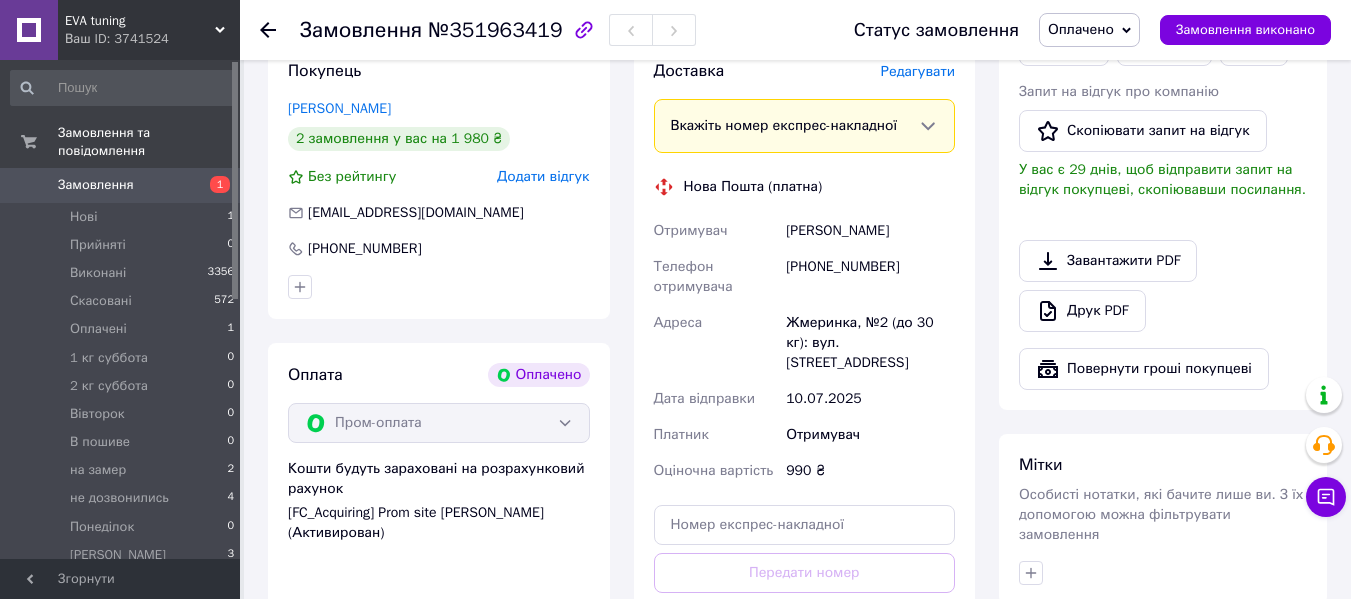 scroll, scrollTop: 600, scrollLeft: 0, axis: vertical 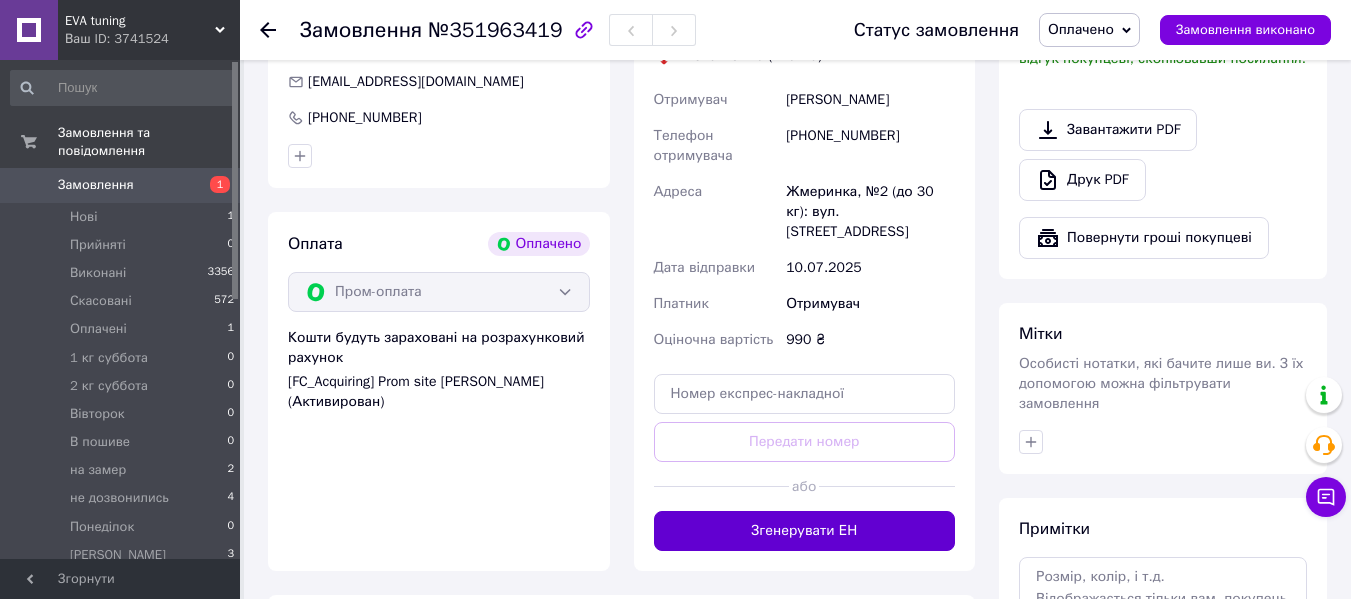 click on "Згенерувати ЕН" at bounding box center [805, 531] 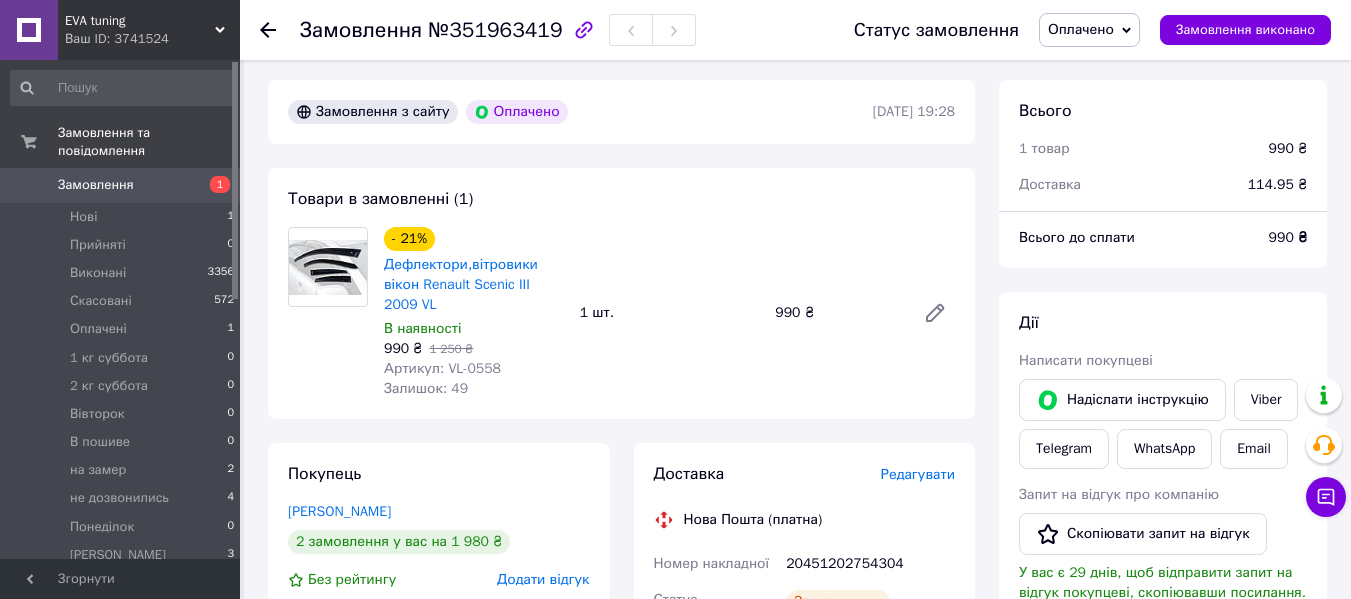 scroll, scrollTop: 0, scrollLeft: 0, axis: both 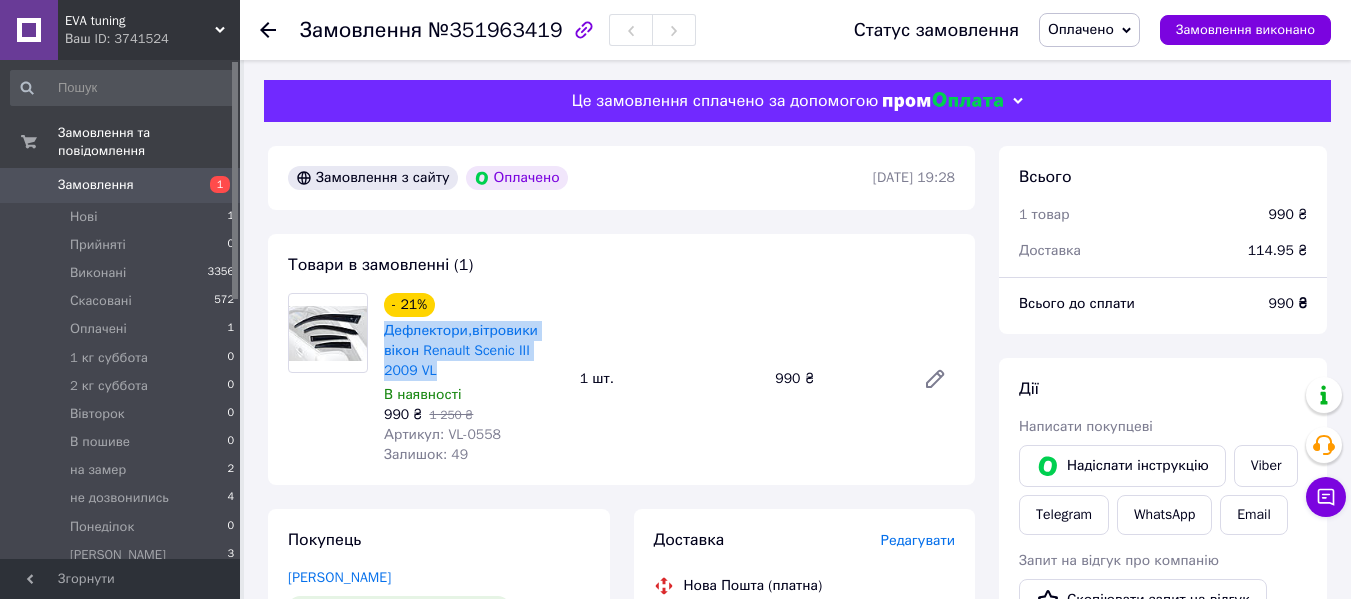 drag, startPoint x: 381, startPoint y: 328, endPoint x: 532, endPoint y: 379, distance: 159.38005 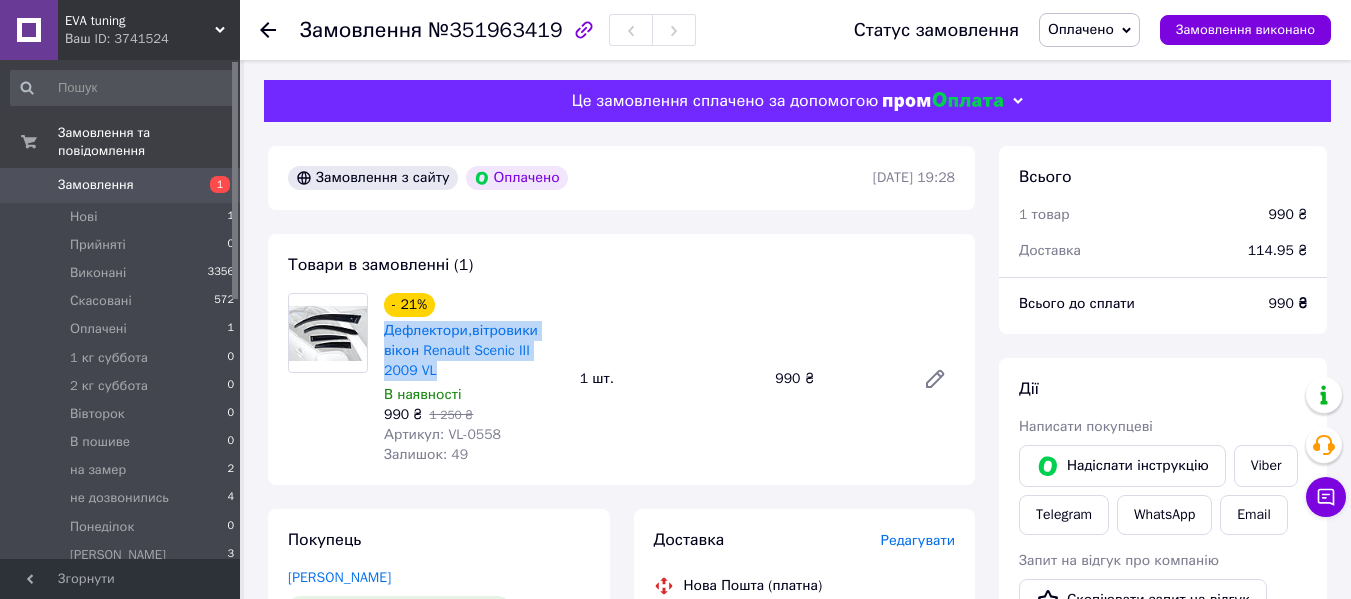 copy on "Дефлектори,вітровики вікон Renault Scenic III 2009 VL" 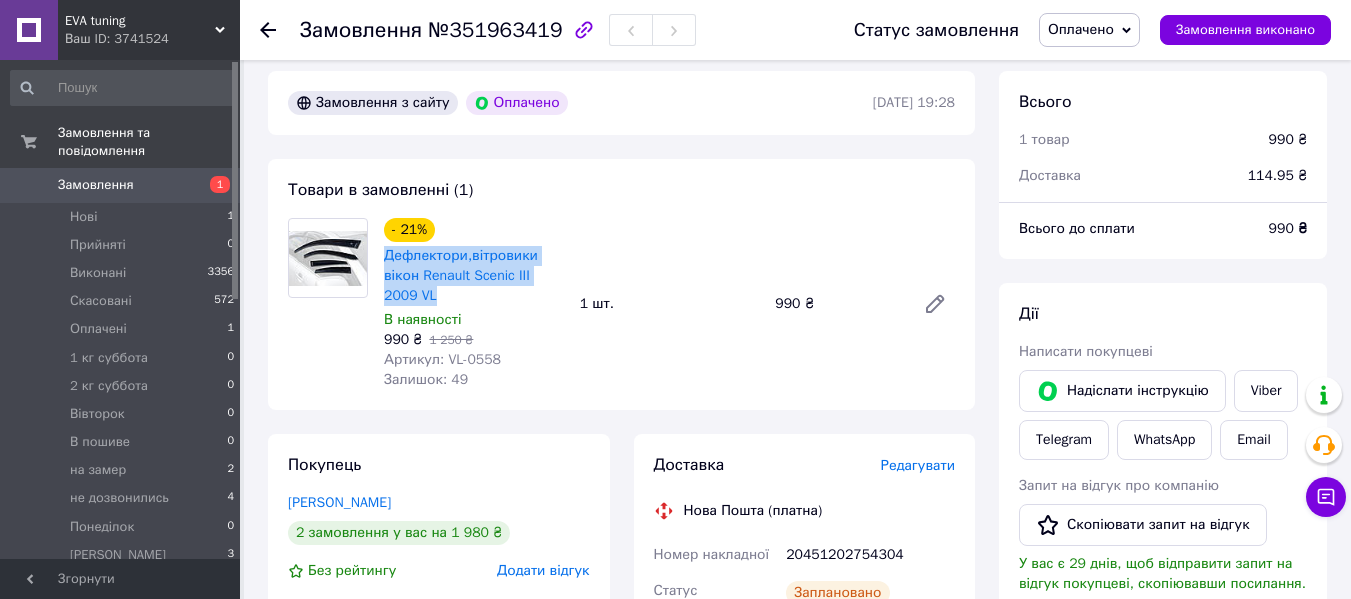 scroll, scrollTop: 300, scrollLeft: 0, axis: vertical 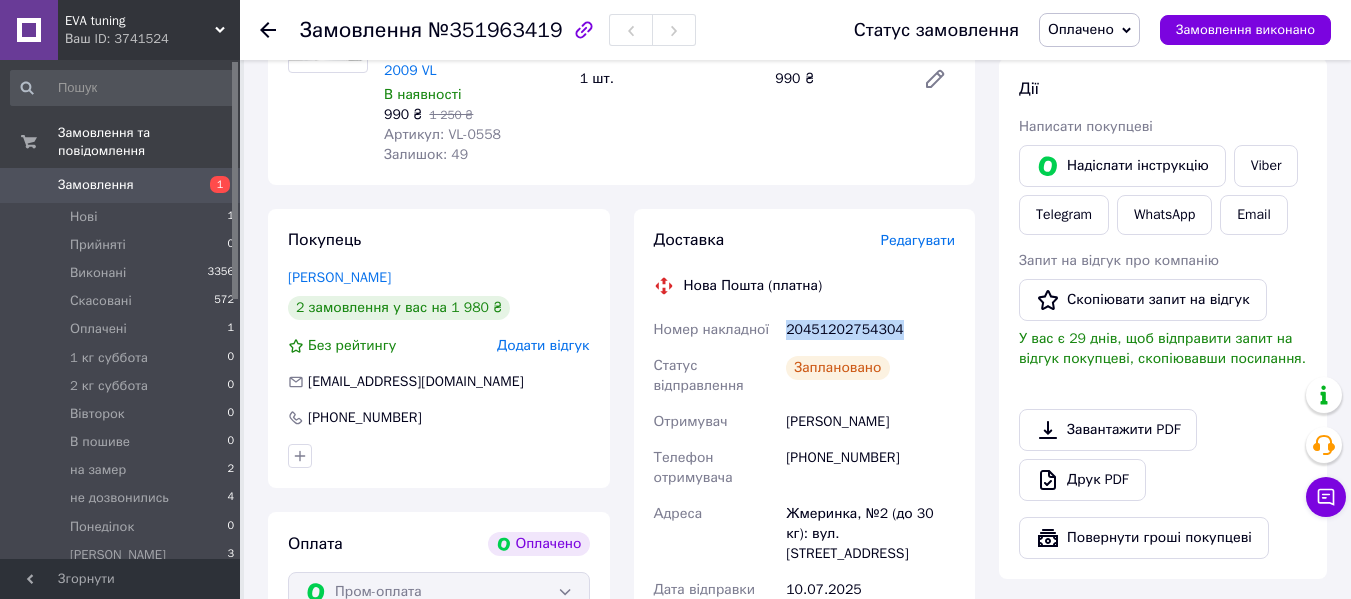 drag, startPoint x: 786, startPoint y: 322, endPoint x: 908, endPoint y: 328, distance: 122.14745 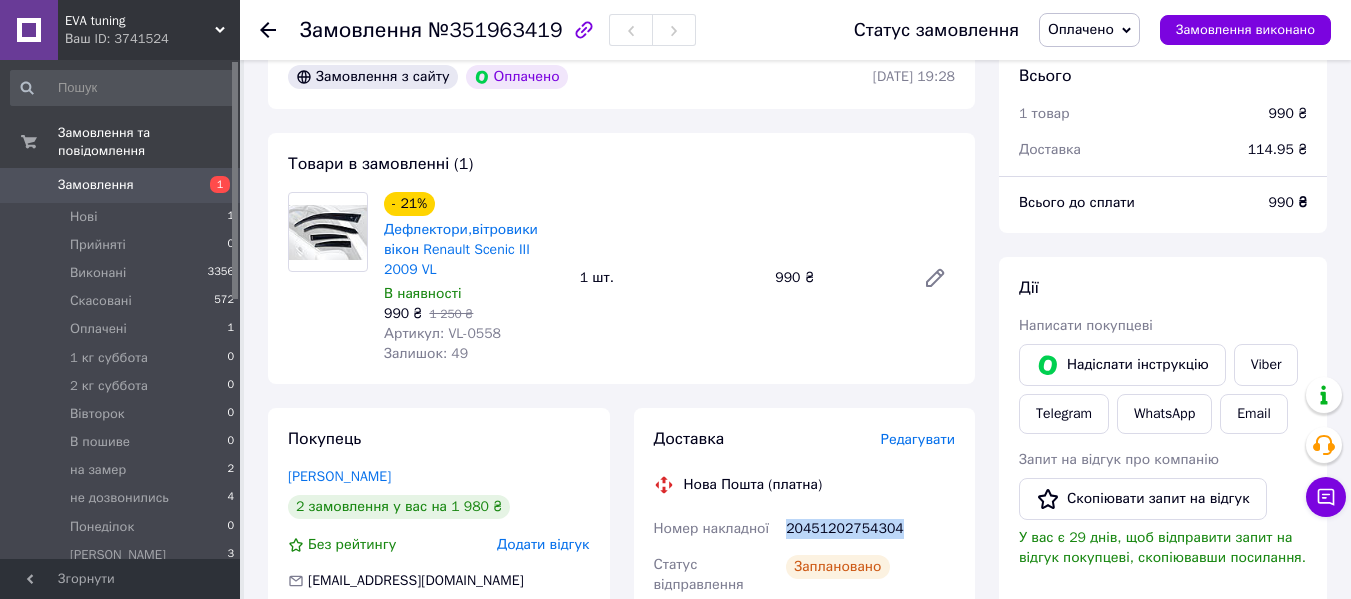 scroll, scrollTop: 100, scrollLeft: 0, axis: vertical 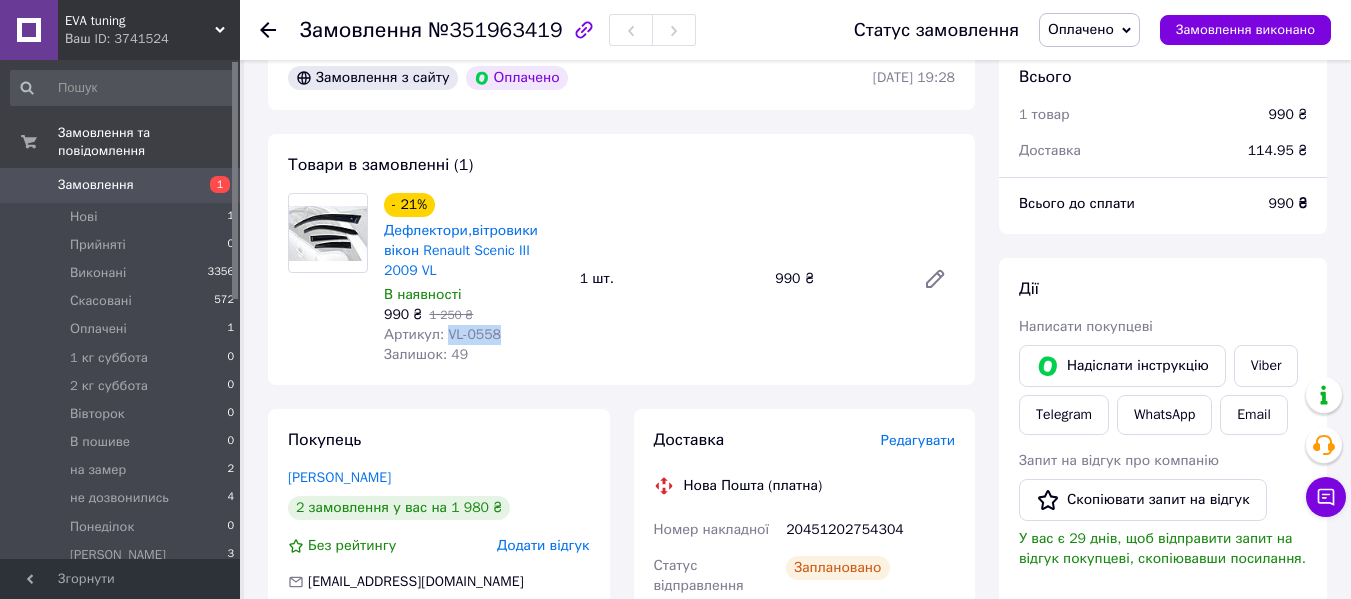 drag, startPoint x: 444, startPoint y: 335, endPoint x: 551, endPoint y: 337, distance: 107.01869 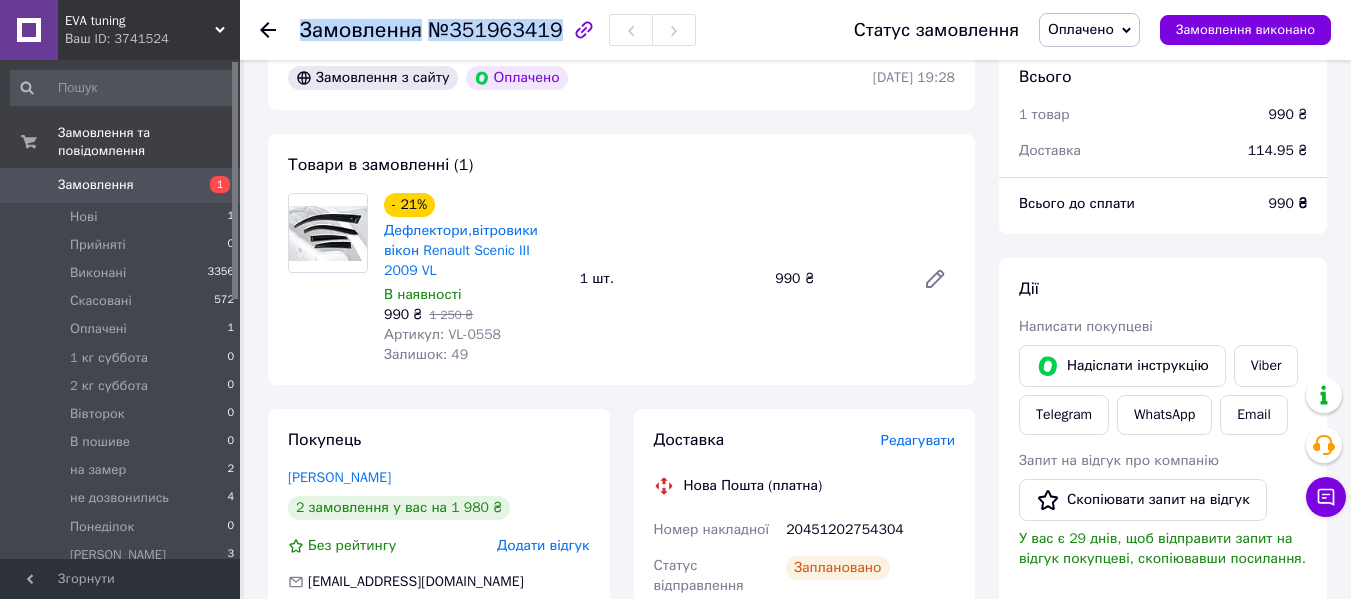 drag, startPoint x: 294, startPoint y: 26, endPoint x: 545, endPoint y: 34, distance: 251.12746 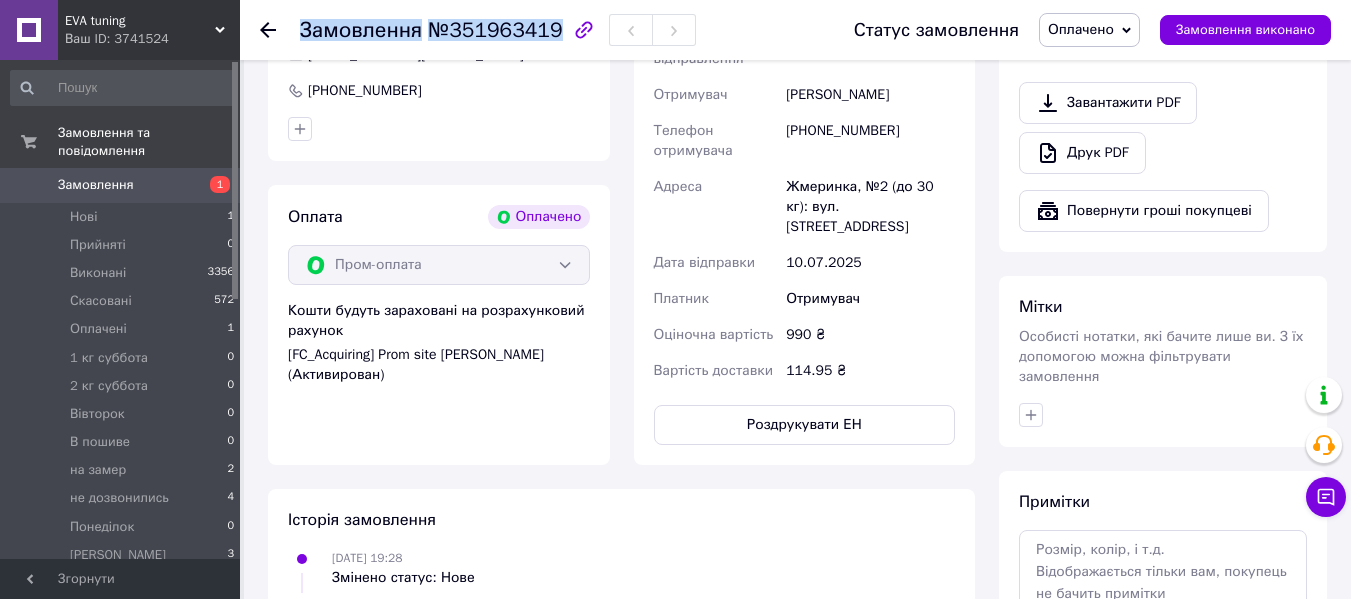 scroll, scrollTop: 700, scrollLeft: 0, axis: vertical 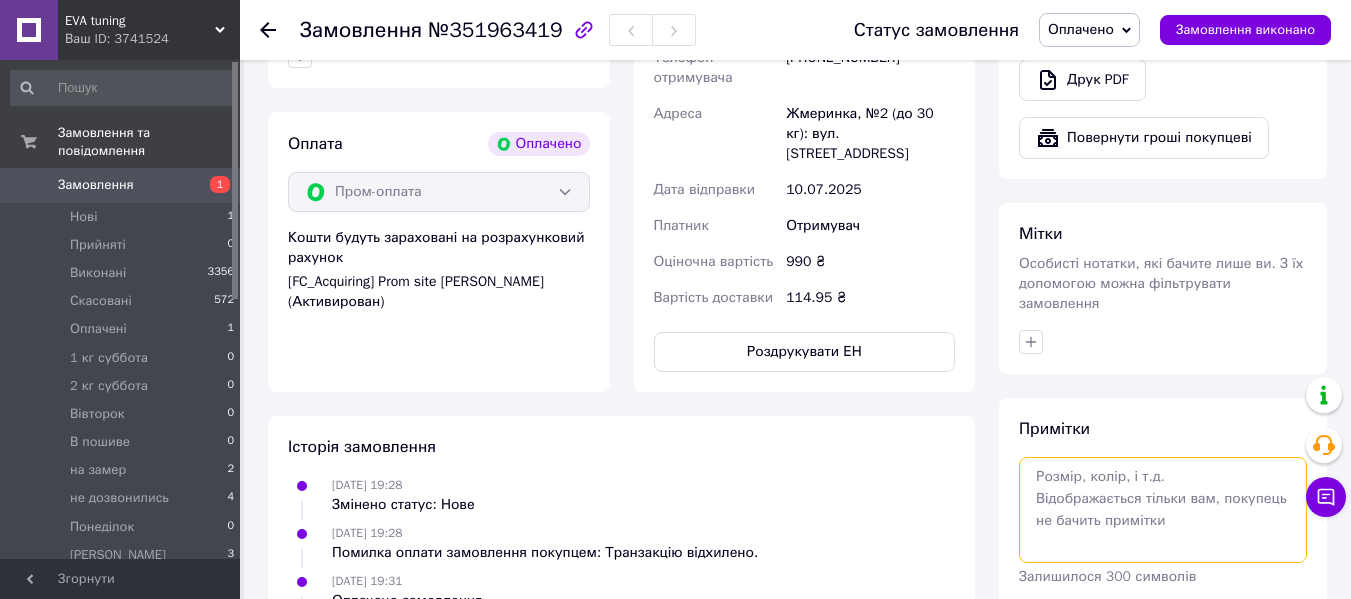 click at bounding box center (1163, 510) 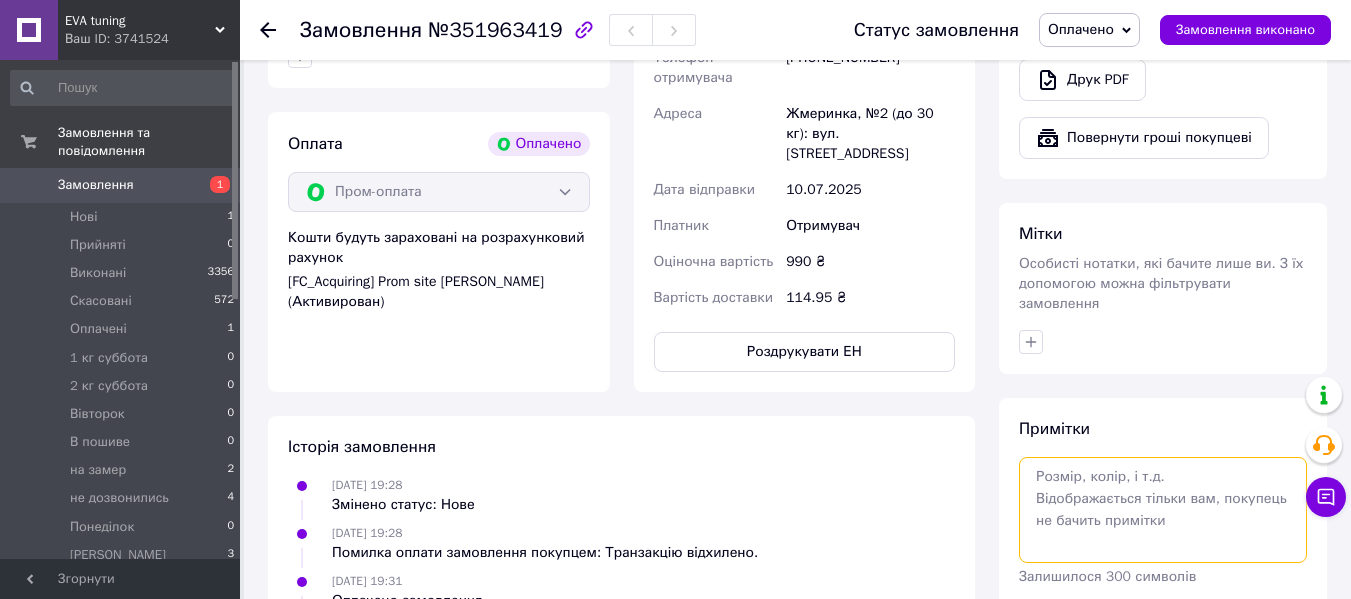 paste on "https://check.checkbox.ua/1ad975b3-f480-49dd-b3ab-a10f73a7ccea" 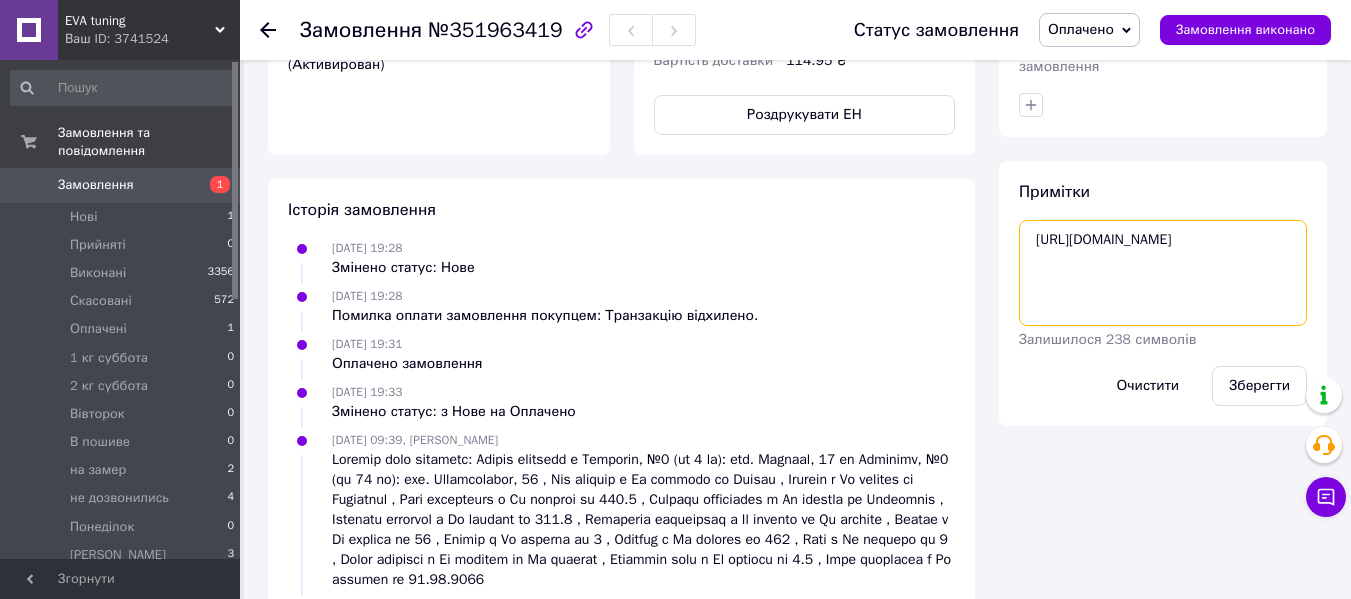 scroll, scrollTop: 1000, scrollLeft: 0, axis: vertical 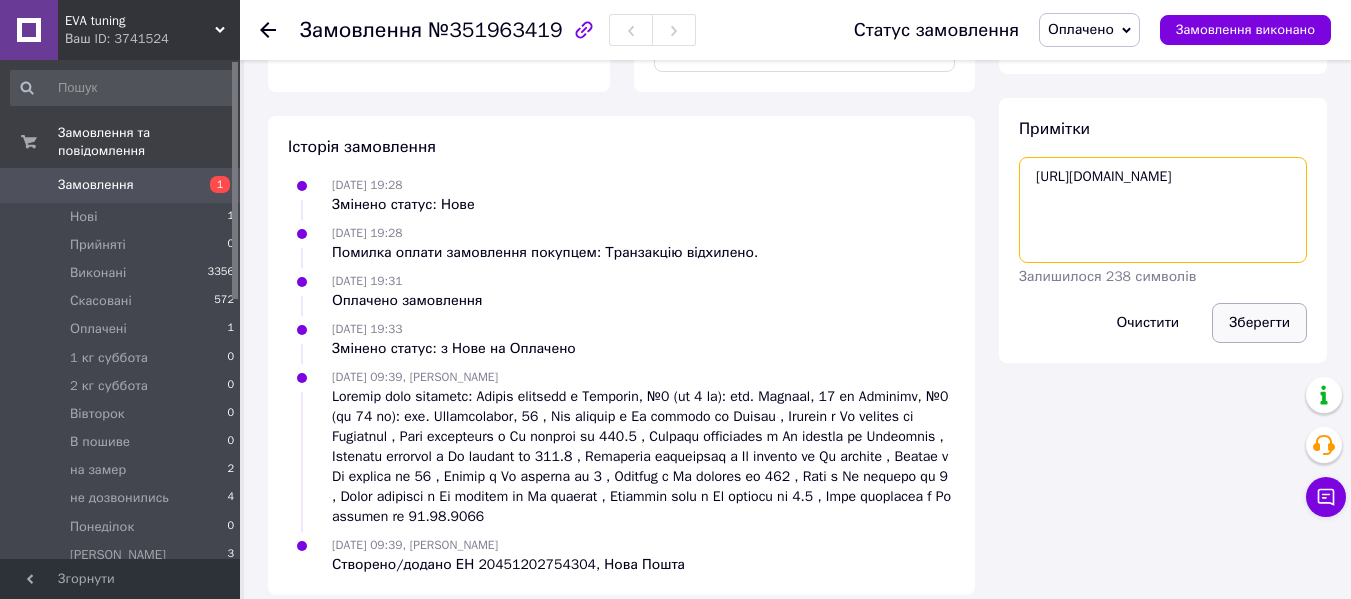 type on "https://check.checkbox.ua/1ad975b3-f480-49dd-b3ab-a10f73a7ccea" 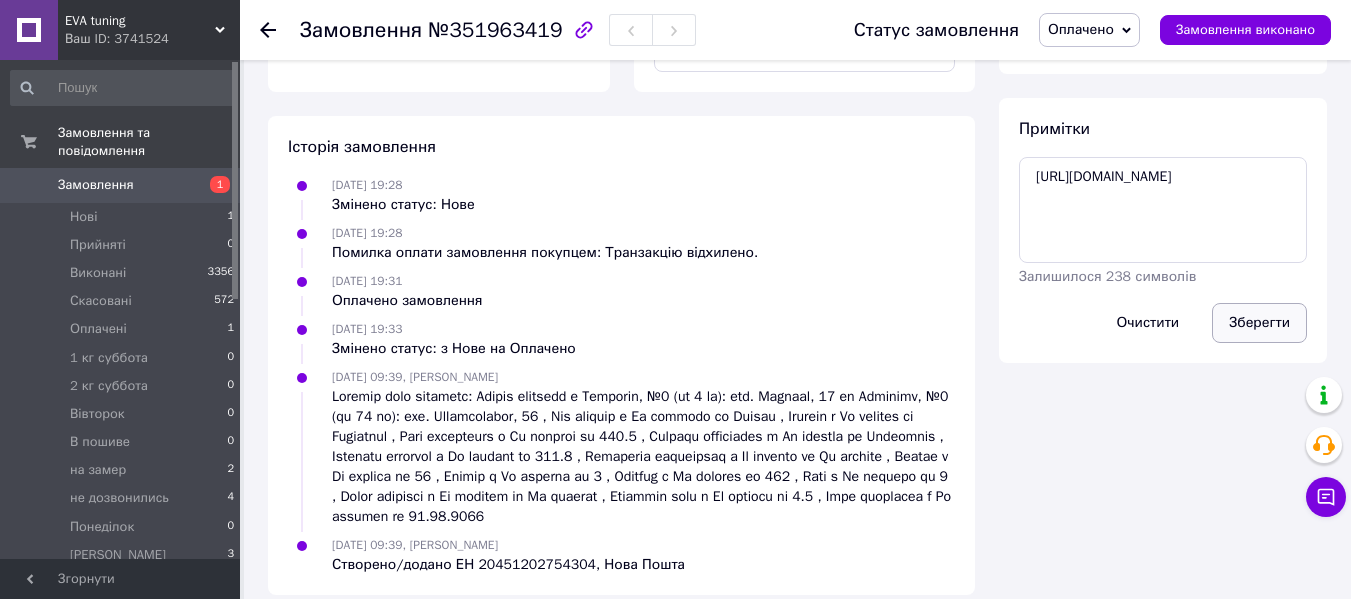 click on "Зберегти" at bounding box center [1259, 323] 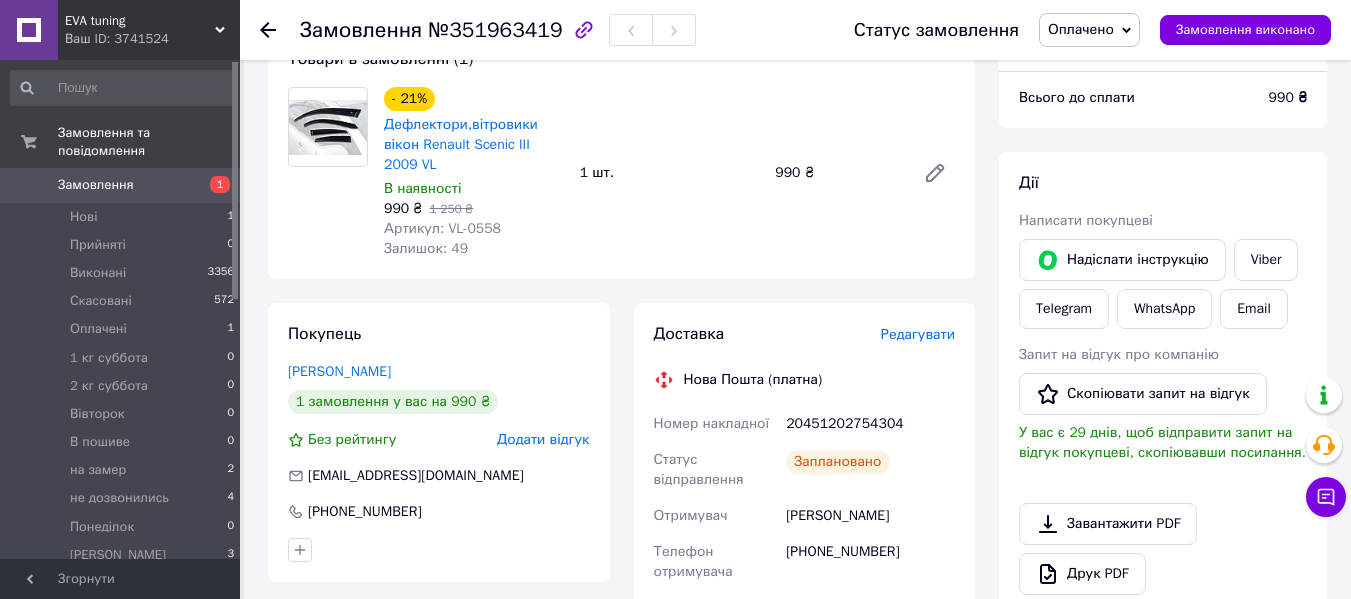 scroll, scrollTop: 200, scrollLeft: 0, axis: vertical 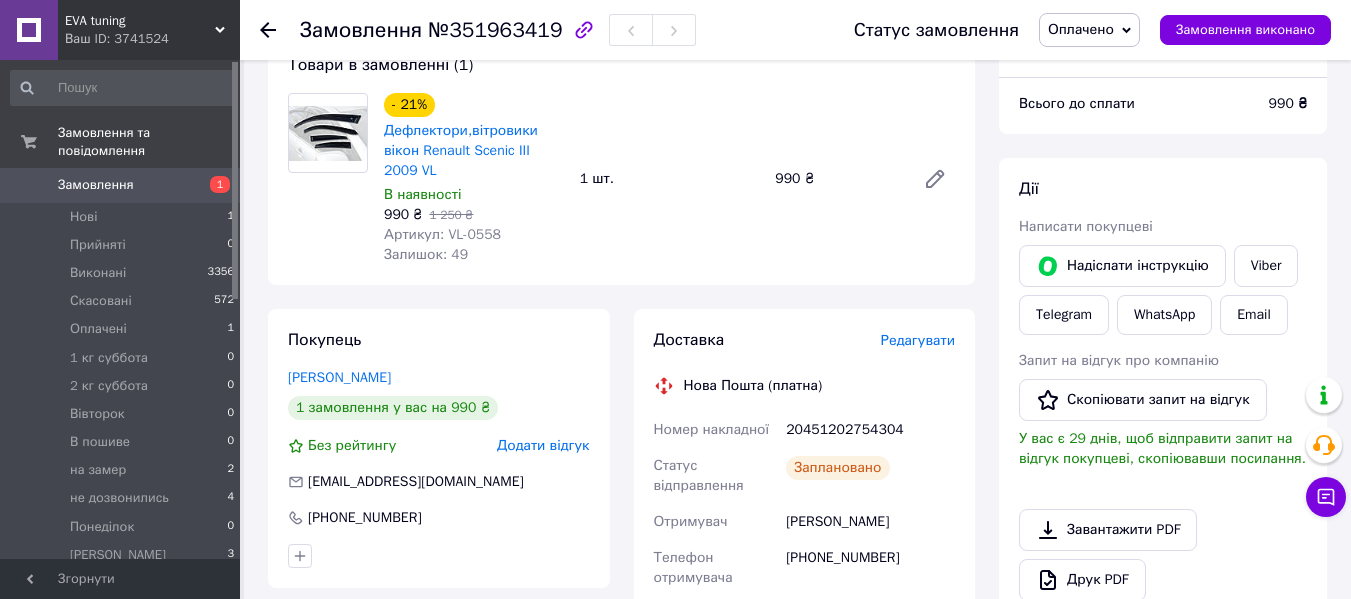 click 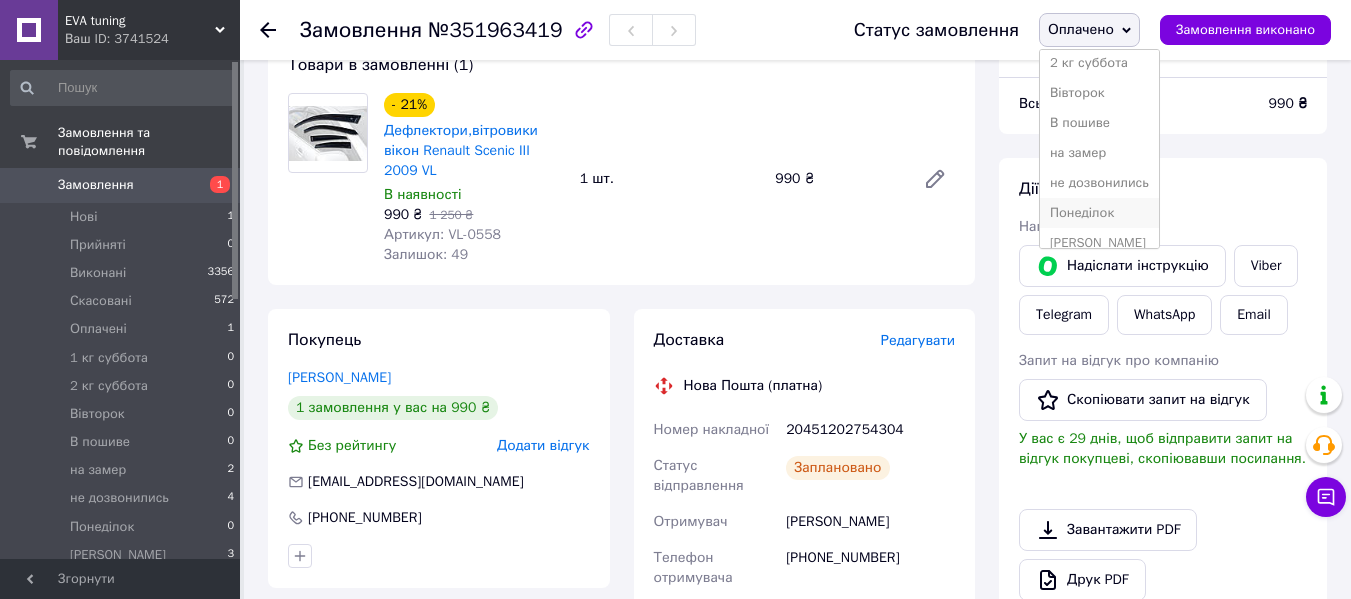 scroll, scrollTop: 142, scrollLeft: 0, axis: vertical 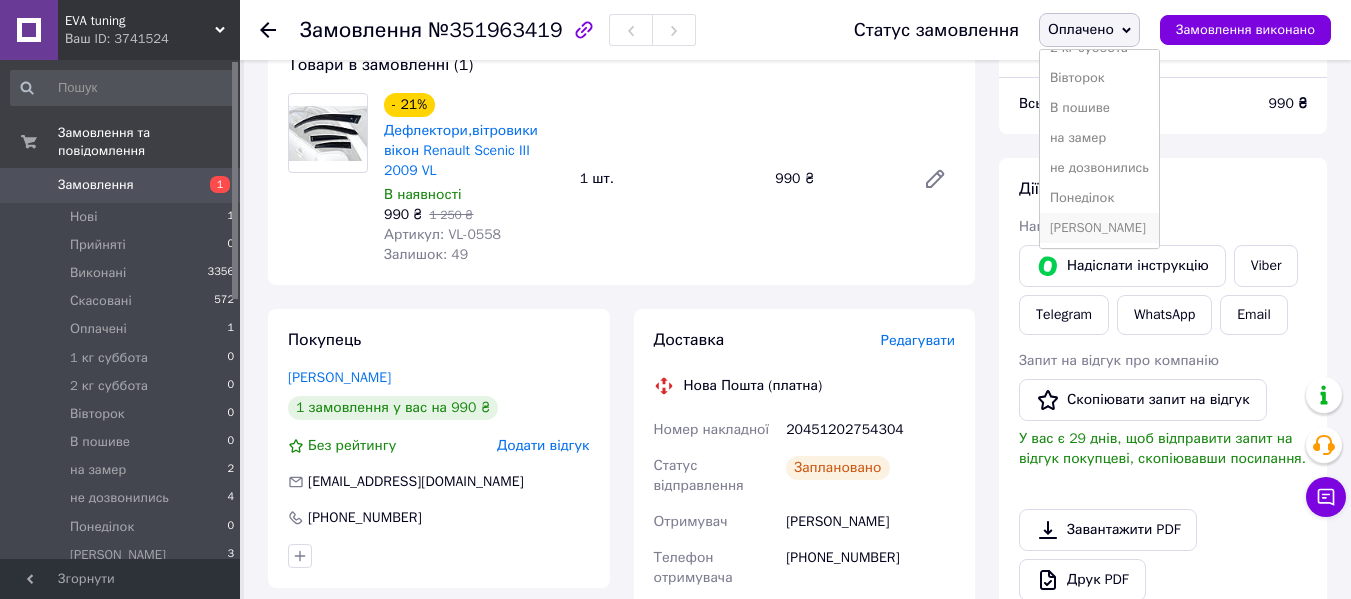 click on "[PERSON_NAME]" at bounding box center (1099, 228) 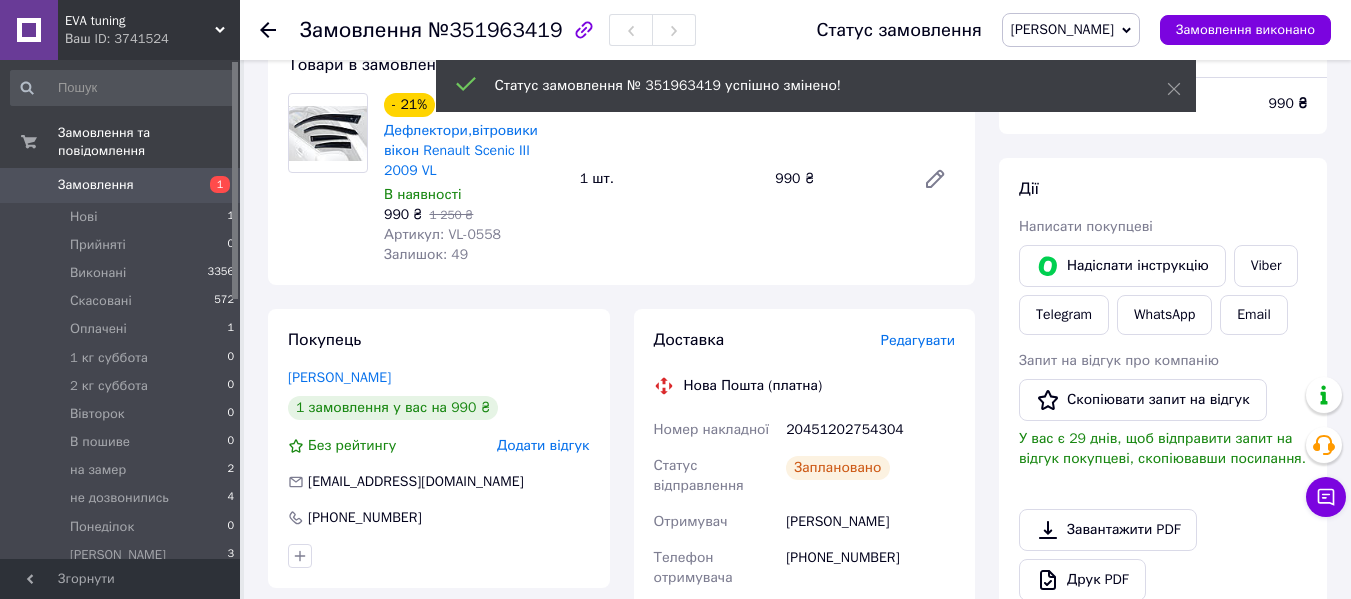 click 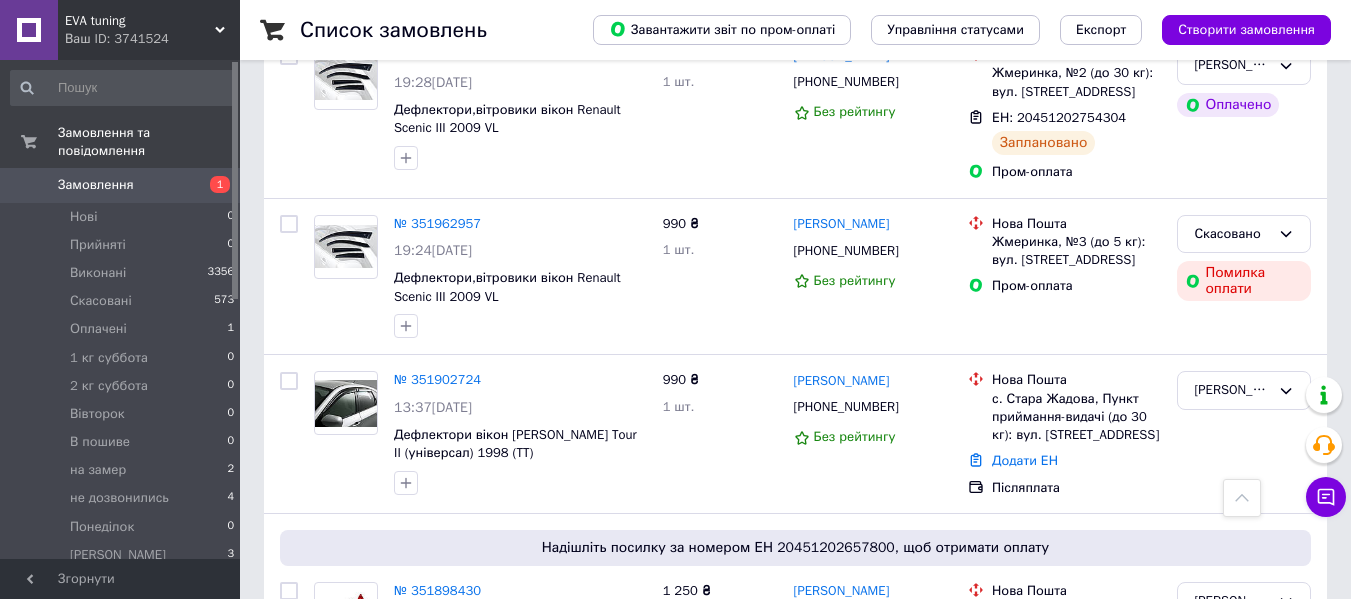 scroll, scrollTop: 500, scrollLeft: 0, axis: vertical 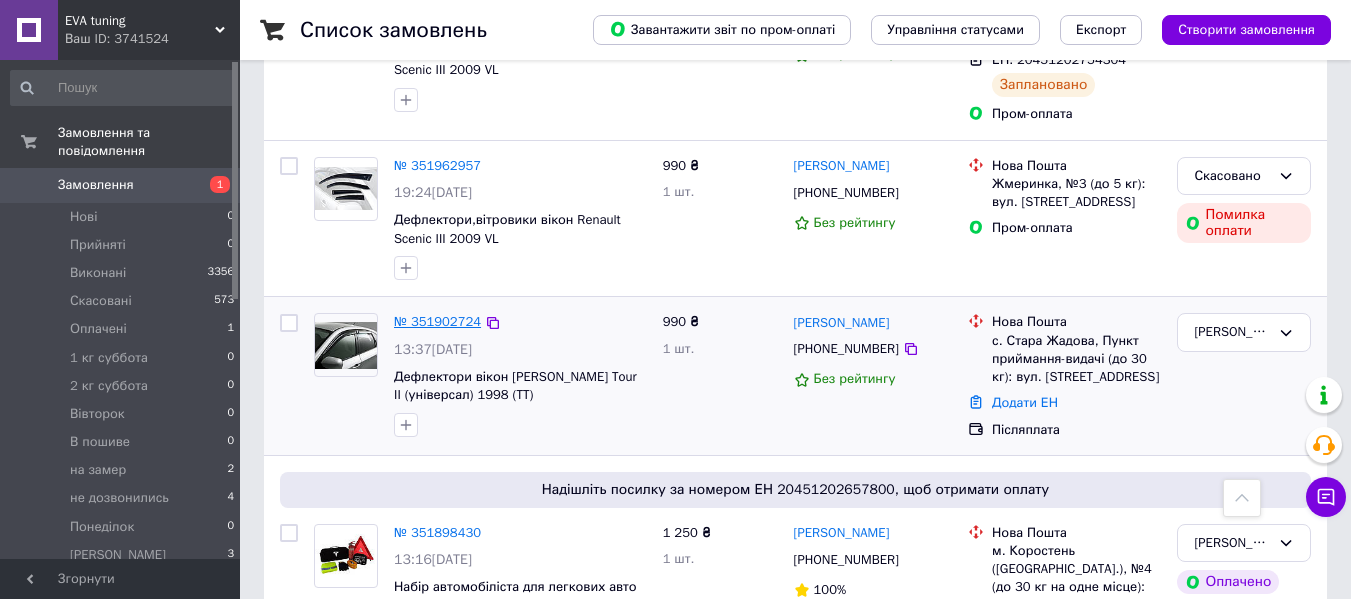 click on "№ 351902724" at bounding box center (437, 321) 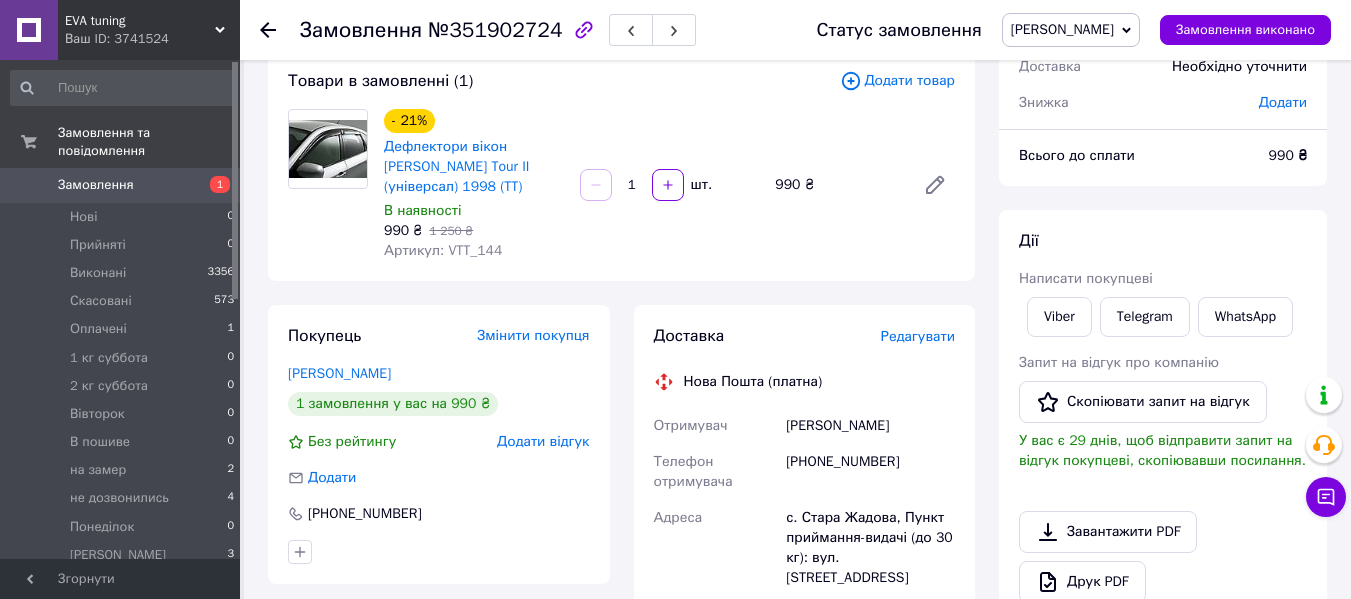 scroll, scrollTop: 100, scrollLeft: 0, axis: vertical 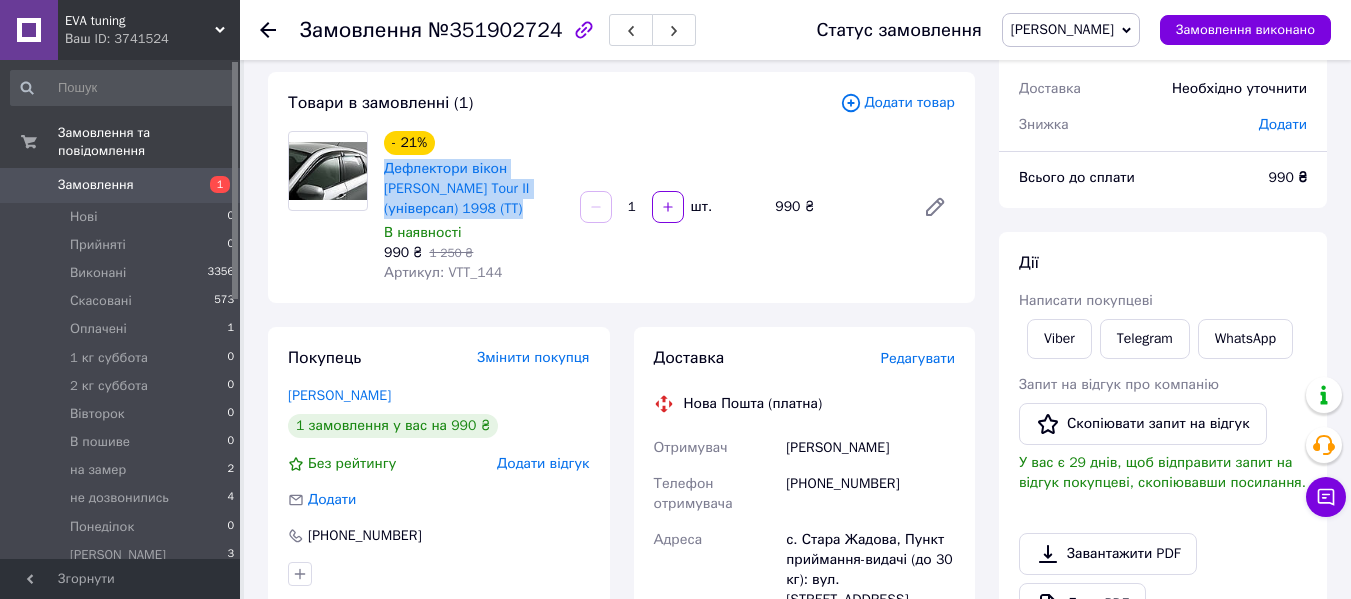 drag, startPoint x: 379, startPoint y: 160, endPoint x: 466, endPoint y: 209, distance: 99.849884 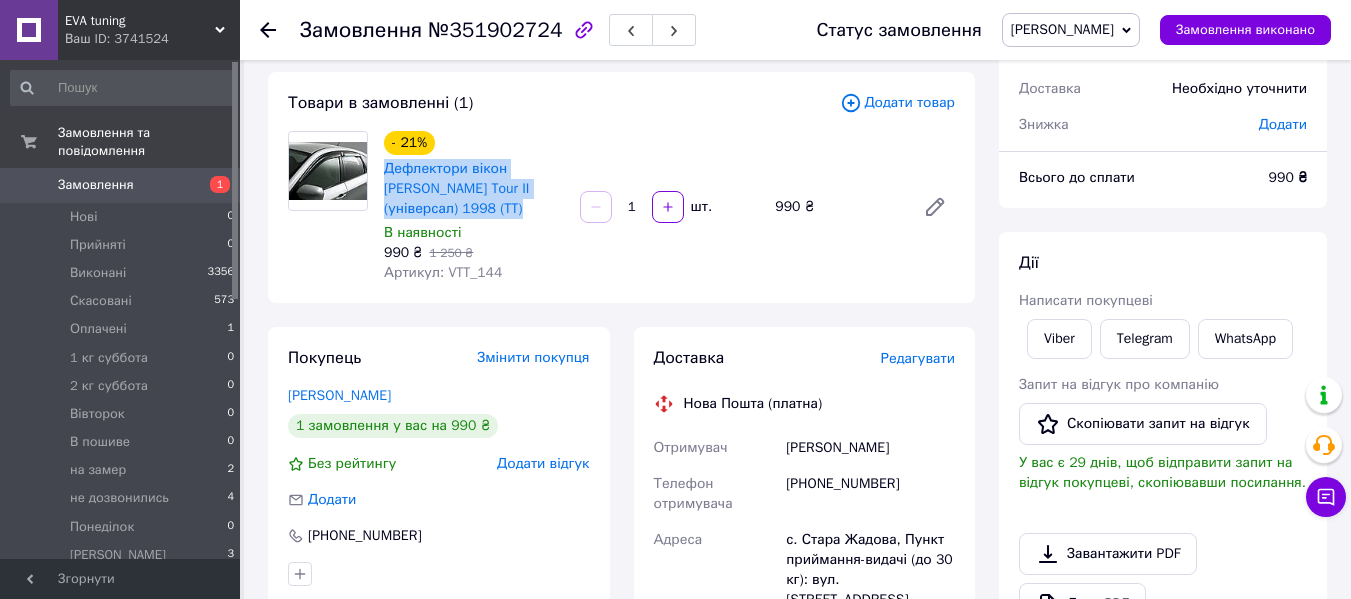 copy on "Дефлектори вікон [PERSON_NAME] Tour II (універсал) 1998 (TT)" 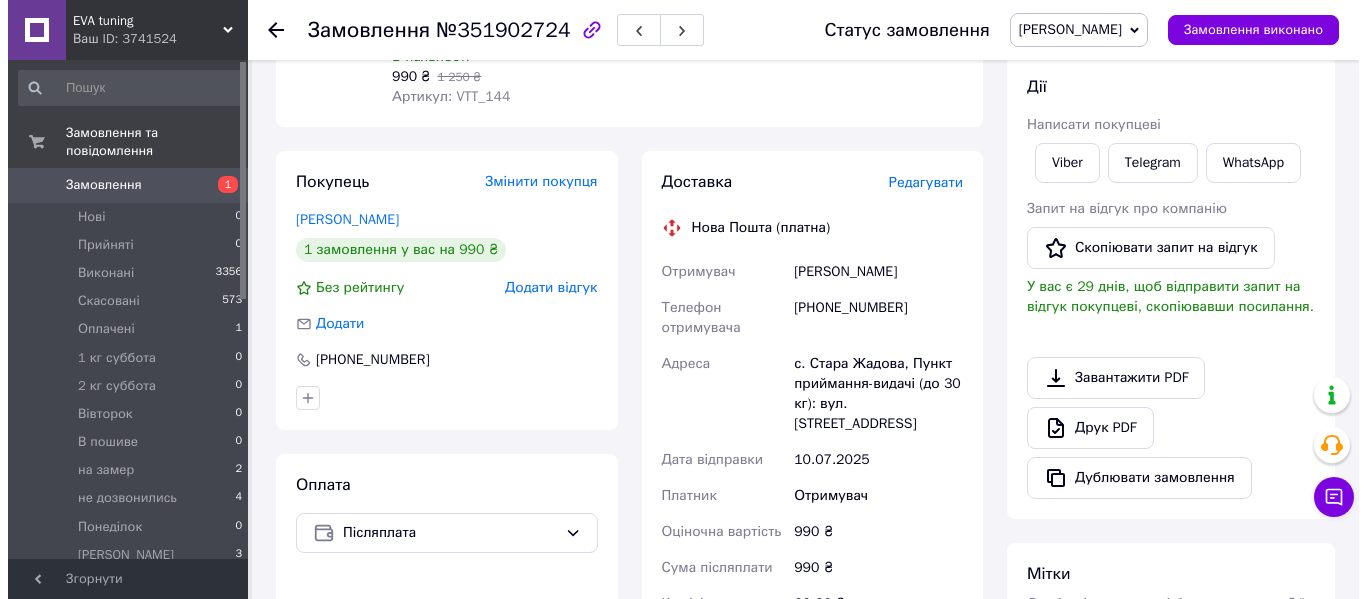 scroll, scrollTop: 300, scrollLeft: 0, axis: vertical 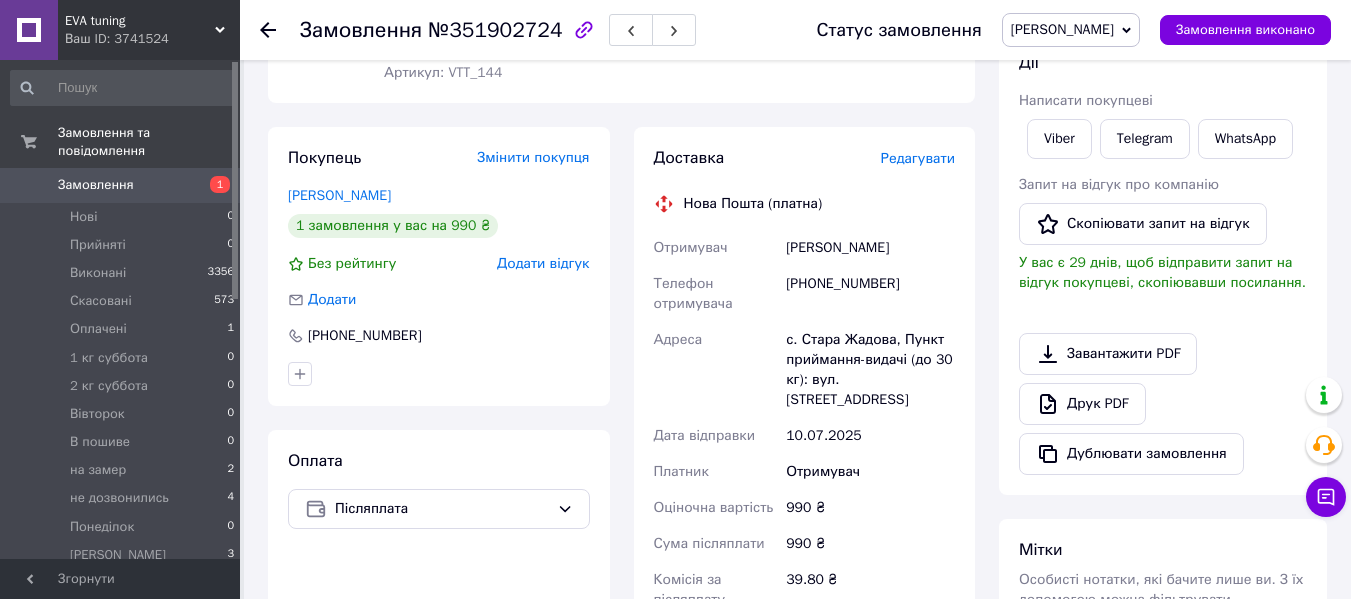 click on "Редагувати" at bounding box center [918, 158] 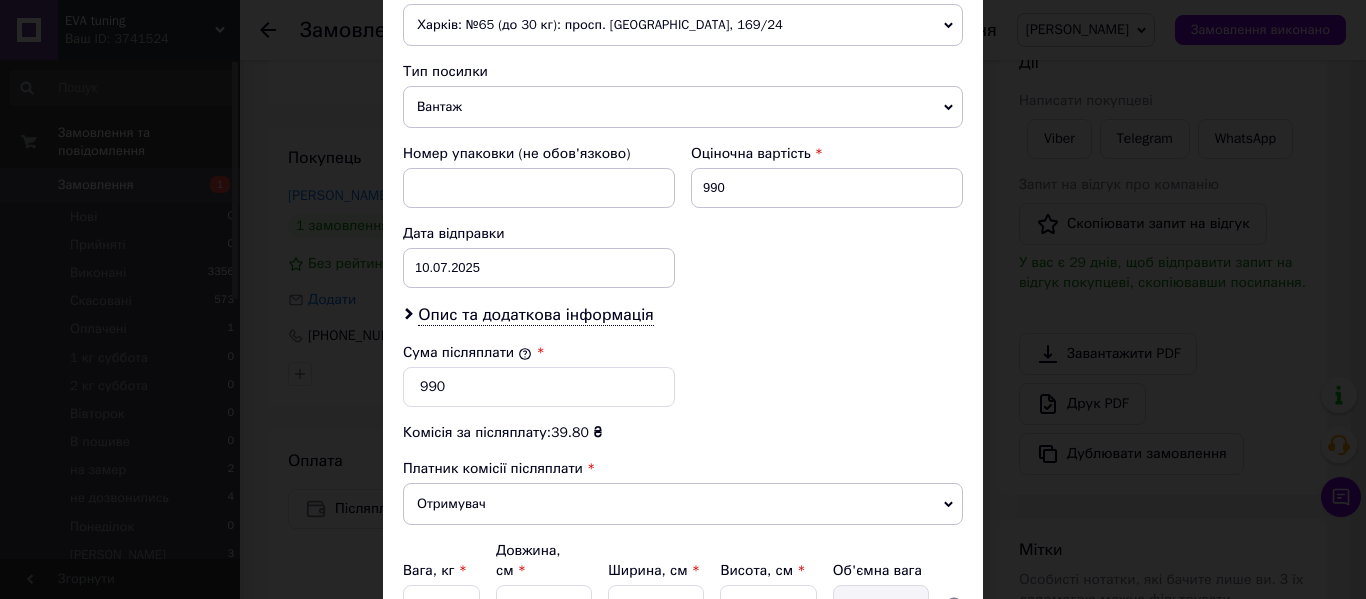 scroll, scrollTop: 700, scrollLeft: 0, axis: vertical 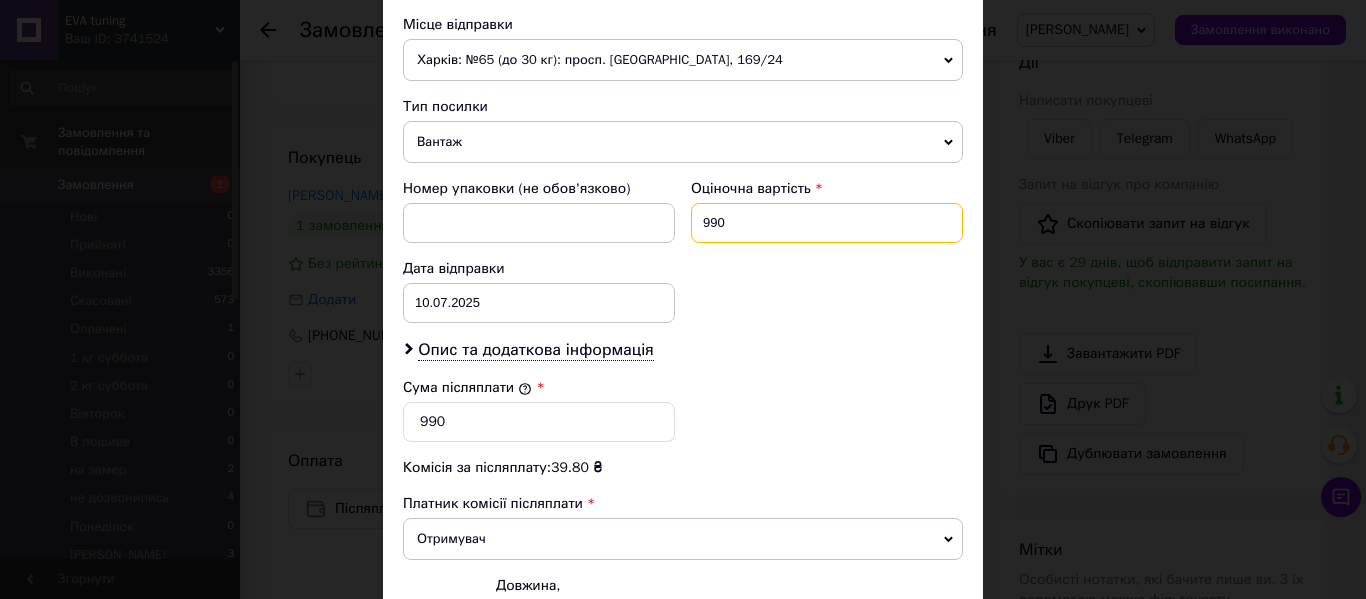 click on "990" at bounding box center [827, 223] 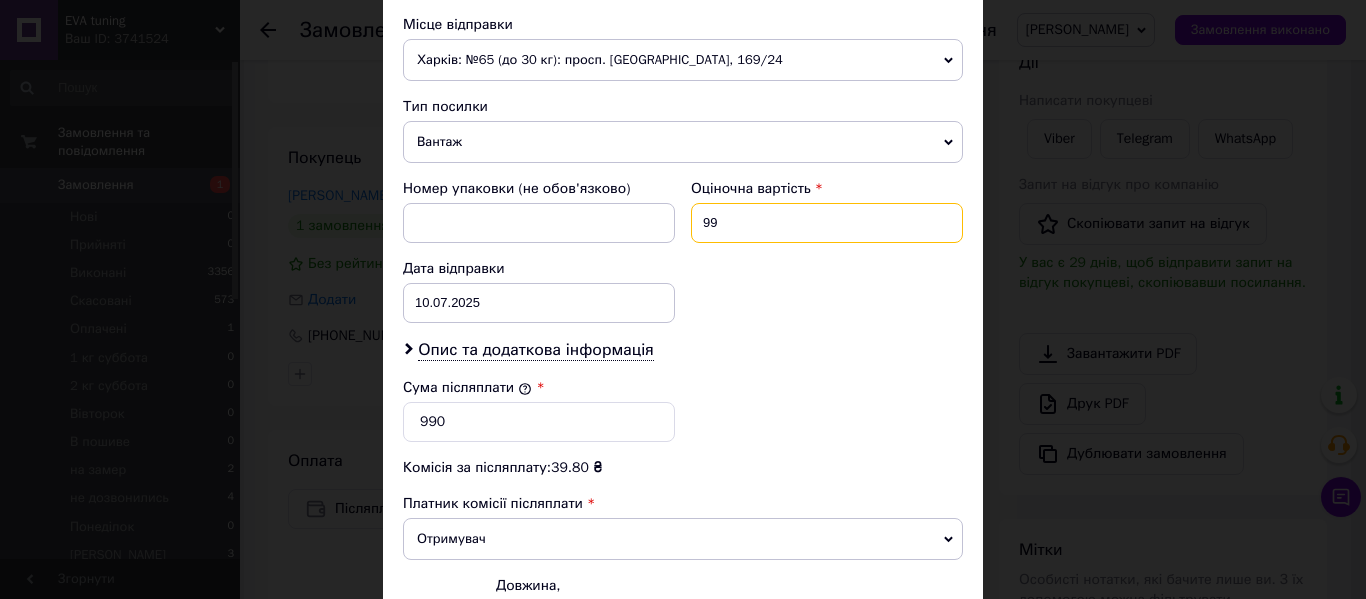 type on "9" 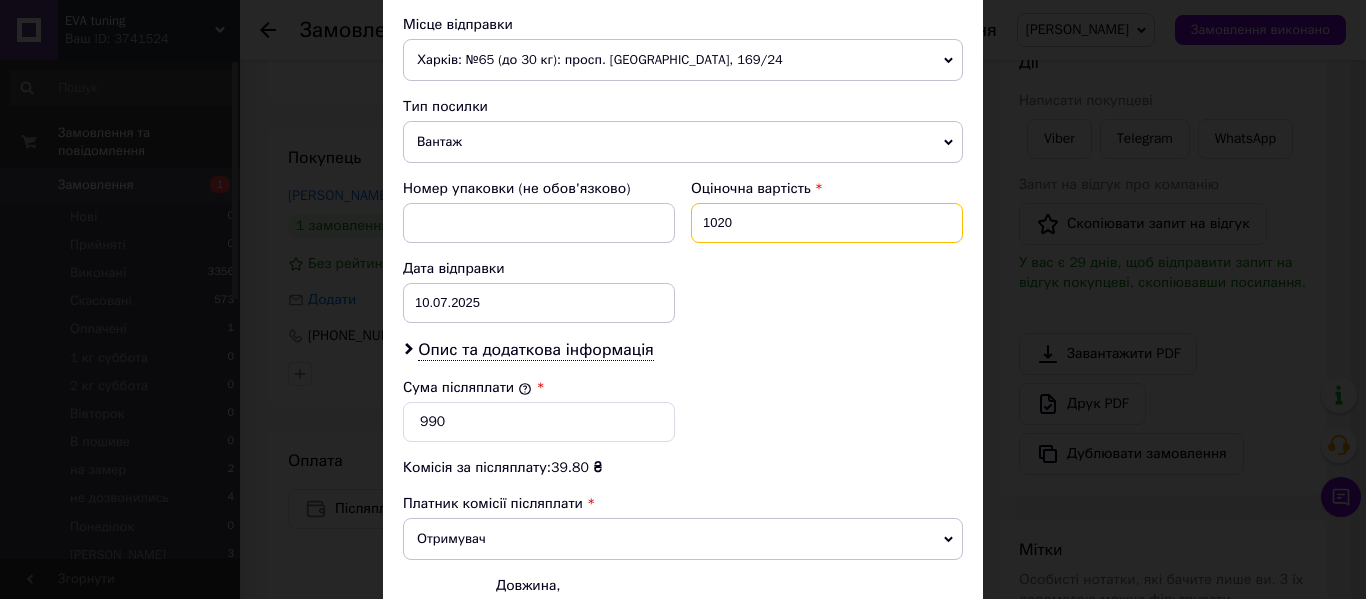 type on "1020" 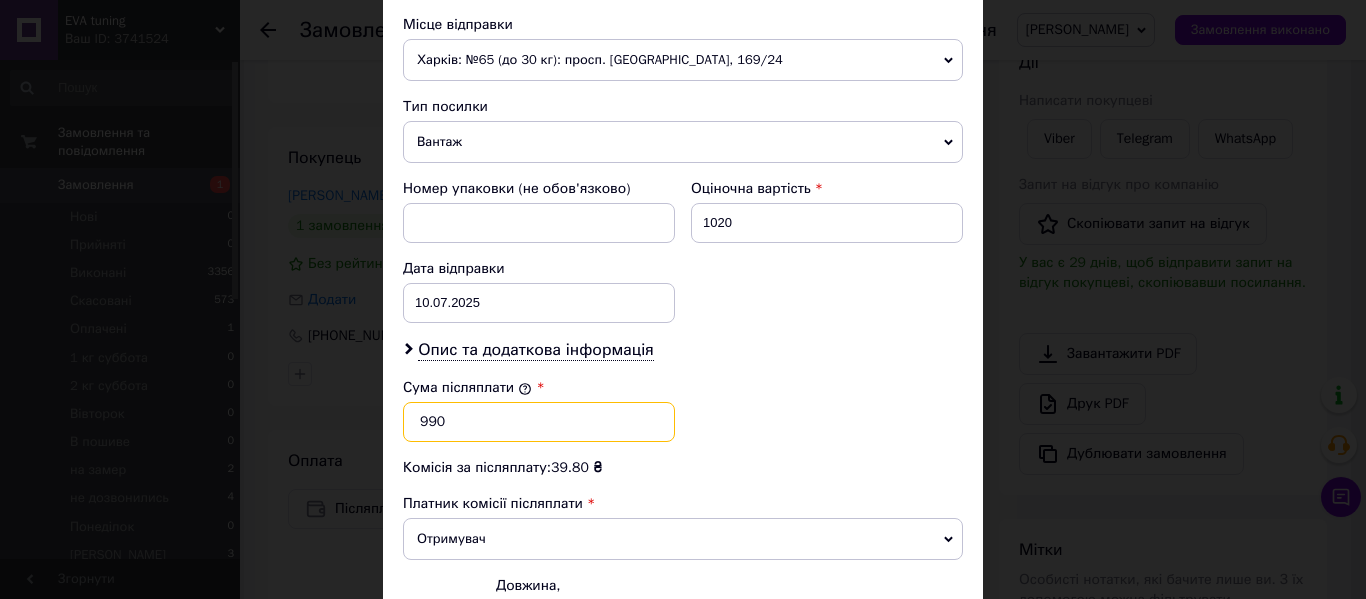 click on "990" at bounding box center [539, 422] 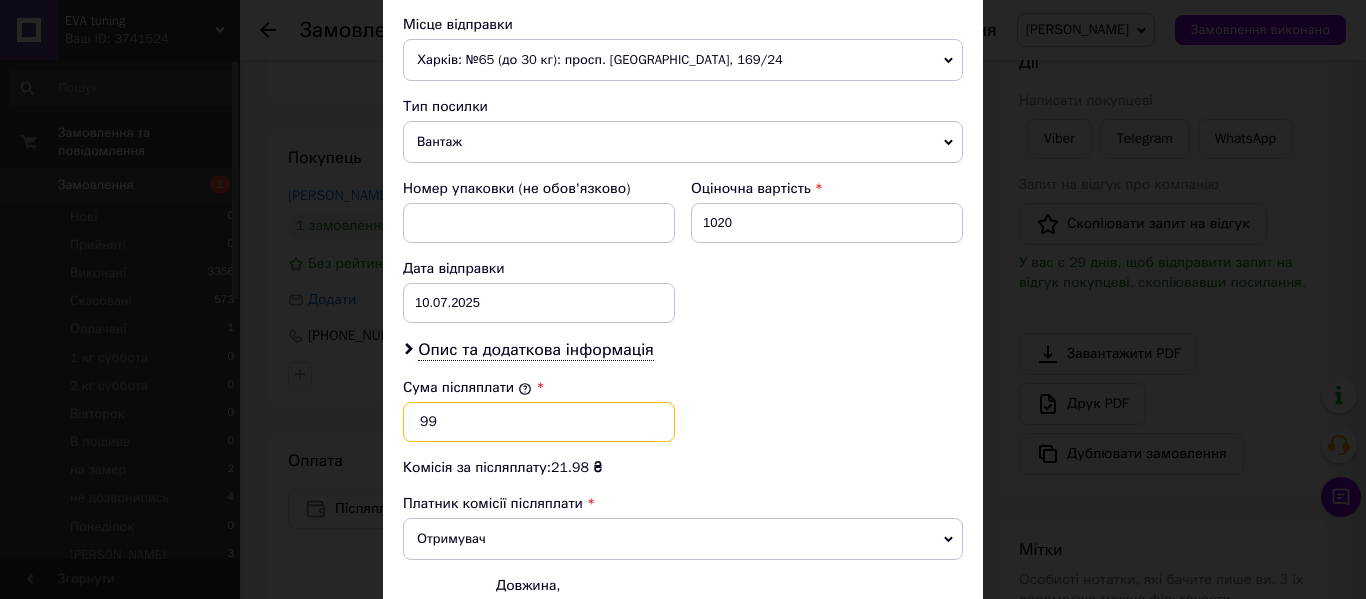 type on "9" 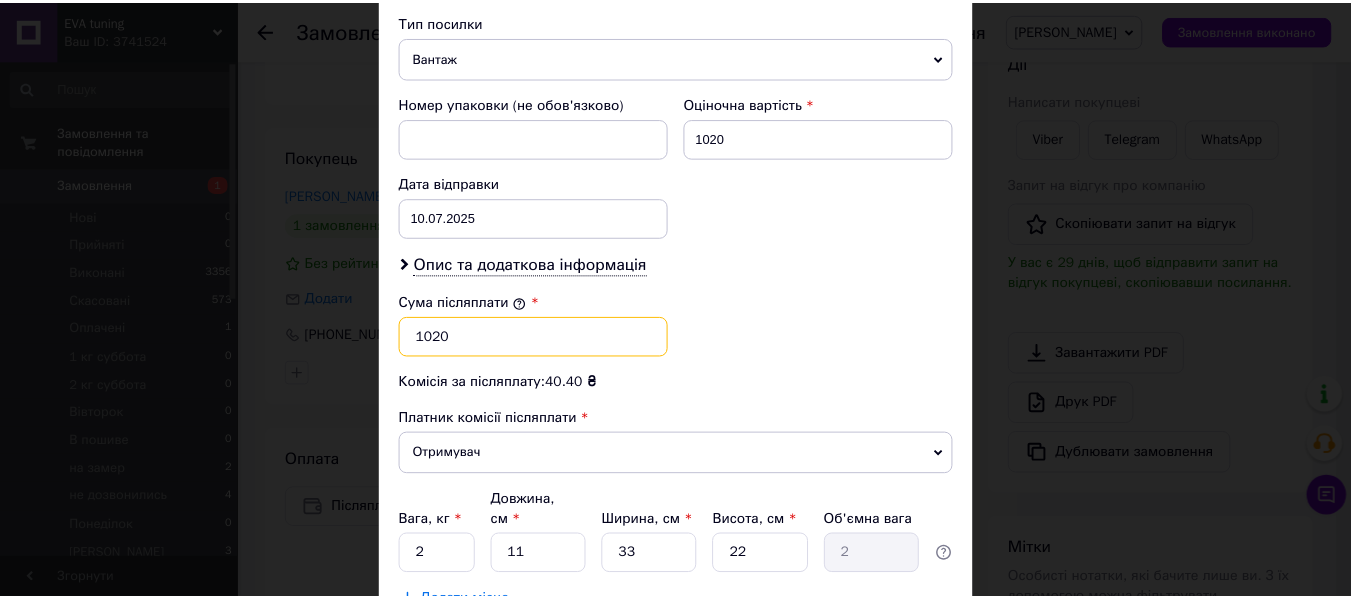 scroll, scrollTop: 927, scrollLeft: 0, axis: vertical 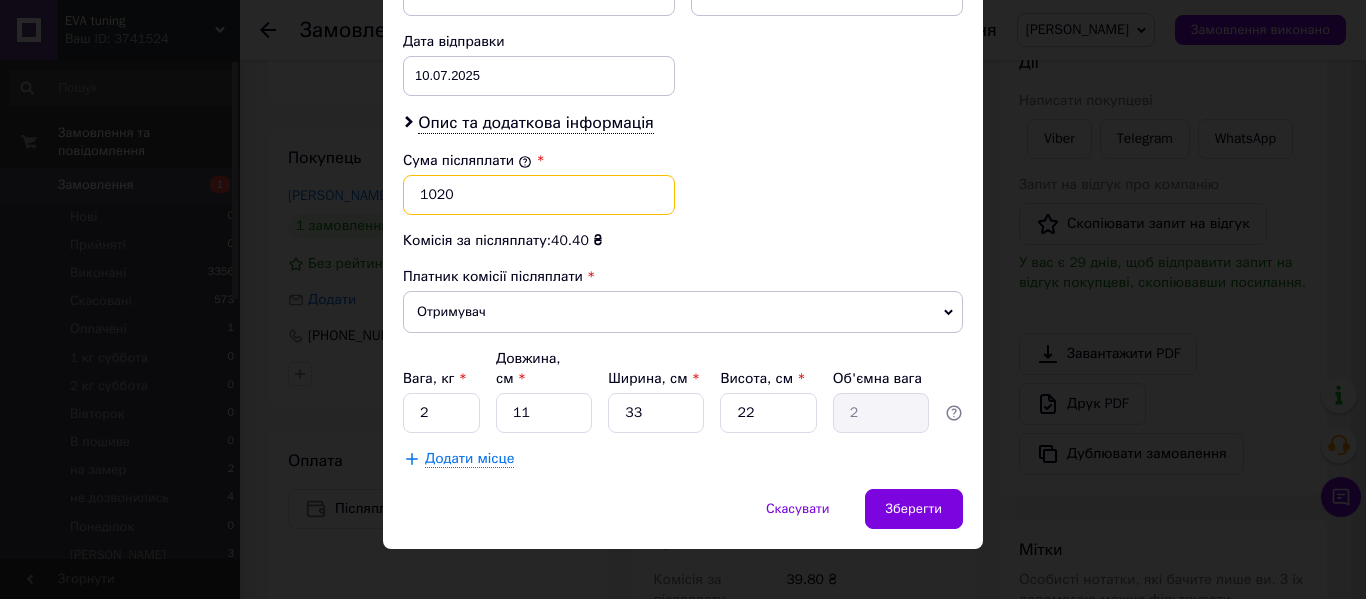 type on "1020" 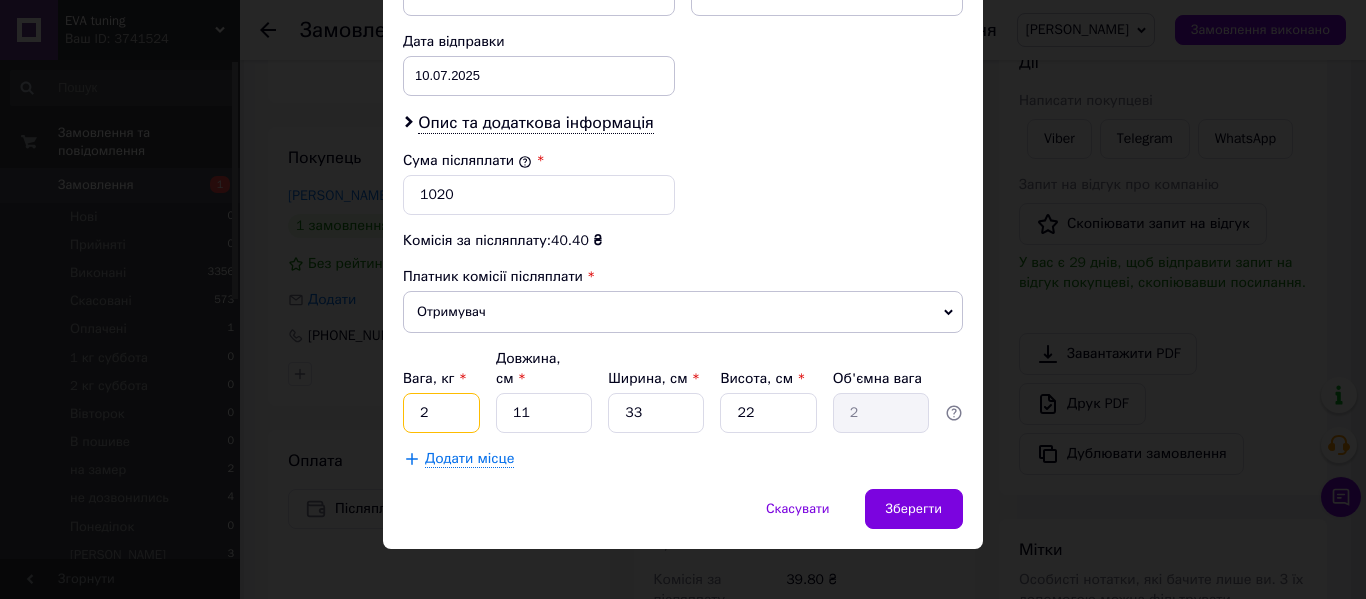 click on "2" at bounding box center (441, 413) 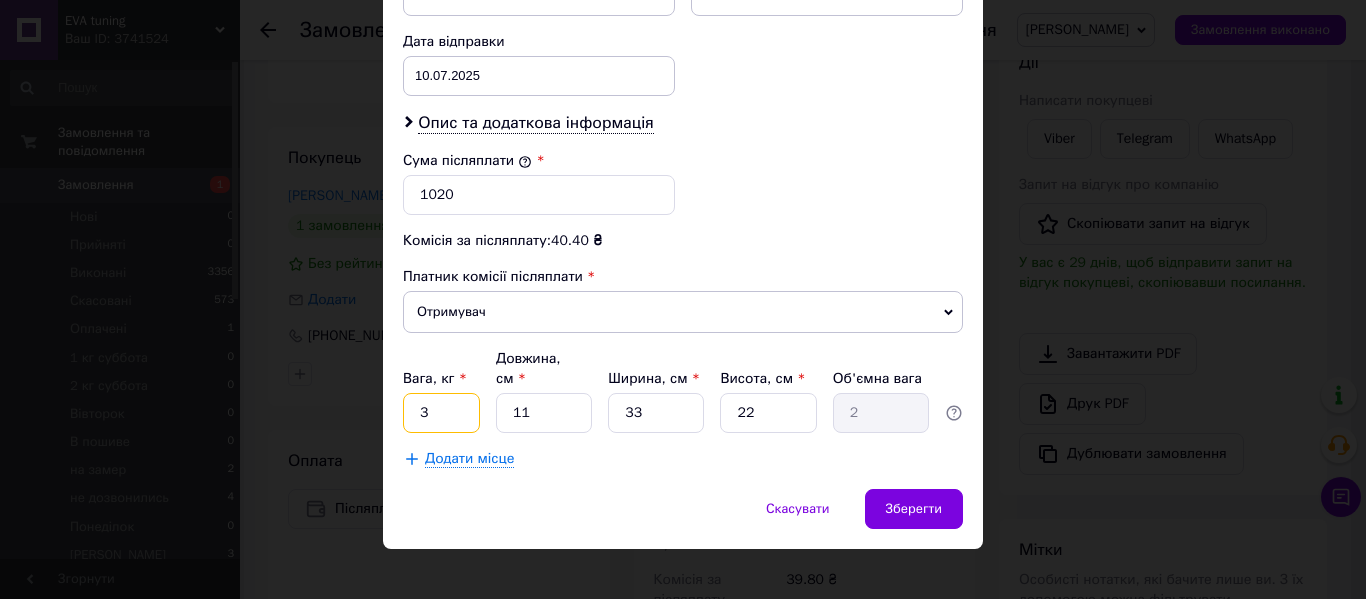 type on "3" 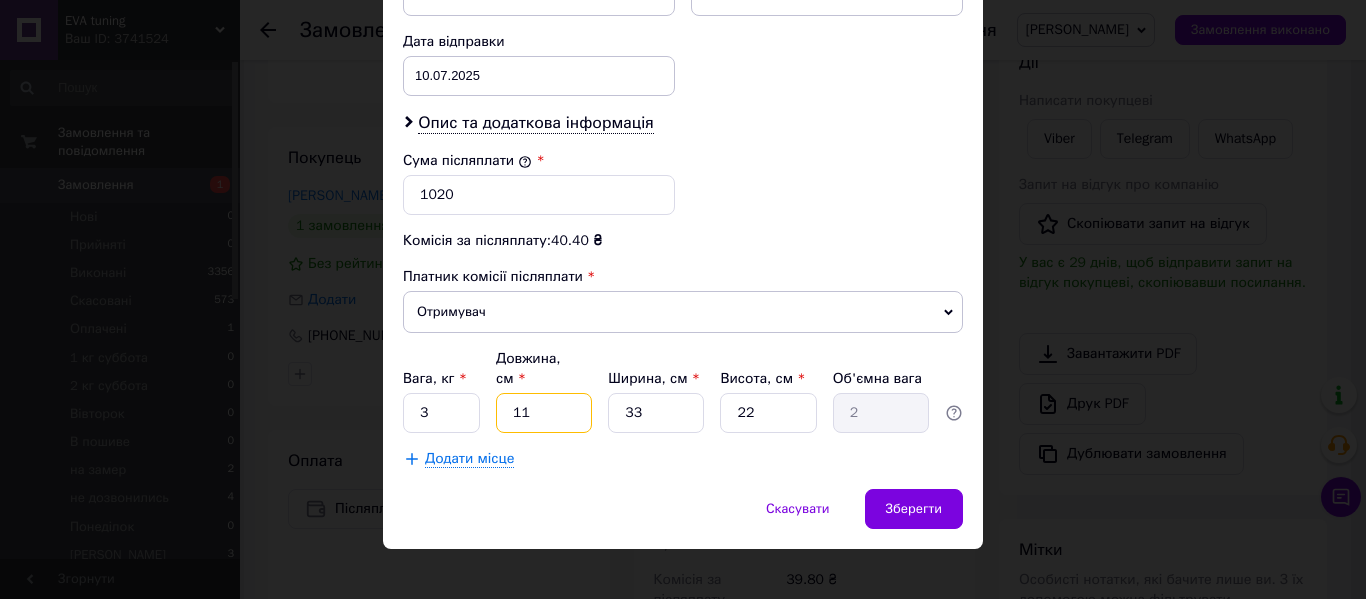 click on "11" at bounding box center (544, 413) 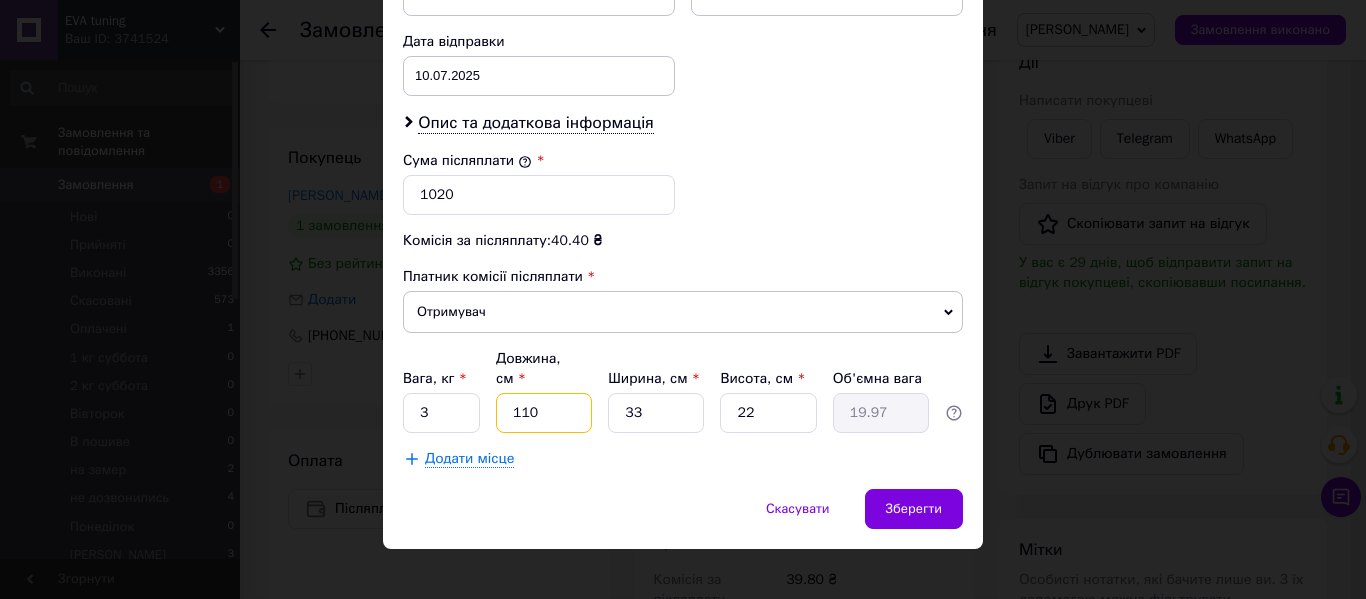 type on "110" 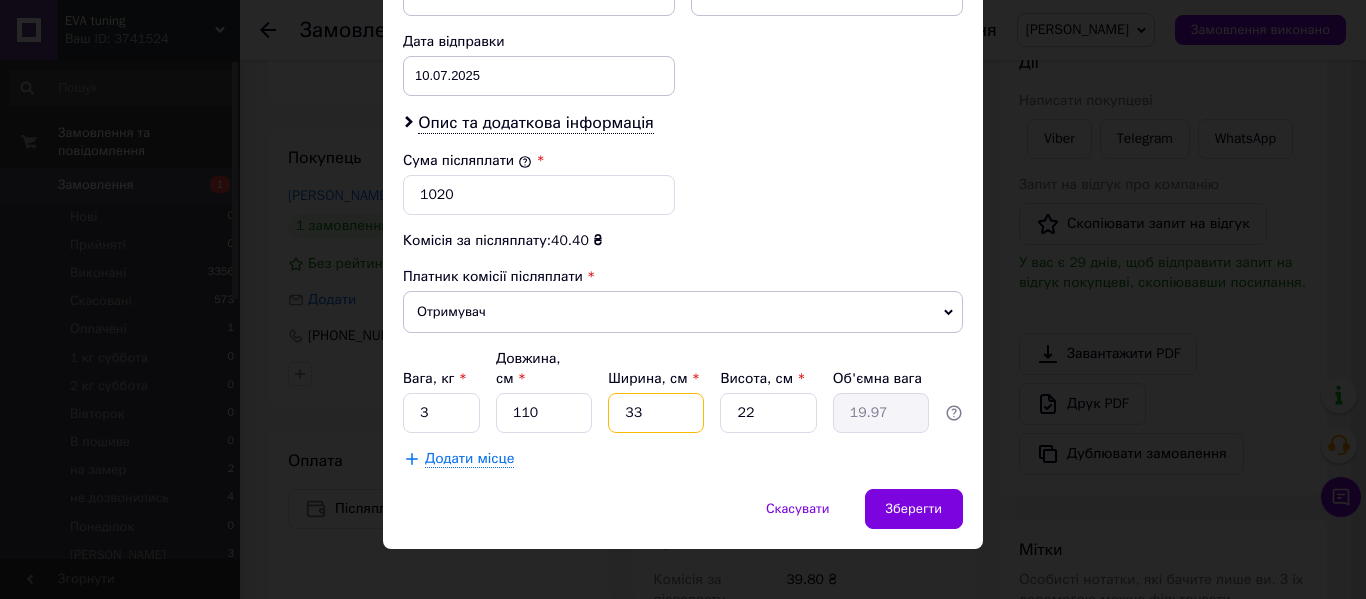 click on "33" at bounding box center [656, 413] 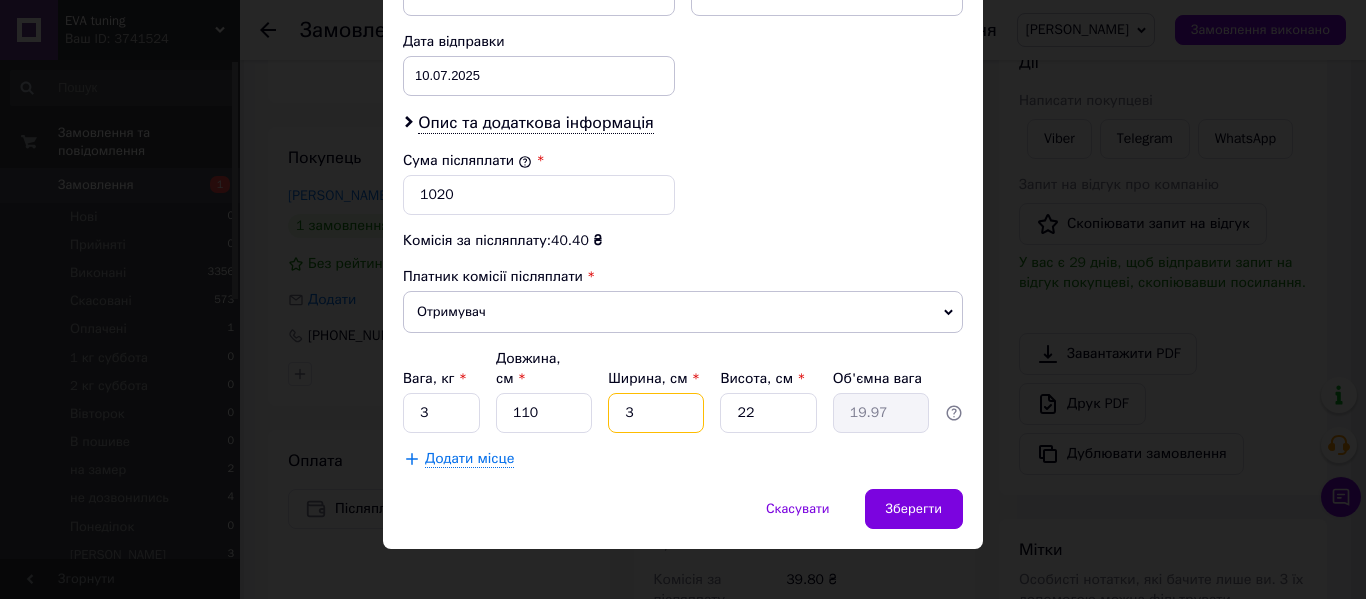 type on "1.82" 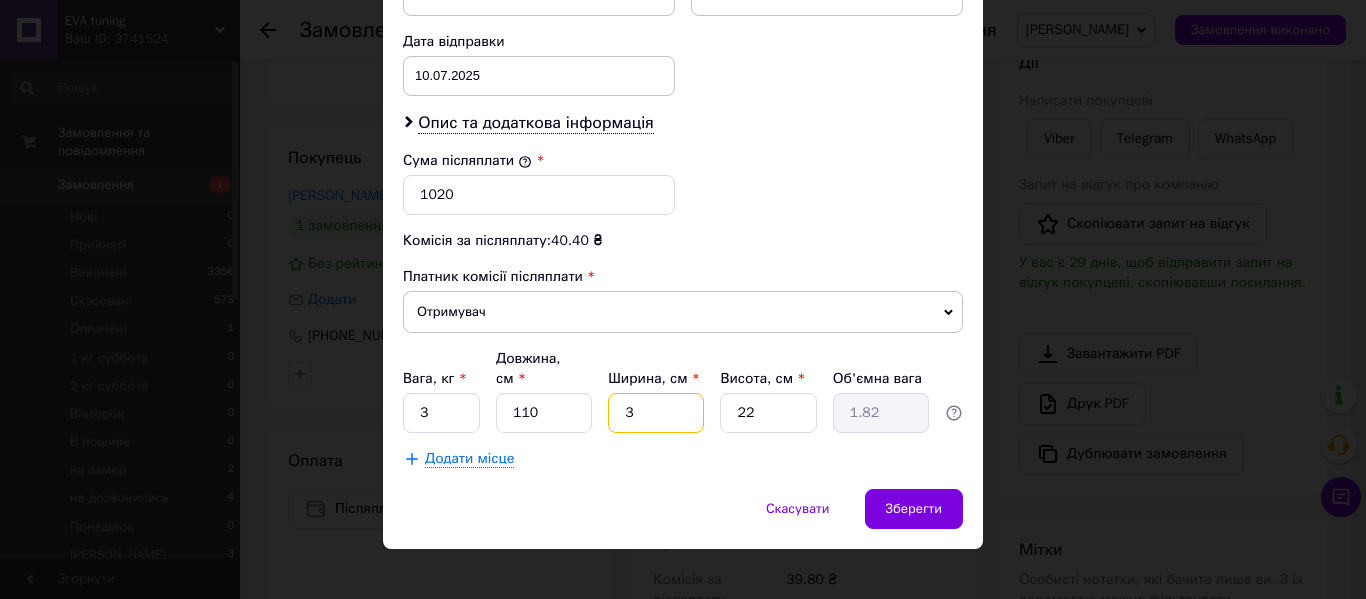 type 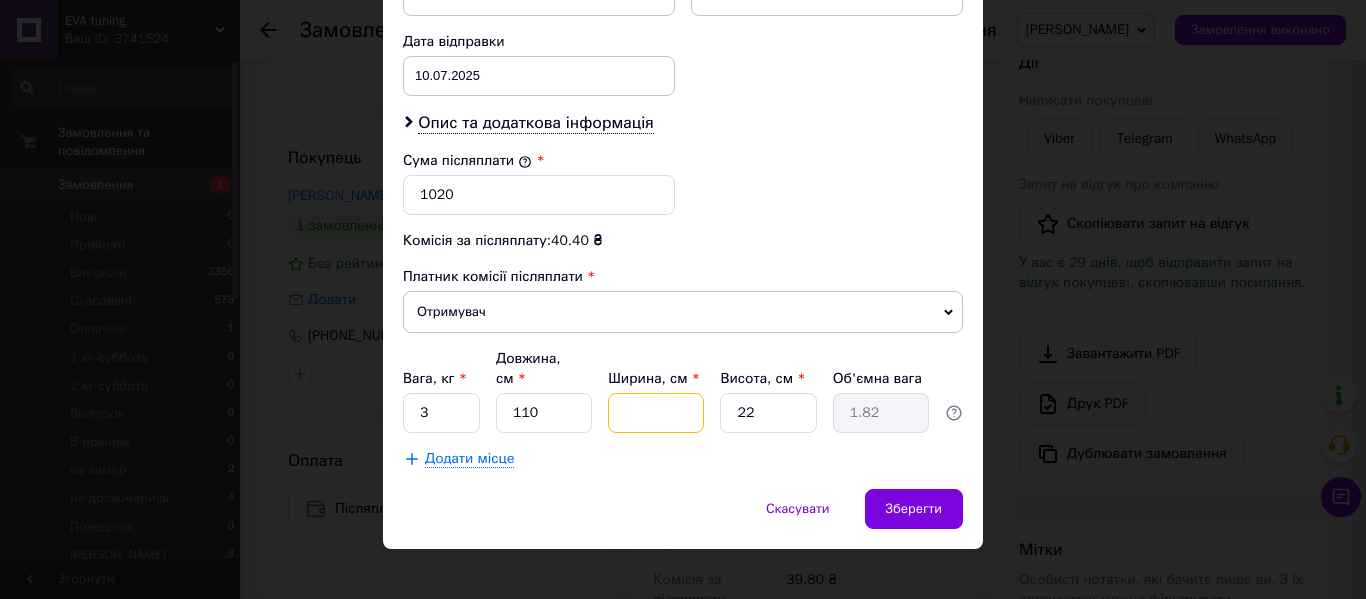 type 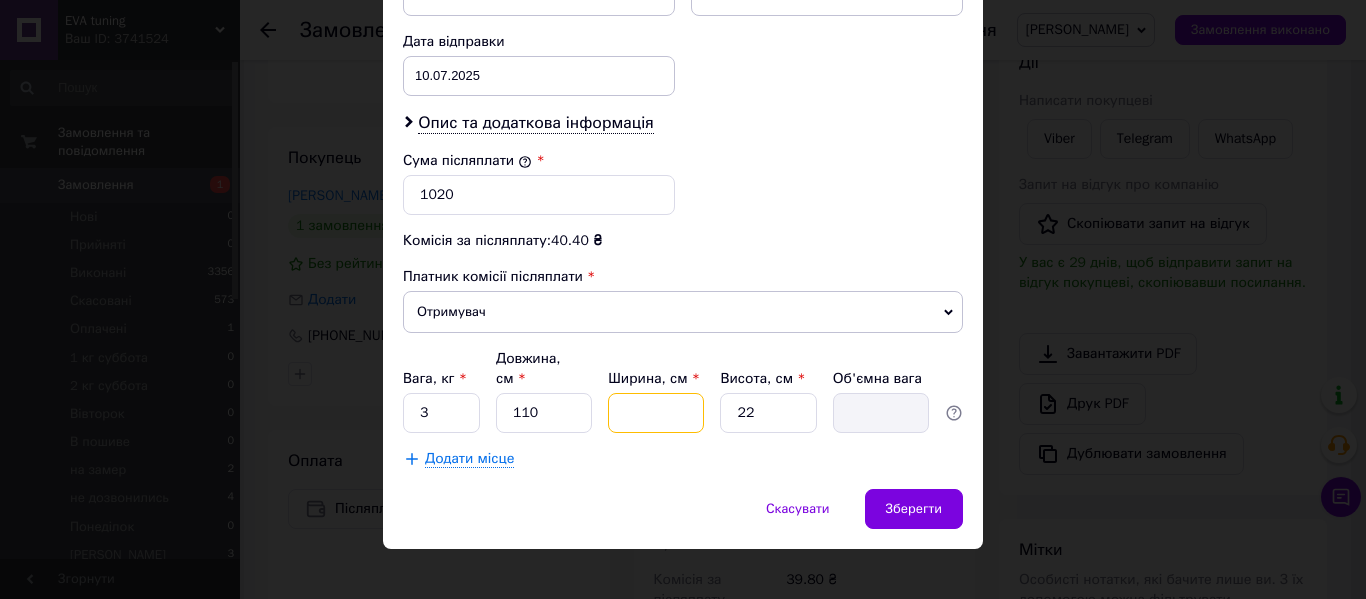 type on "1" 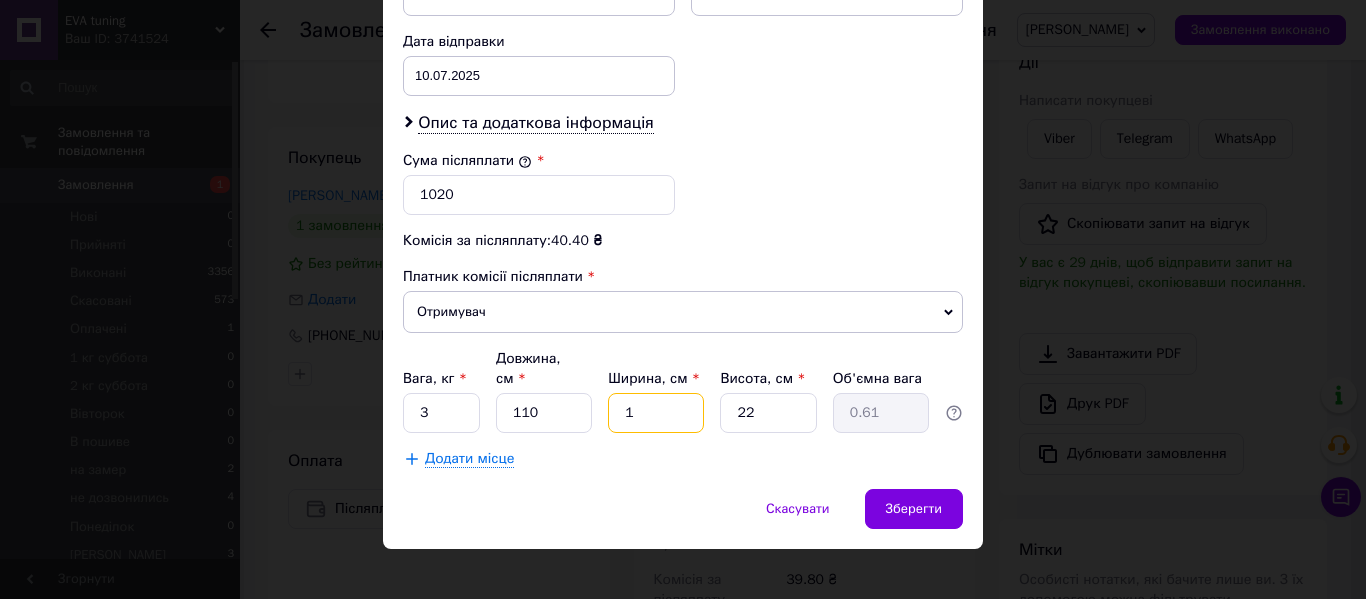 type on "17" 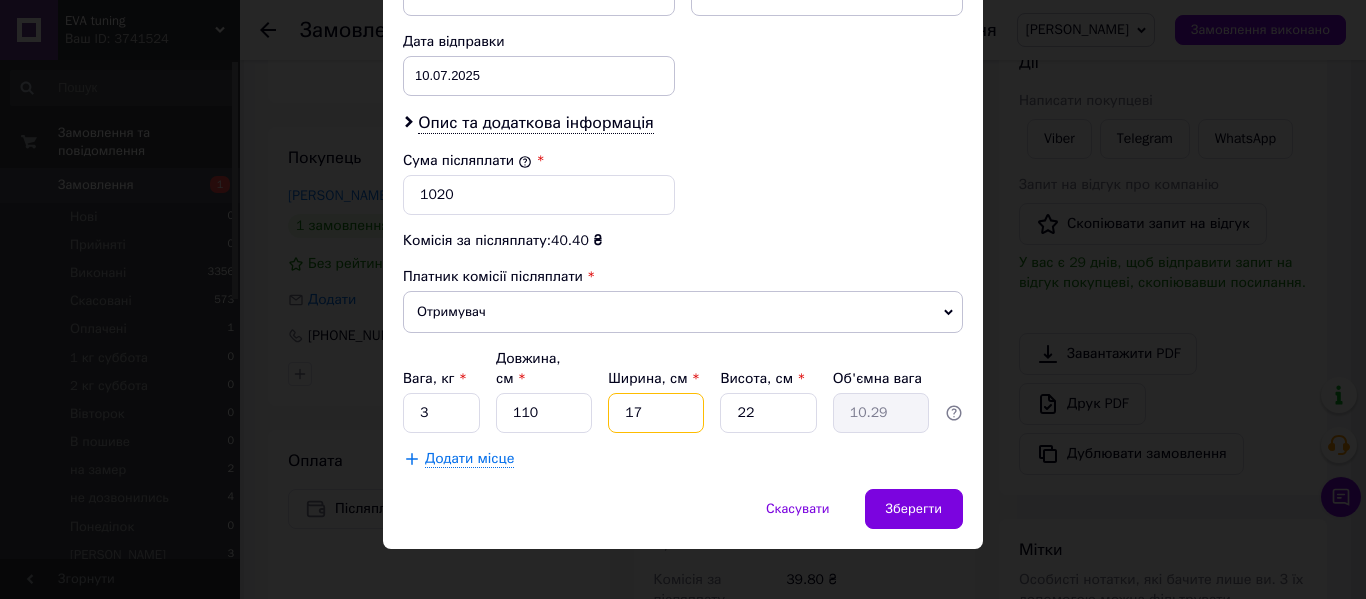 type on "17" 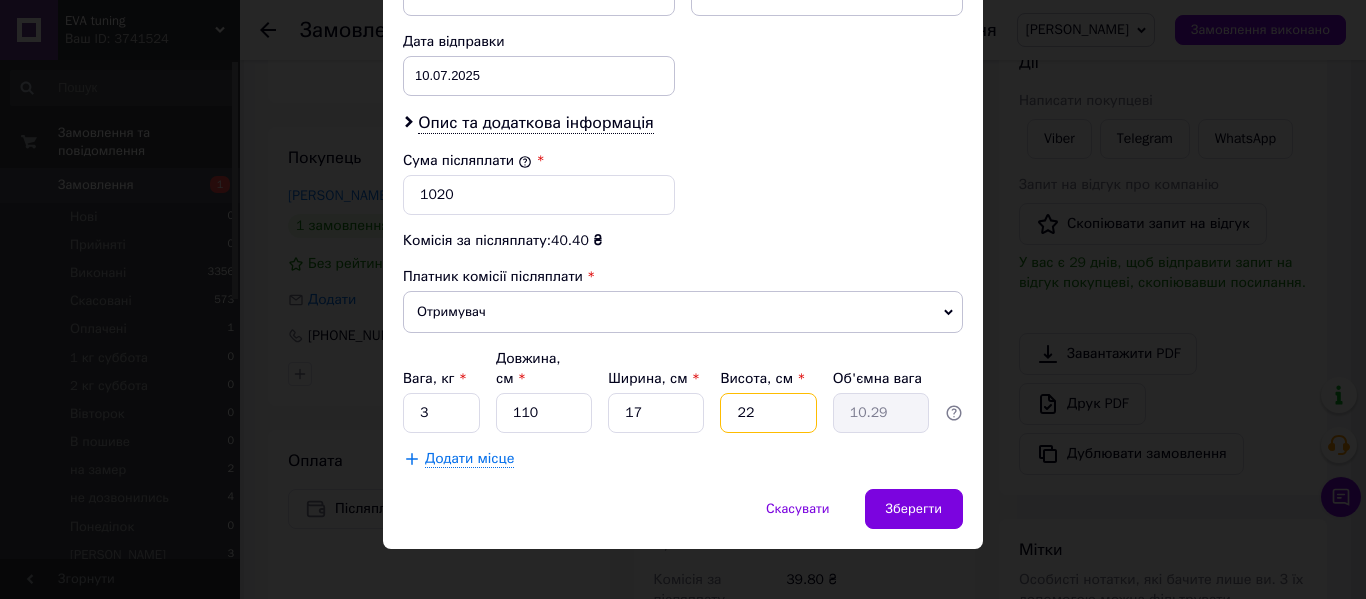 click on "22" at bounding box center [768, 413] 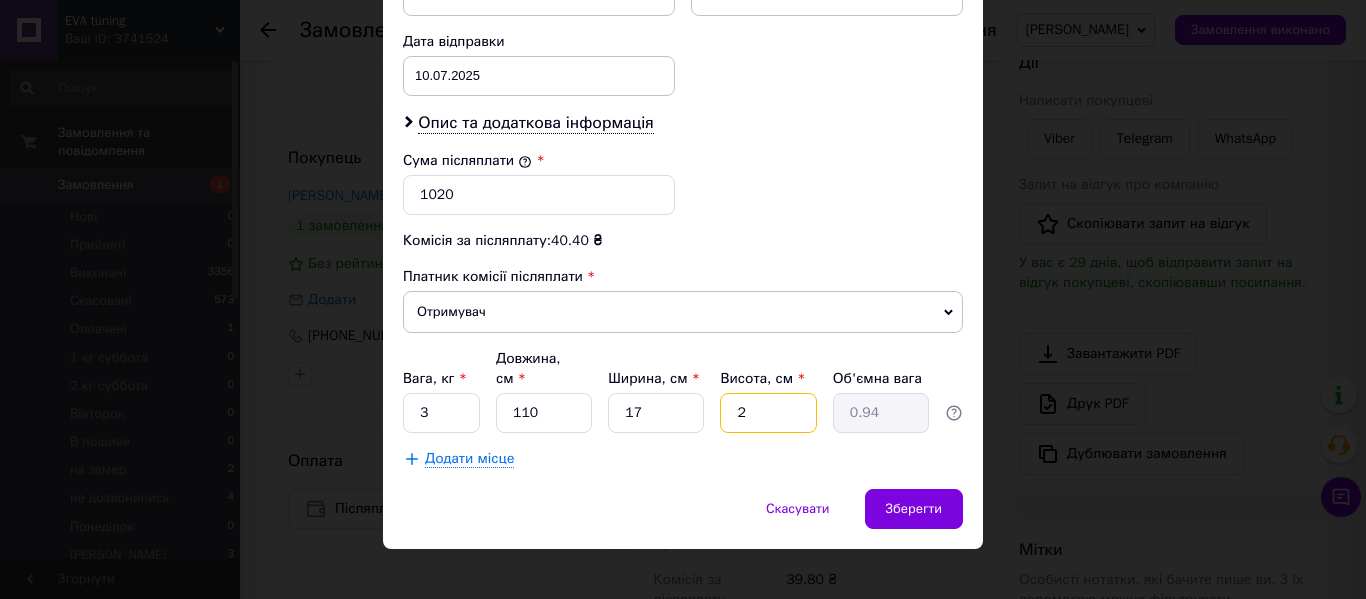 type 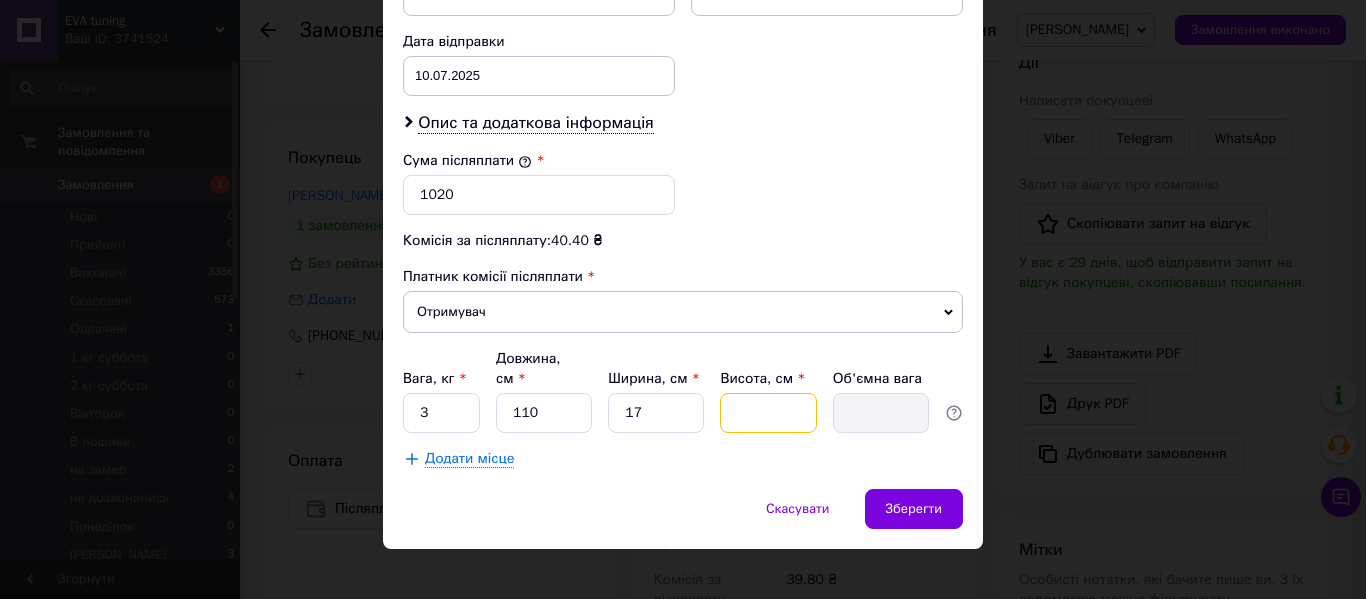 type on "2" 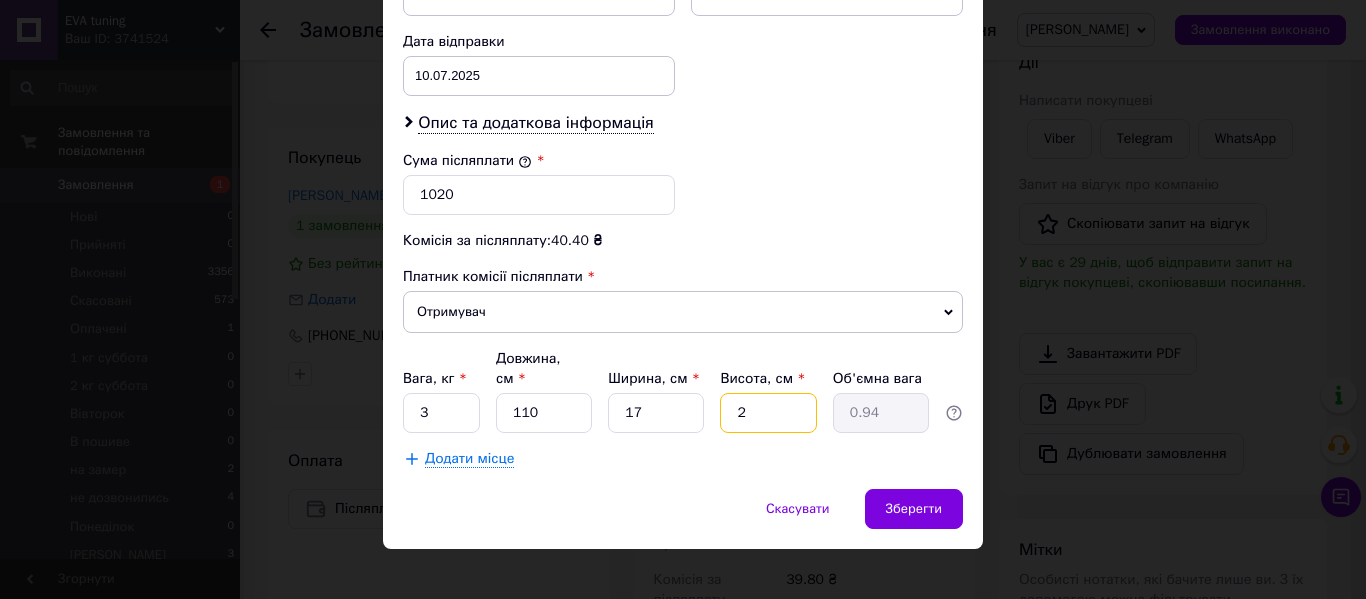 type on "20" 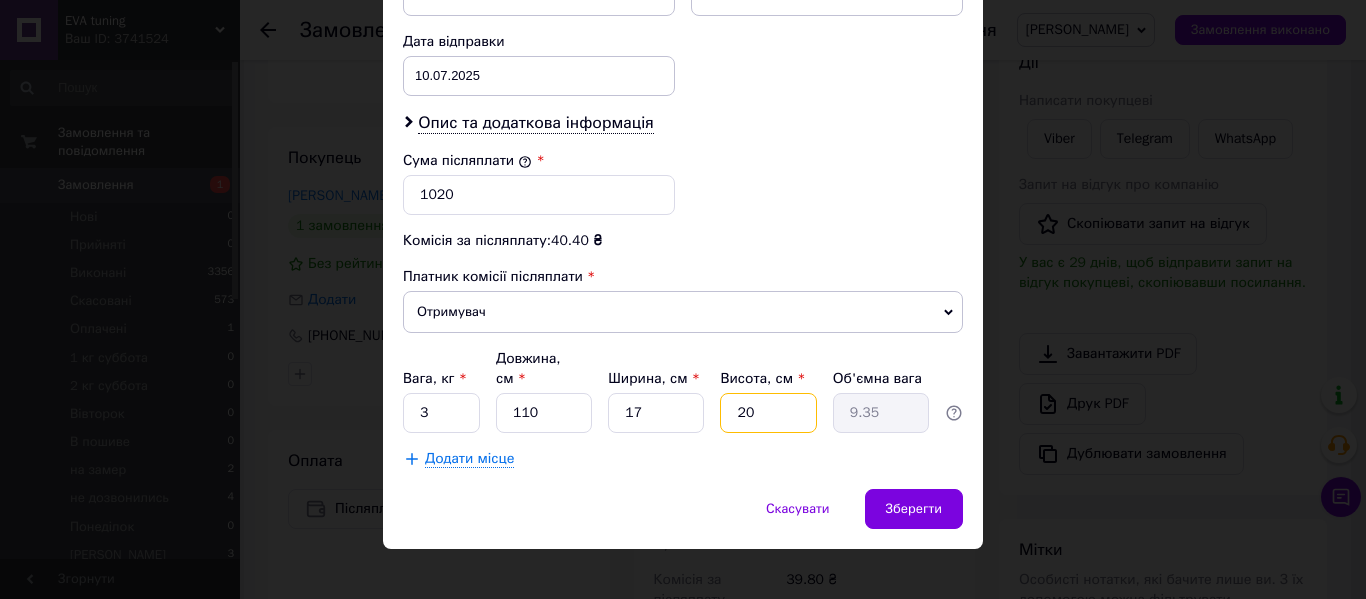 type on "2" 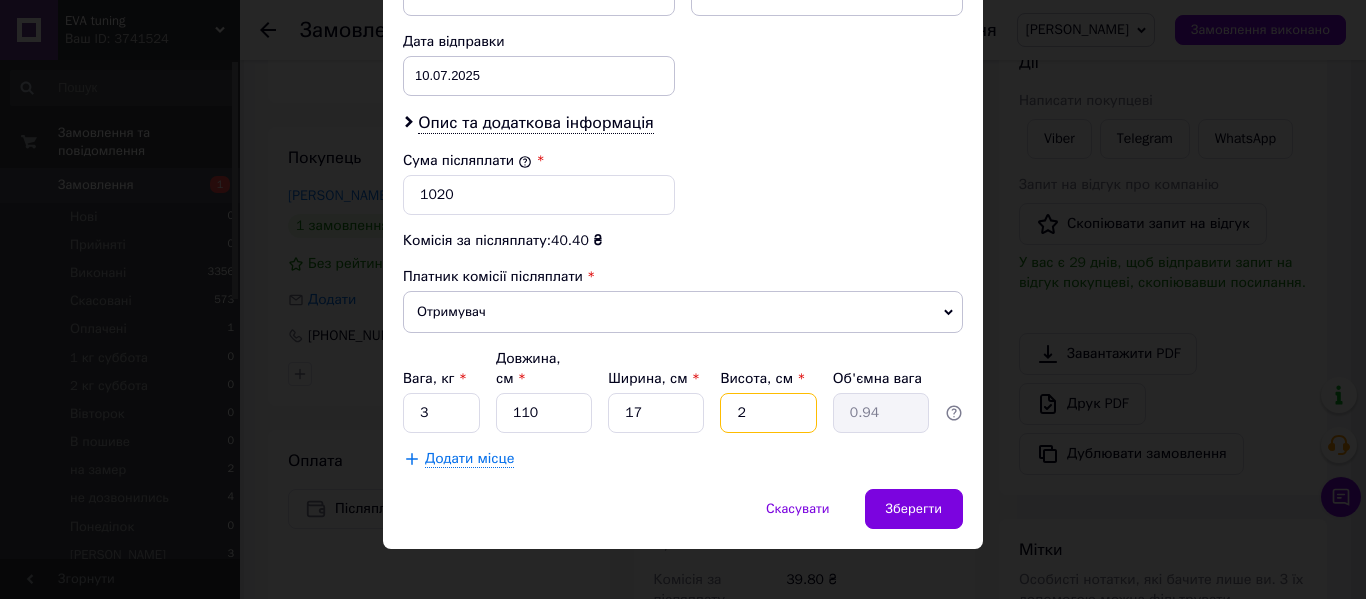 type 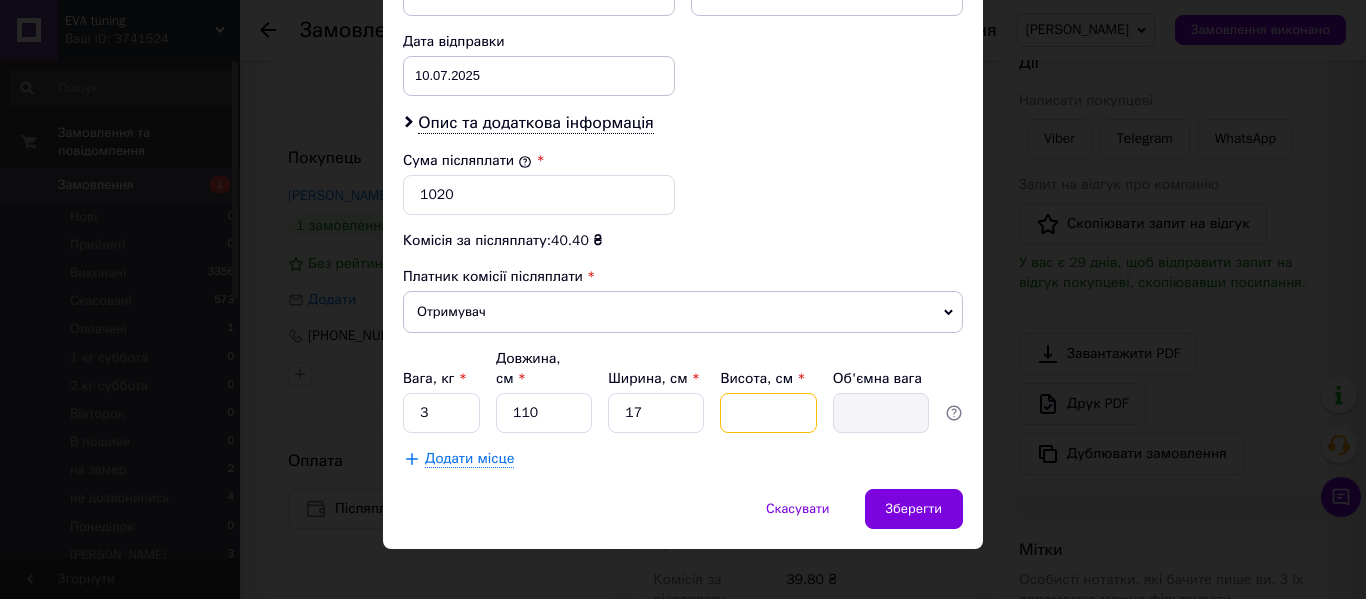 type on "8" 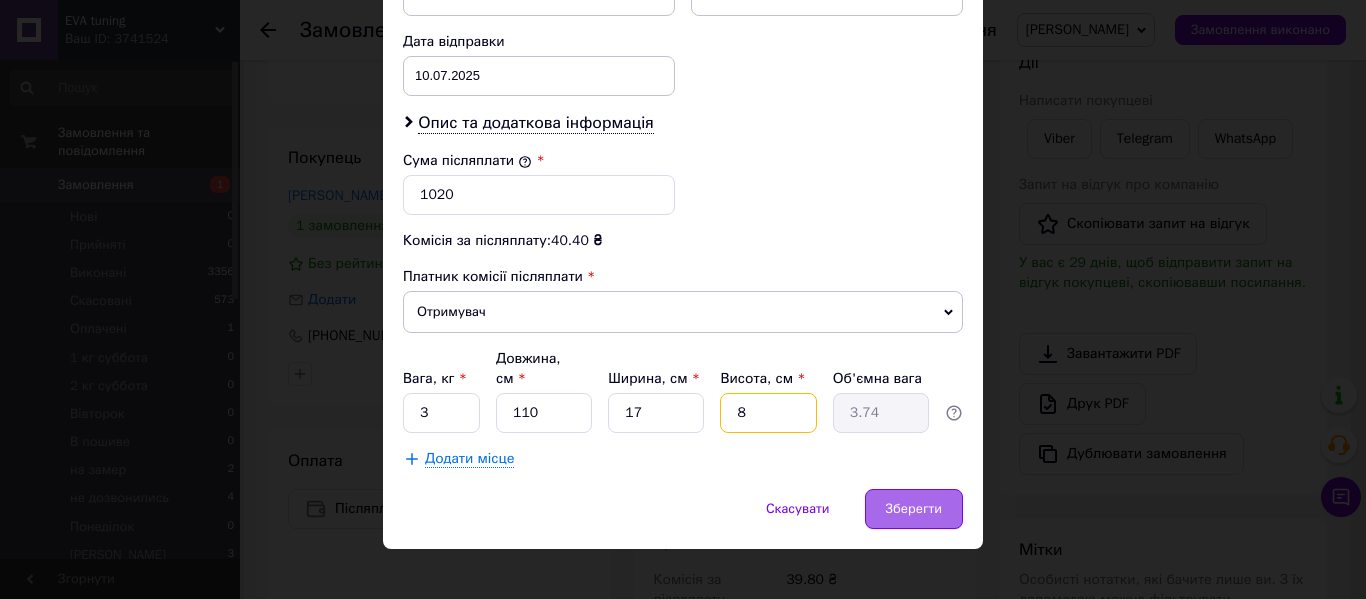 type on "8" 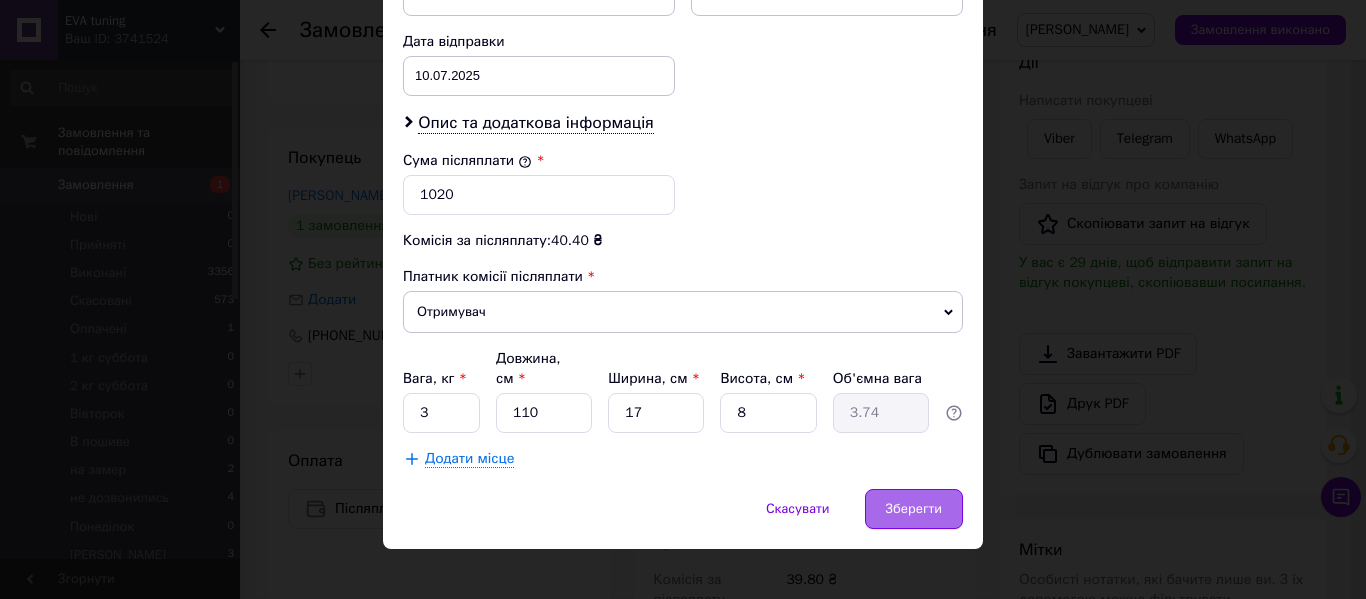 click on "Зберегти" at bounding box center (914, 509) 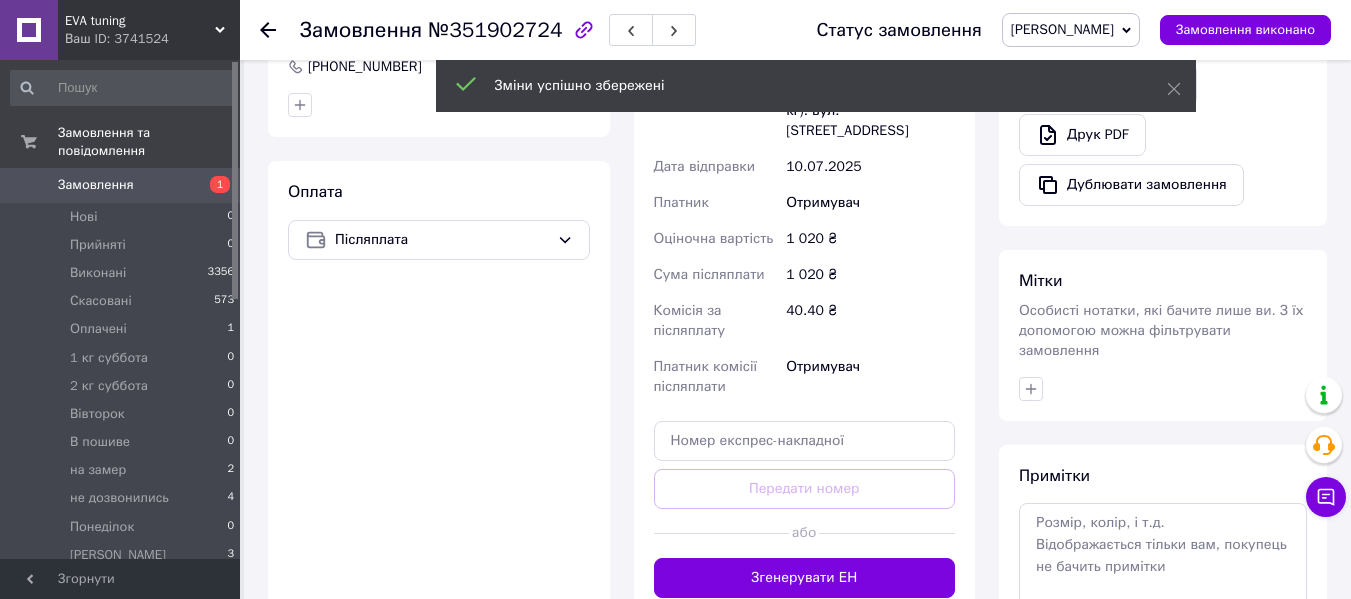 scroll, scrollTop: 600, scrollLeft: 0, axis: vertical 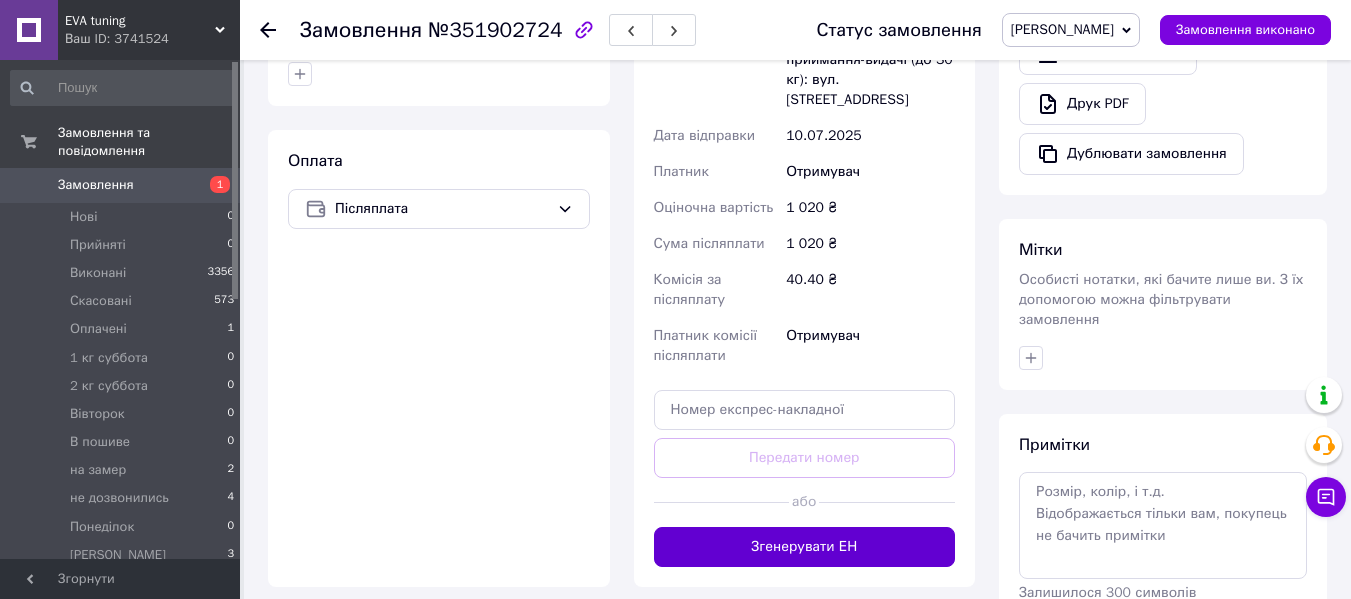 click on "Згенерувати ЕН" at bounding box center (805, 547) 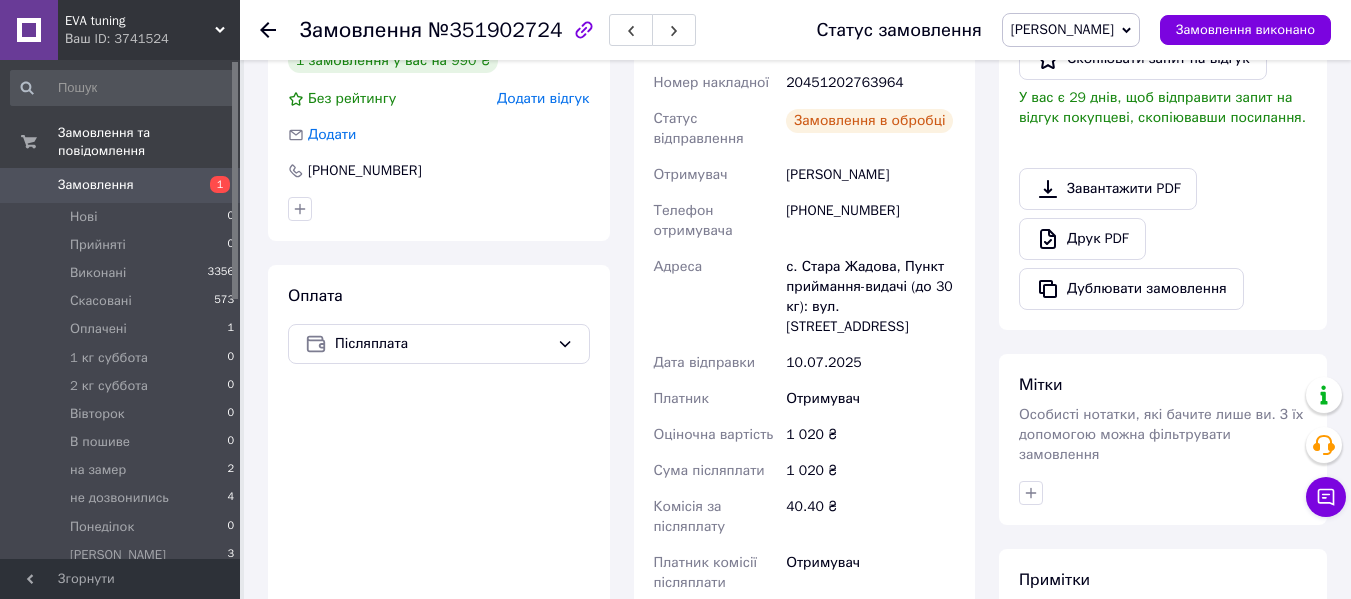 scroll, scrollTop: 400, scrollLeft: 0, axis: vertical 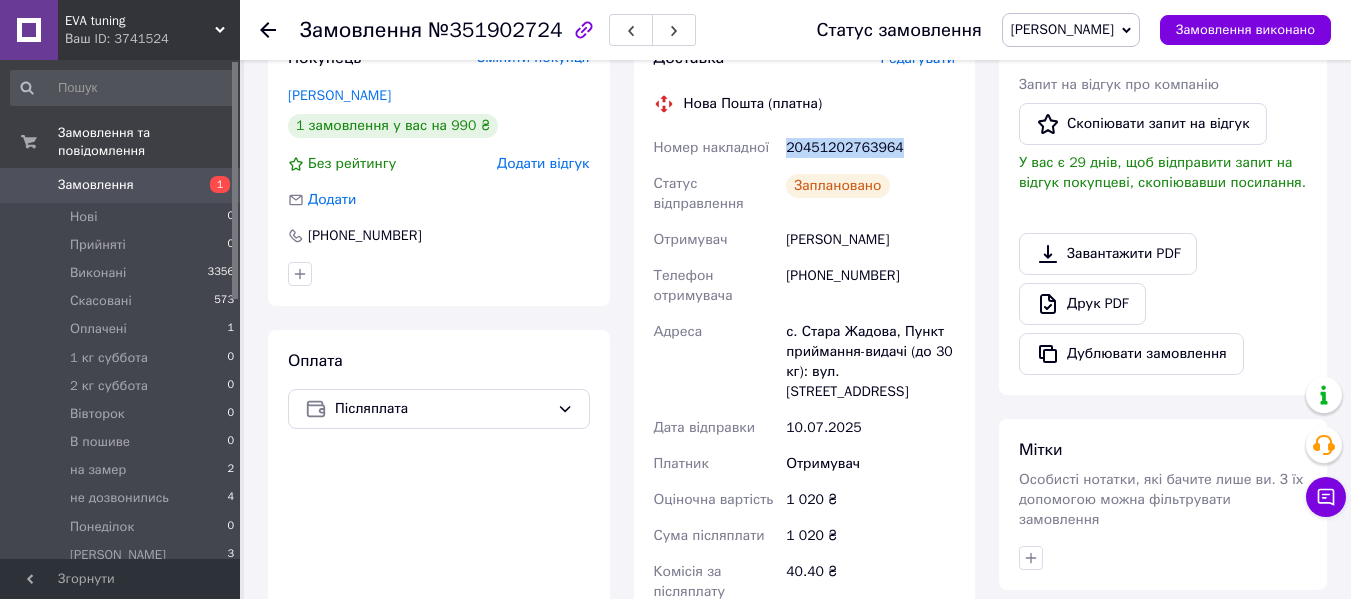 drag, startPoint x: 785, startPoint y: 146, endPoint x: 898, endPoint y: 153, distance: 113.216606 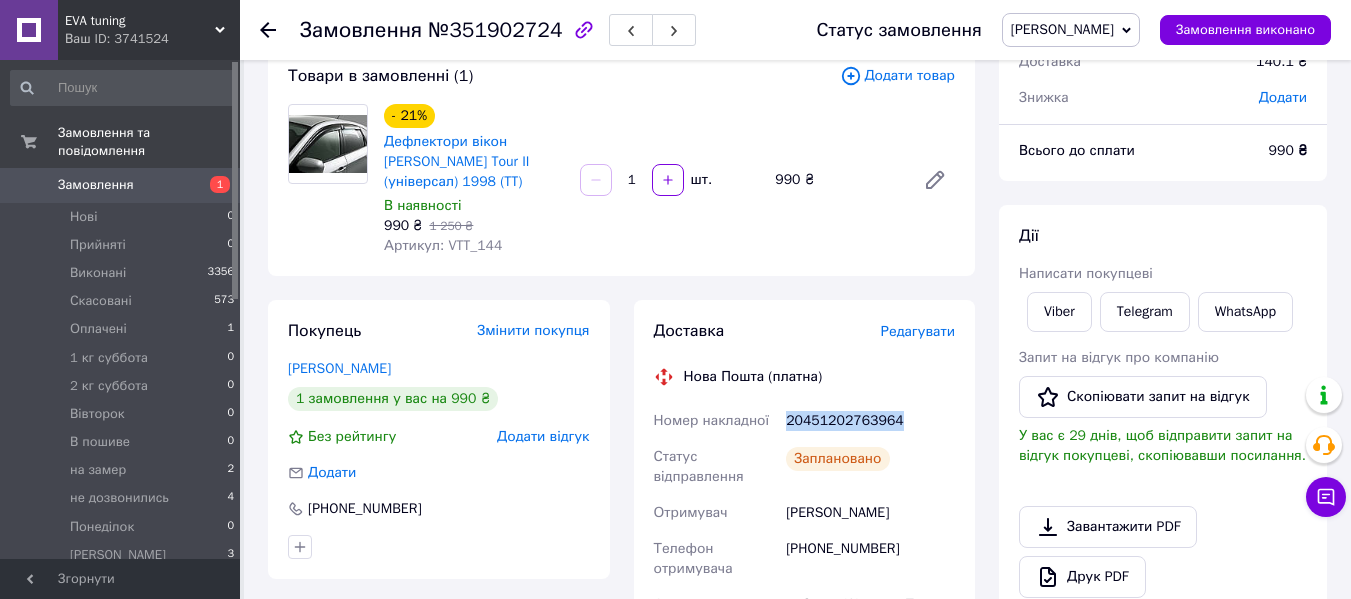 scroll, scrollTop: 100, scrollLeft: 0, axis: vertical 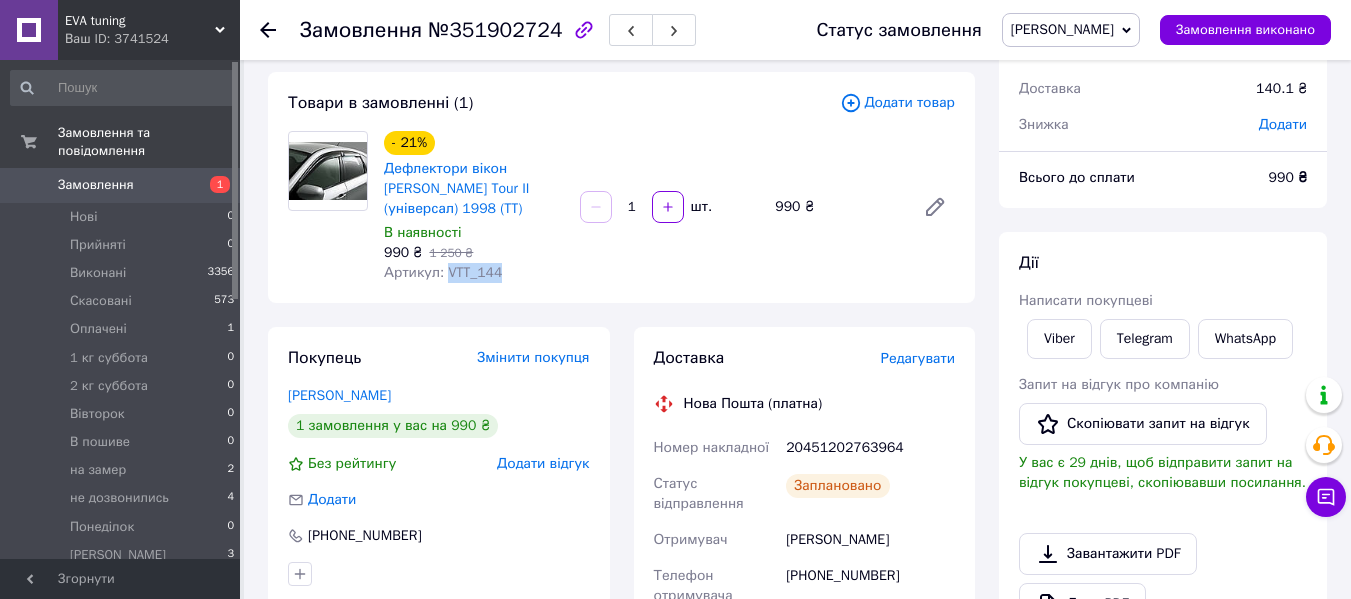 drag, startPoint x: 443, startPoint y: 274, endPoint x: 506, endPoint y: 278, distance: 63.126858 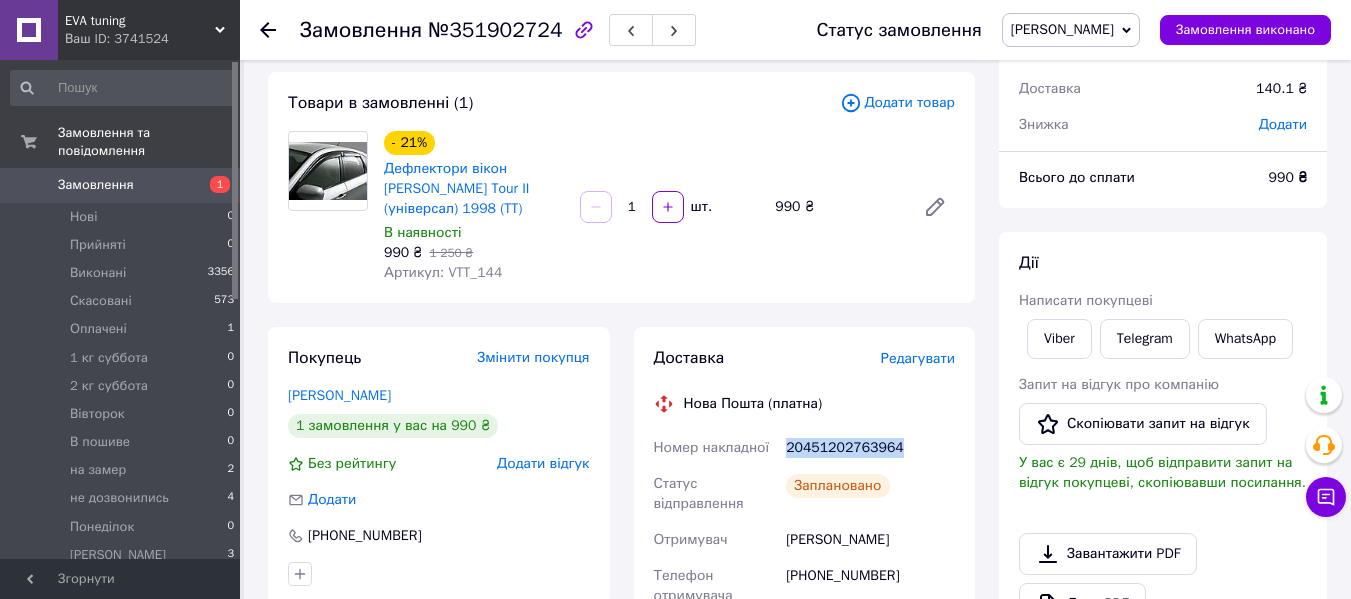 drag, startPoint x: 782, startPoint y: 454, endPoint x: 891, endPoint y: 455, distance: 109.004585 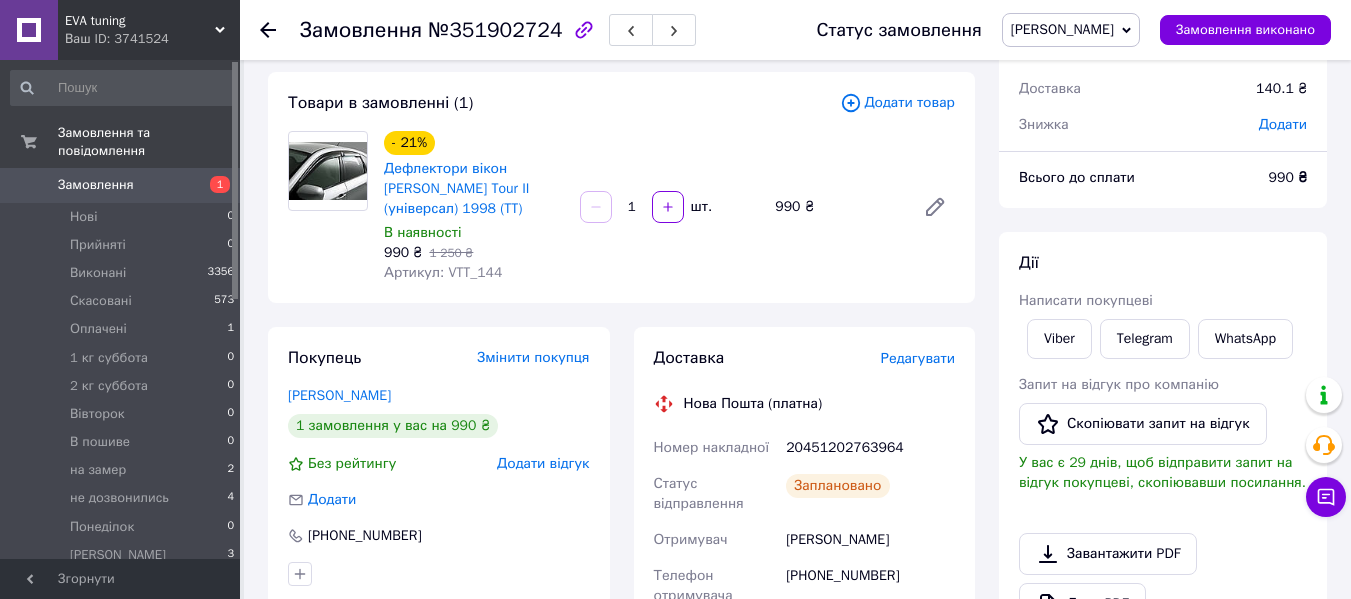 drag, startPoint x: 296, startPoint y: 26, endPoint x: 550, endPoint y: 31, distance: 254.04921 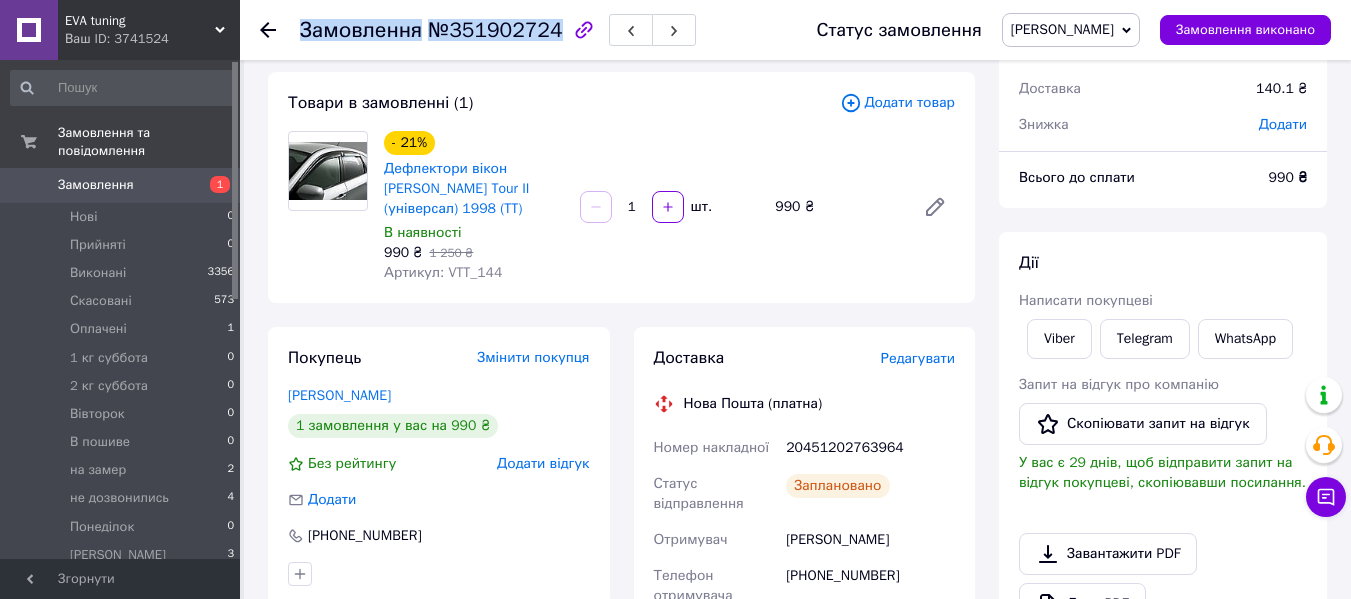 drag, startPoint x: 300, startPoint y: 29, endPoint x: 547, endPoint y: 35, distance: 247.07286 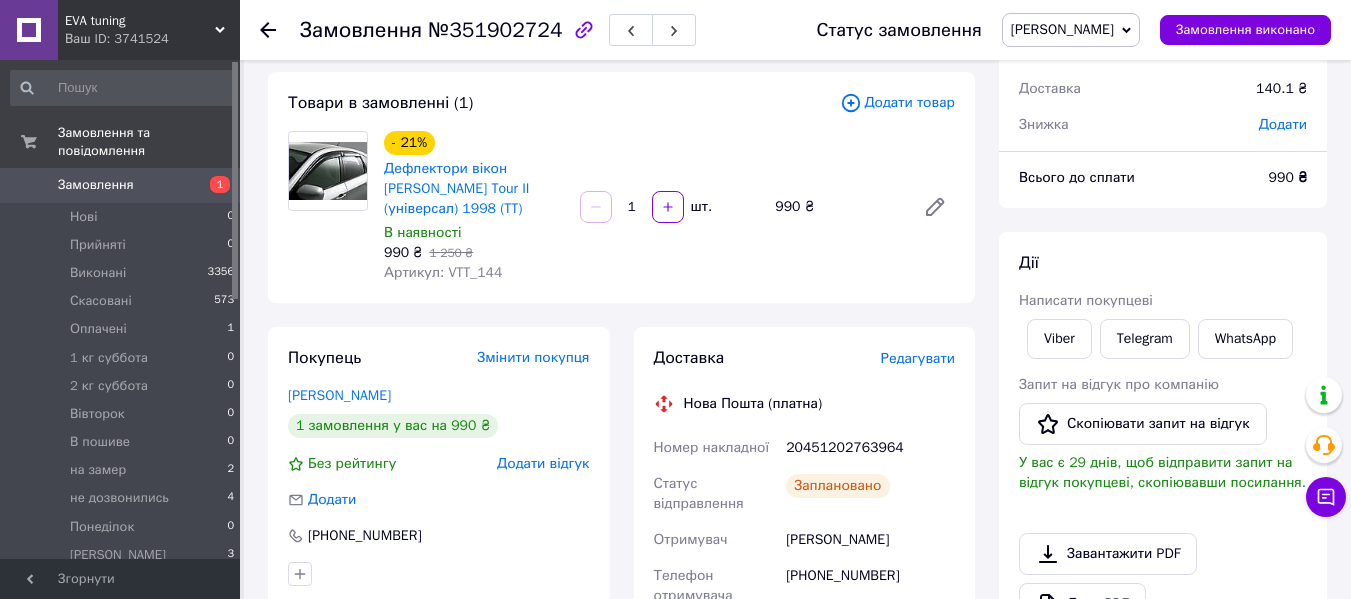 click 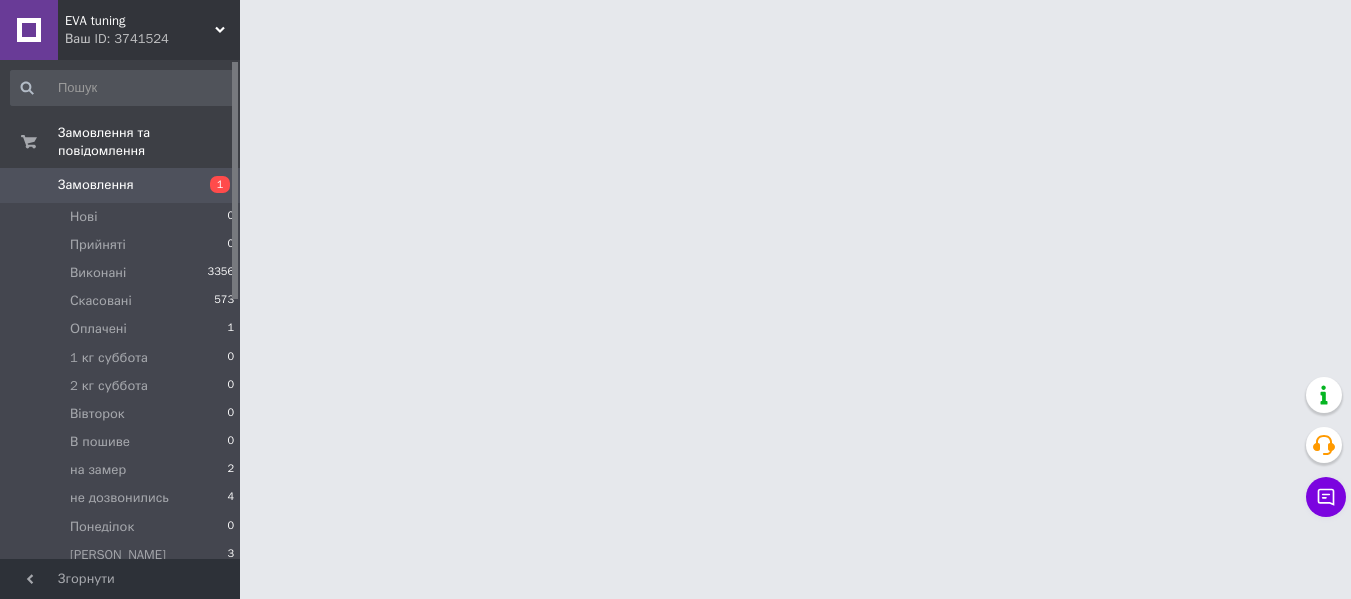 scroll, scrollTop: 0, scrollLeft: 0, axis: both 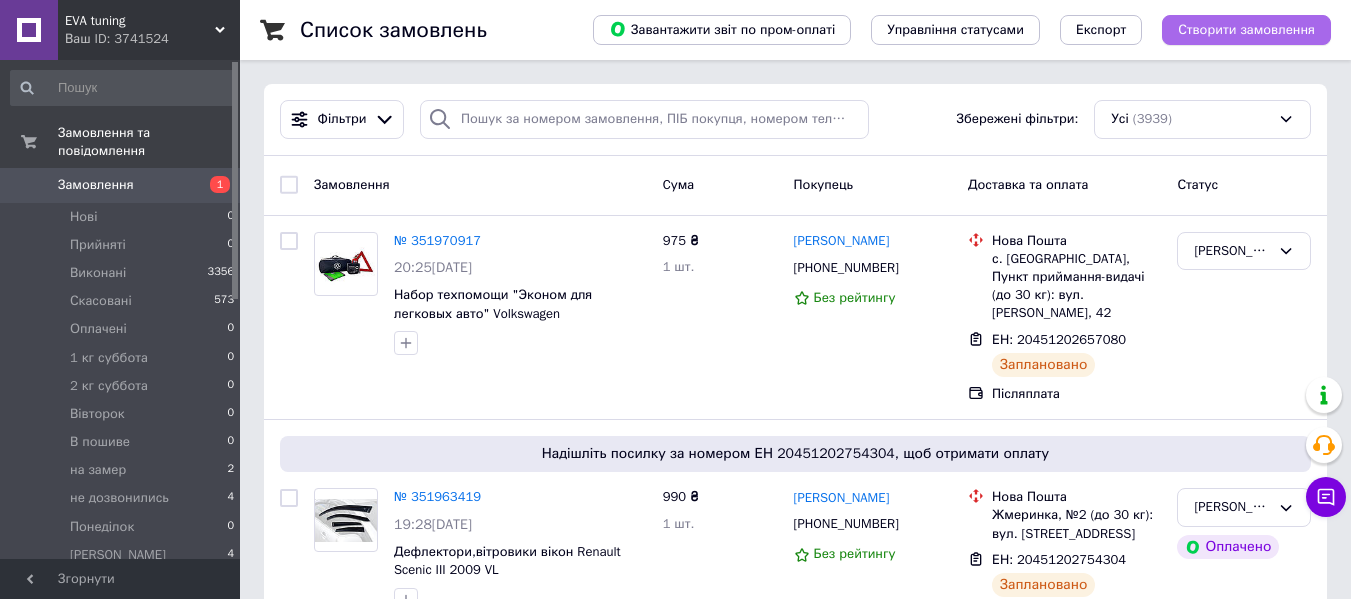 click on "Створити замовлення" at bounding box center [1246, 30] 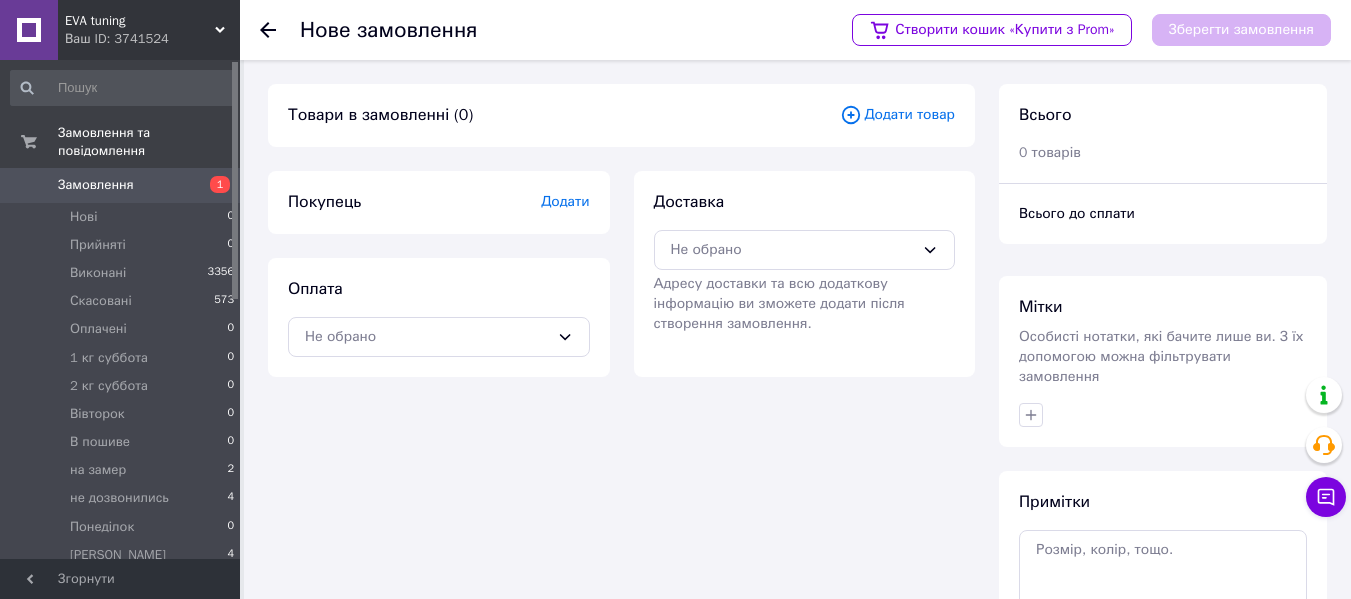 click on "Додати товар" at bounding box center [897, 115] 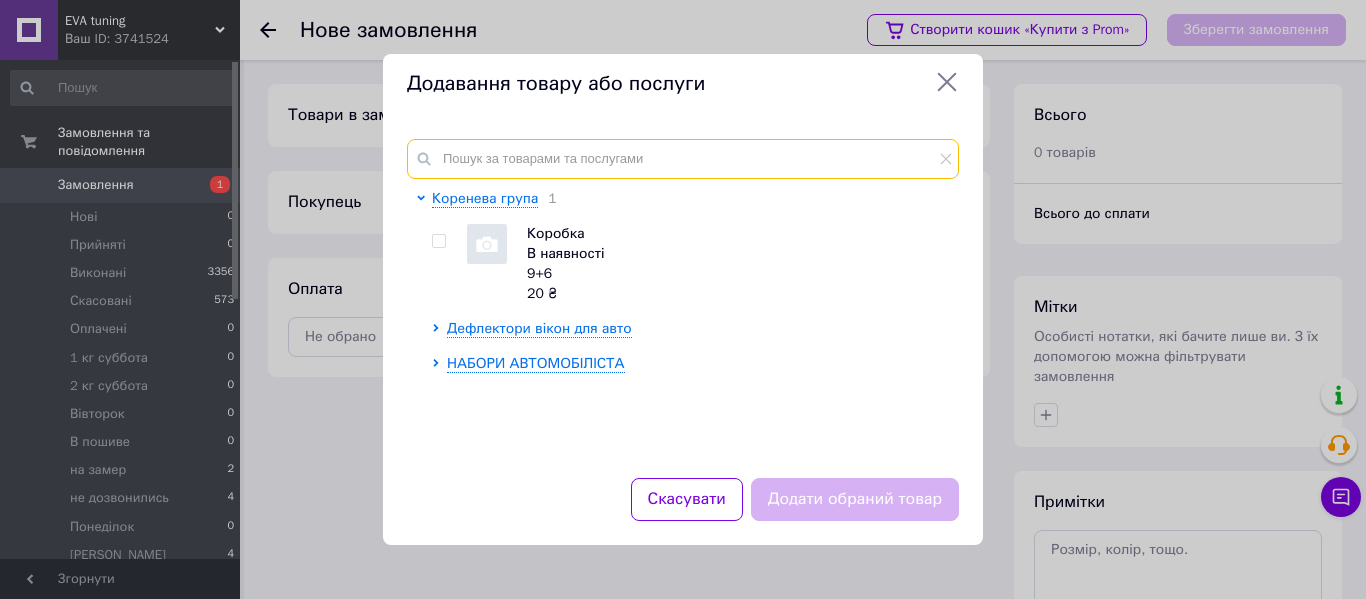 click at bounding box center (683, 159) 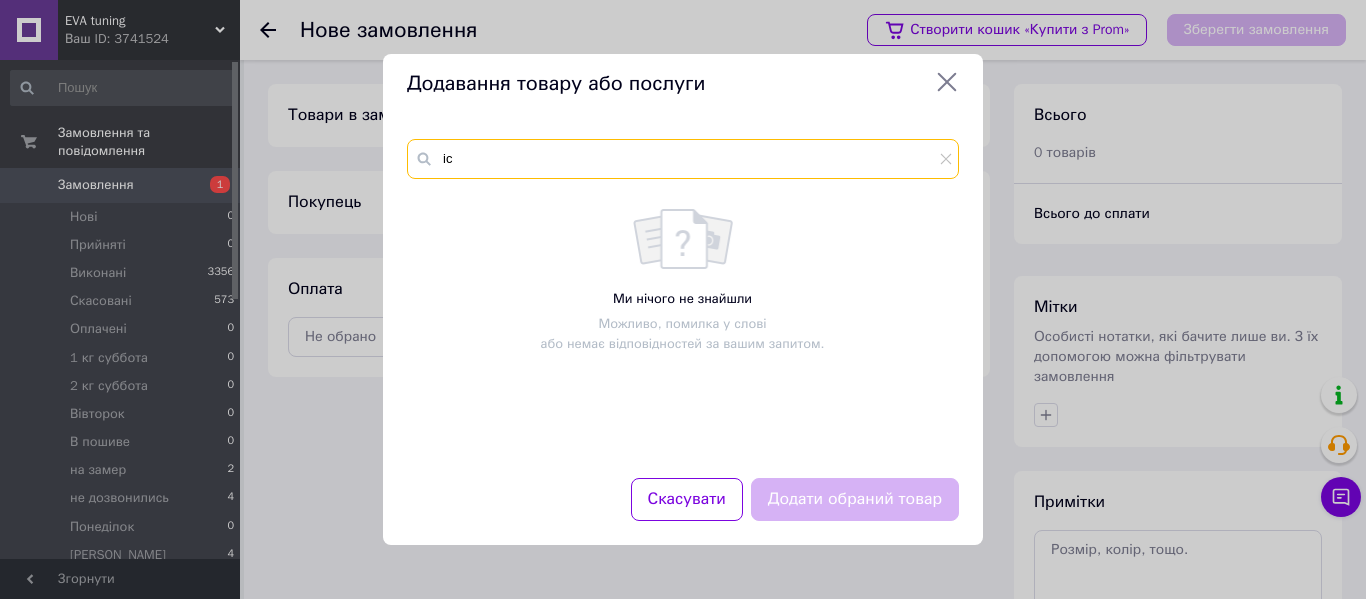 type on "і" 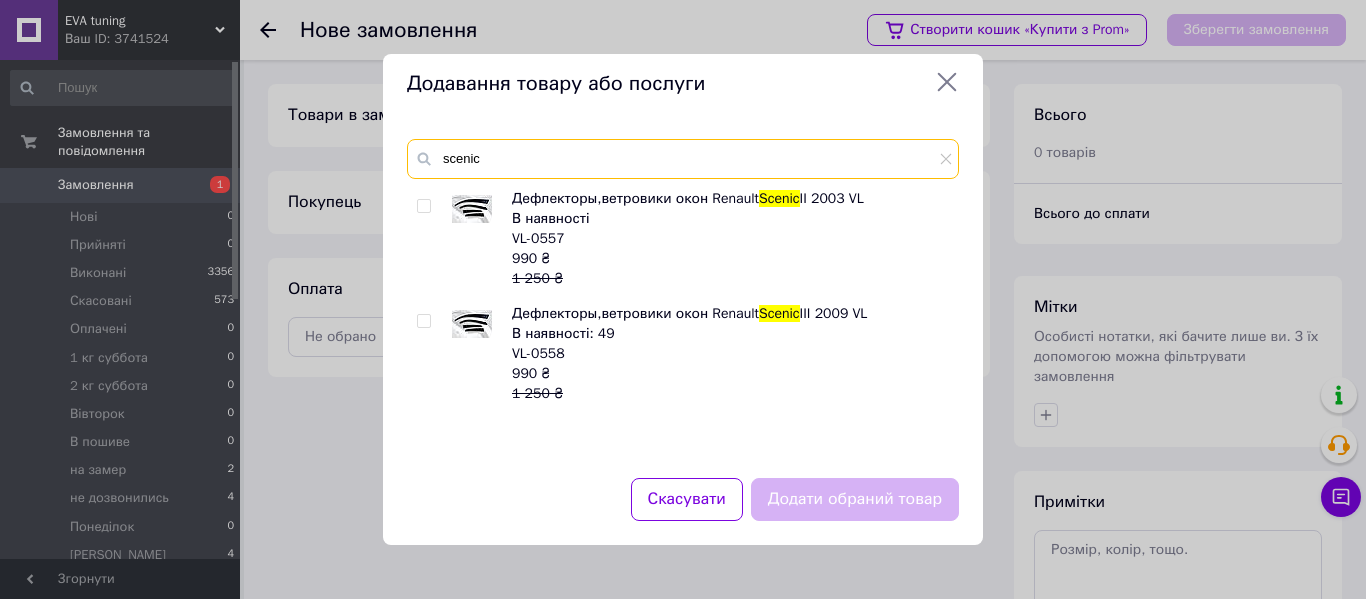 type on "scenic" 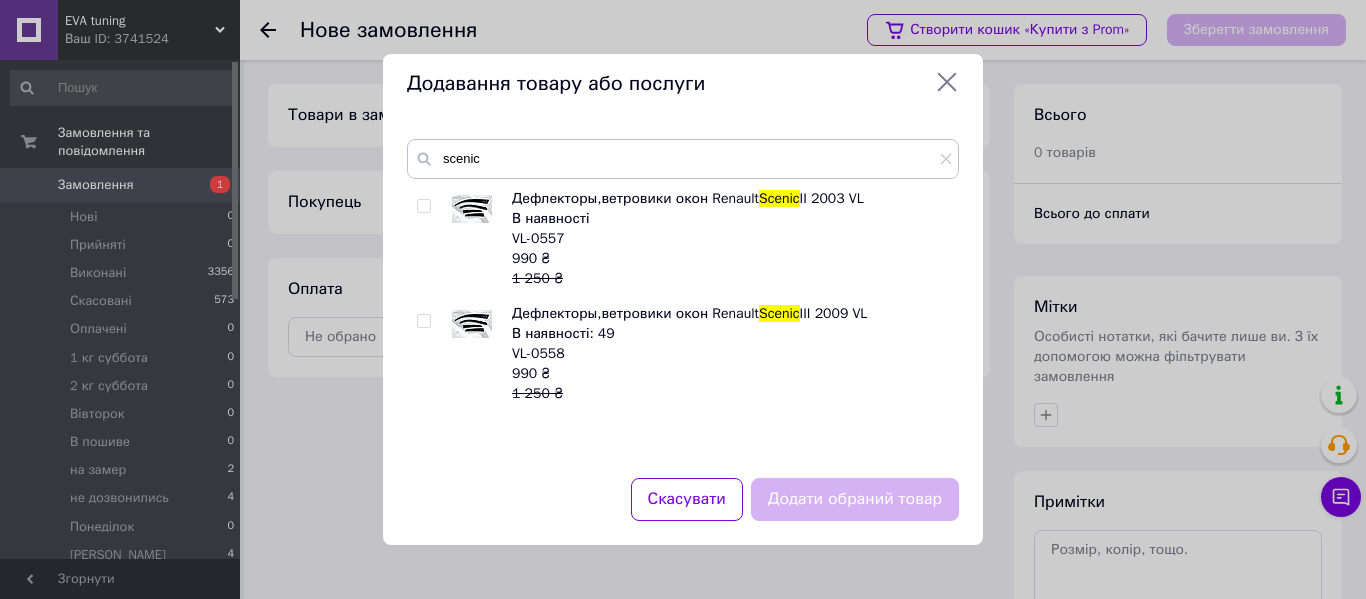 click at bounding box center (423, 321) 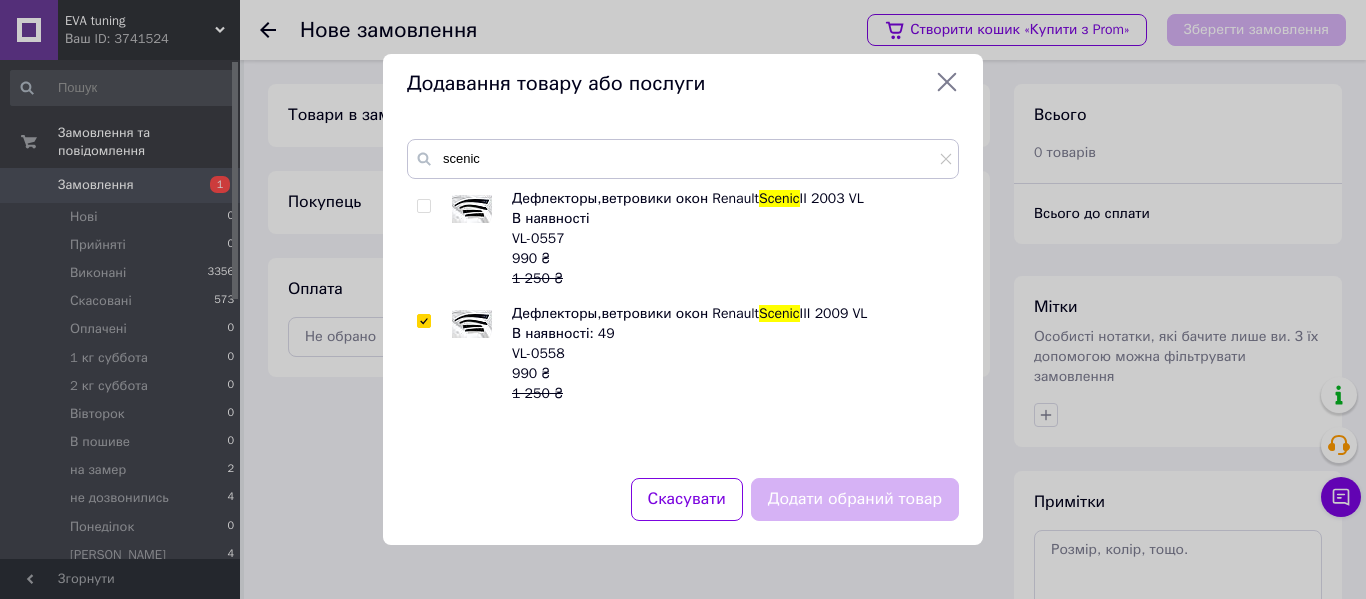 checkbox on "true" 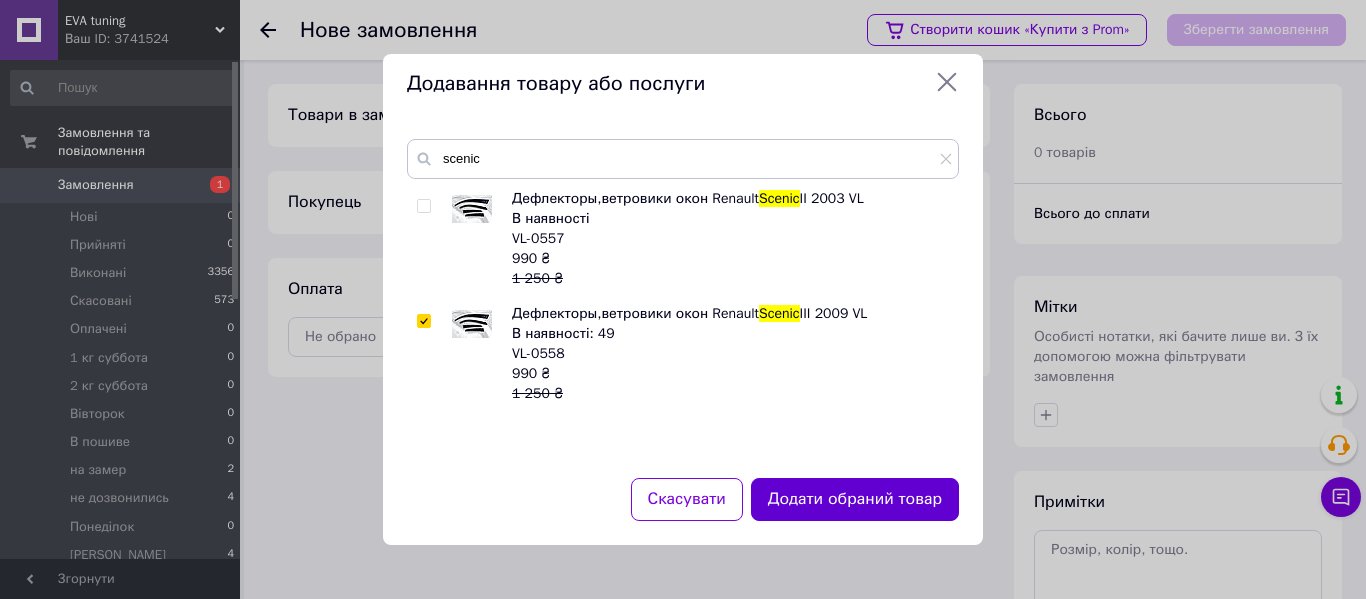 click on "Додати обраний товар" at bounding box center [855, 499] 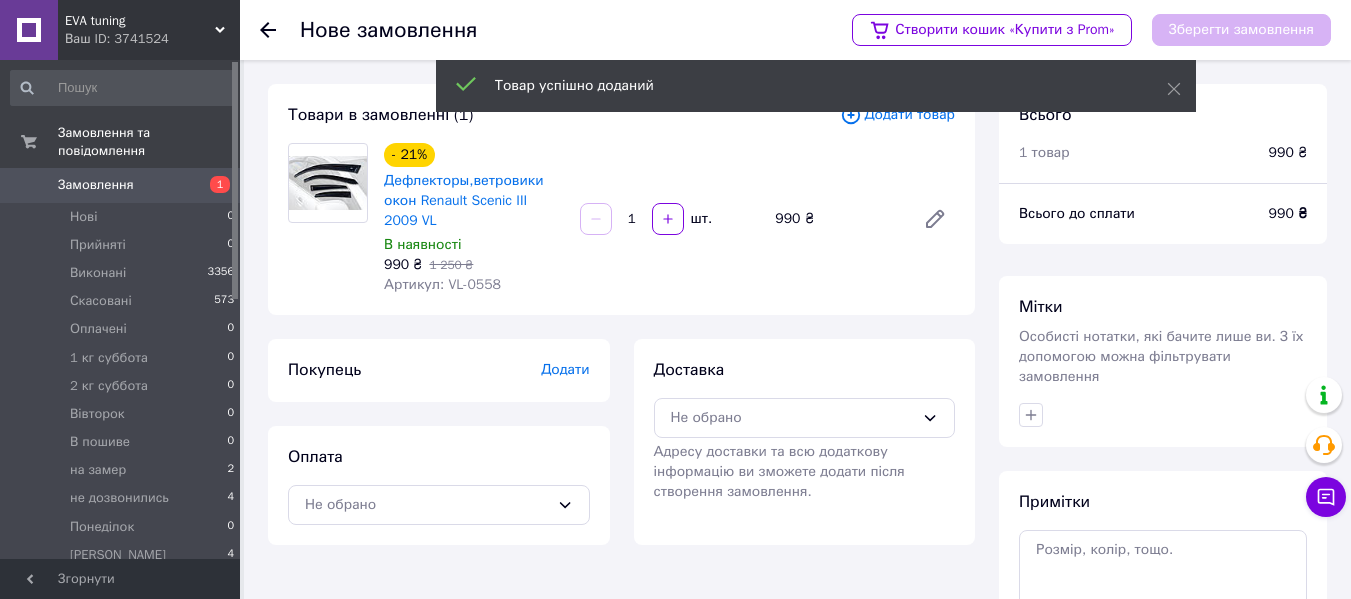 click on "Додати" at bounding box center [565, 369] 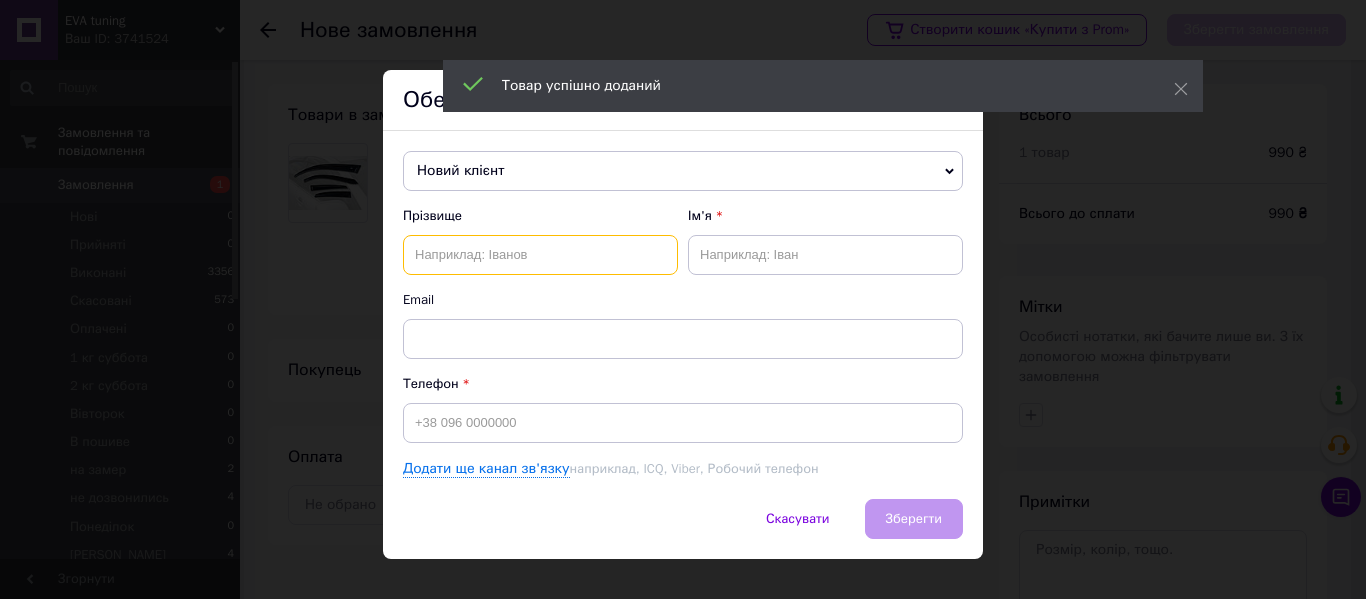 click at bounding box center [540, 255] 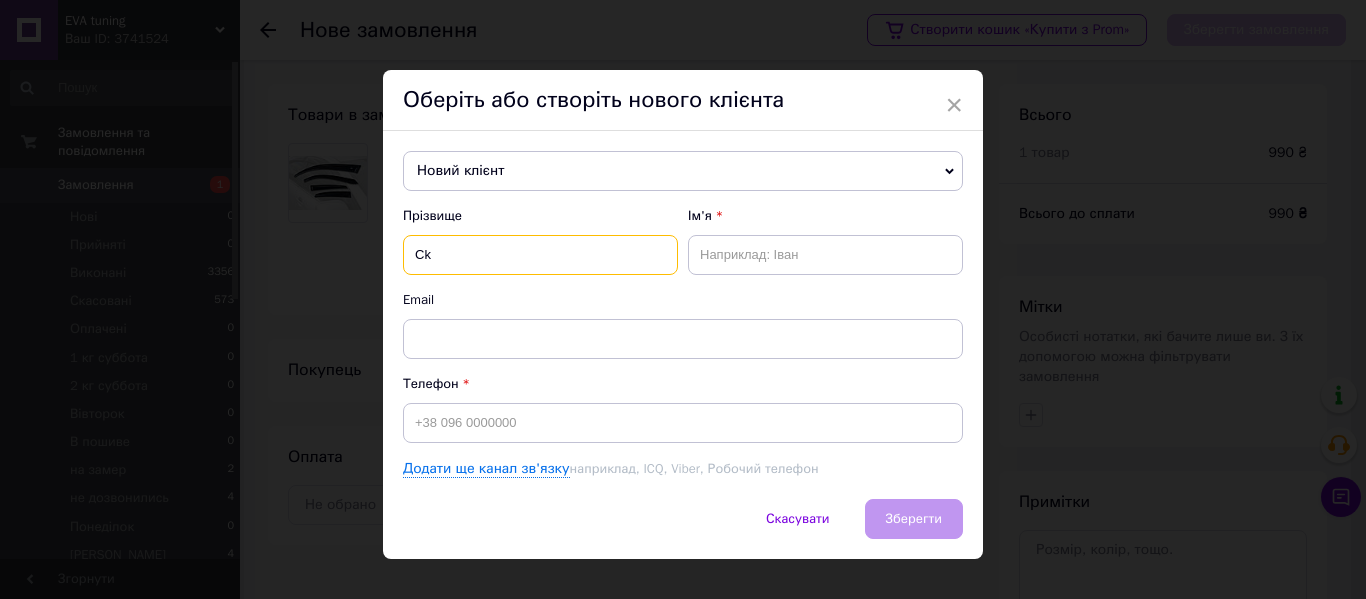 type on "C" 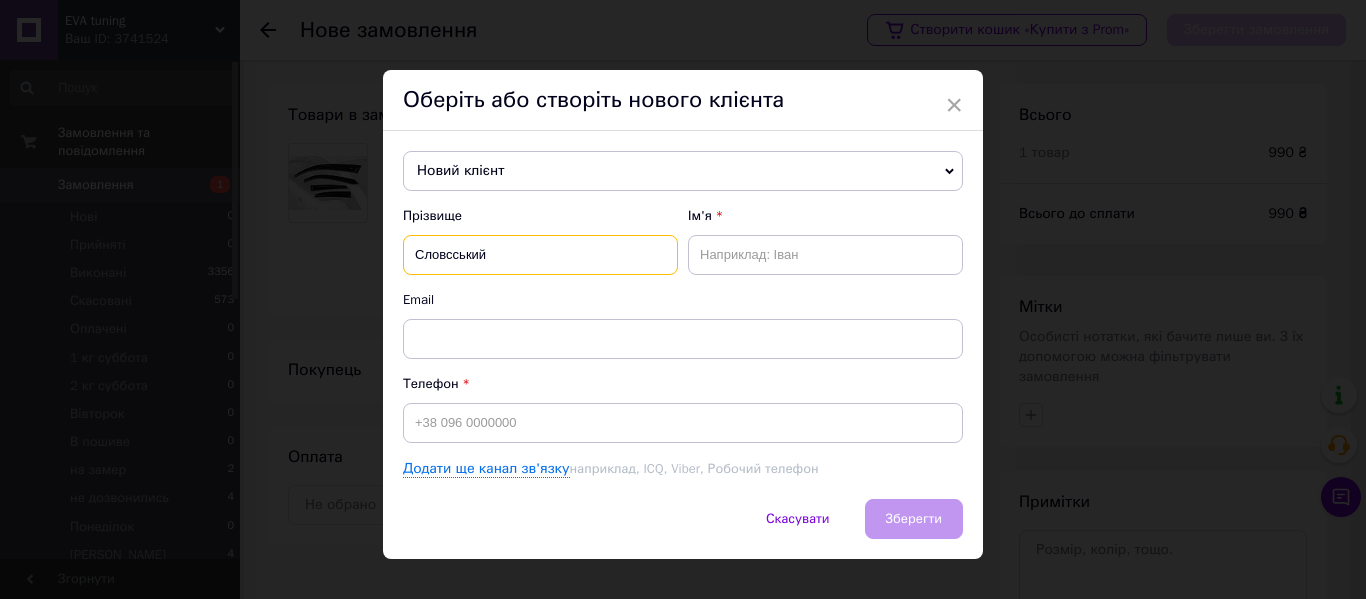 click on "Словсський" at bounding box center [540, 255] 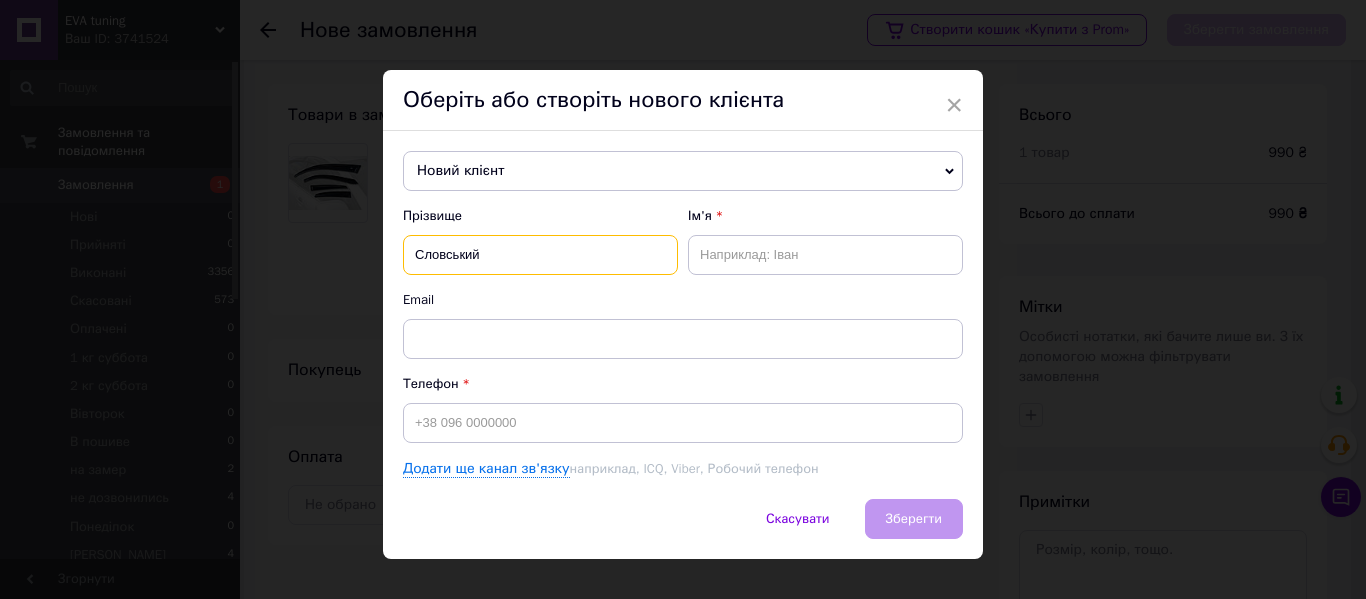 type on "Словський" 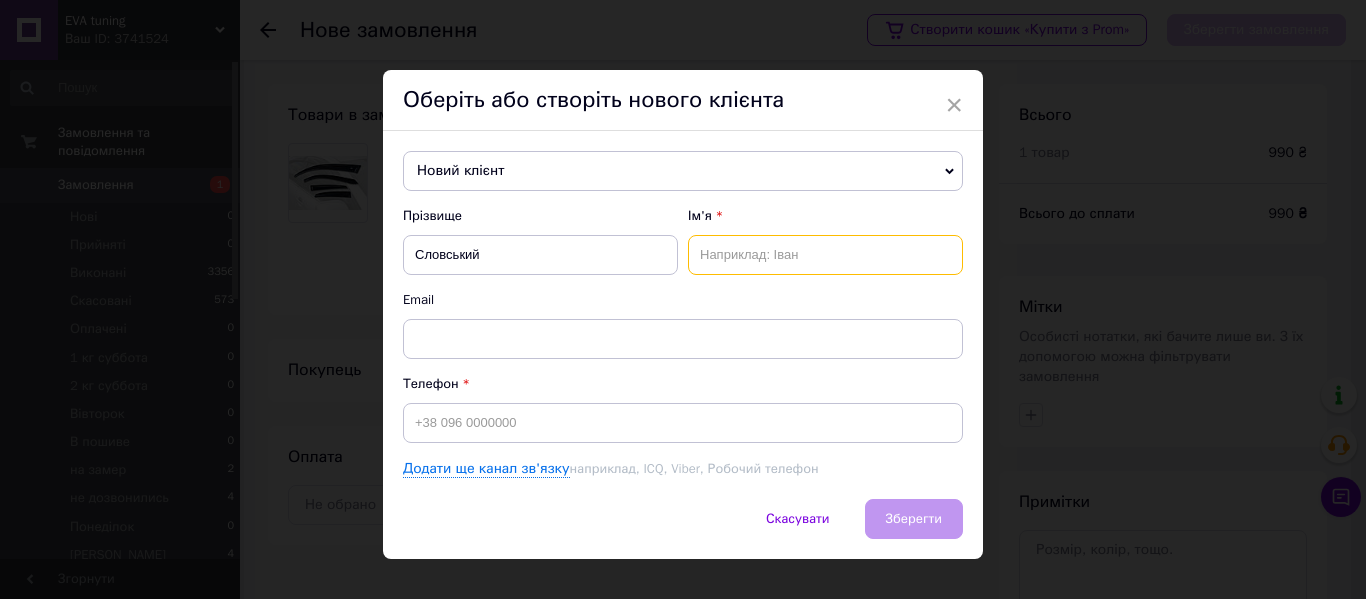 click at bounding box center [825, 255] 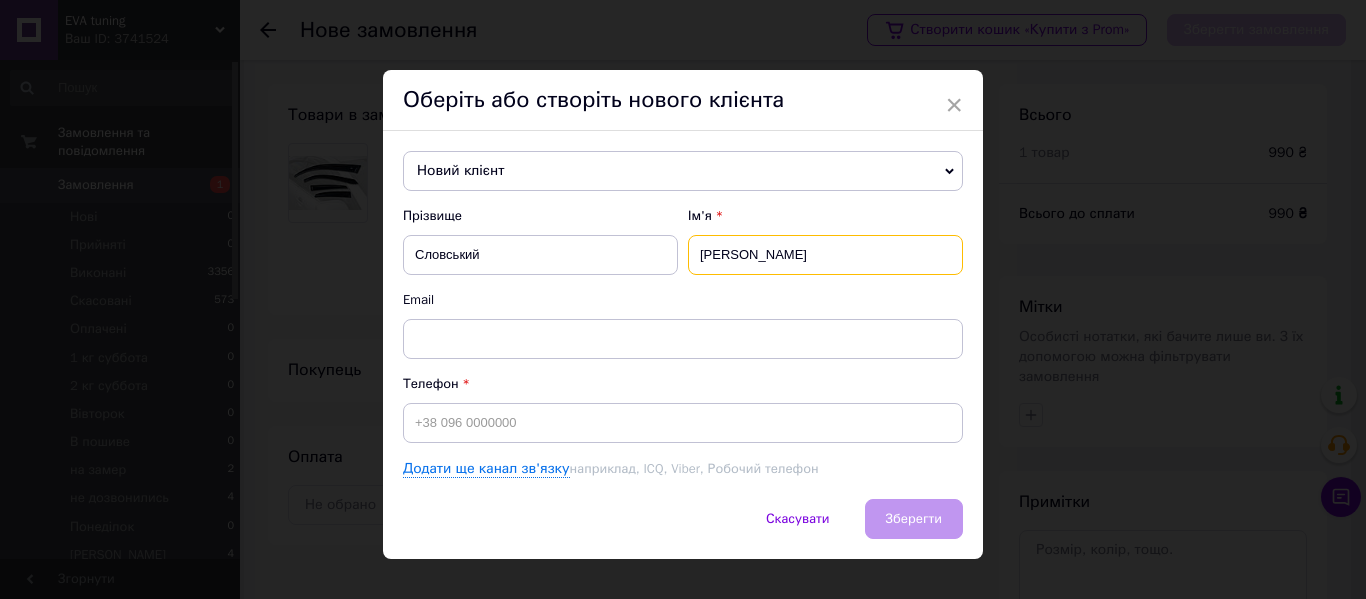 type on "Сергій" 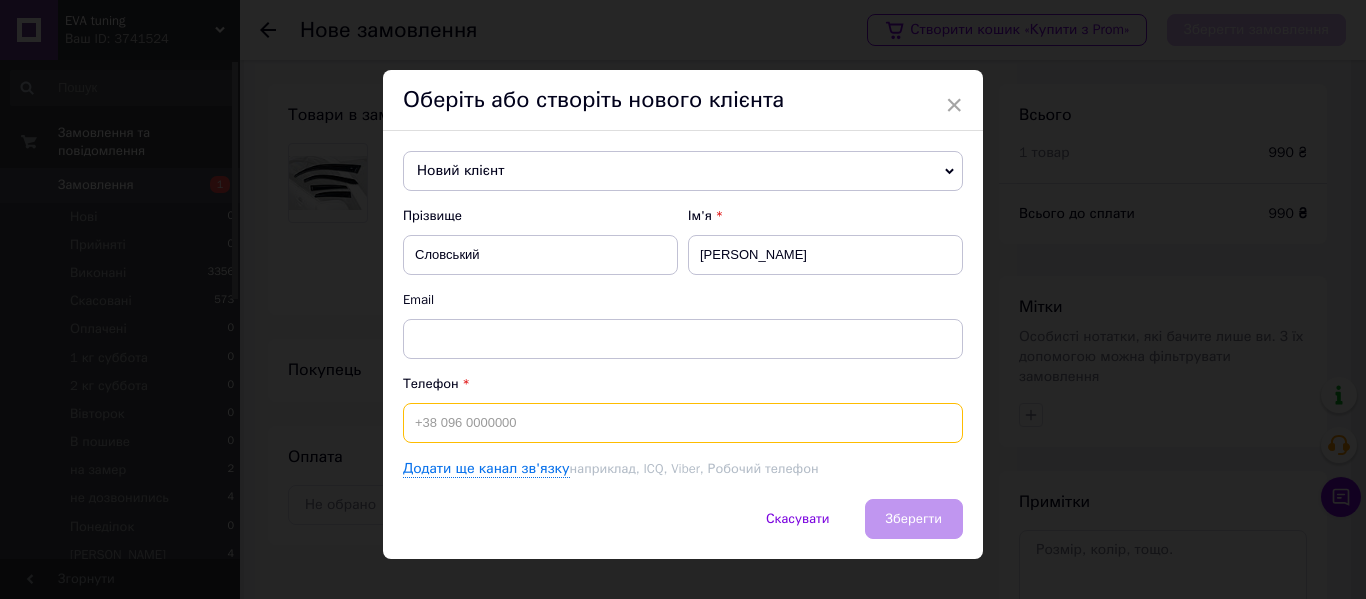 click at bounding box center (683, 423) 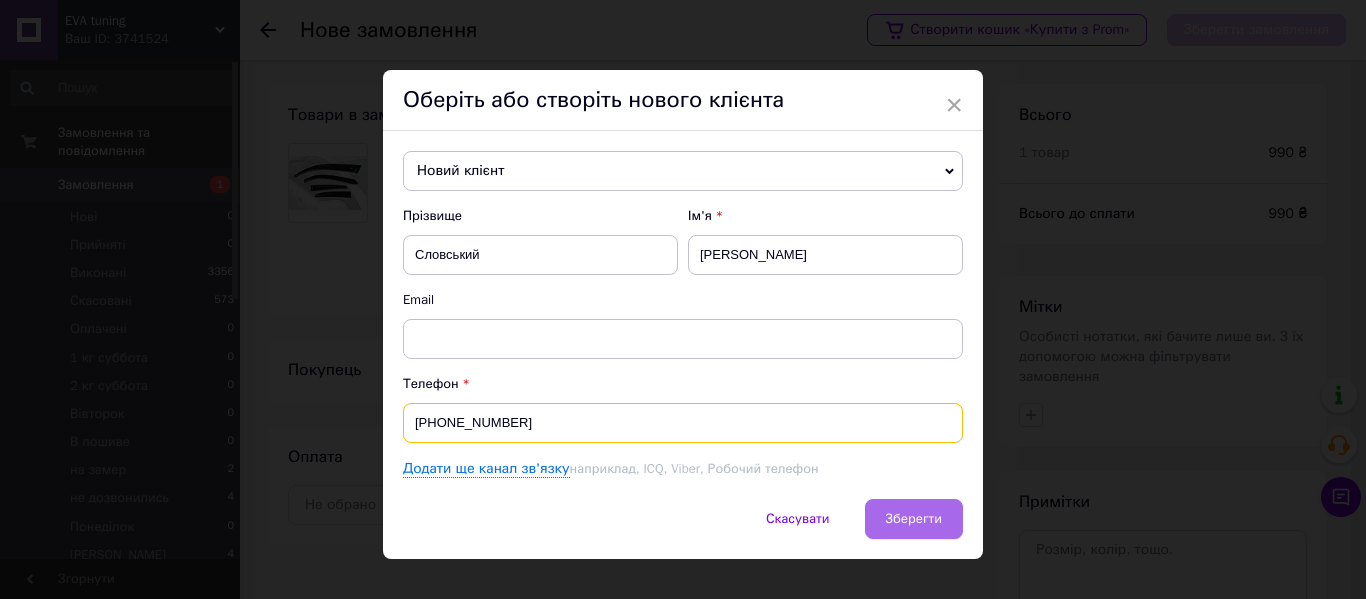 type on "+380679542595" 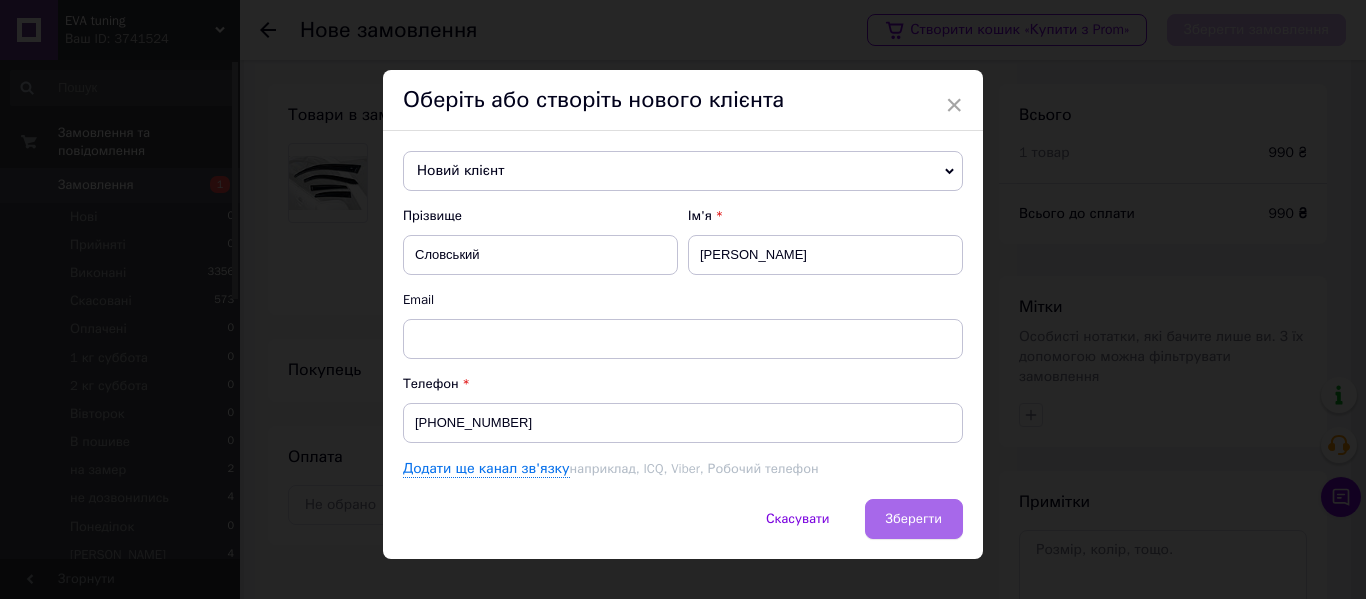 click on "Зберегти" at bounding box center (914, 519) 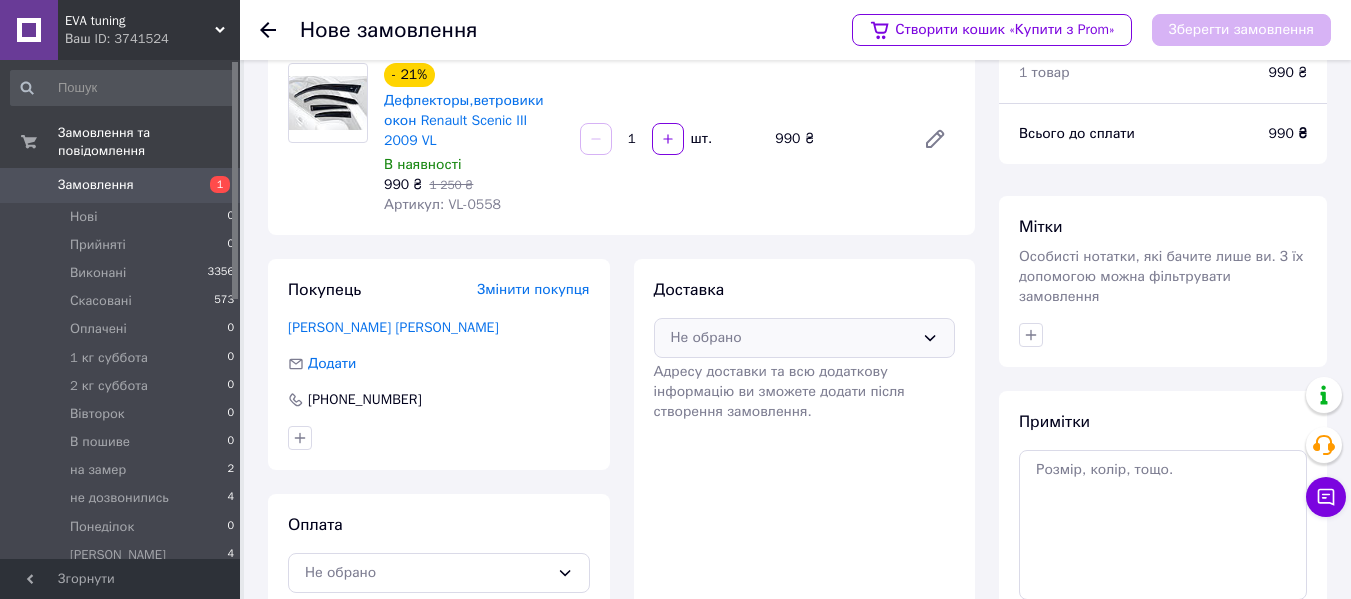 scroll, scrollTop: 200, scrollLeft: 0, axis: vertical 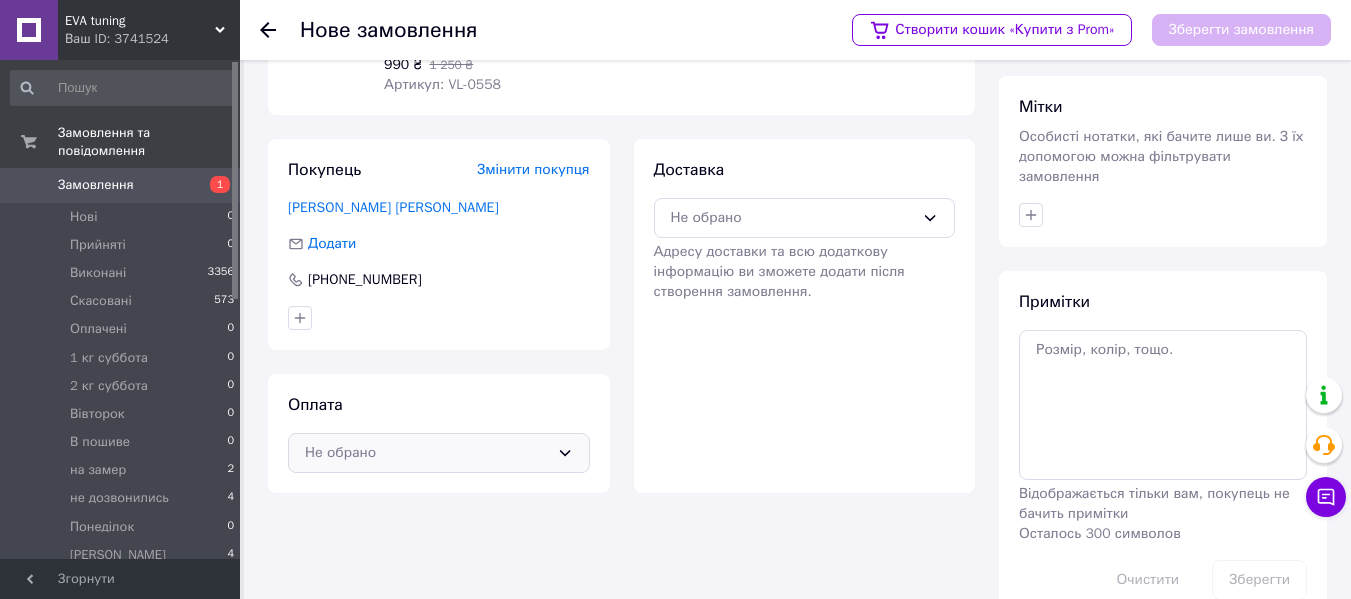 click on "Не обрано" at bounding box center [439, 453] 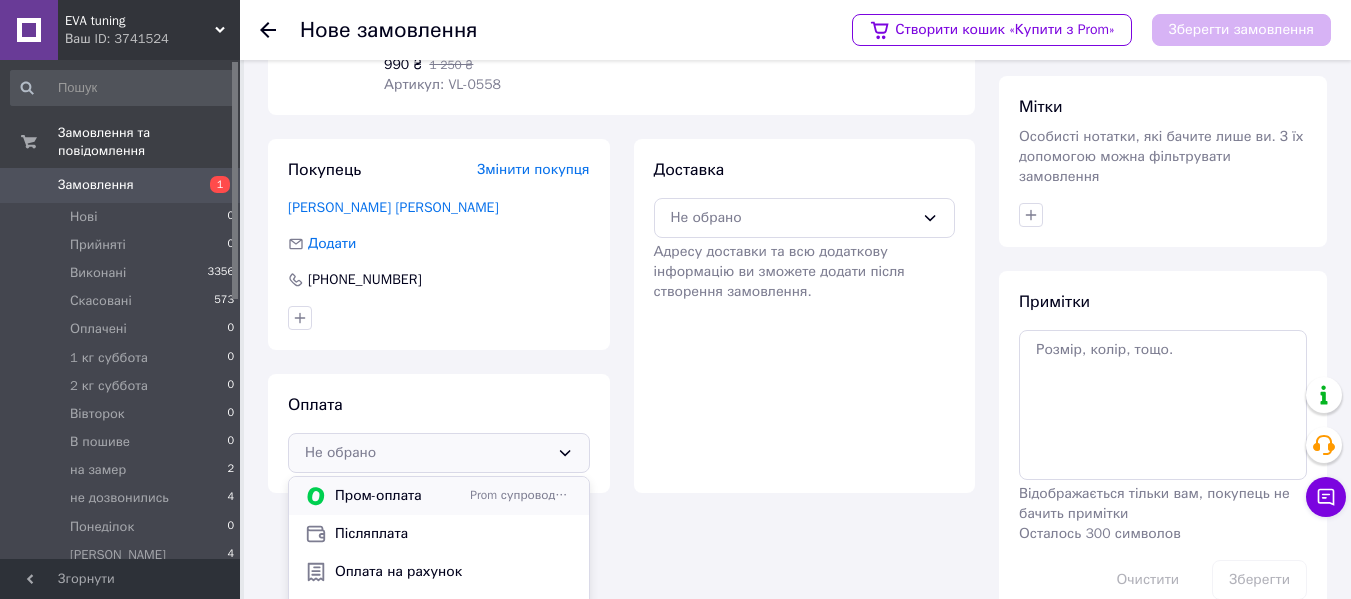 scroll, scrollTop: 16, scrollLeft: 0, axis: vertical 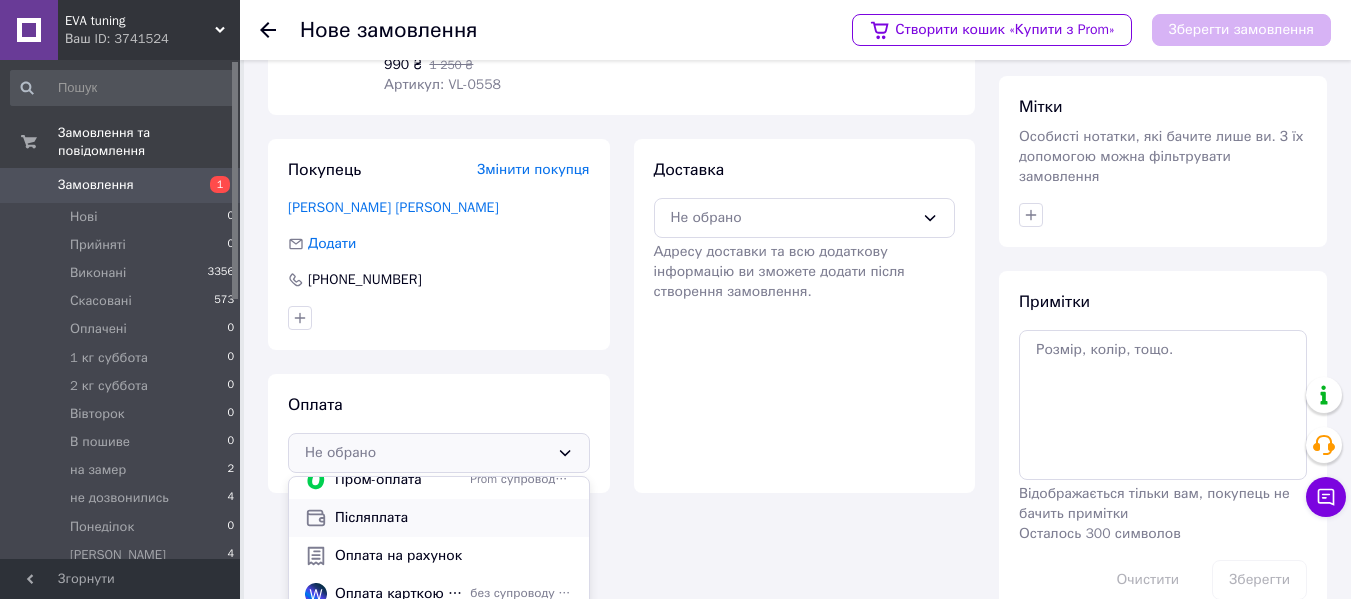 click on "Післяплата" at bounding box center [454, 518] 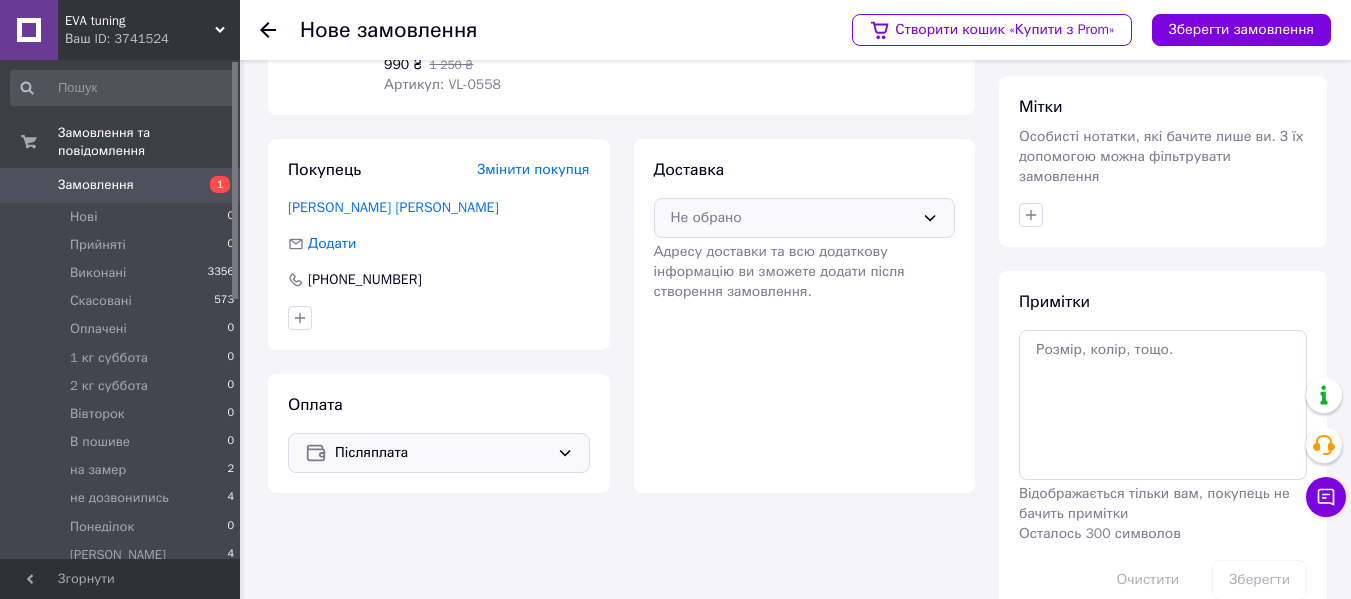 click 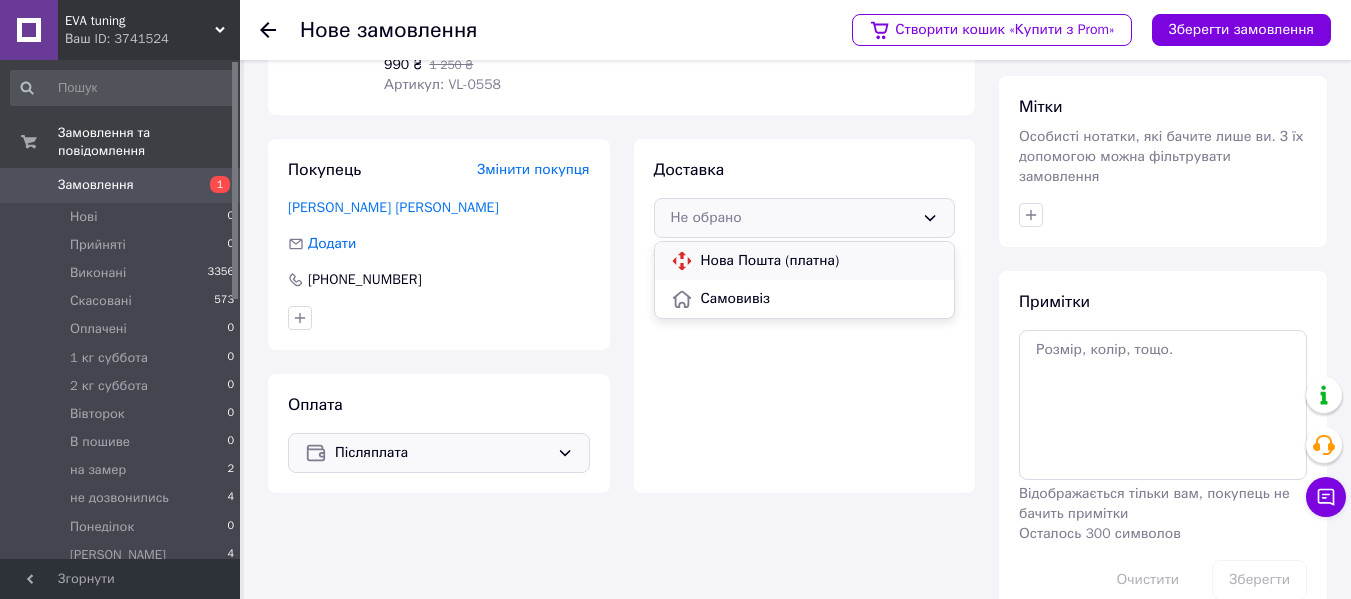 click on "Нова Пошта (платна)" at bounding box center (820, 261) 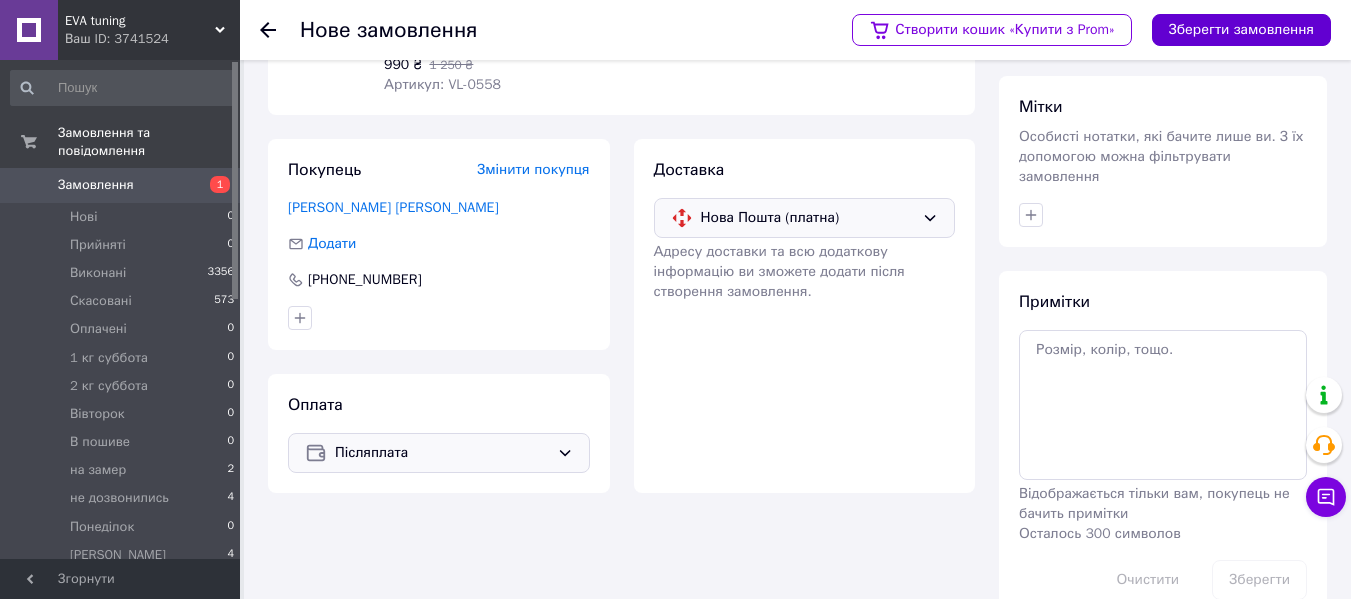 click on "Зберегти замовлення" at bounding box center (1241, 30) 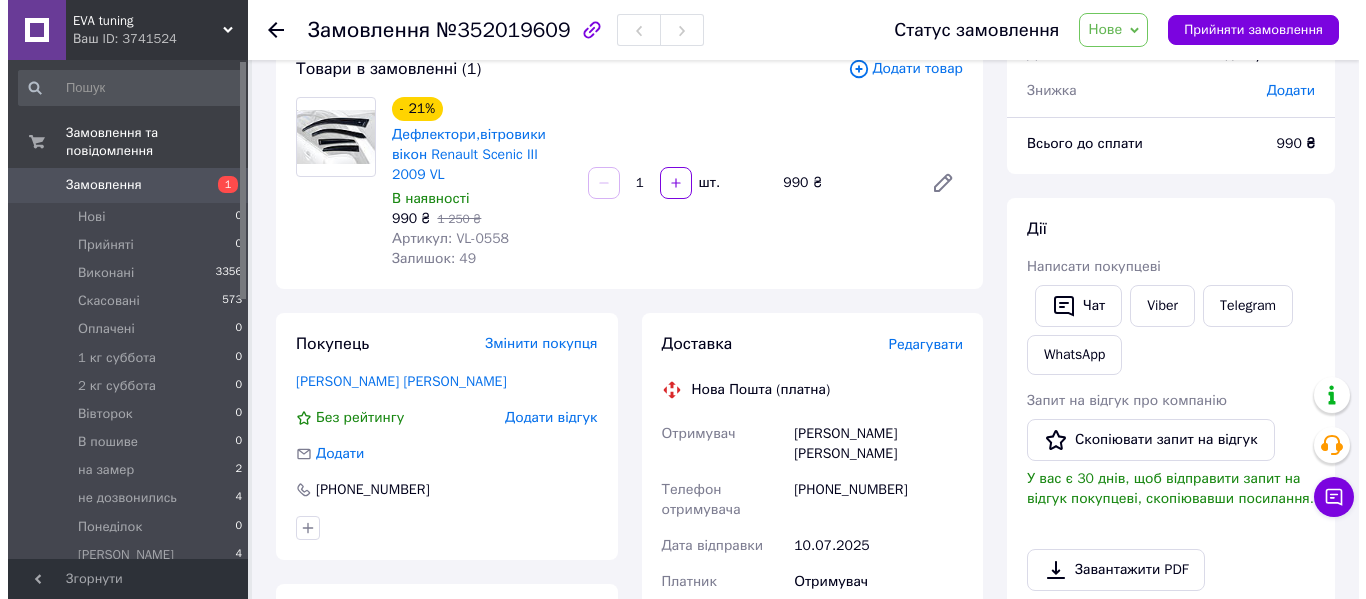 scroll, scrollTop: 100, scrollLeft: 0, axis: vertical 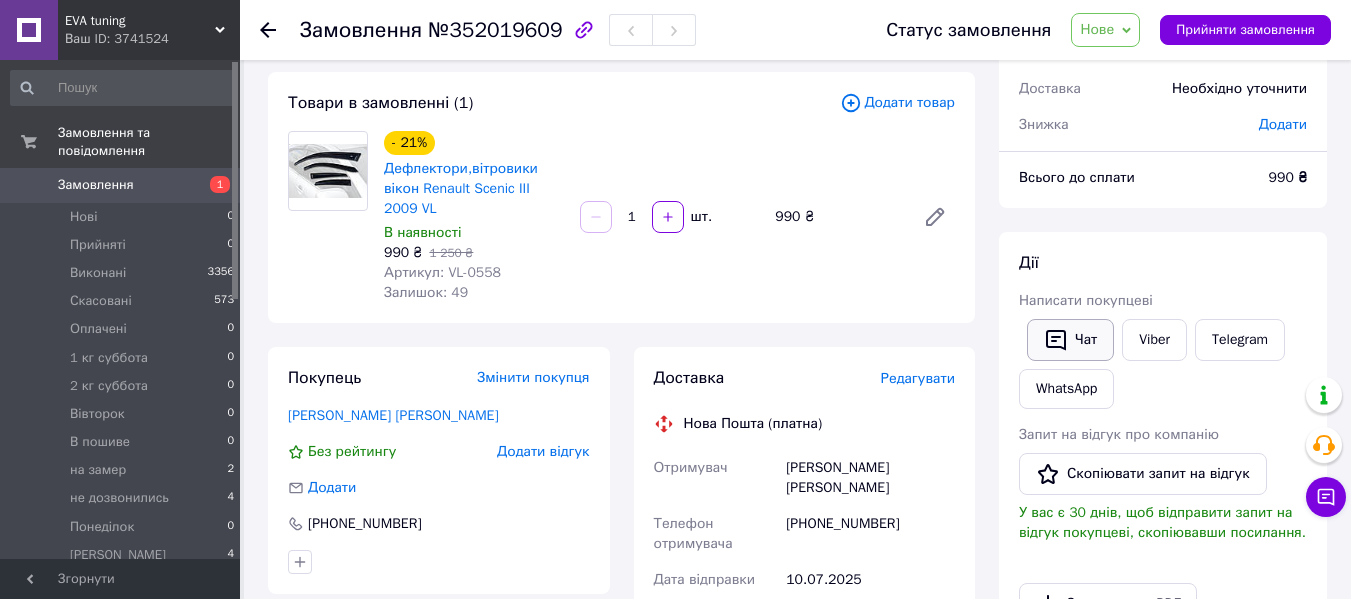 click on "Чат" at bounding box center (1070, 340) 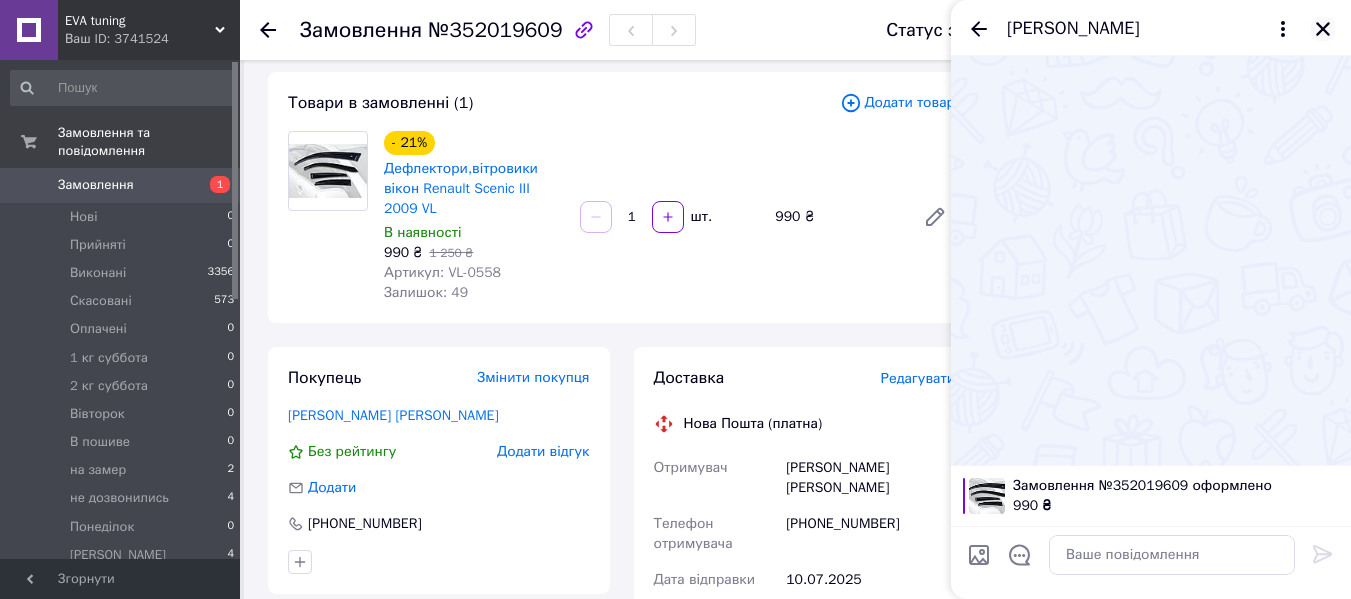 click 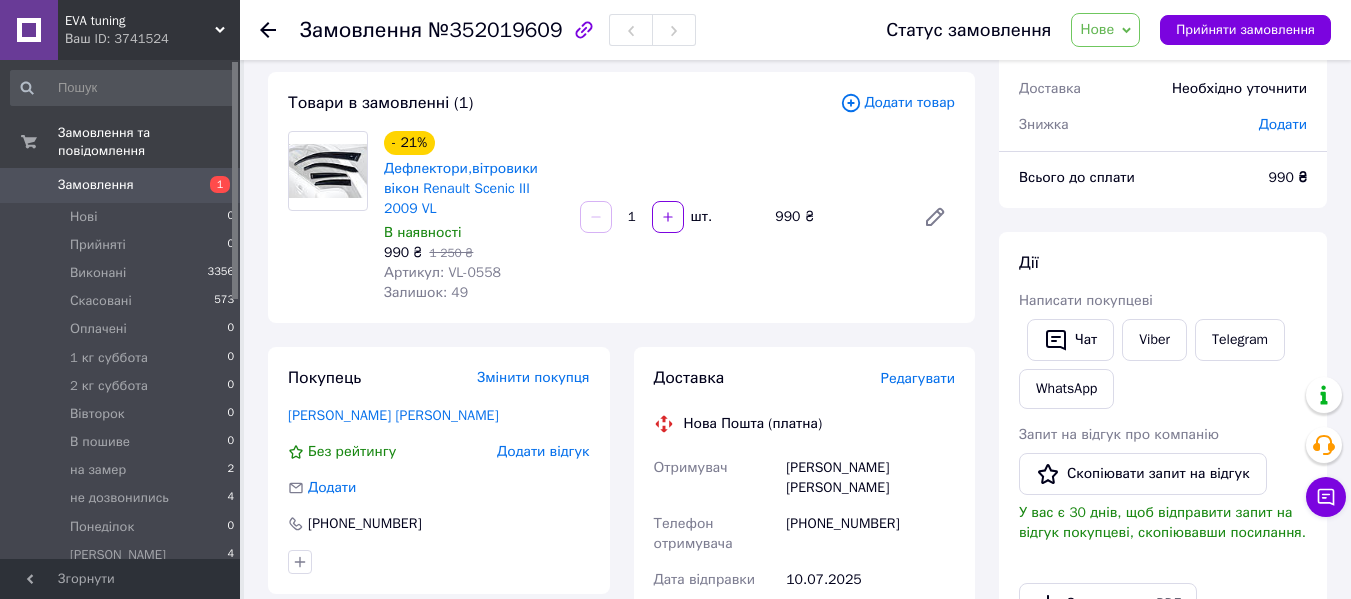 click on "Змінити покупця" at bounding box center (533, 377) 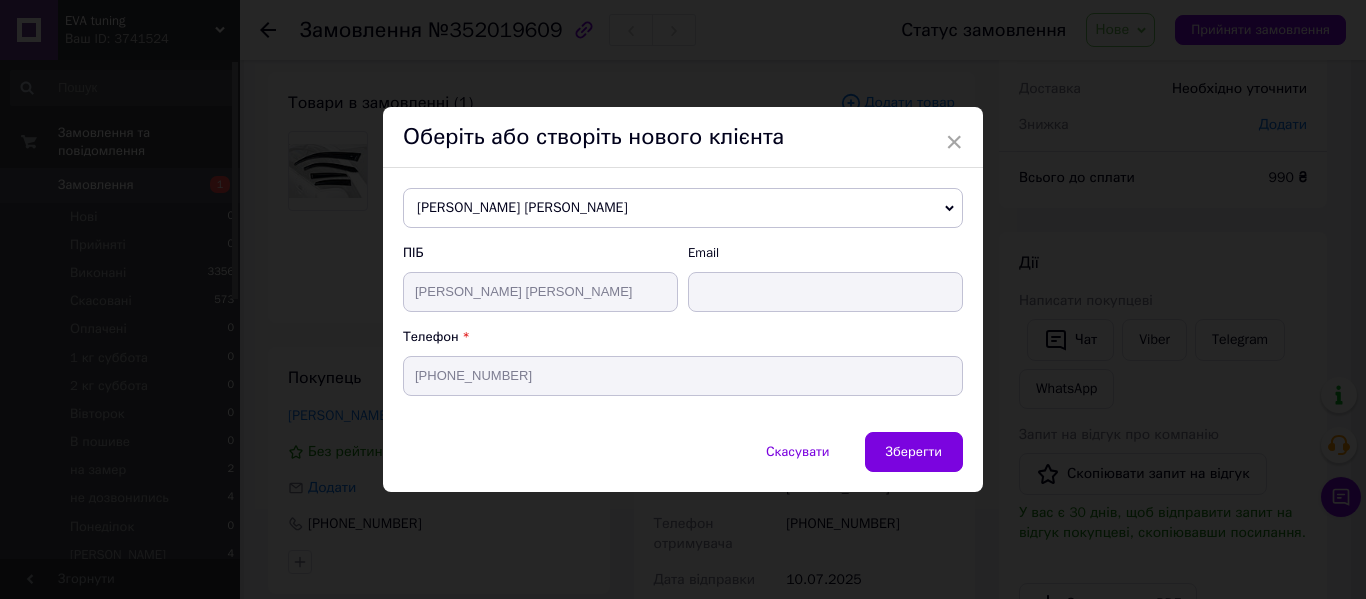 click on "Словський Сергій" at bounding box center [683, 208] 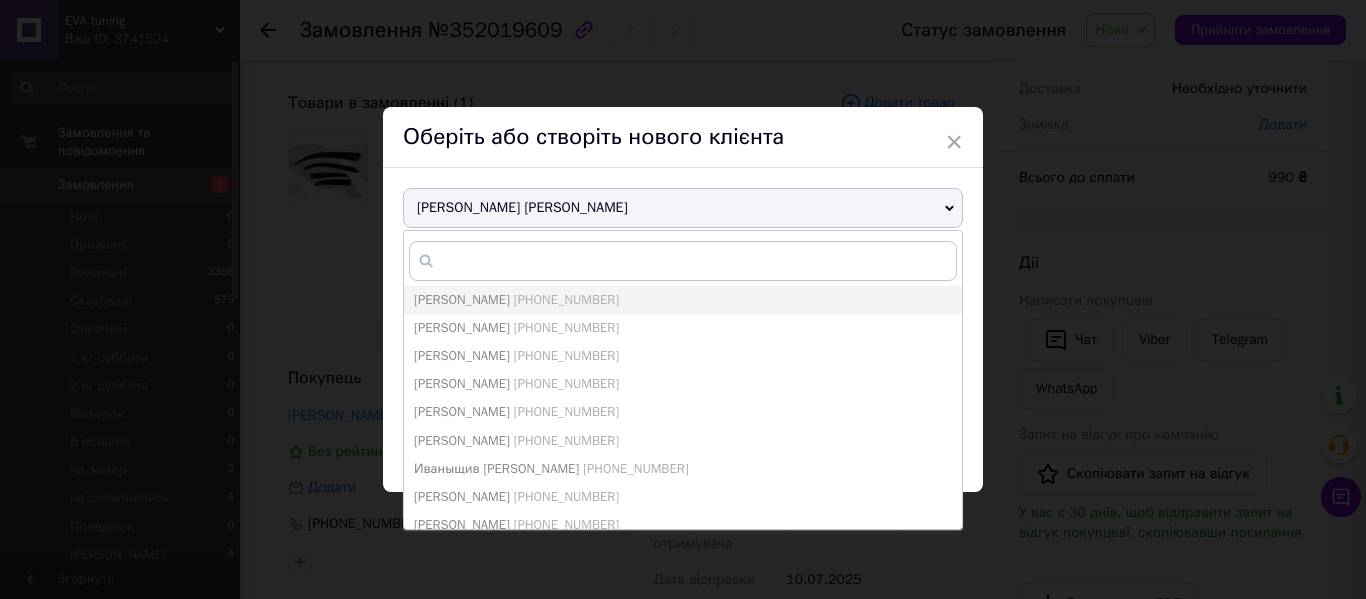click on "Словський Сергій" at bounding box center (683, 208) 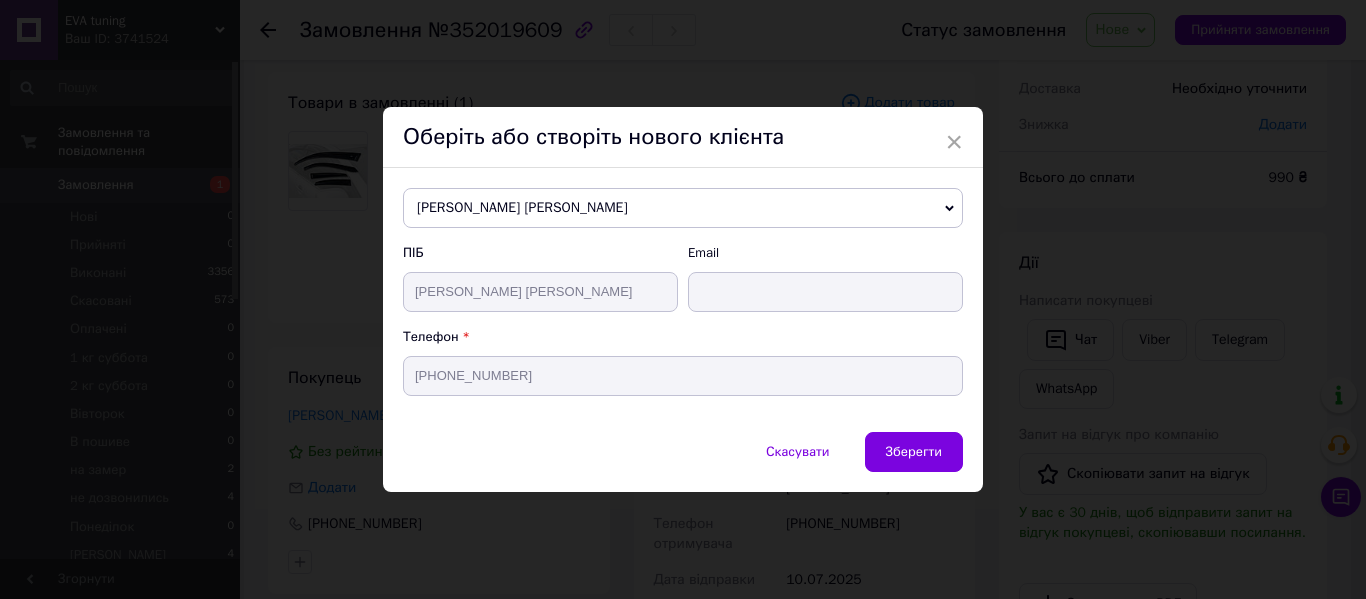 click on "Словський Сергій" at bounding box center (683, 208) 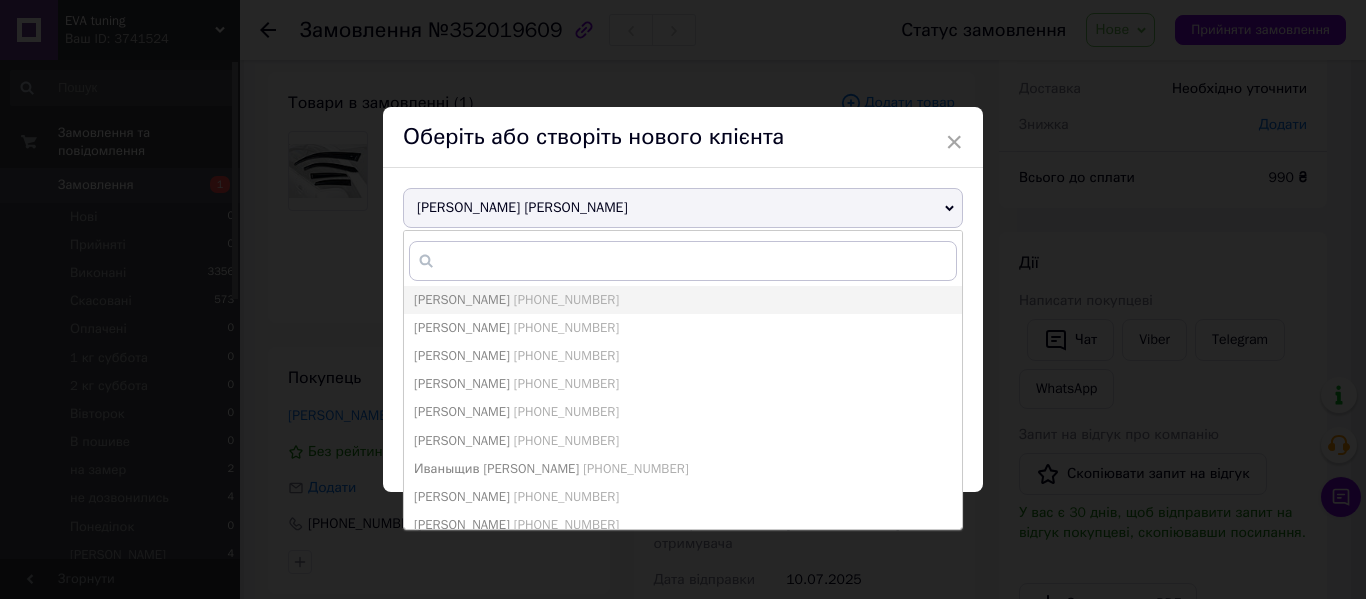 click on "× Оберіть або створіть нового клієнта Словський Сергій Антонюк Себастіан   +380971076681 Вовк Богдан   +380971087217 Войтенко Евгений   +380980920763 Волохов Олексій   +380673278814 Грам Юля   +380684045493 Жук Виталий   +380660442528 Иваныщив Андрей   +380951365241 Кашуба Сергей   +380679105621 Кравцов Віталій   +380964076533 Кімпинський Петро   +380969385039 Луценко Сергій   +380685177008 Мазуренко  Анатолій    +380953655810 Майструк Віталій   +380974676664 Милещенко Юрий   +380508437572 Новий клієнт   Новіцький Євгеній   +380933248053 Опанович Роман   +380980390315 Сидоренко Ольга   +380507668817 Сташенко  Михайло   +380684122991 Супрун Олександр   +380962894311   ПІБ" at bounding box center [683, 299] 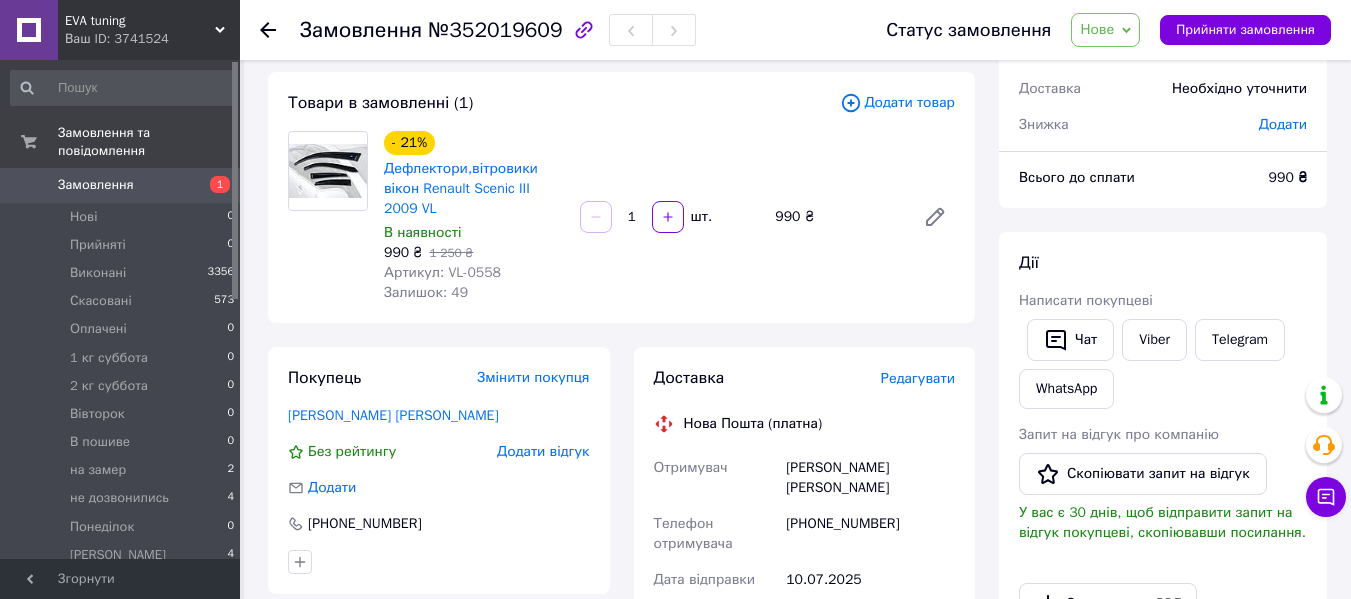 click on "Змінити покупця" at bounding box center (533, 377) 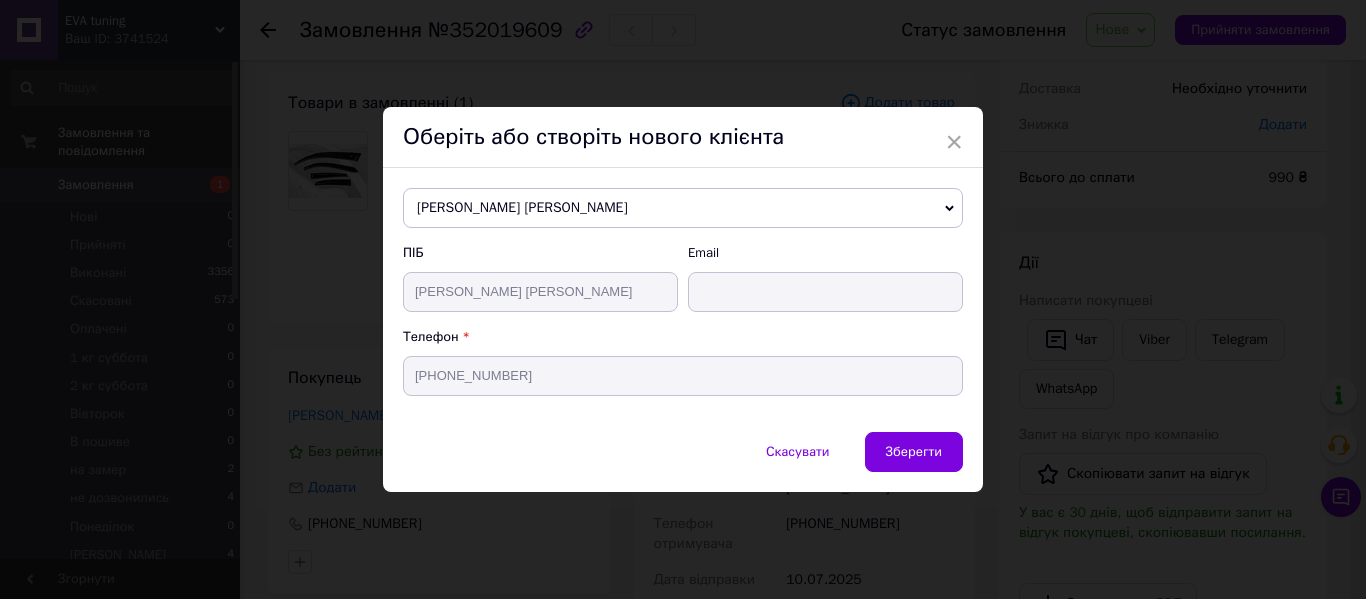 click on "Словський Сергій" at bounding box center (683, 208) 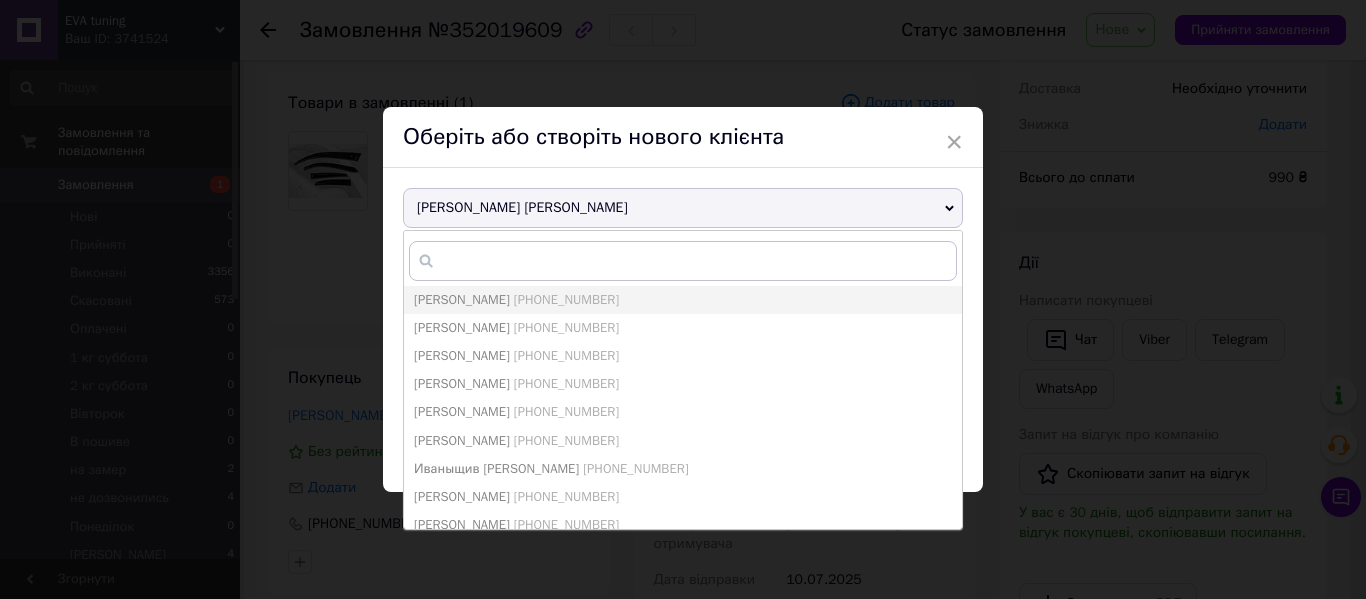 click on "Словський Сергій" at bounding box center (683, 208) 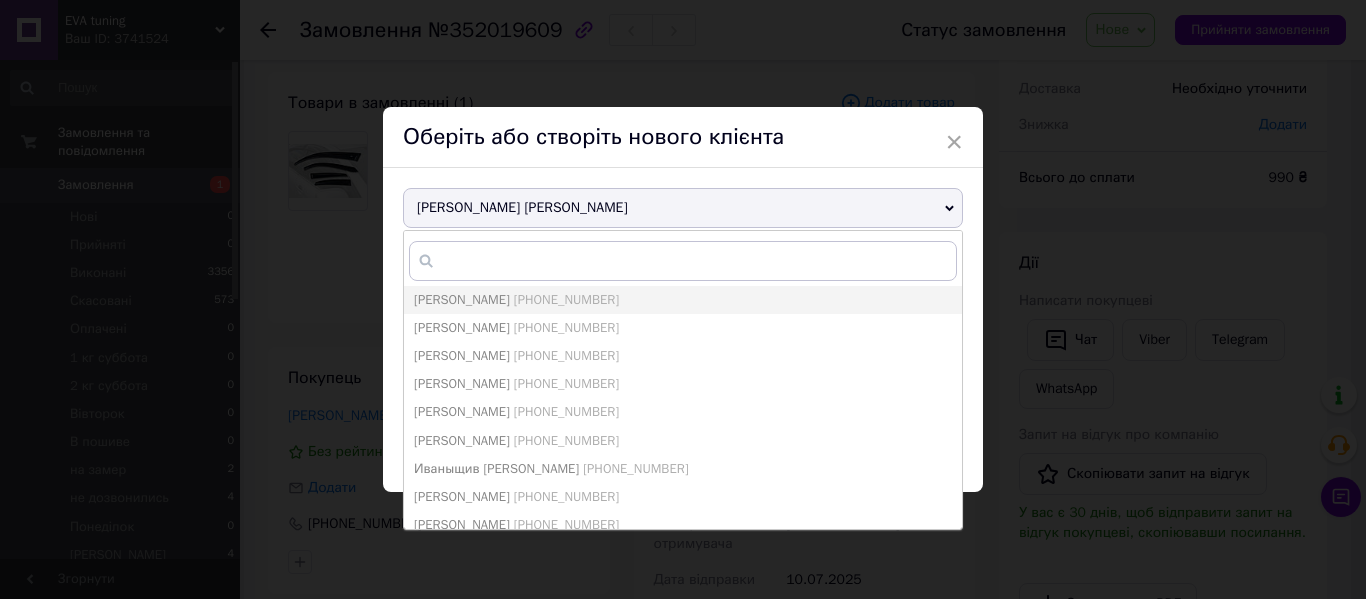 click on "Словський Сергій" at bounding box center (683, 208) 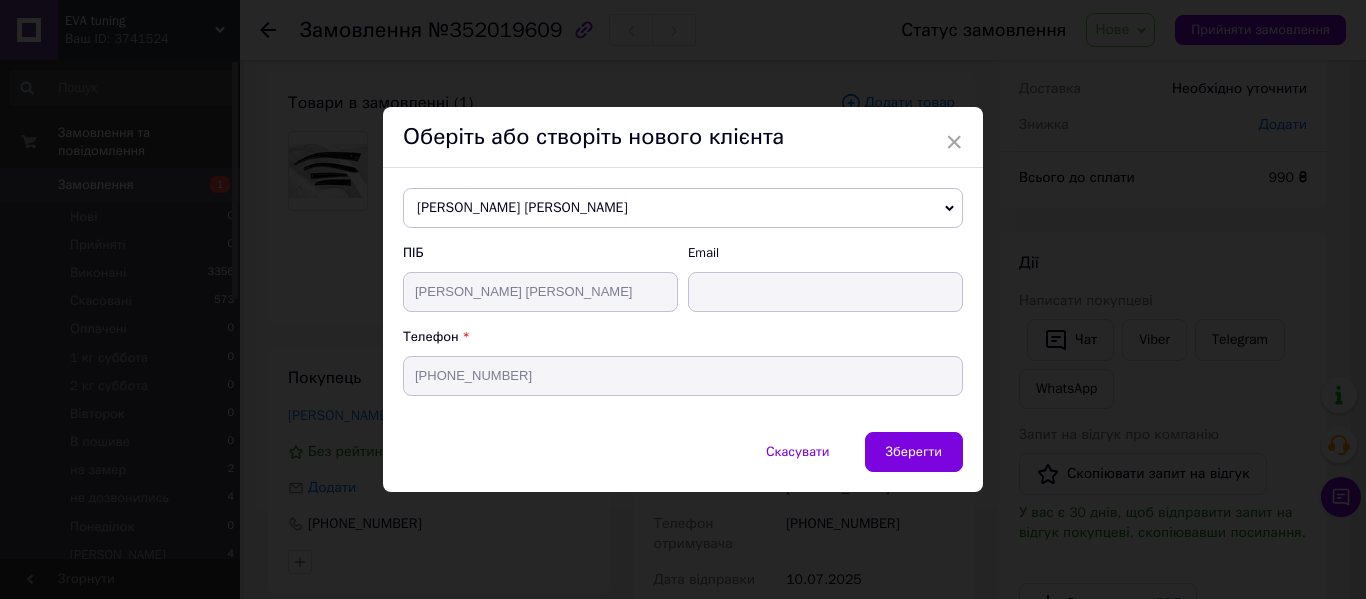 click on "Словський Сергій" at bounding box center [683, 208] 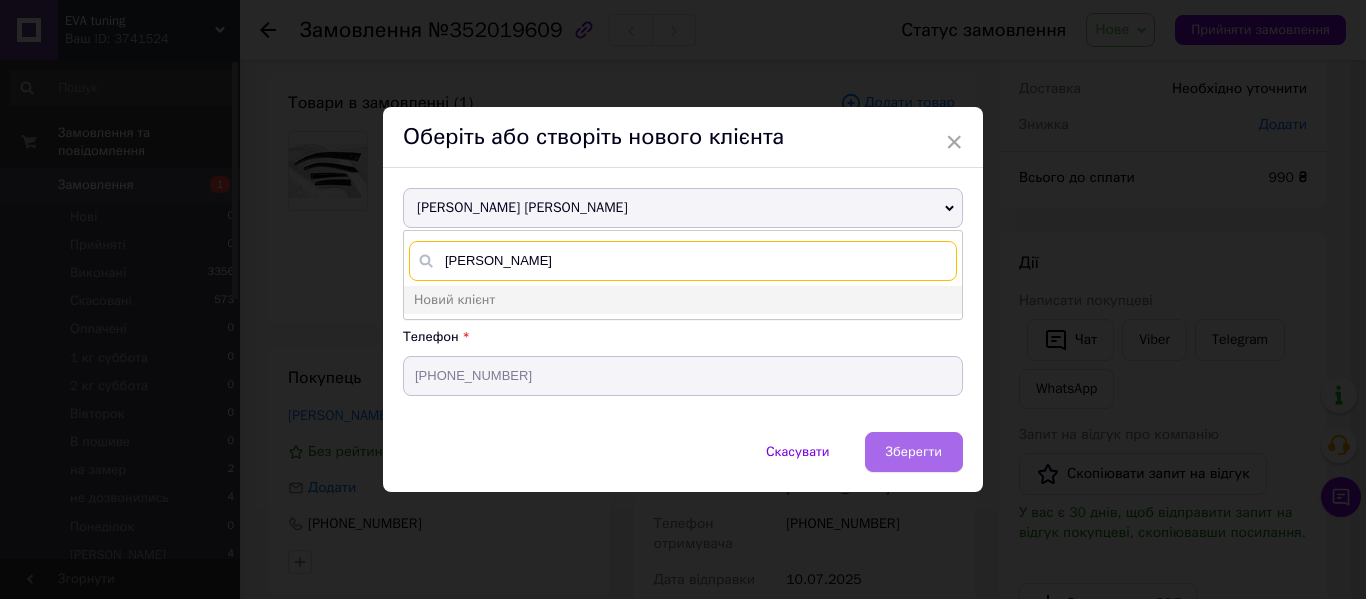 type on "Соловський Сергій" 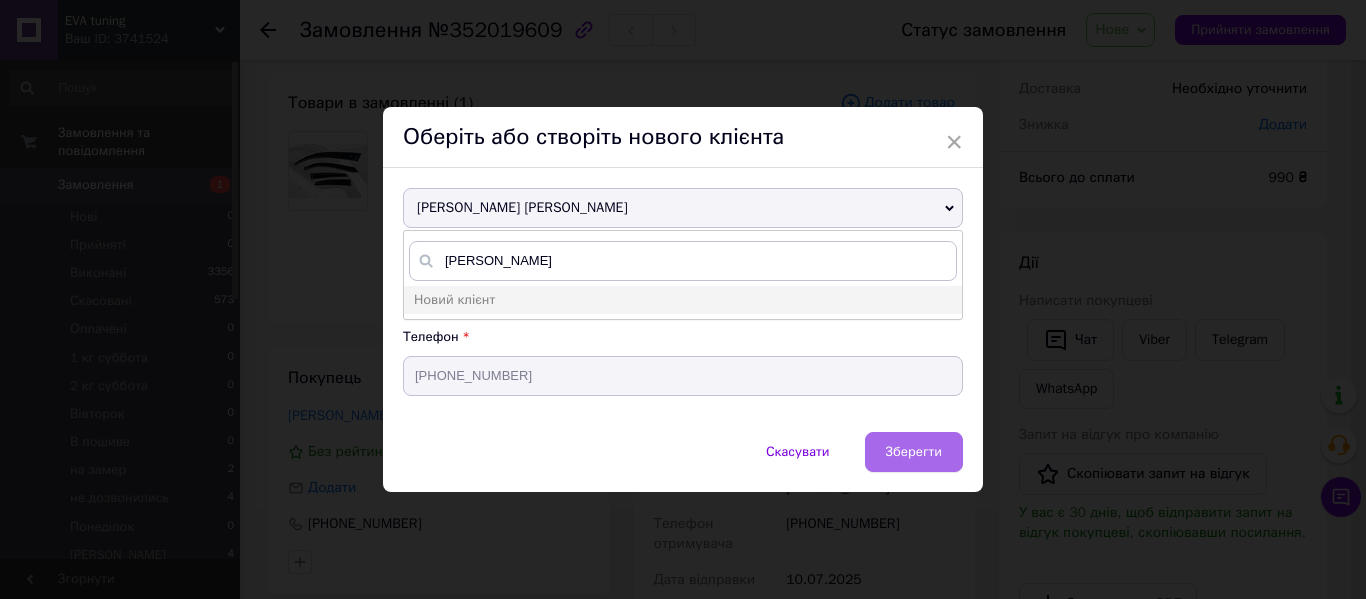 click on "Зберегти" at bounding box center [914, 452] 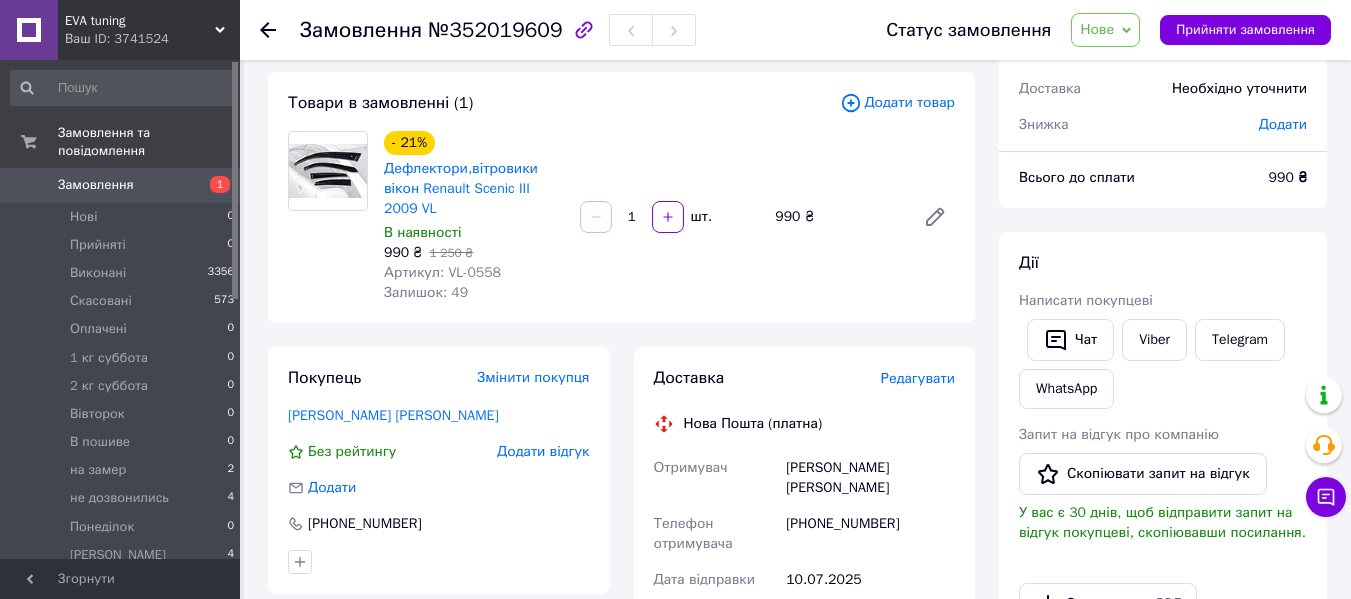 click on "Змінити покупця" at bounding box center [533, 377] 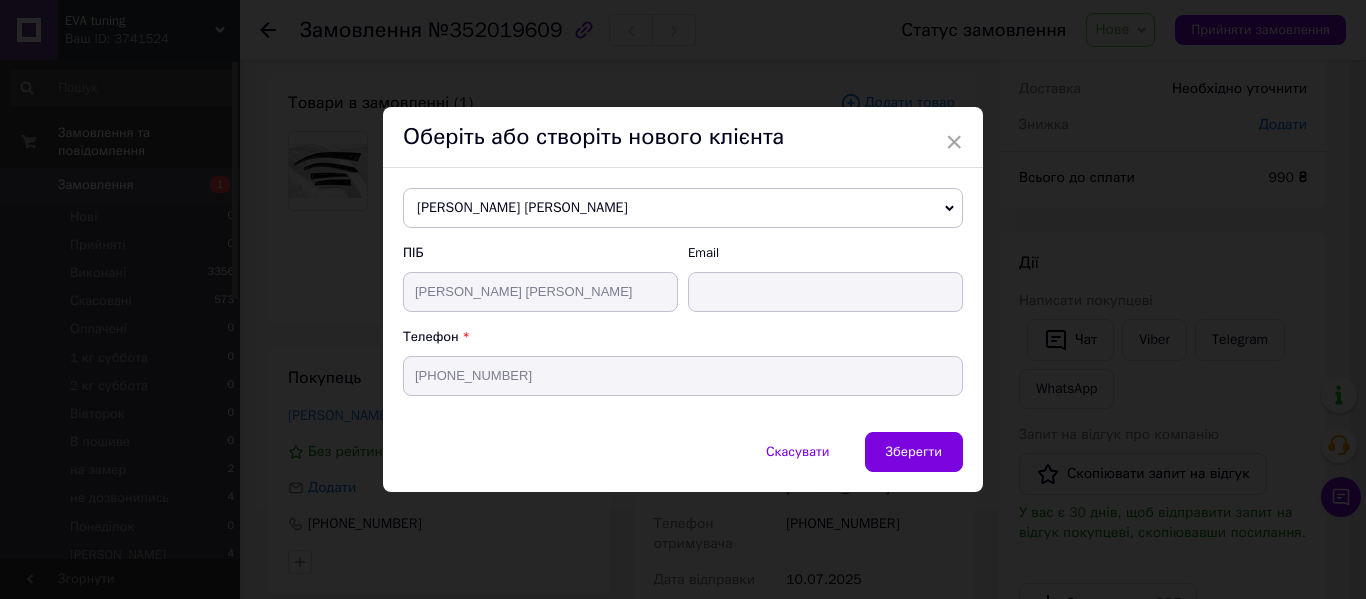 click on "Словський Сергій" at bounding box center (683, 208) 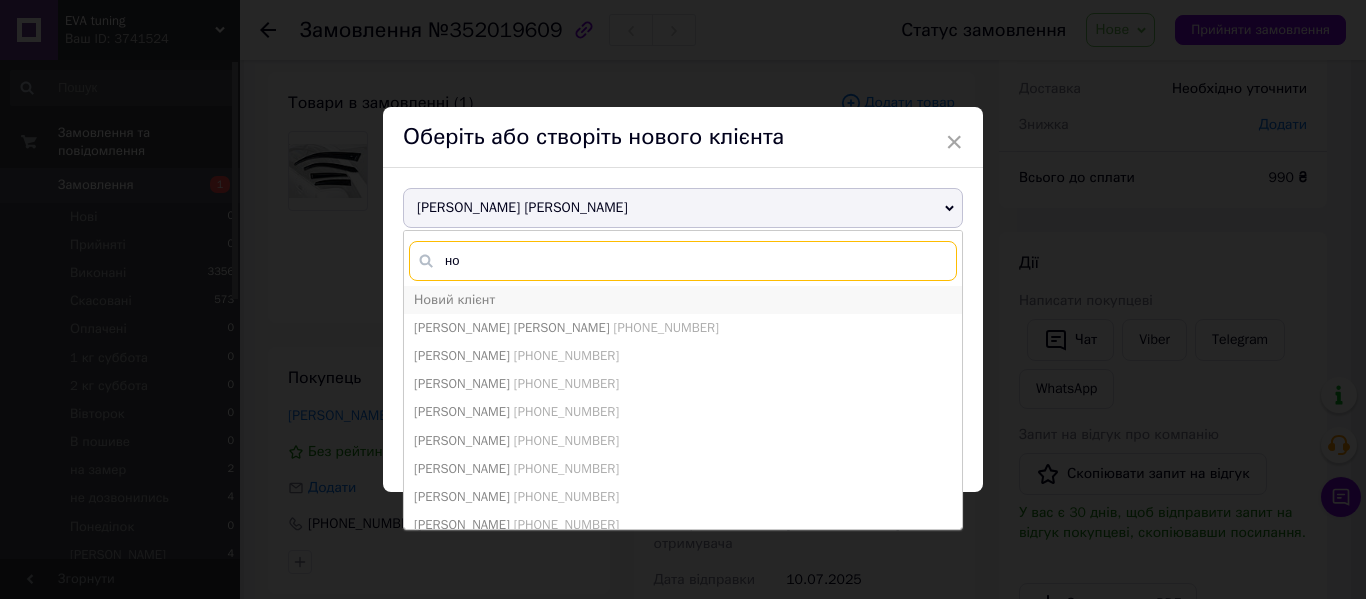 type on "но" 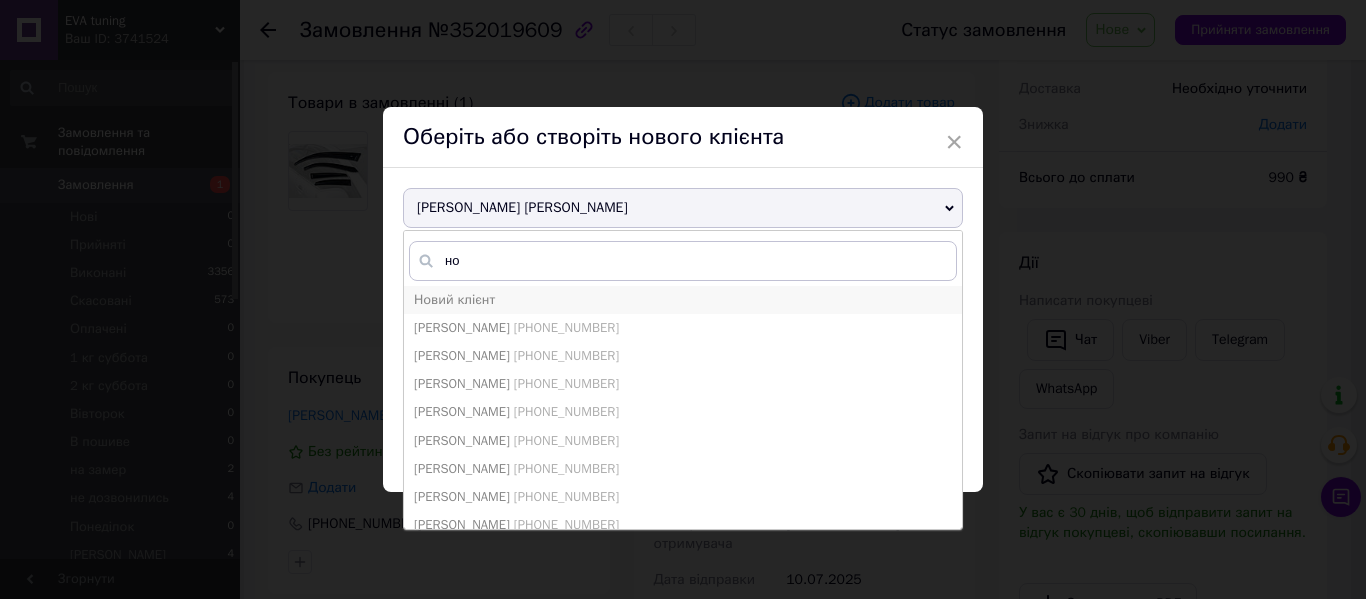 click on "Новий клієнт" at bounding box center (683, 300) 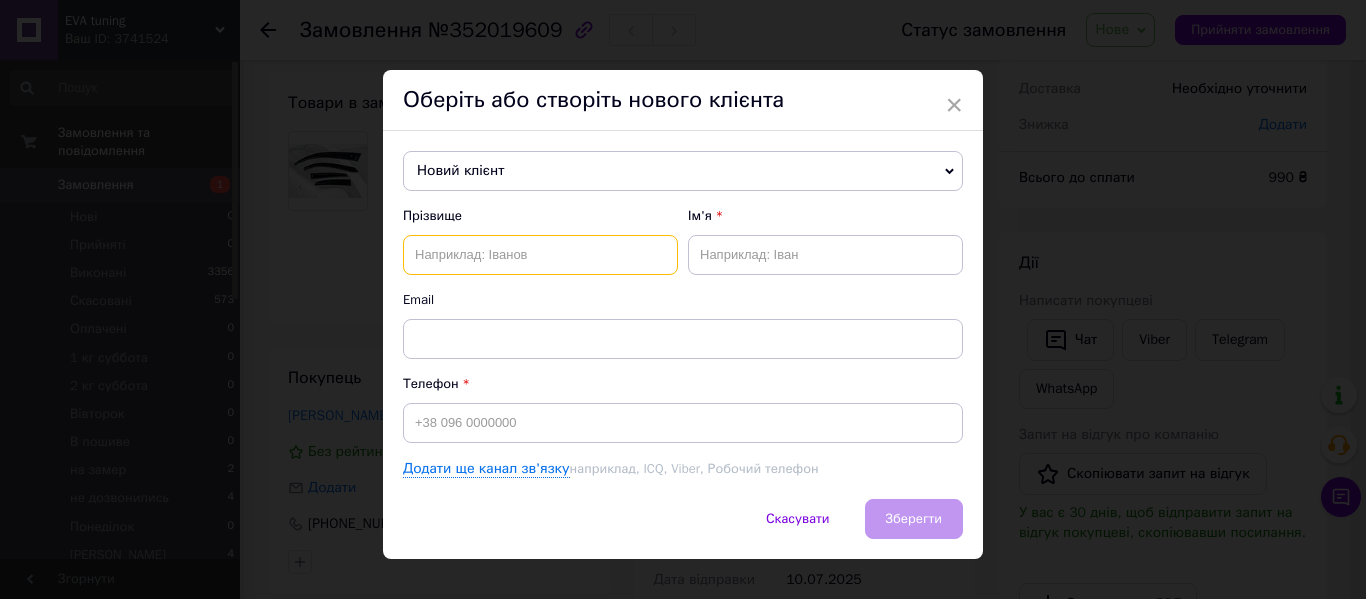 click at bounding box center (540, 255) 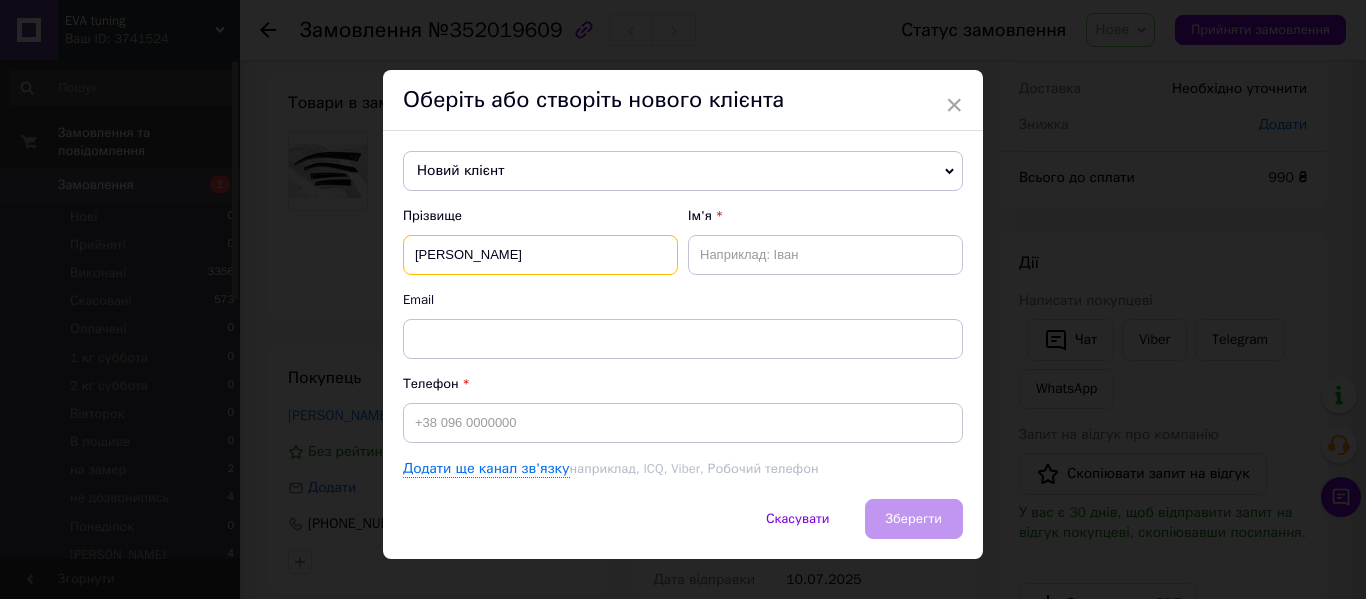 type on "Соловський" 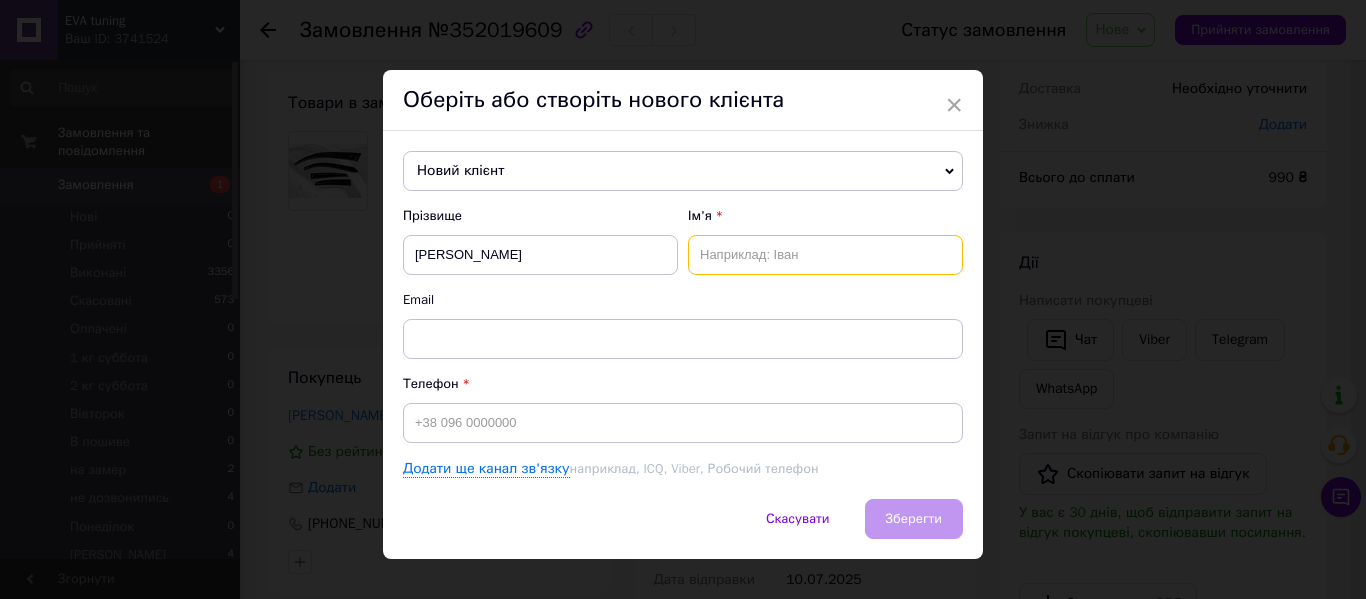 click at bounding box center [825, 255] 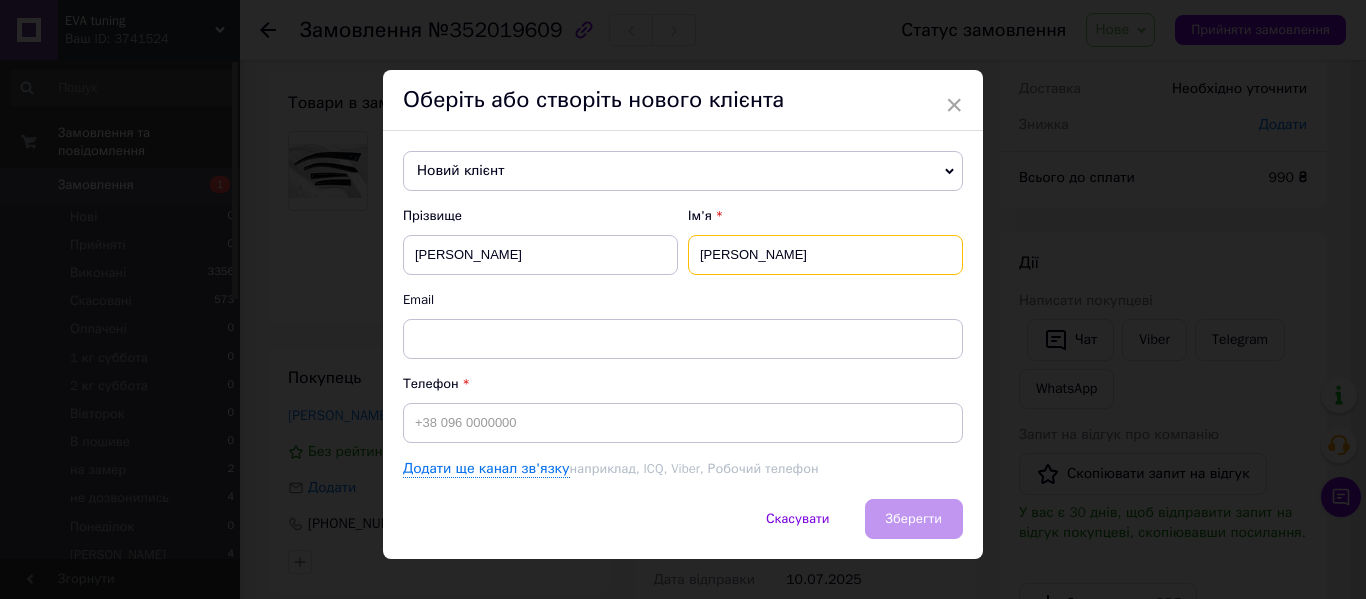 type on "Сергій" 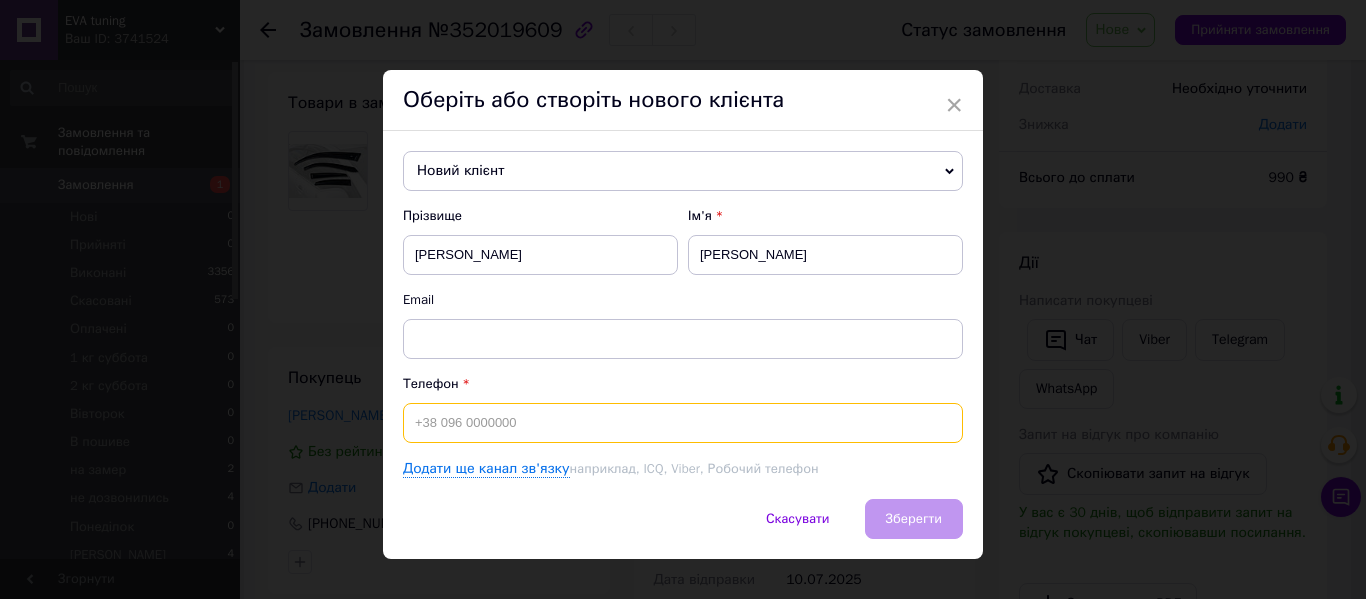 click at bounding box center (683, 423) 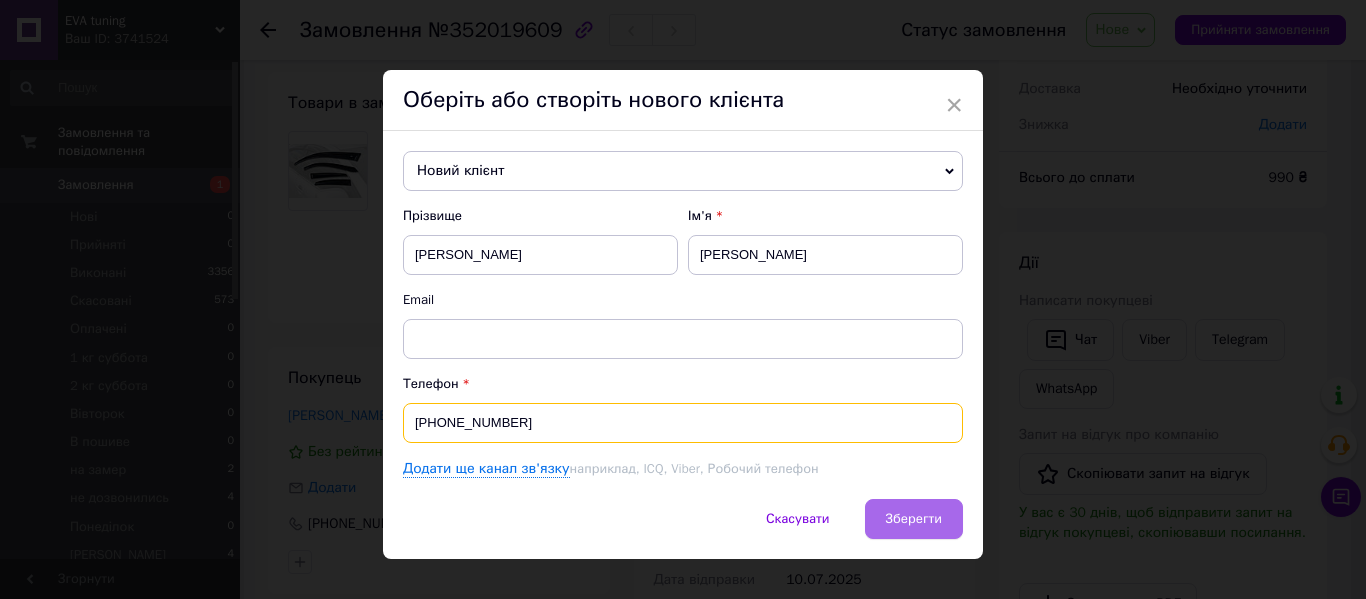 type on "+380679542595" 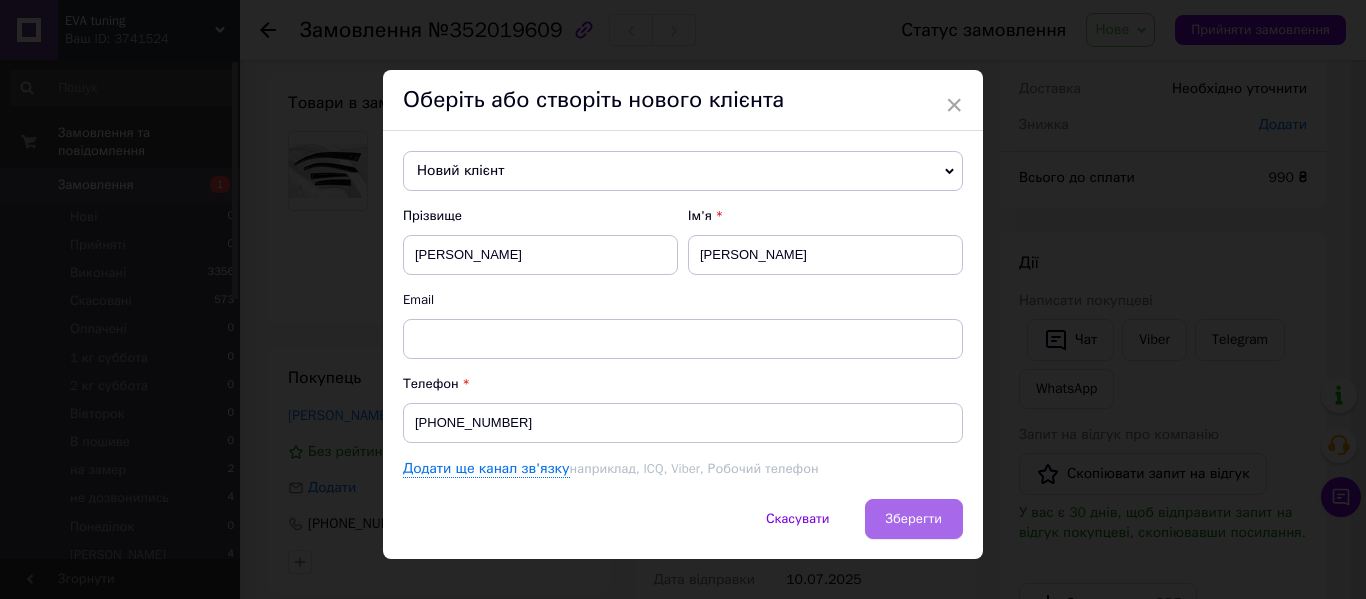 click on "Зберегти" at bounding box center [914, 518] 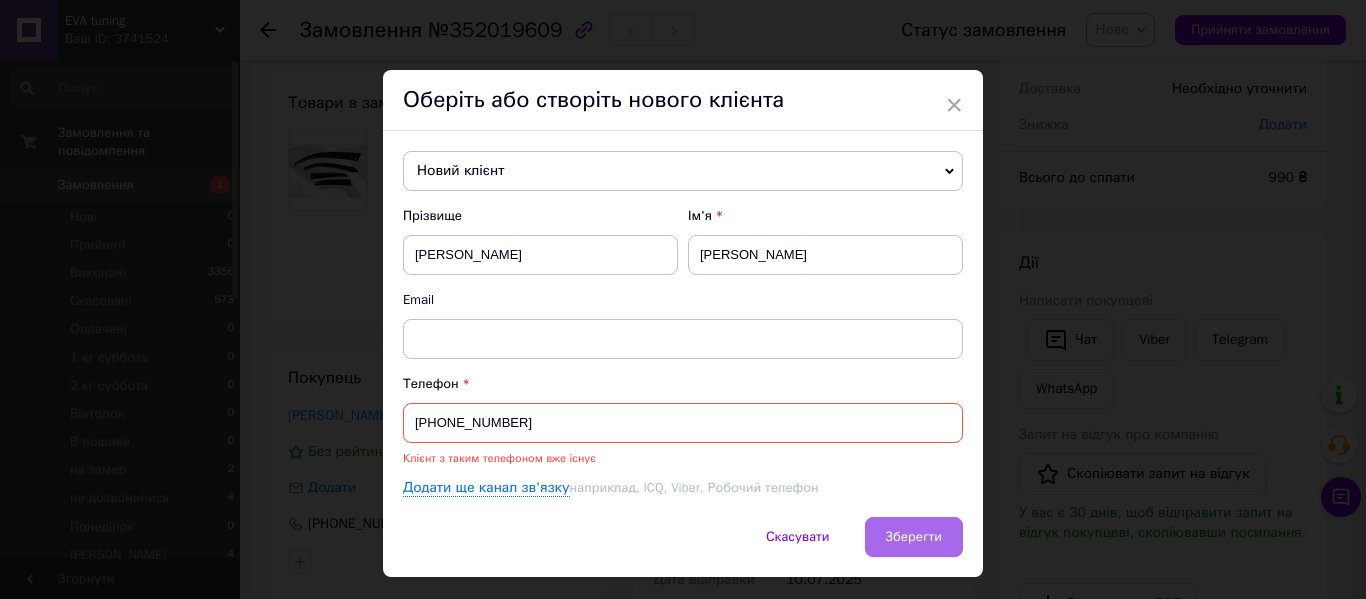 click on "Зберегти" at bounding box center (914, 536) 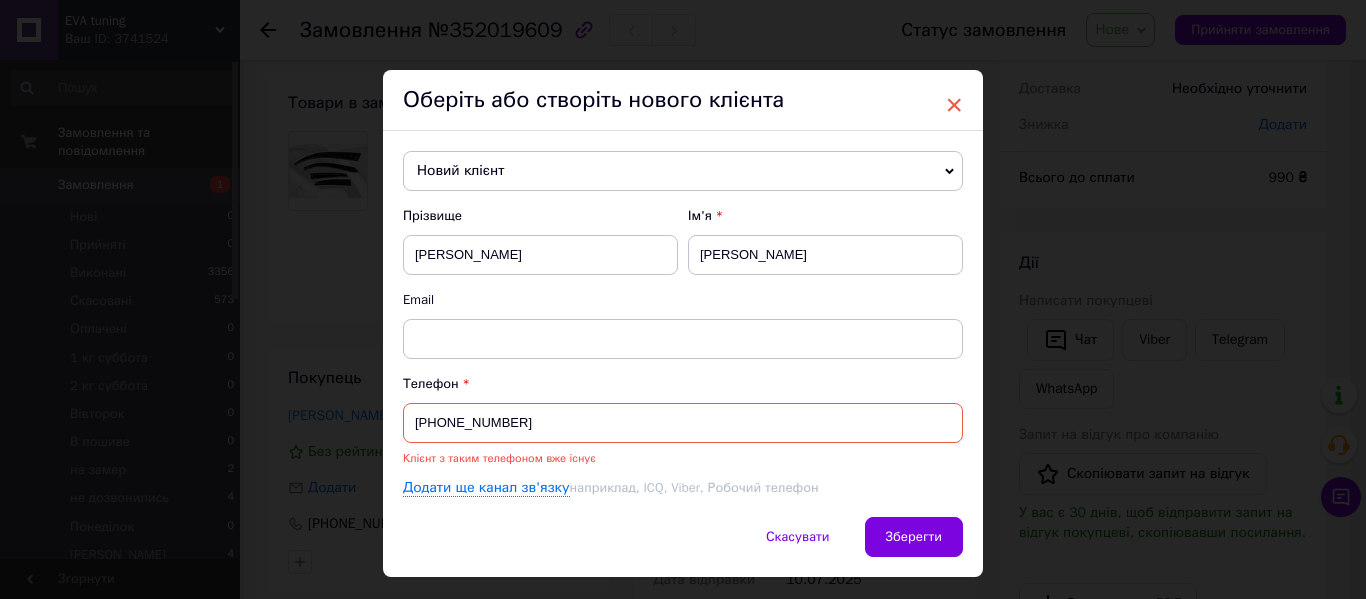 click on "×" at bounding box center (954, 105) 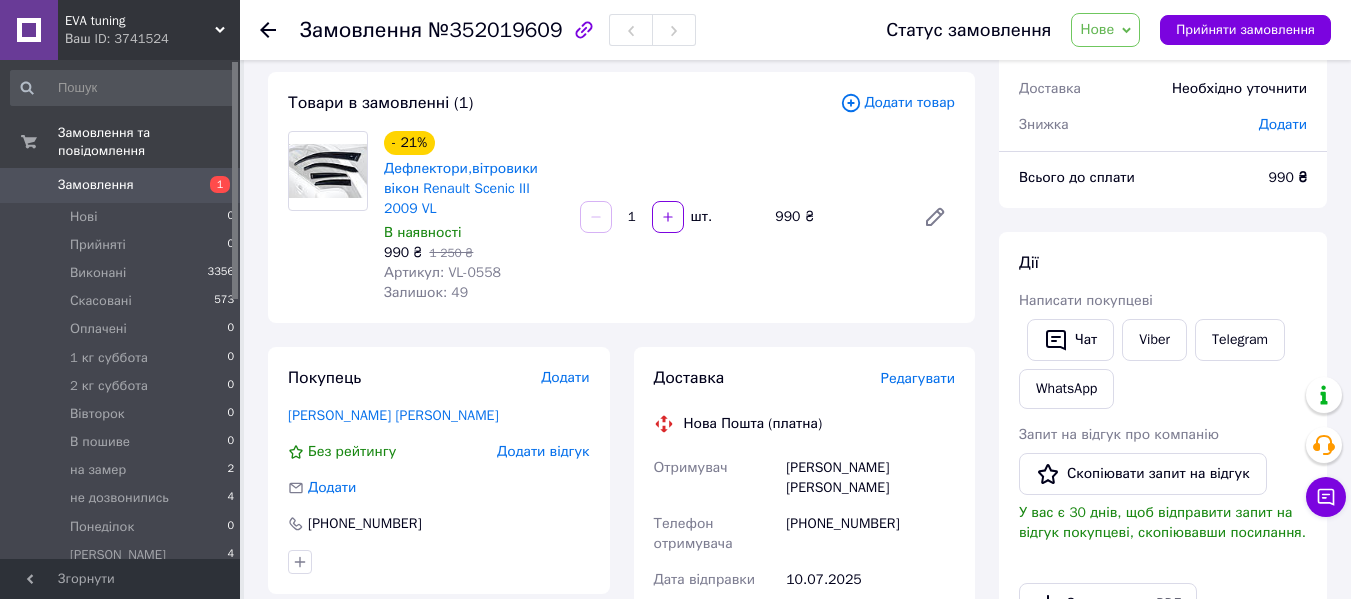 click on "Редагувати" at bounding box center (918, 378) 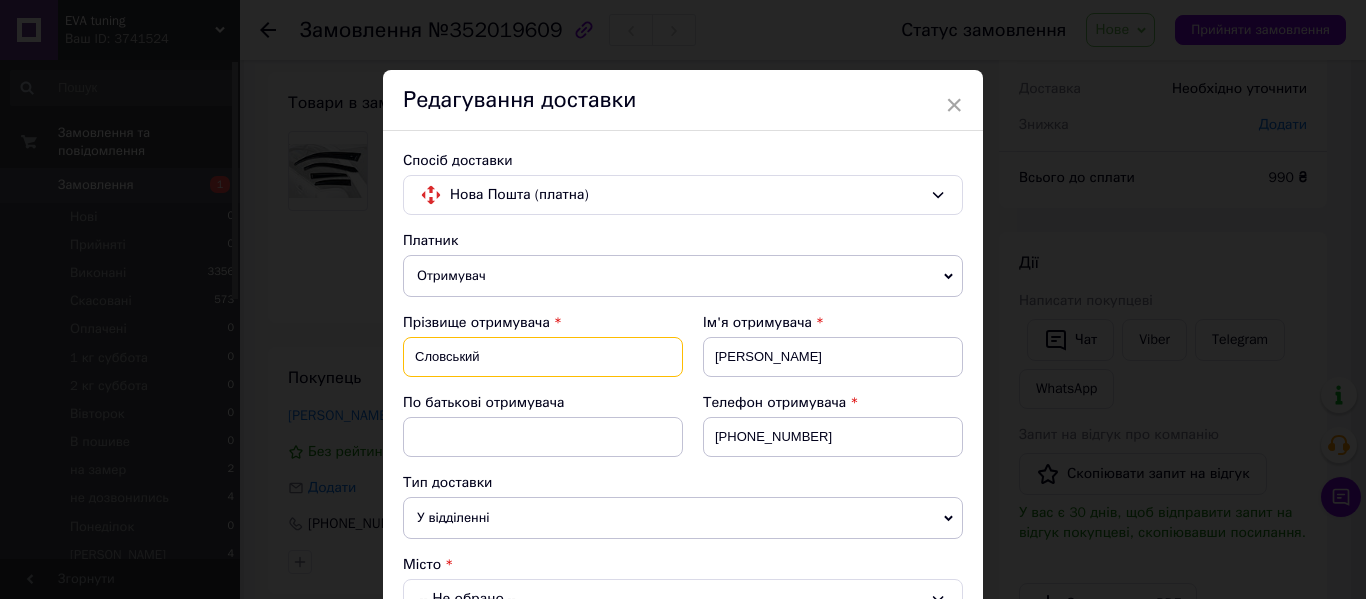 click on "Словський" at bounding box center (543, 357) 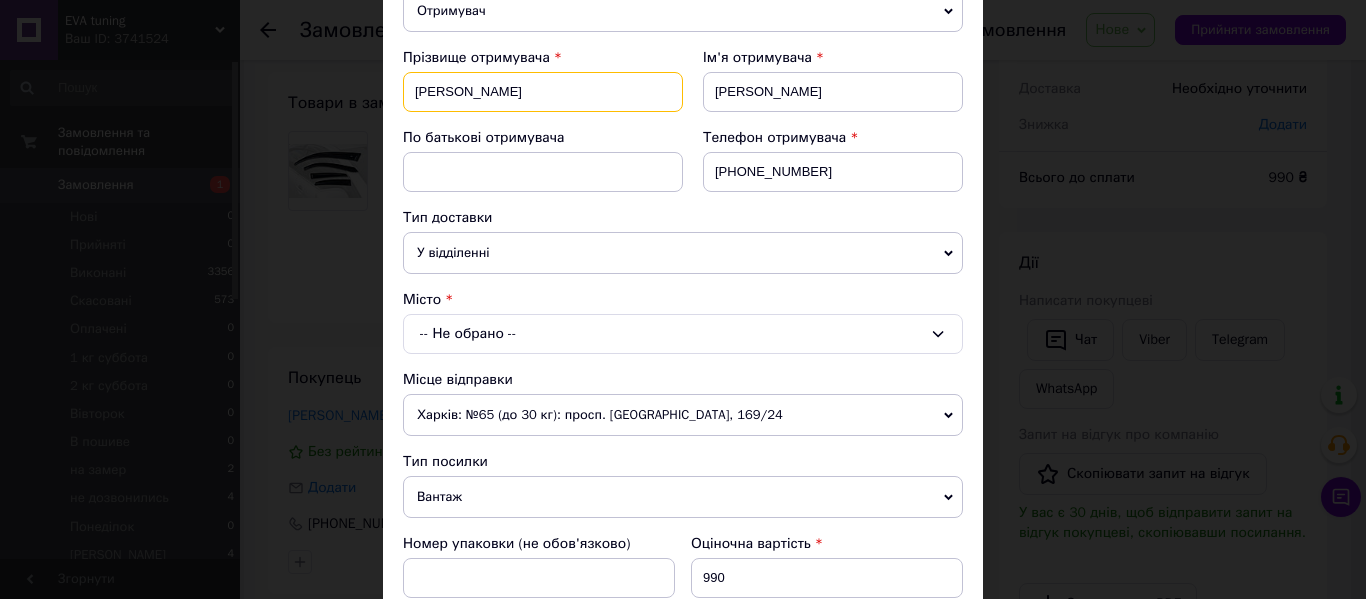 scroll, scrollTop: 300, scrollLeft: 0, axis: vertical 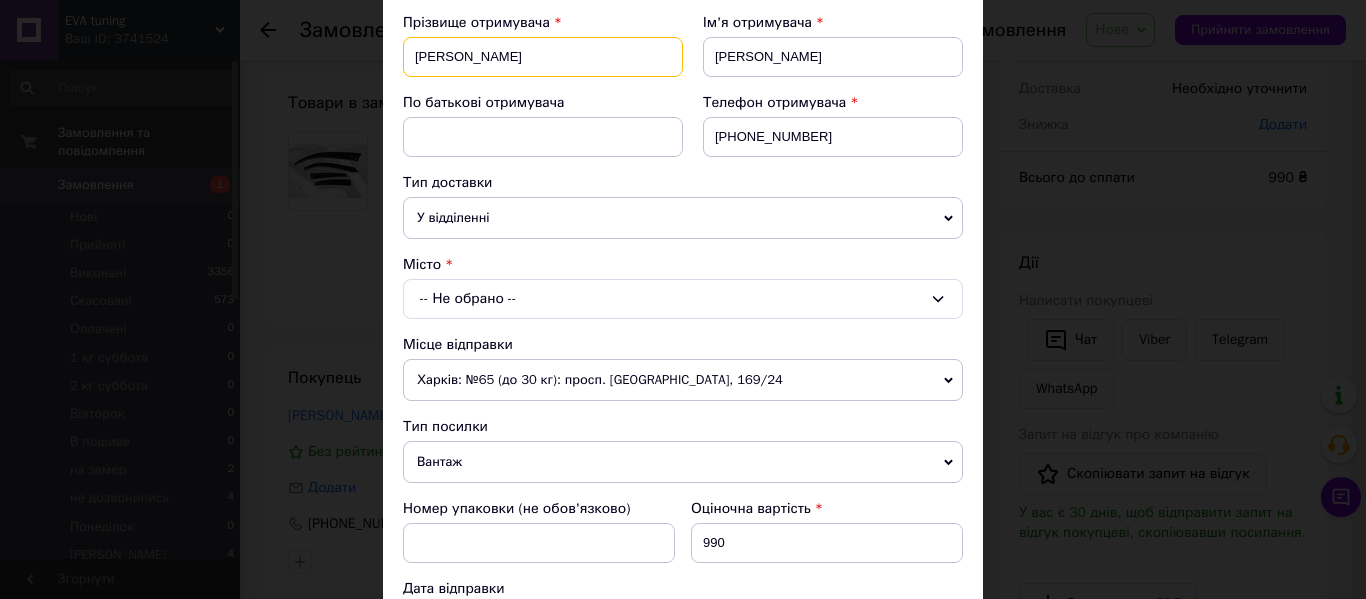 type on "Соловський" 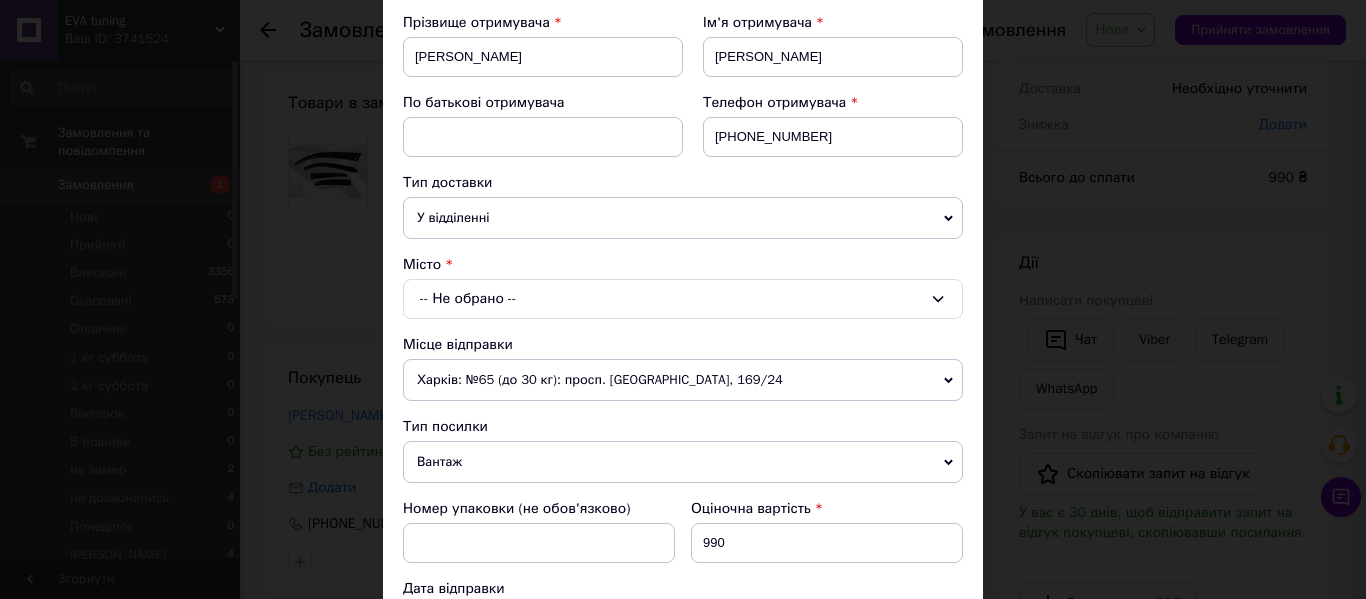 click 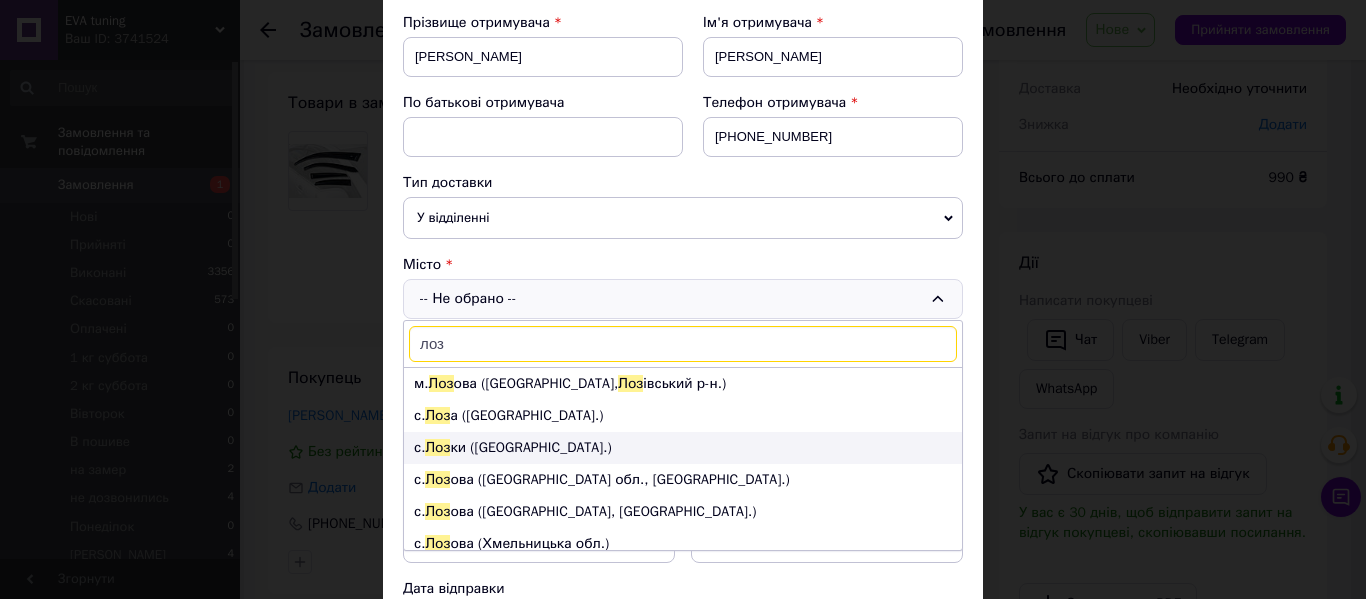 scroll, scrollTop: 100, scrollLeft: 0, axis: vertical 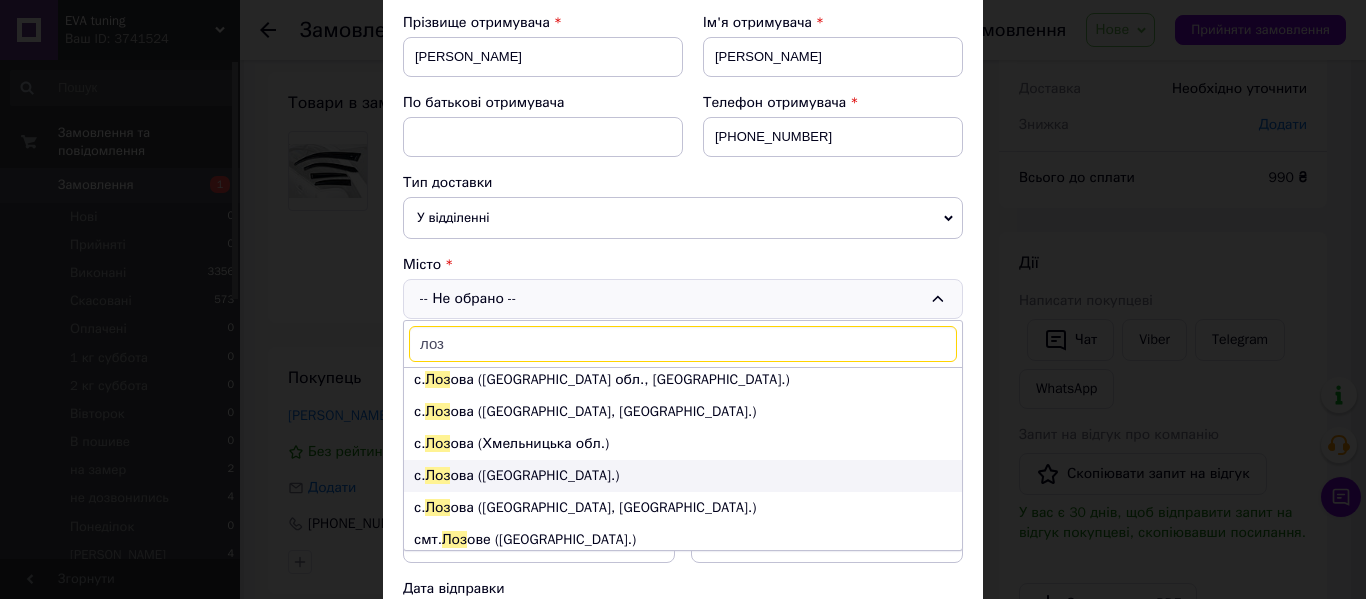 type on "лоз" 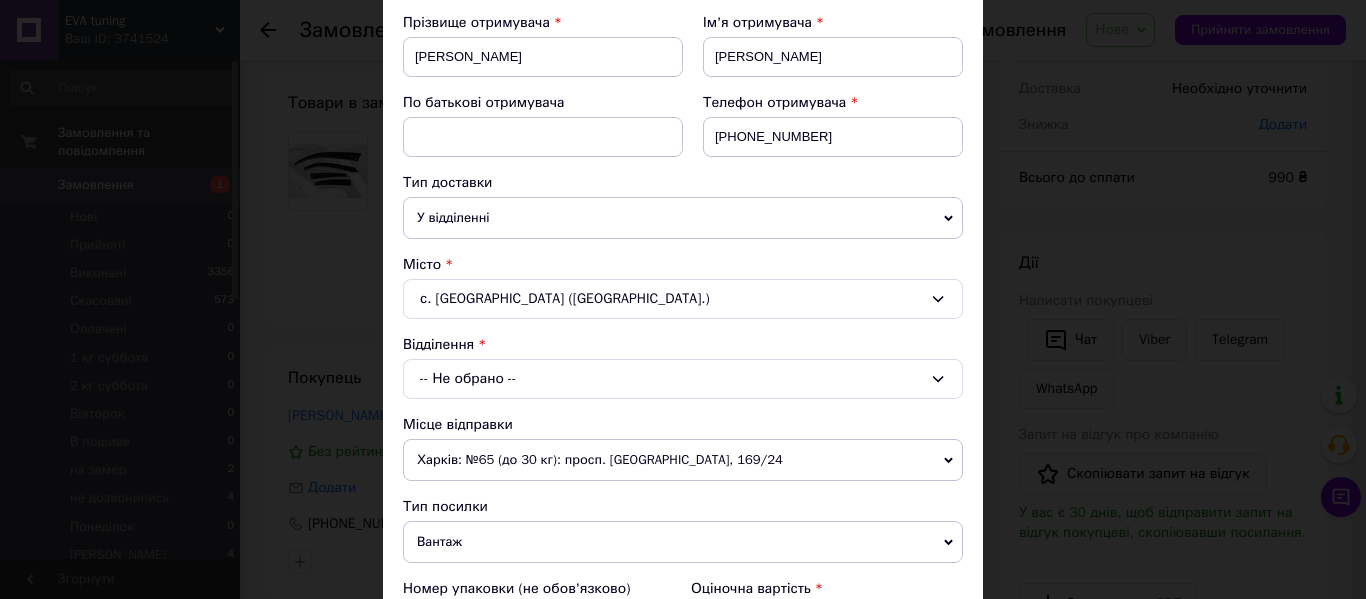 click 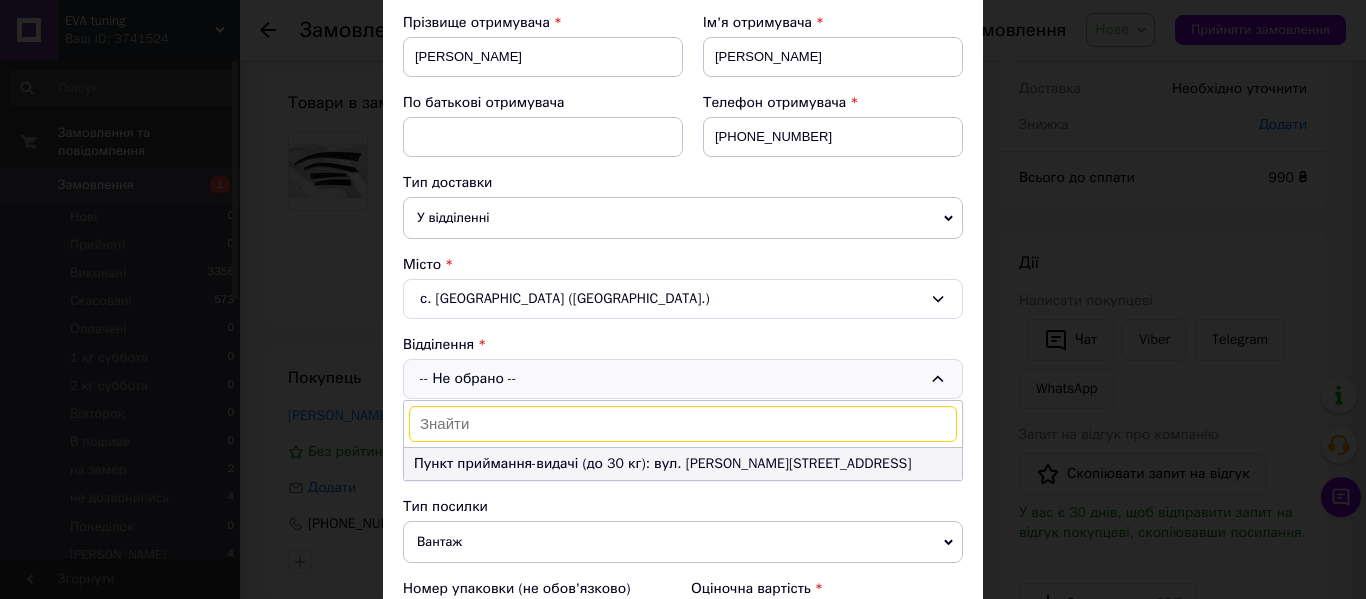 click on "Пункт приймання-видачі (до 30 кг): вул. Грушевського, 38" at bounding box center (683, 464) 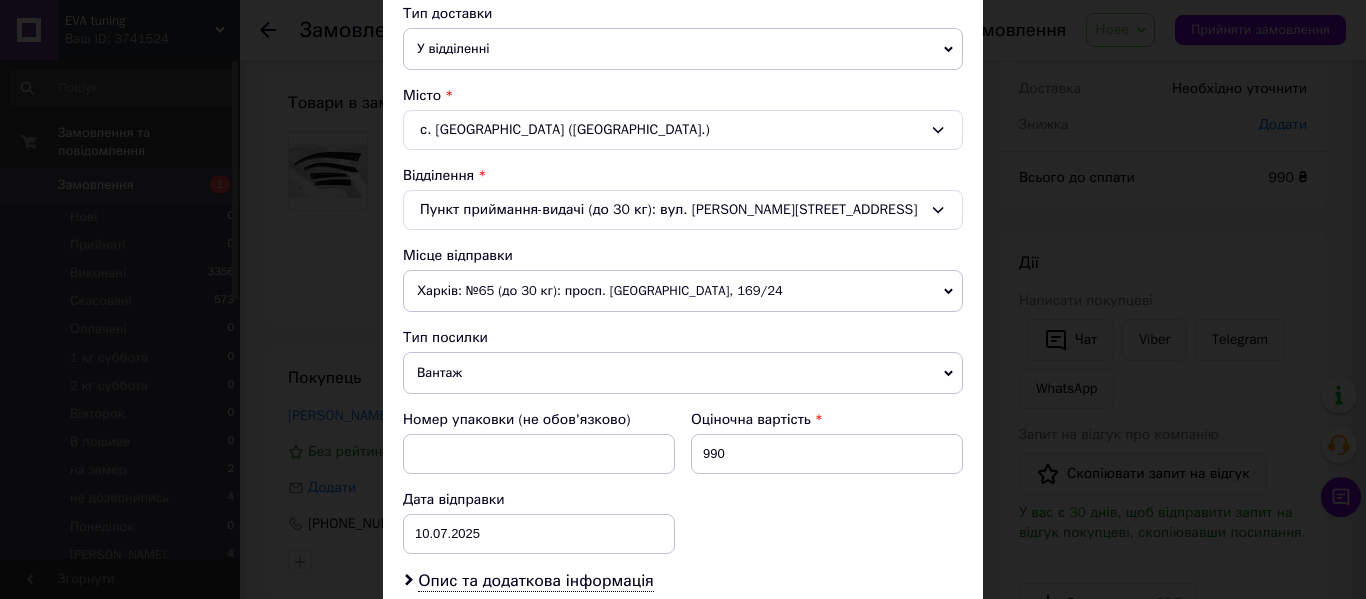 scroll, scrollTop: 500, scrollLeft: 0, axis: vertical 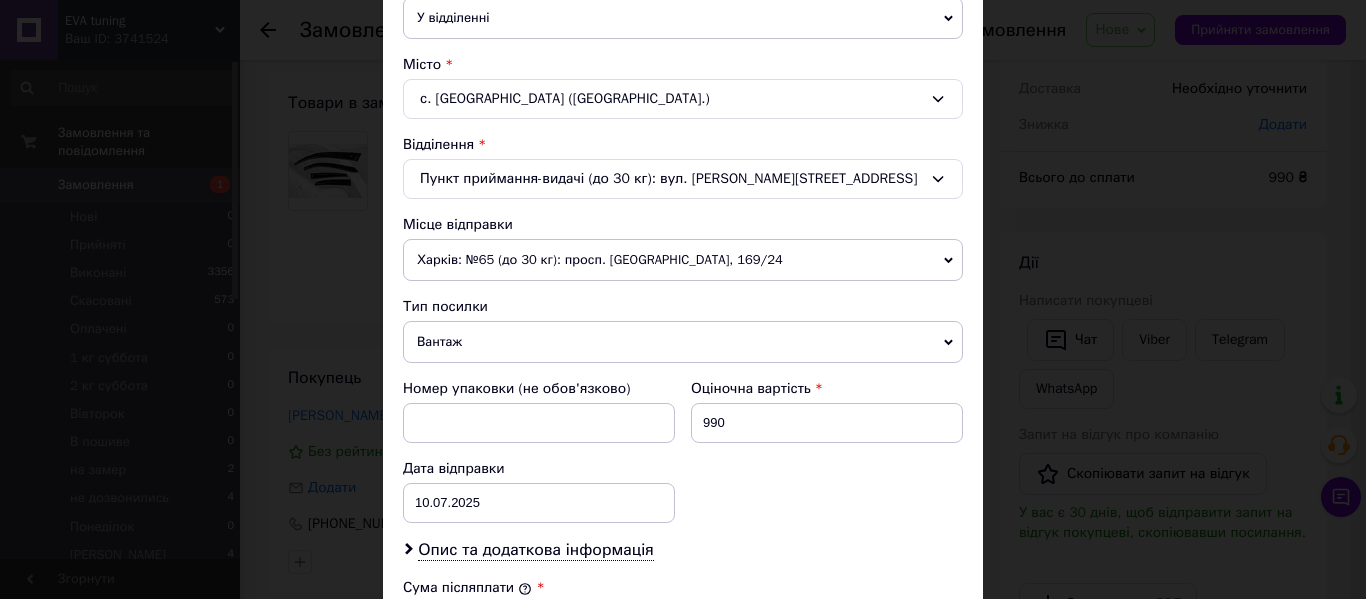 click on "Харків: №65 (до 30 кг): просп. Байрона, 169/24" at bounding box center [683, 260] 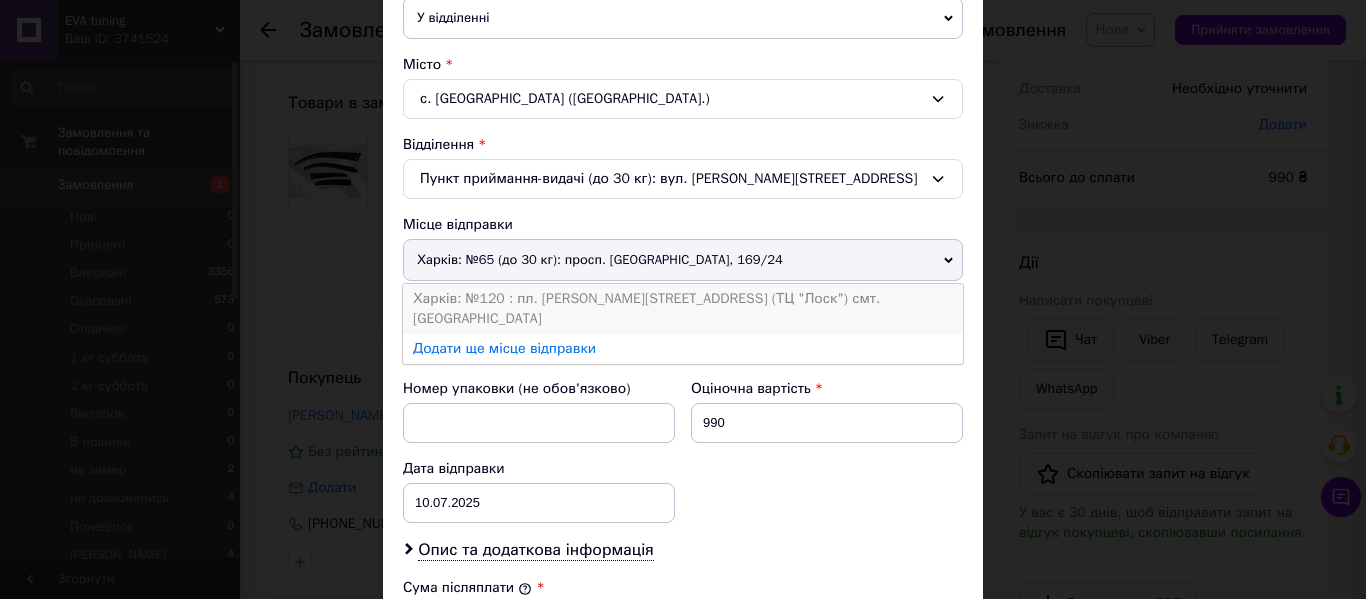 click on "Харків: №120 : пл. Юрія Кононенко, 1 (ТЦ "Лоск") смт. Пісочин" at bounding box center [683, 309] 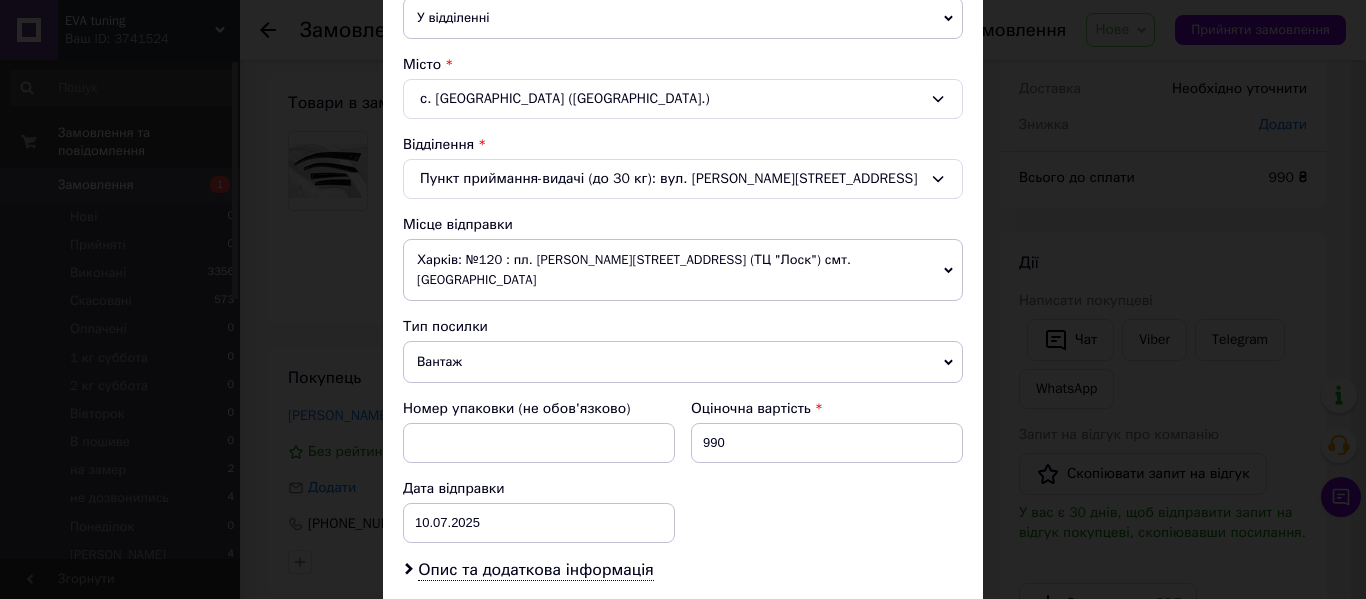 scroll, scrollTop: 600, scrollLeft: 0, axis: vertical 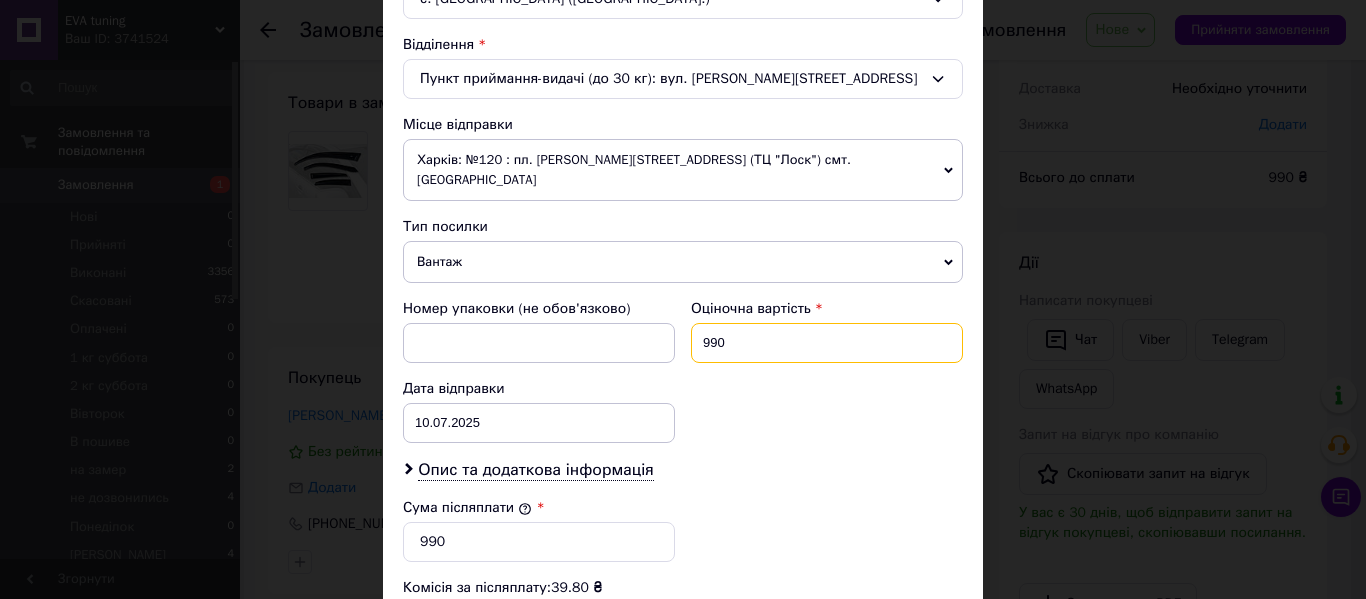 click on "990" at bounding box center [827, 343] 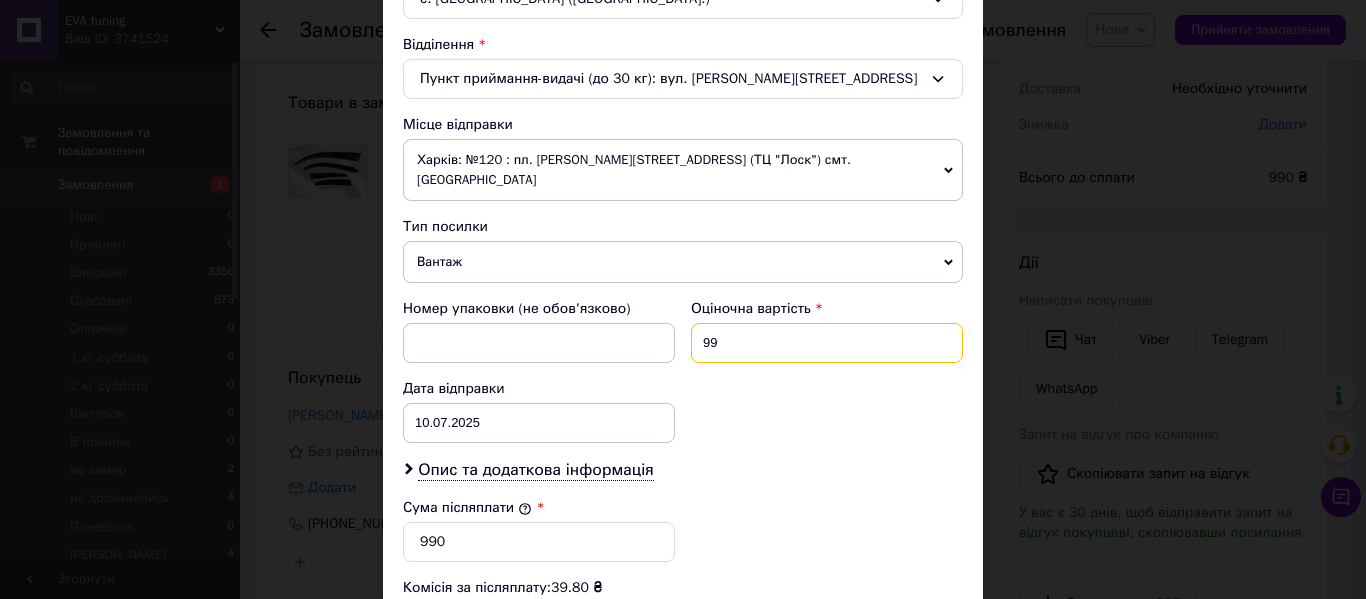 type on "9" 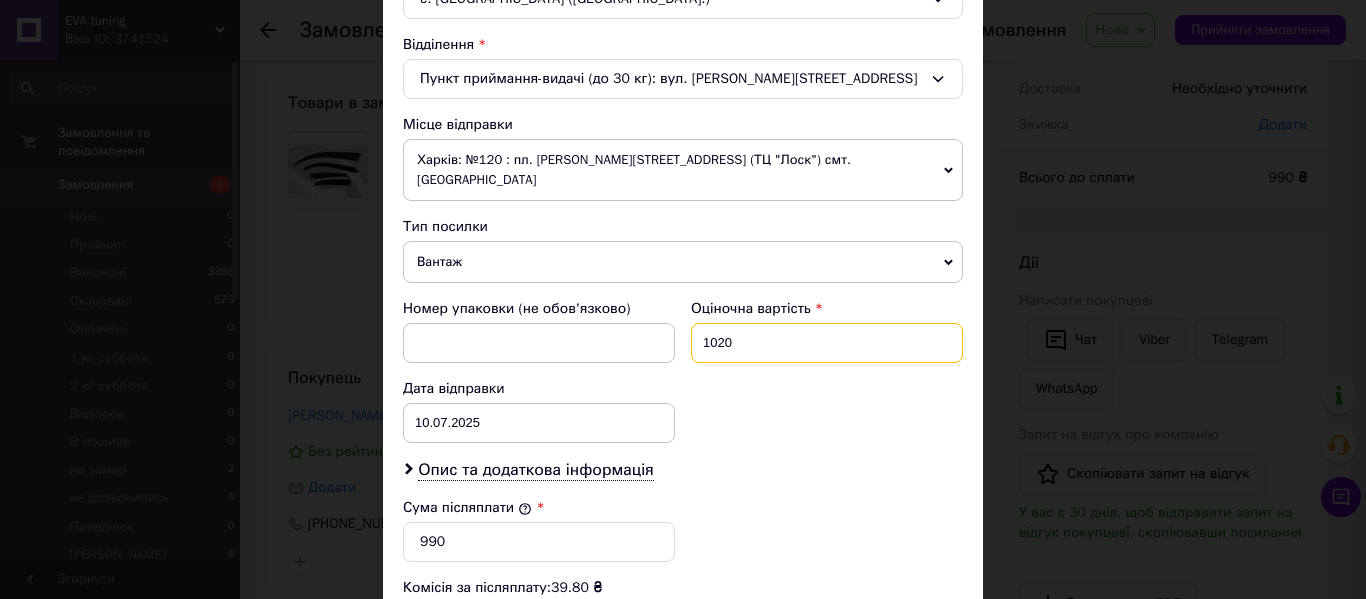 type on "1020" 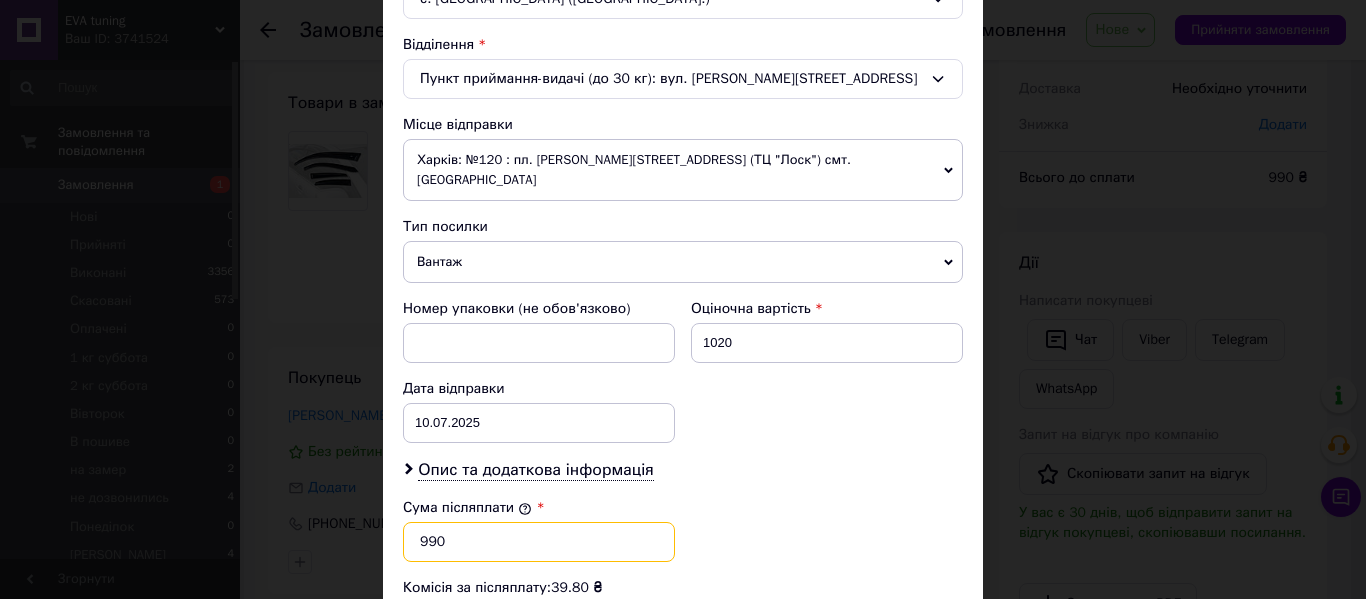 click on "990" at bounding box center (539, 542) 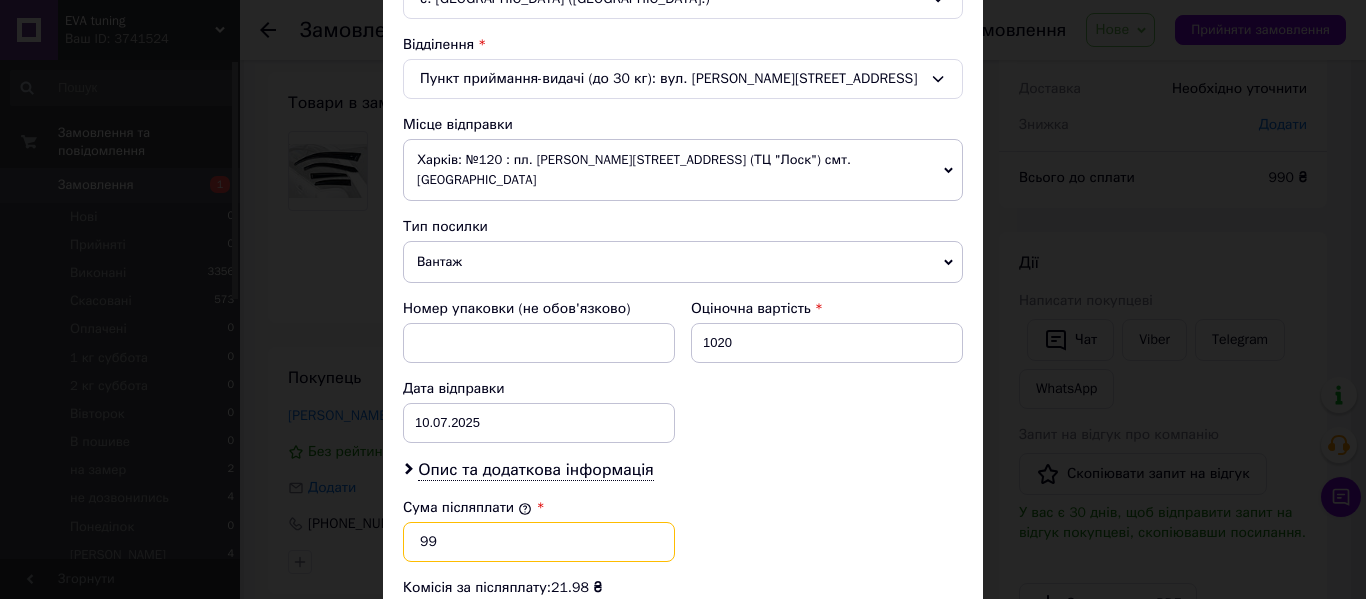 type on "9" 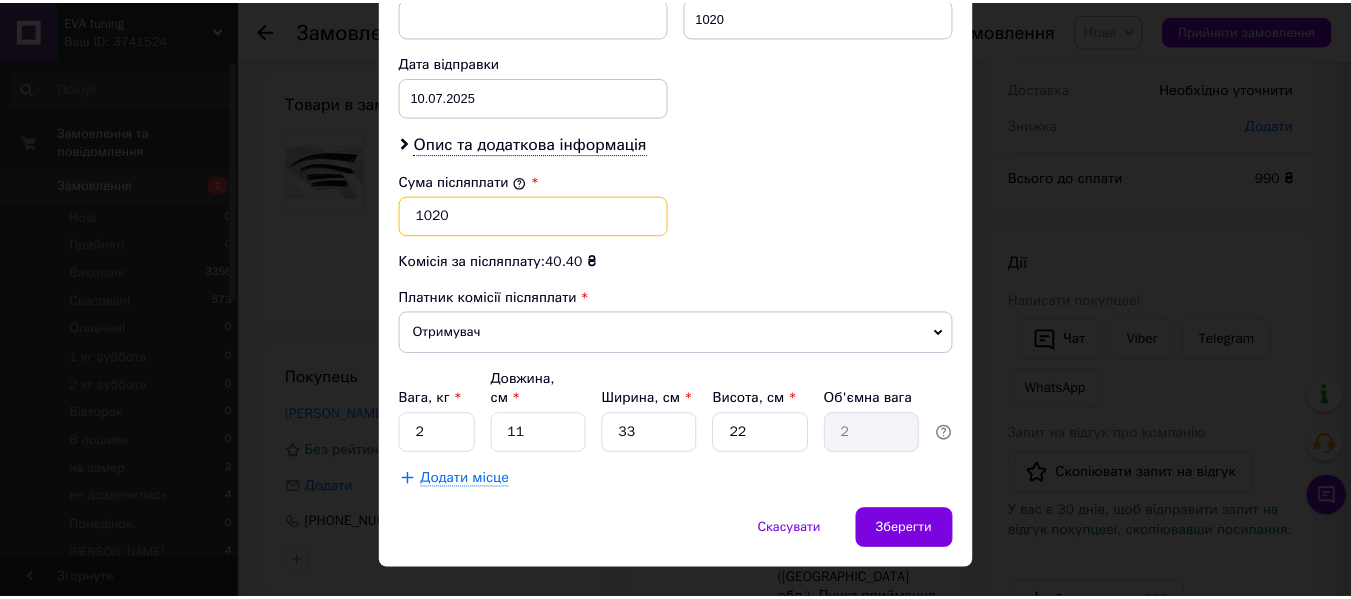 scroll, scrollTop: 927, scrollLeft: 0, axis: vertical 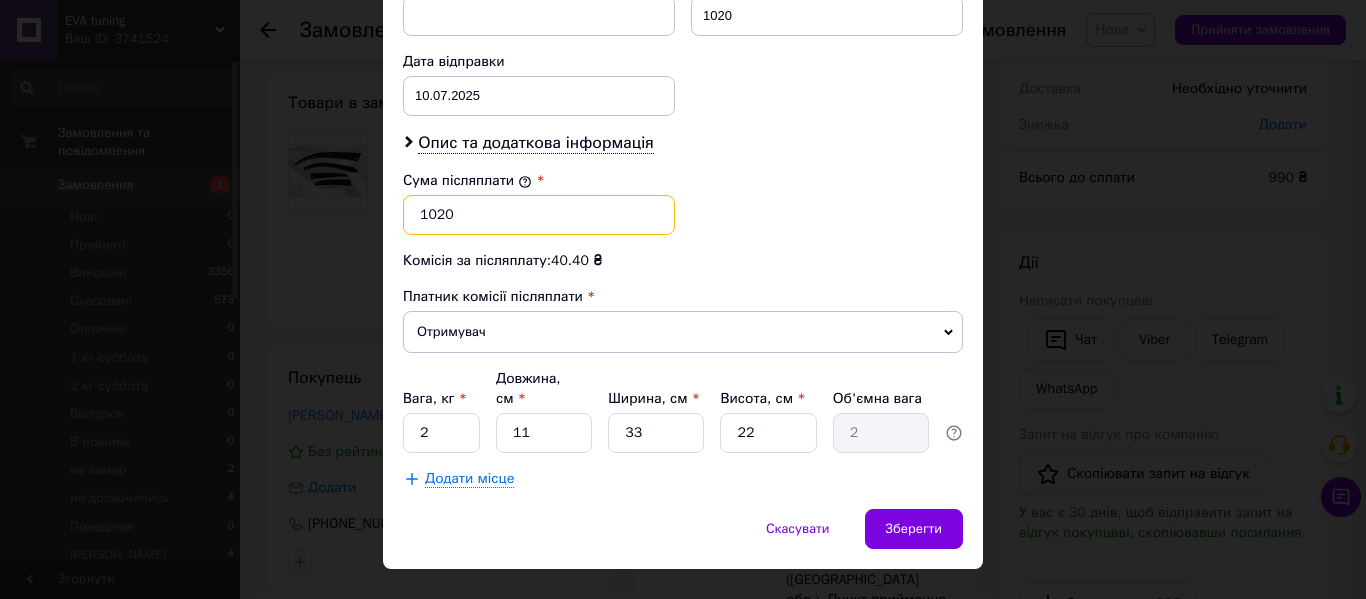 type on "1020" 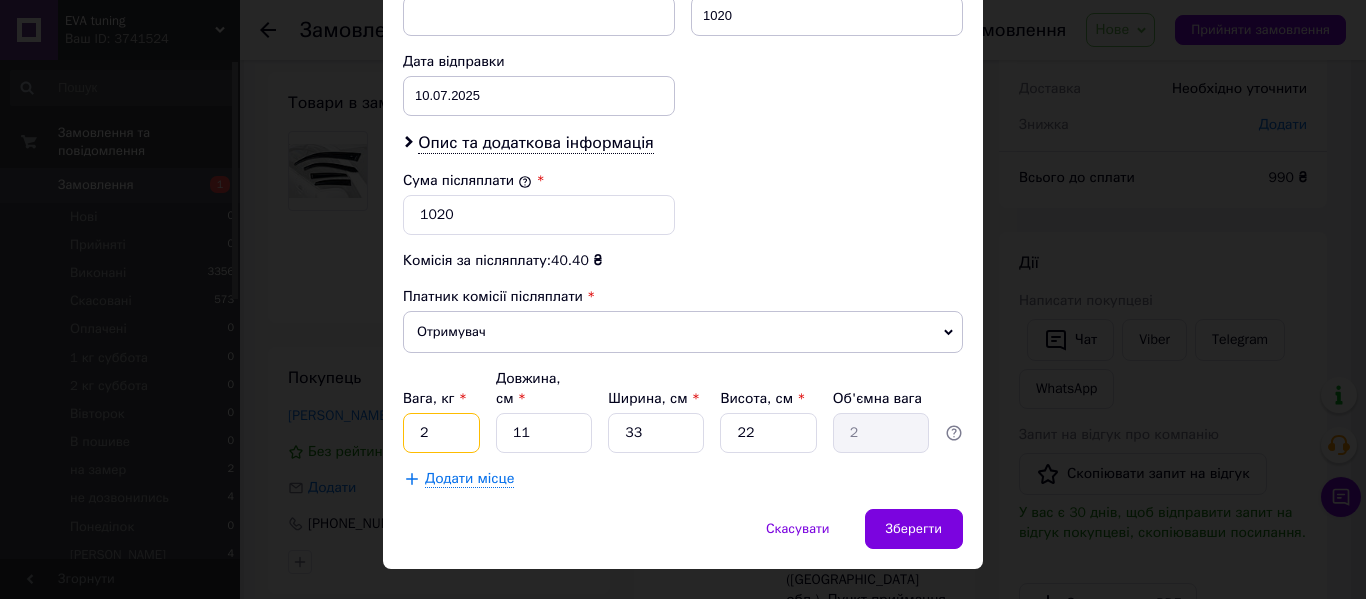 click on "2" at bounding box center [441, 433] 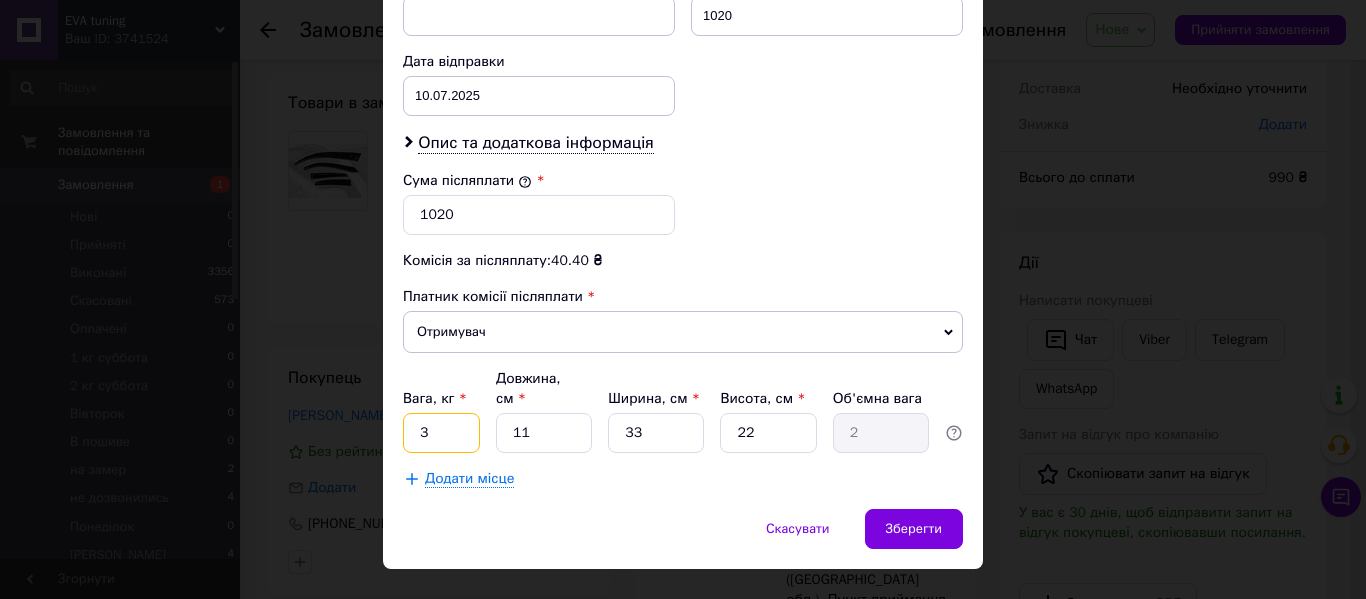 type on "3" 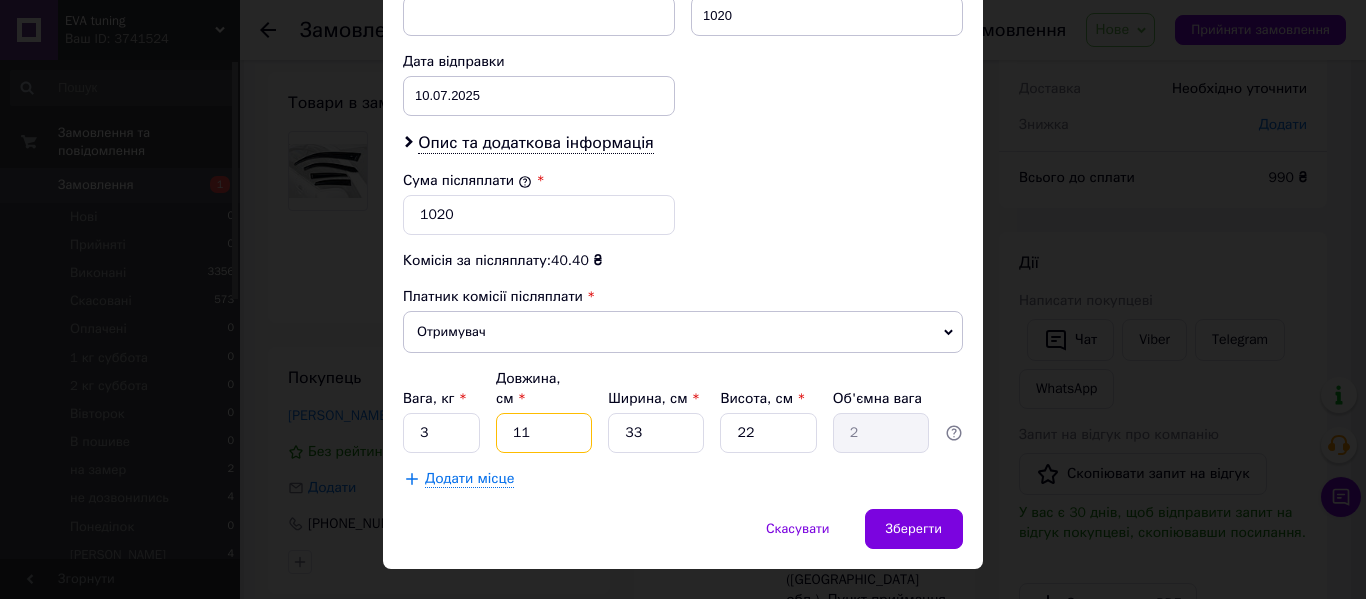 click on "11" at bounding box center [544, 433] 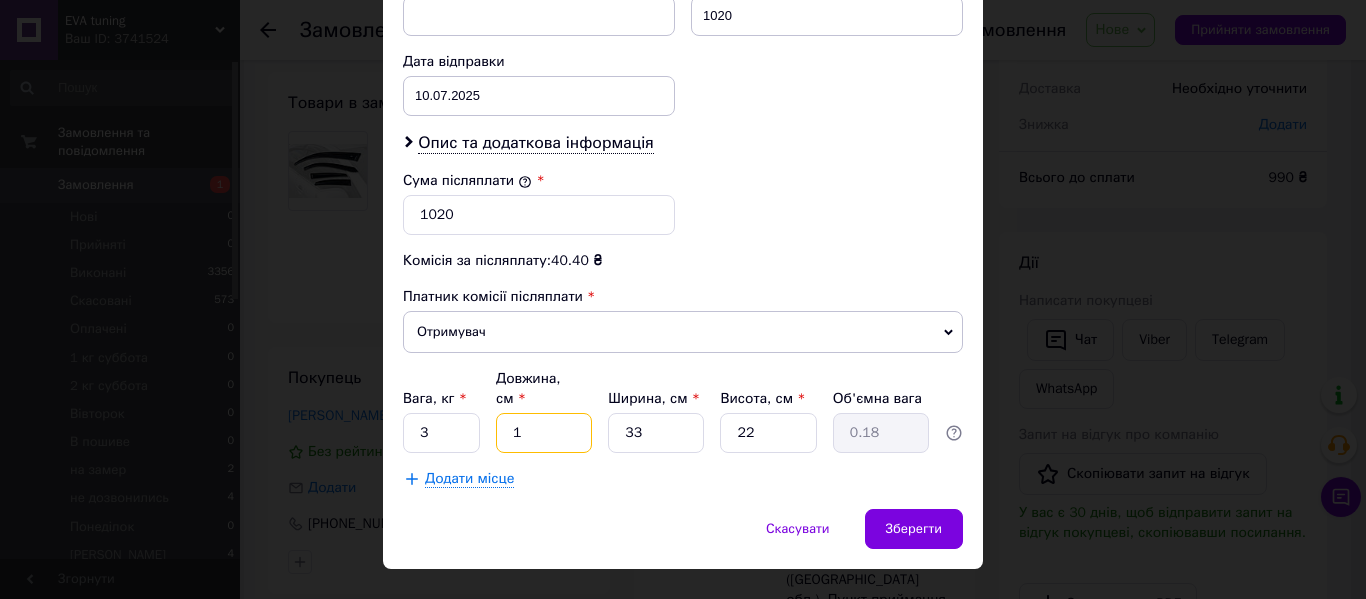 type 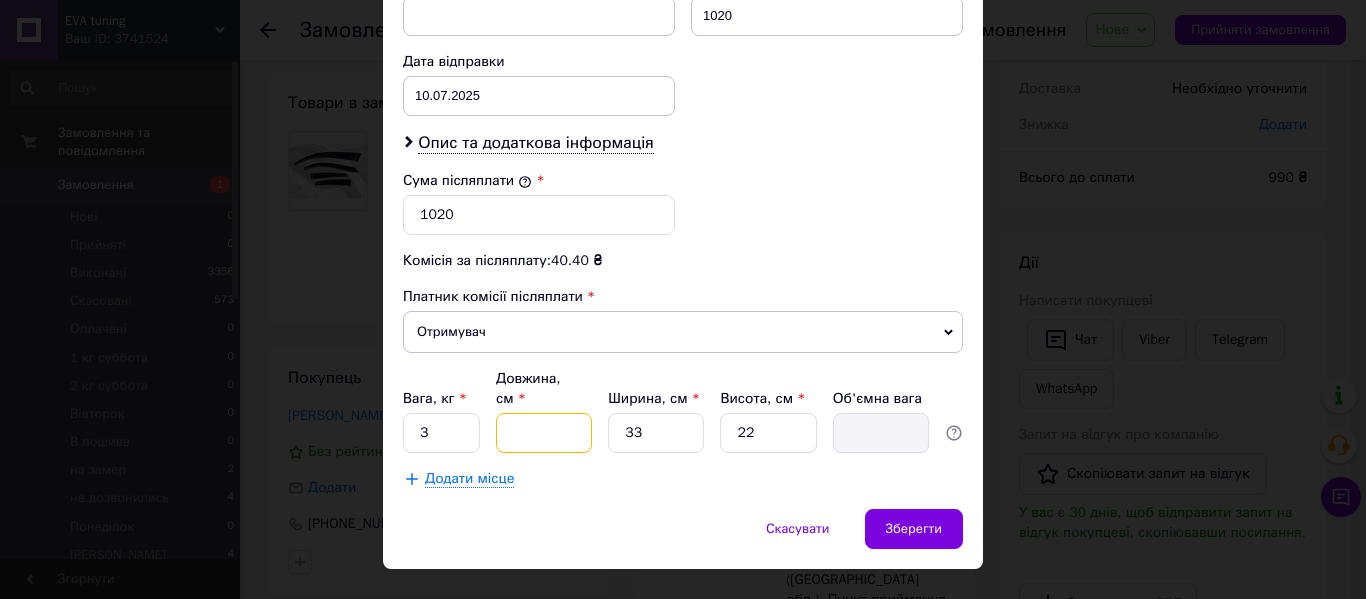 type on "1" 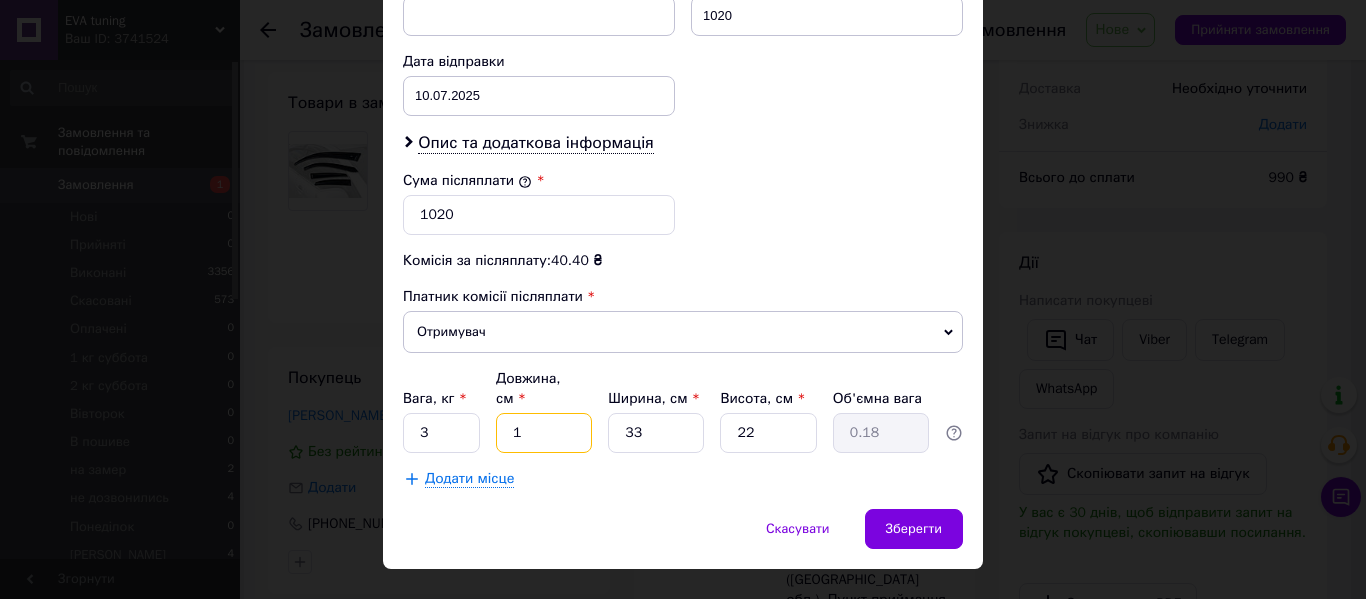 type on "10" 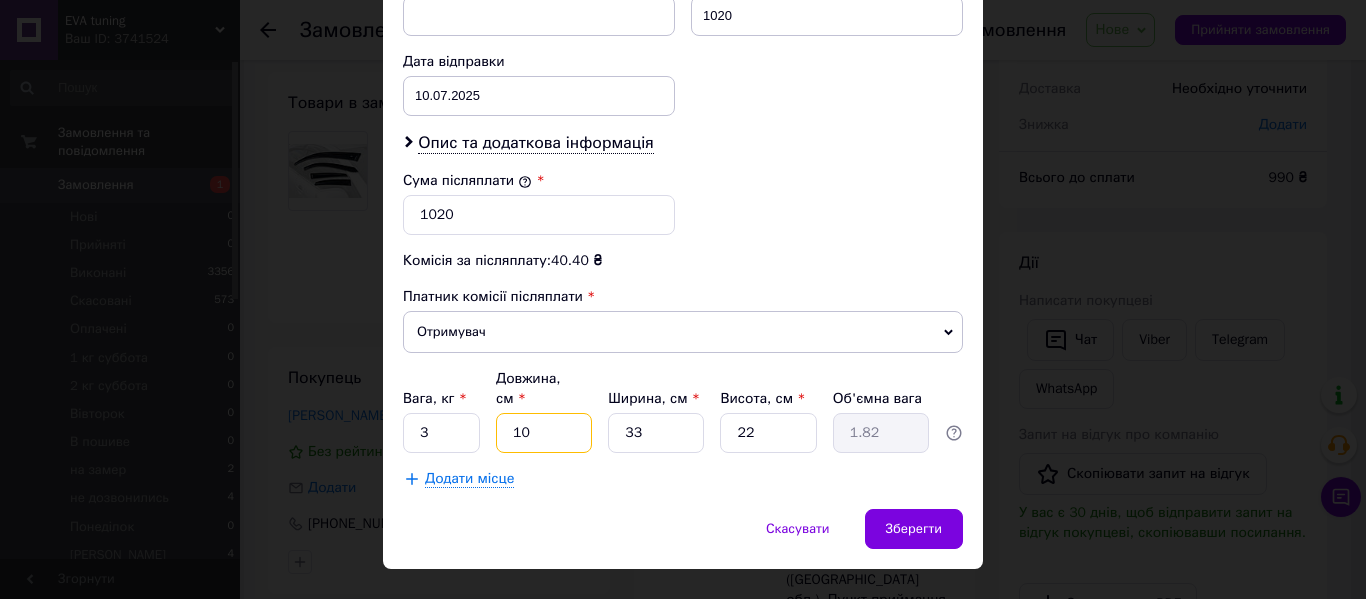 type on "1" 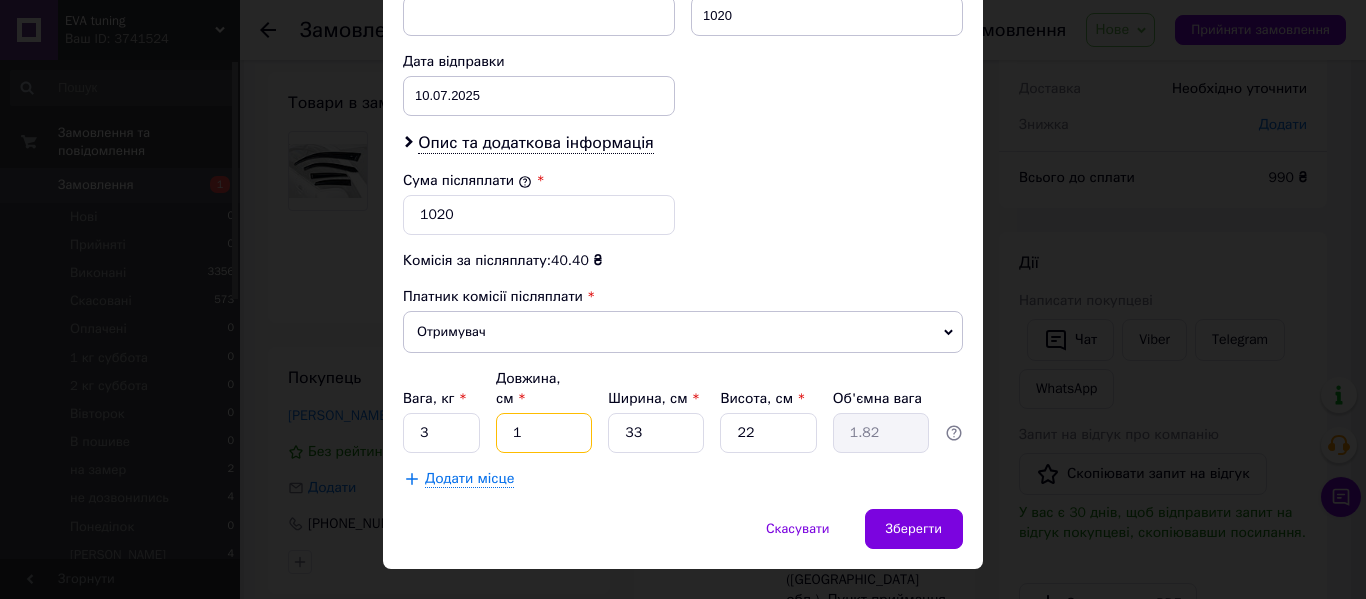 type on "0.18" 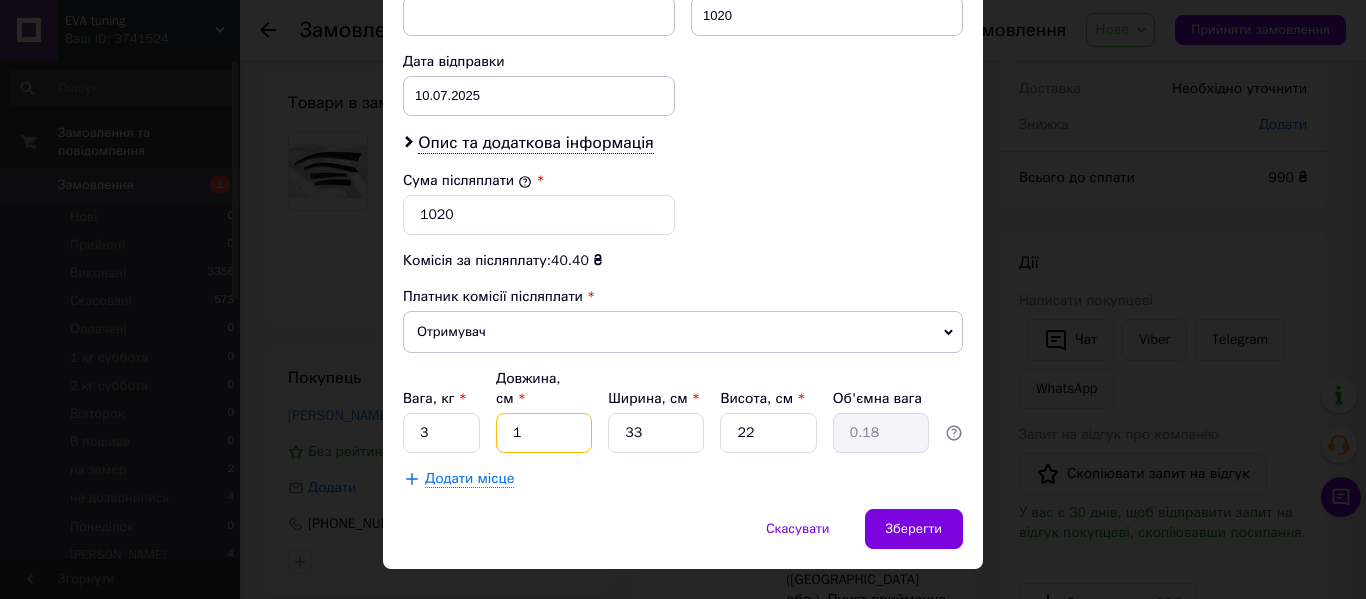 type on "11" 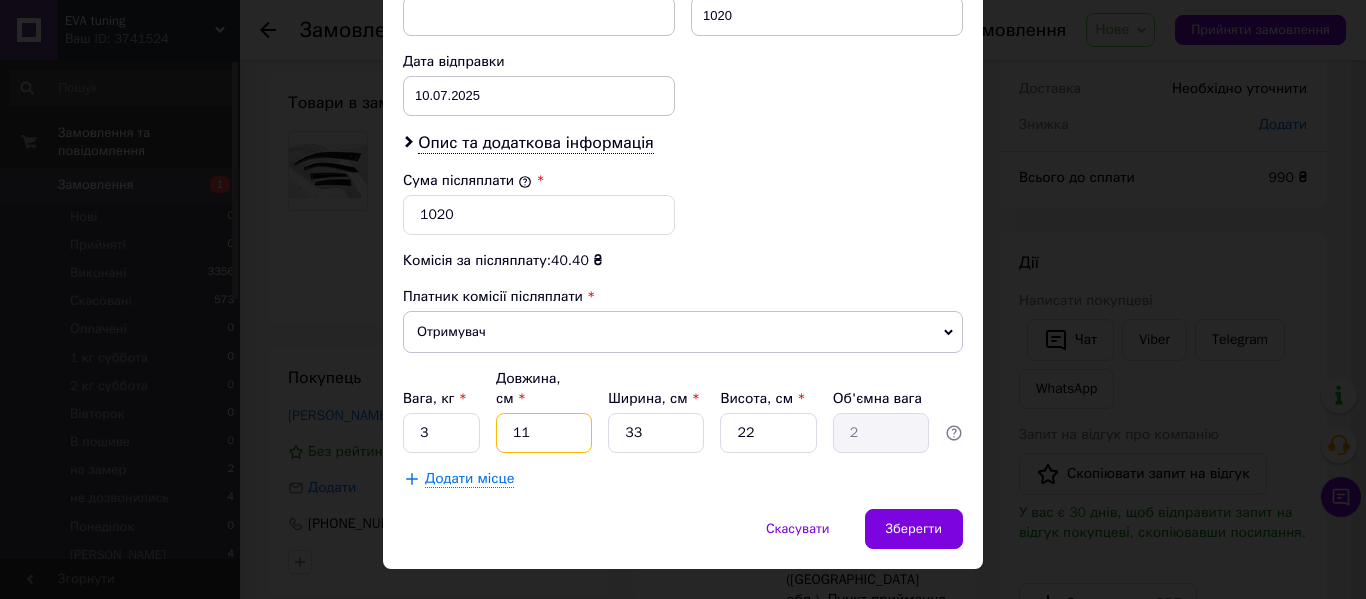 type on "110" 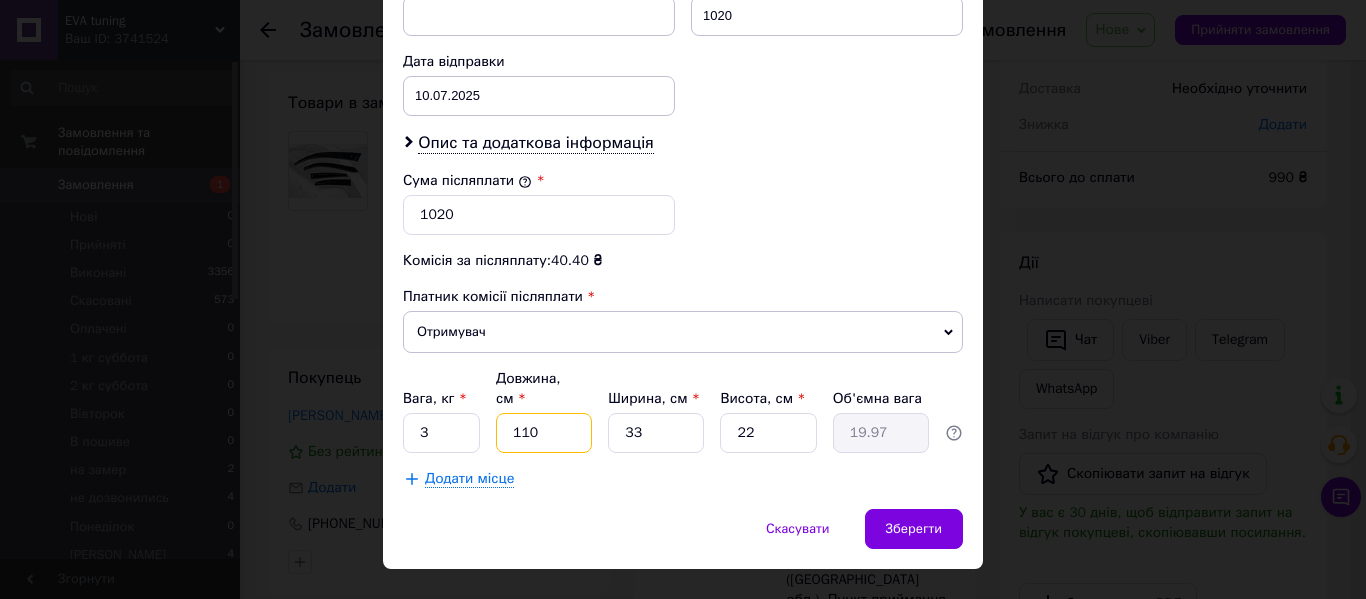 type on "110" 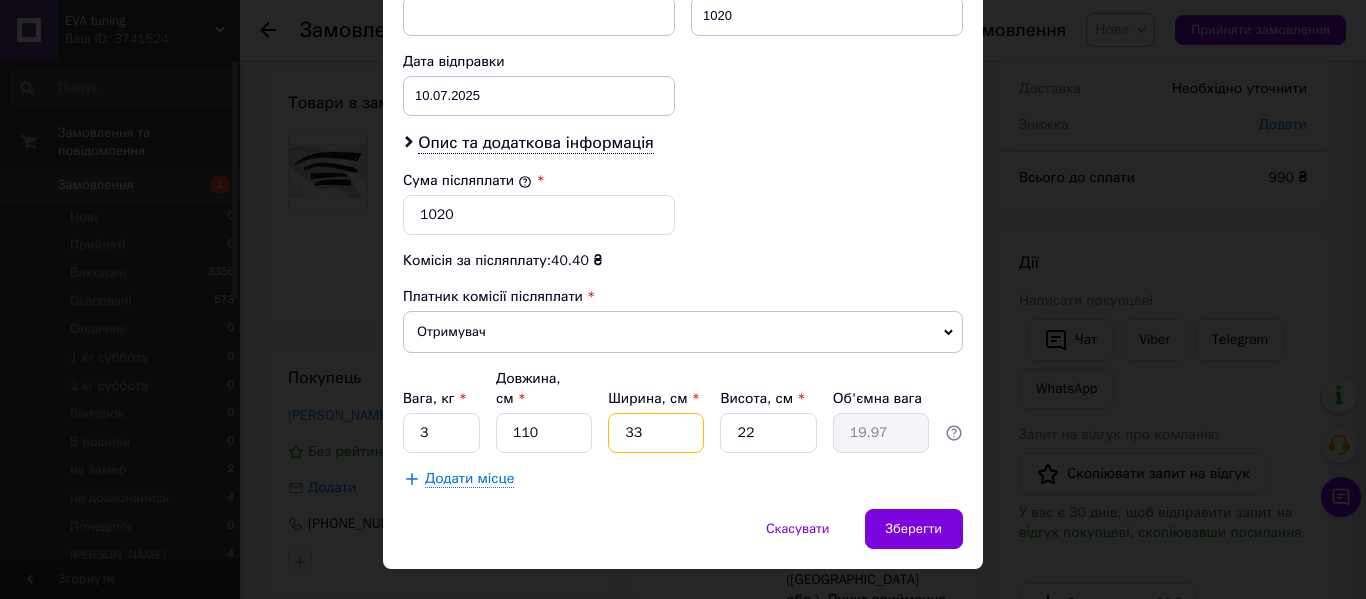 click on "33" at bounding box center (656, 433) 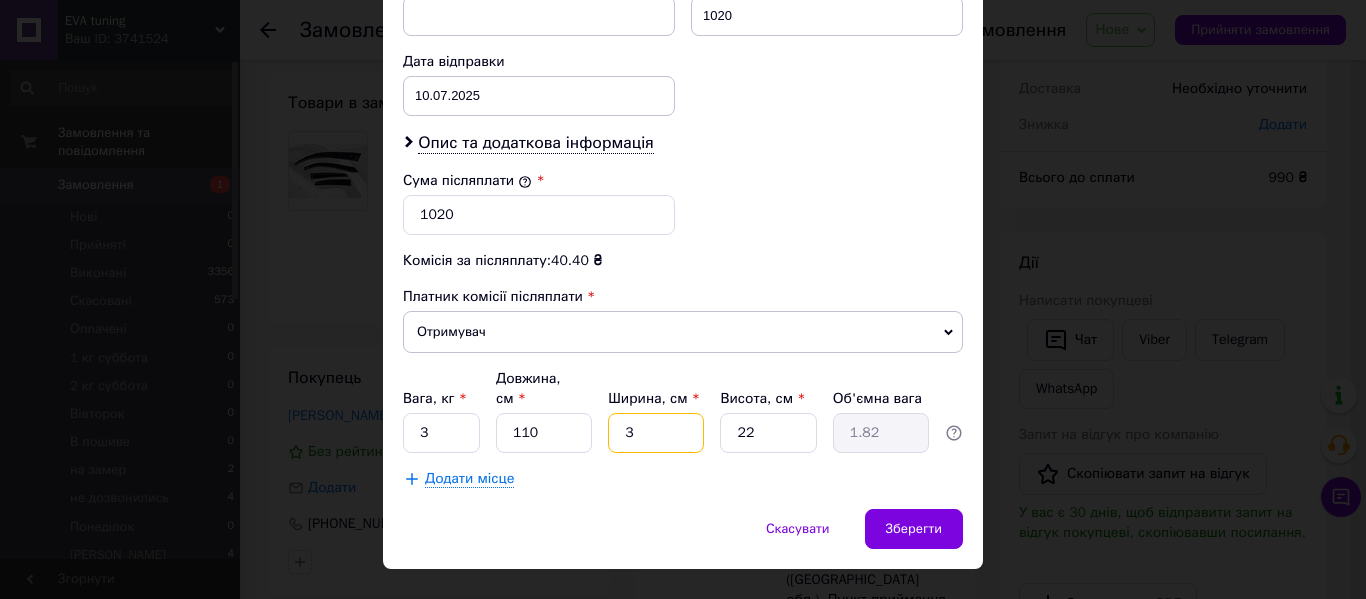 type 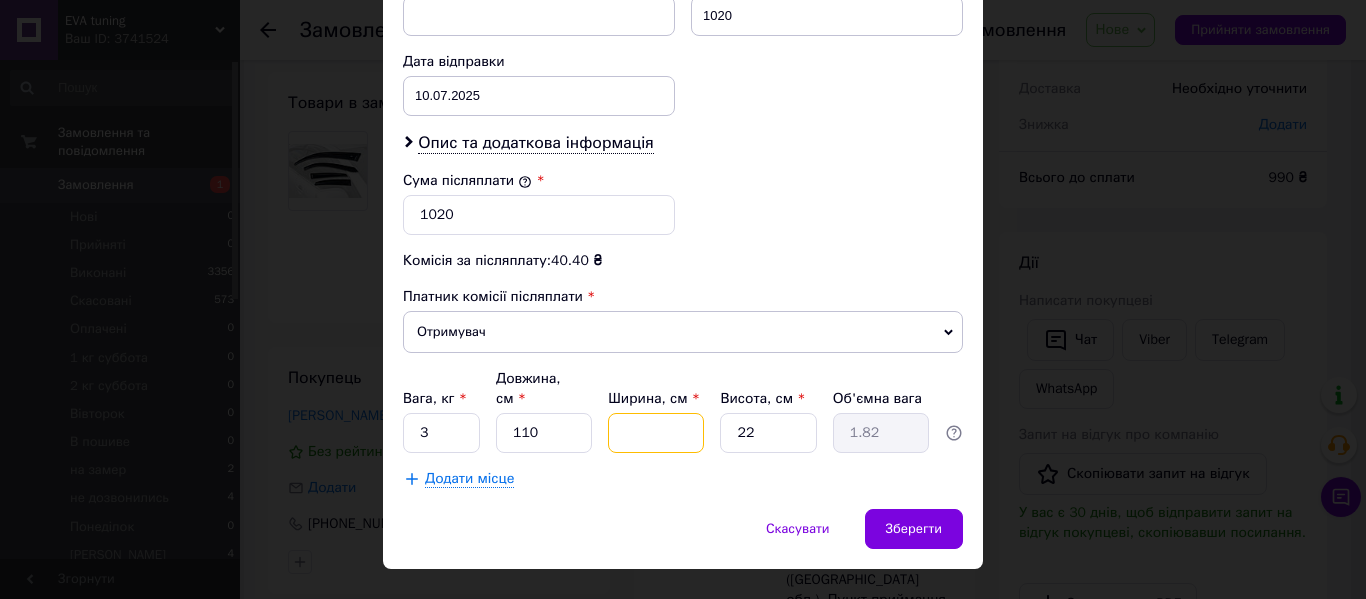 type 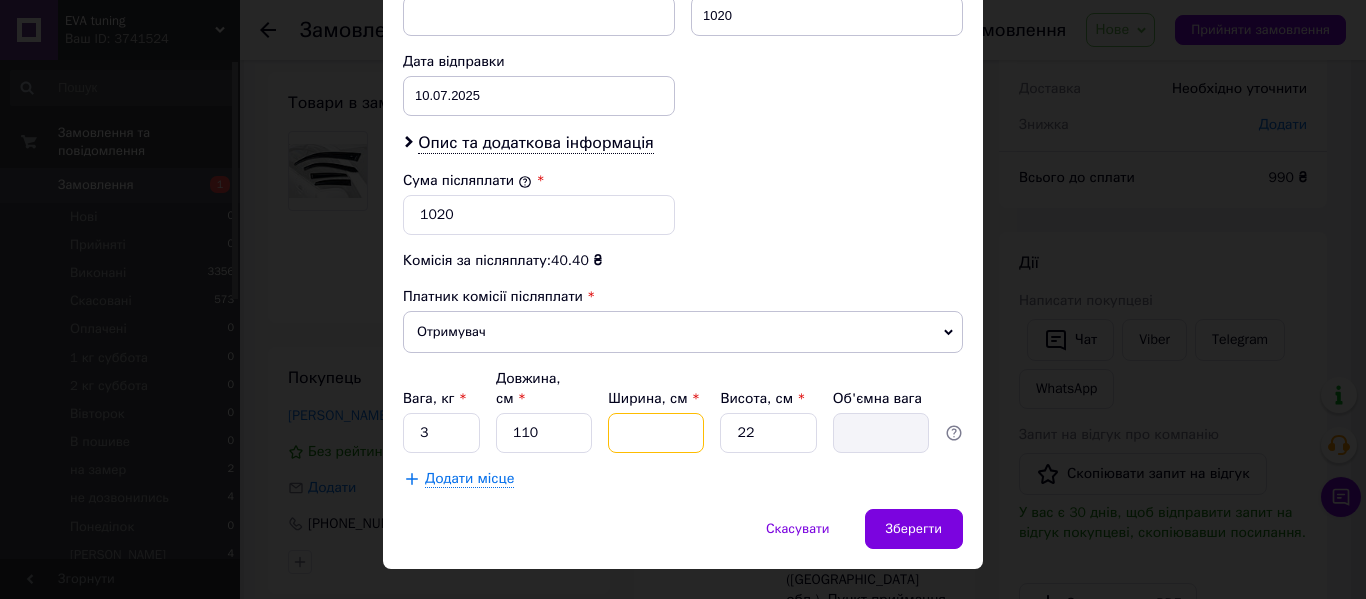 type on "1" 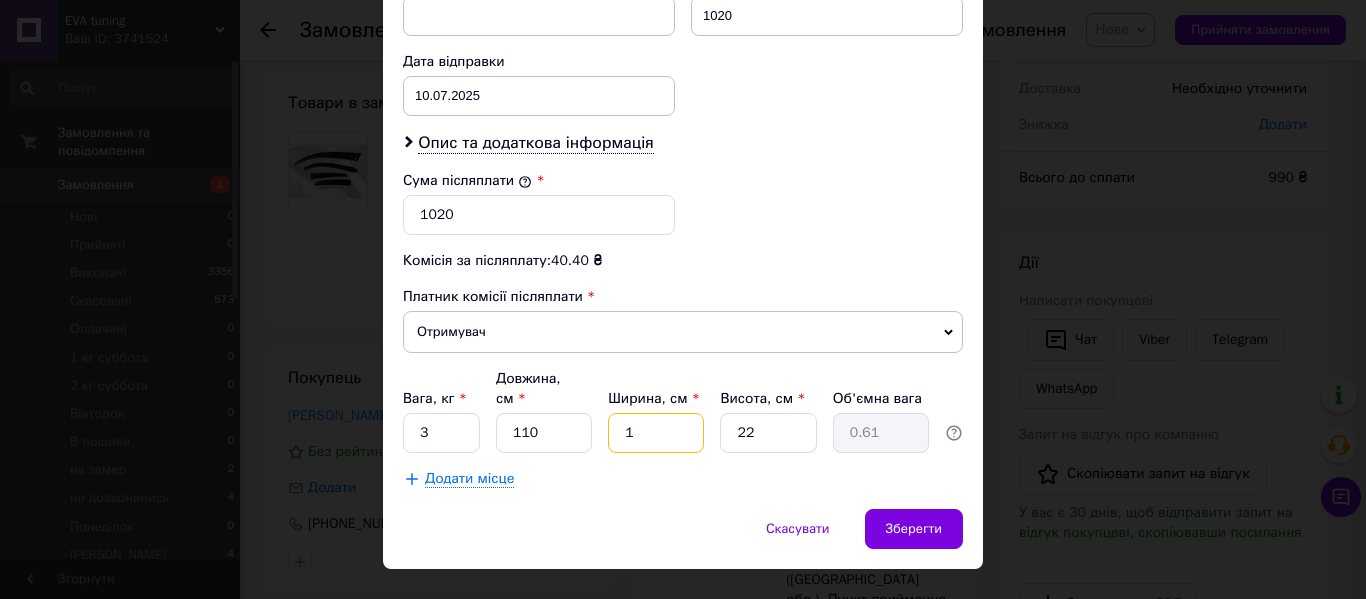 type on "17" 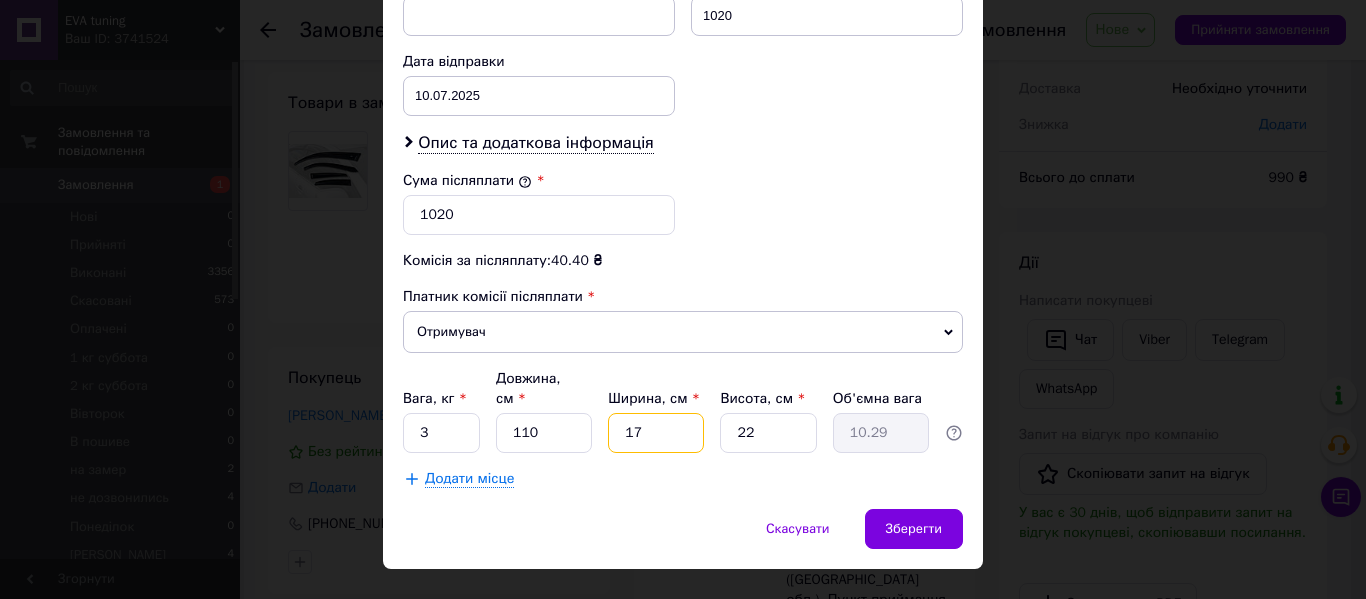 type on "17" 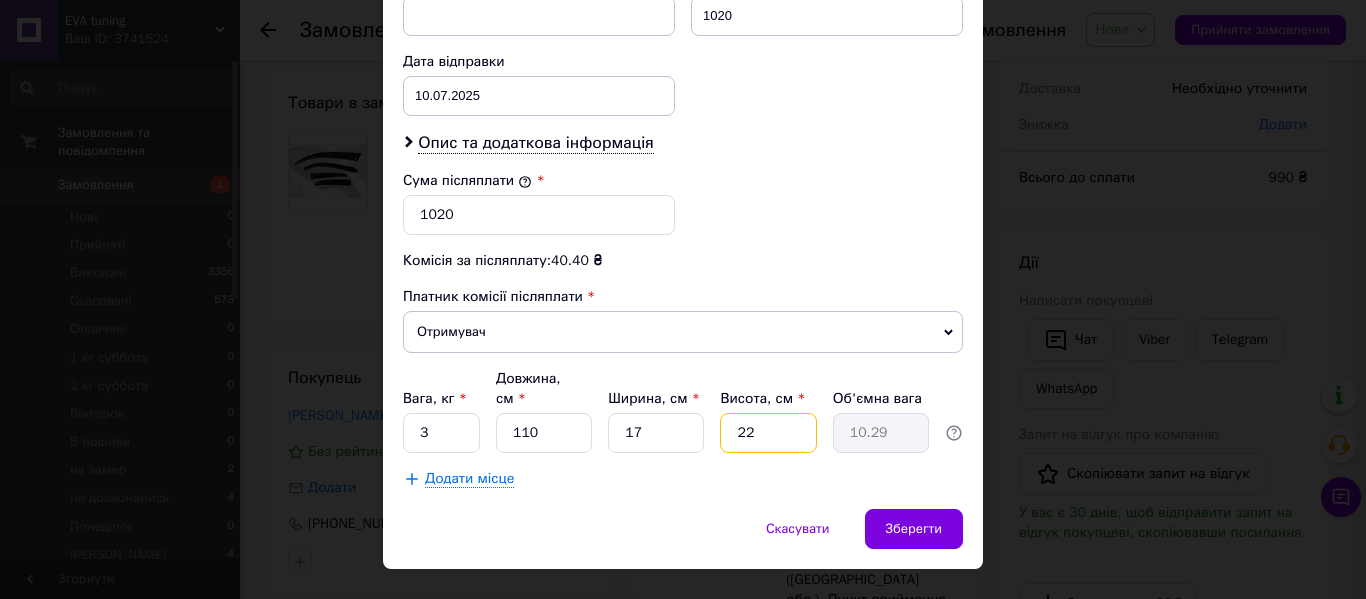 click on "22" at bounding box center (768, 433) 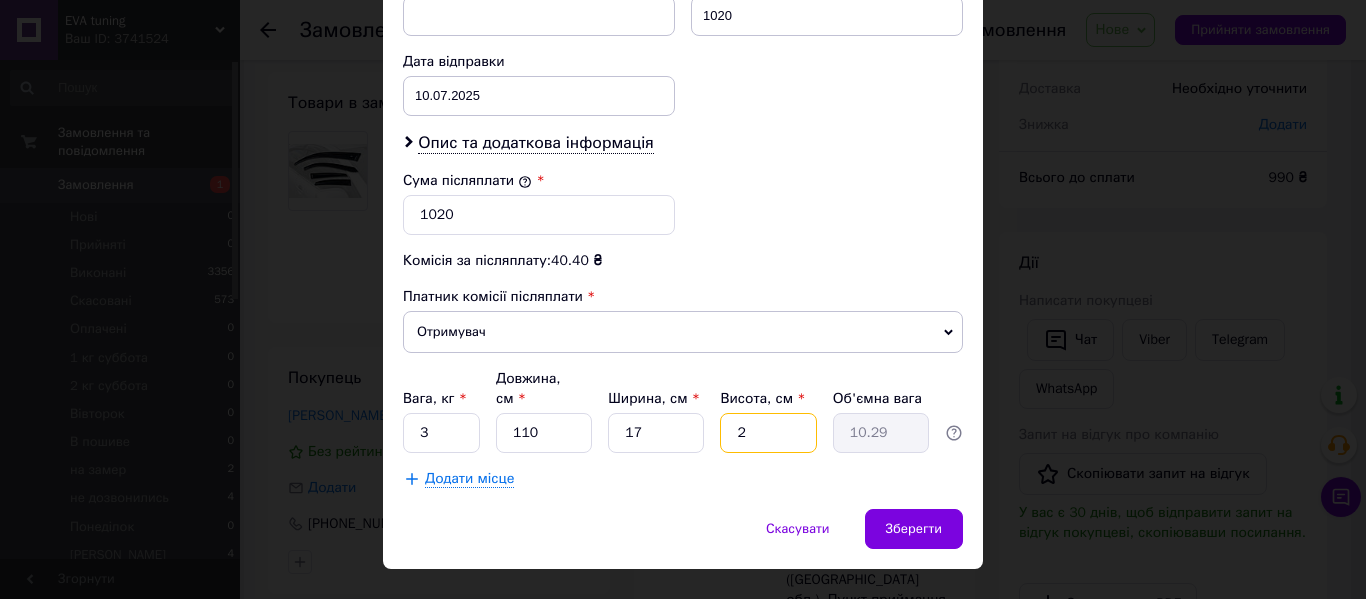 type on "0.94" 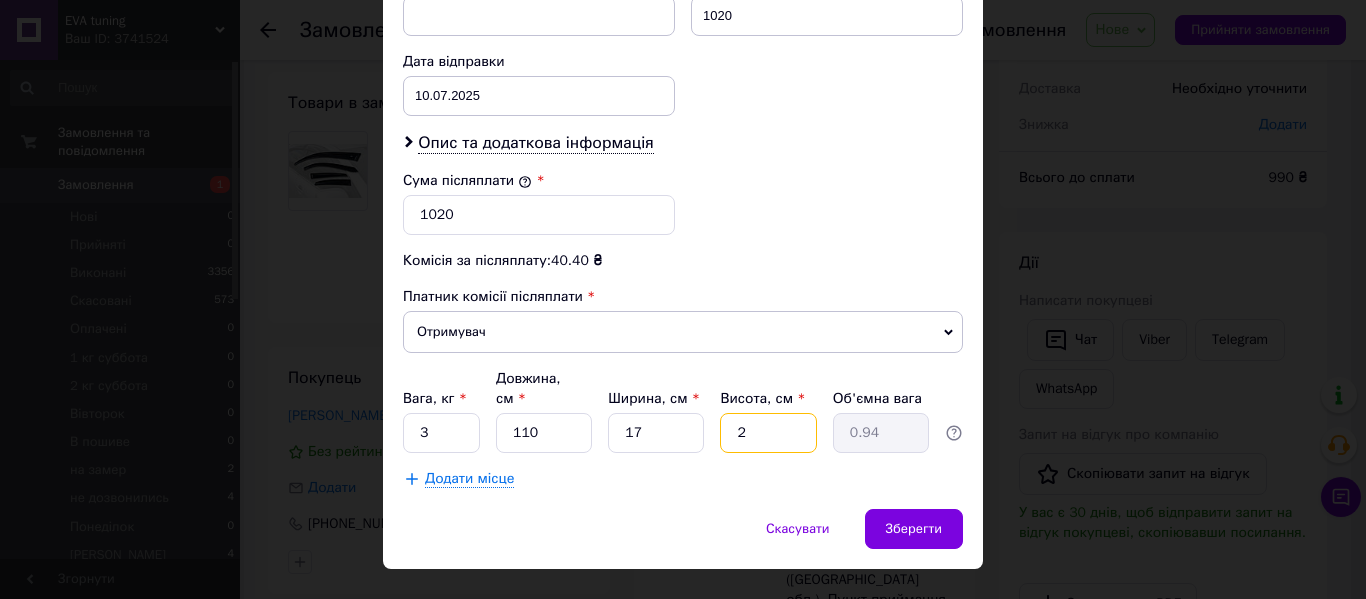 type 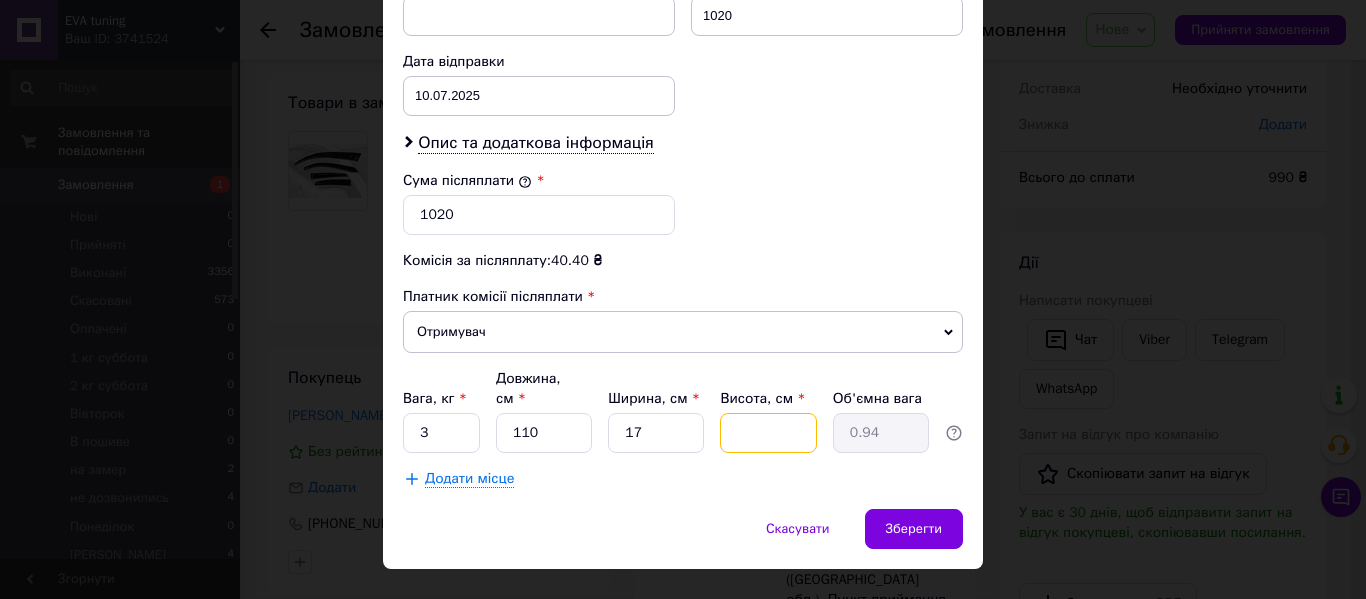 type 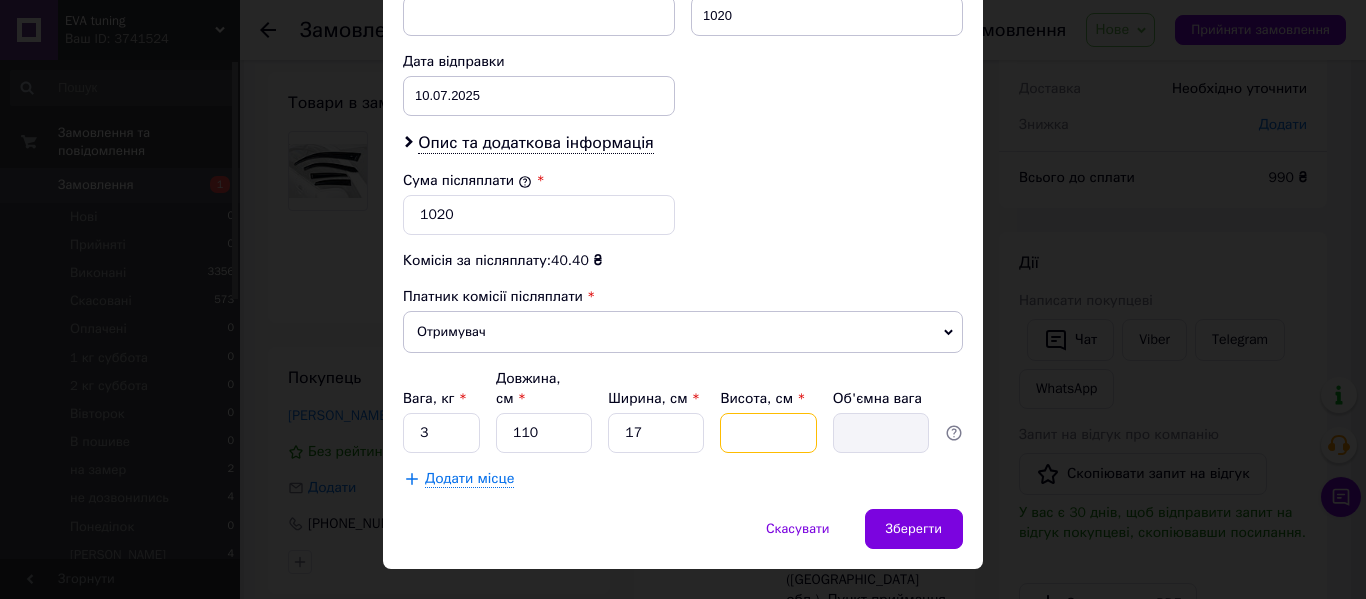 type on "8" 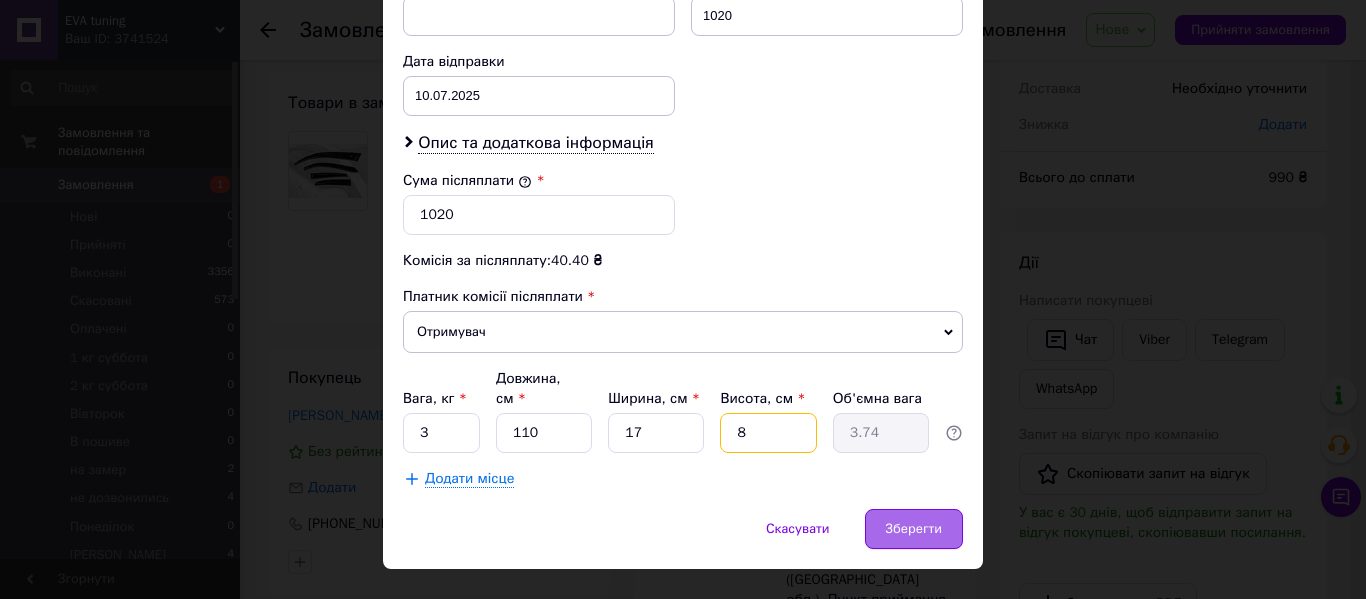 type on "8" 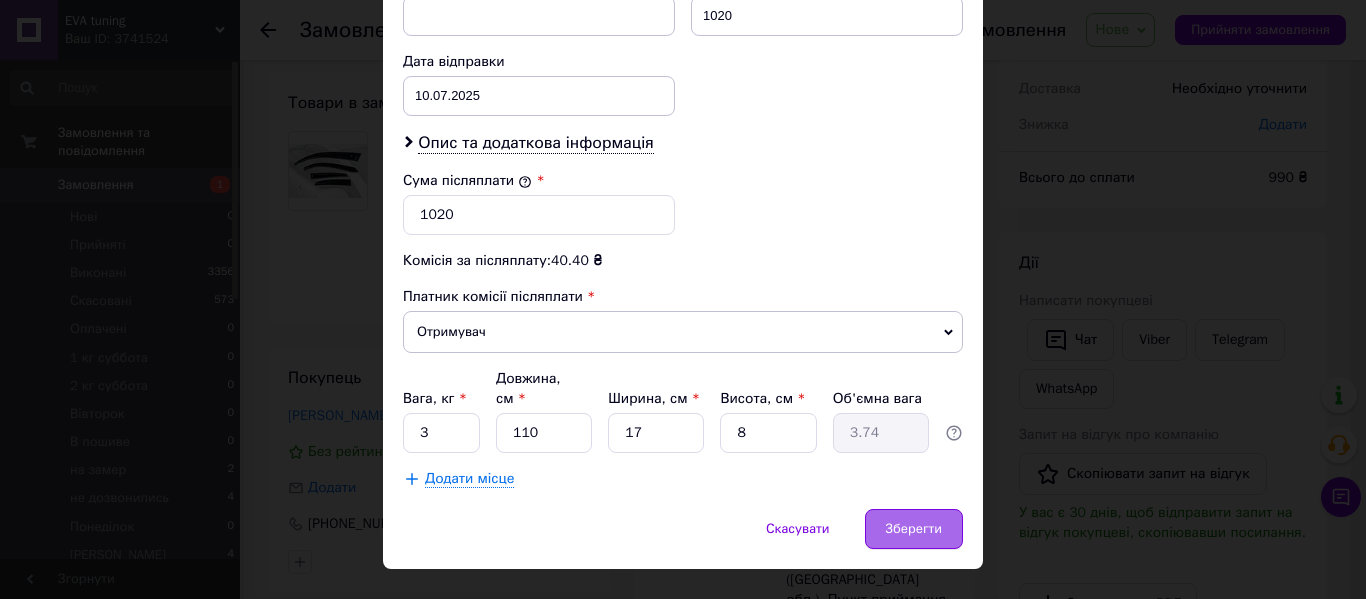 click on "Зберегти" at bounding box center (914, 529) 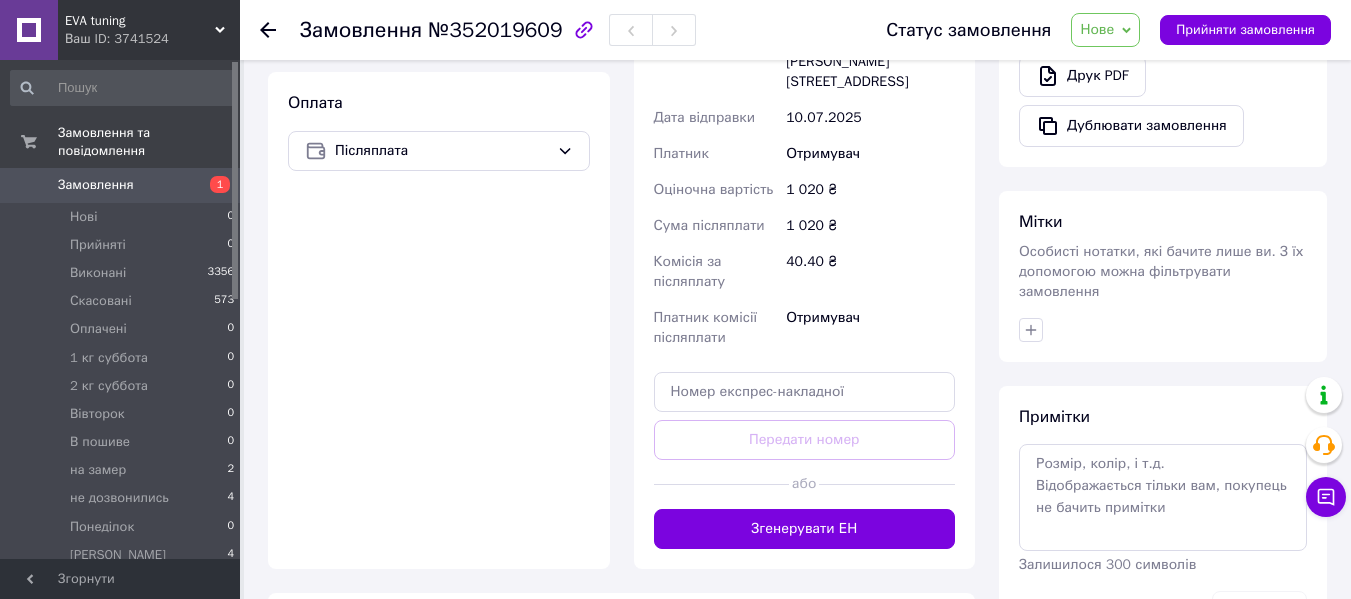scroll, scrollTop: 700, scrollLeft: 0, axis: vertical 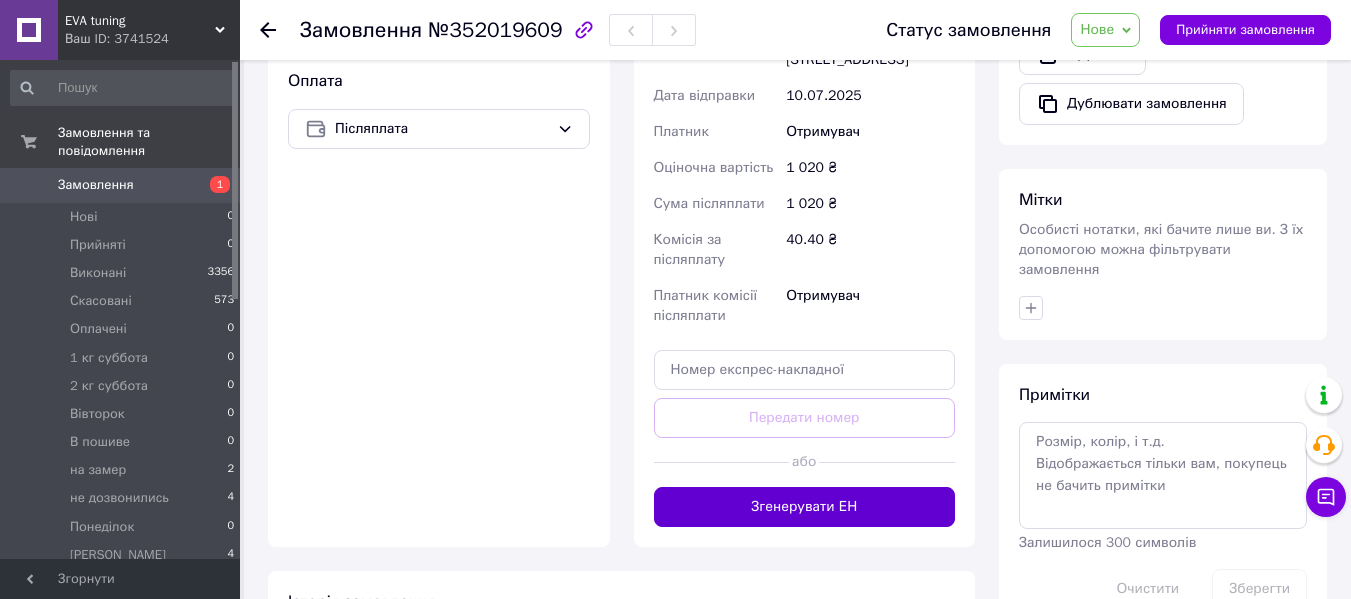 click on "Згенерувати ЕН" at bounding box center (805, 507) 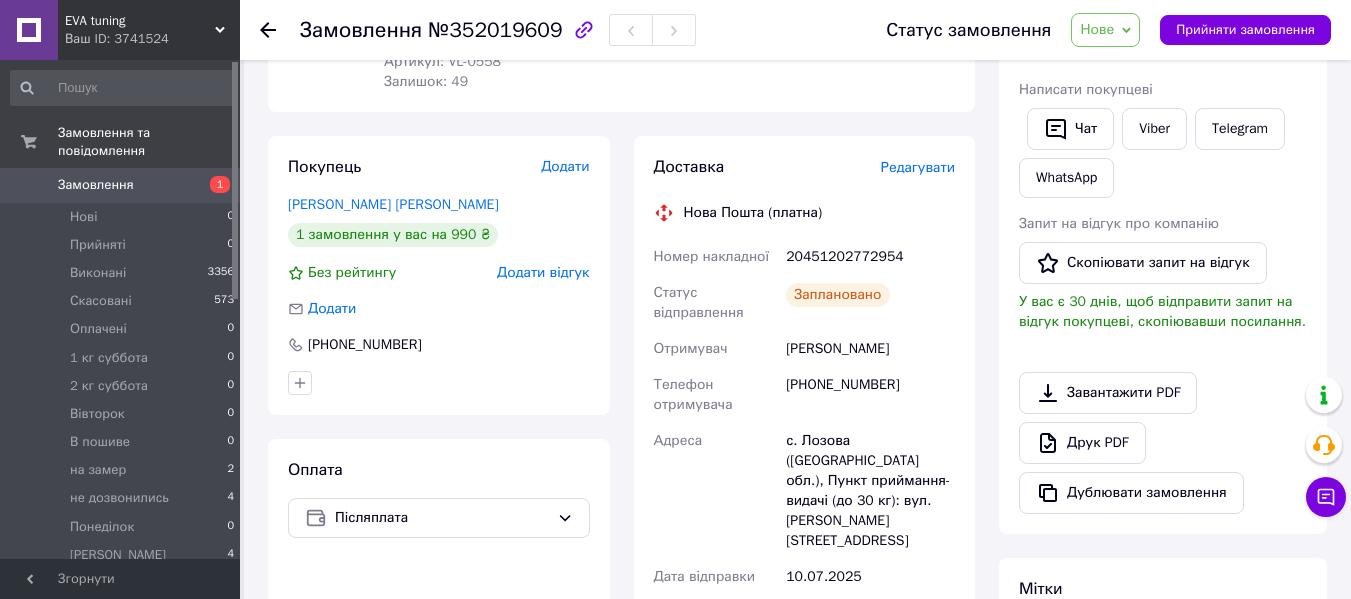 scroll, scrollTop: 300, scrollLeft: 0, axis: vertical 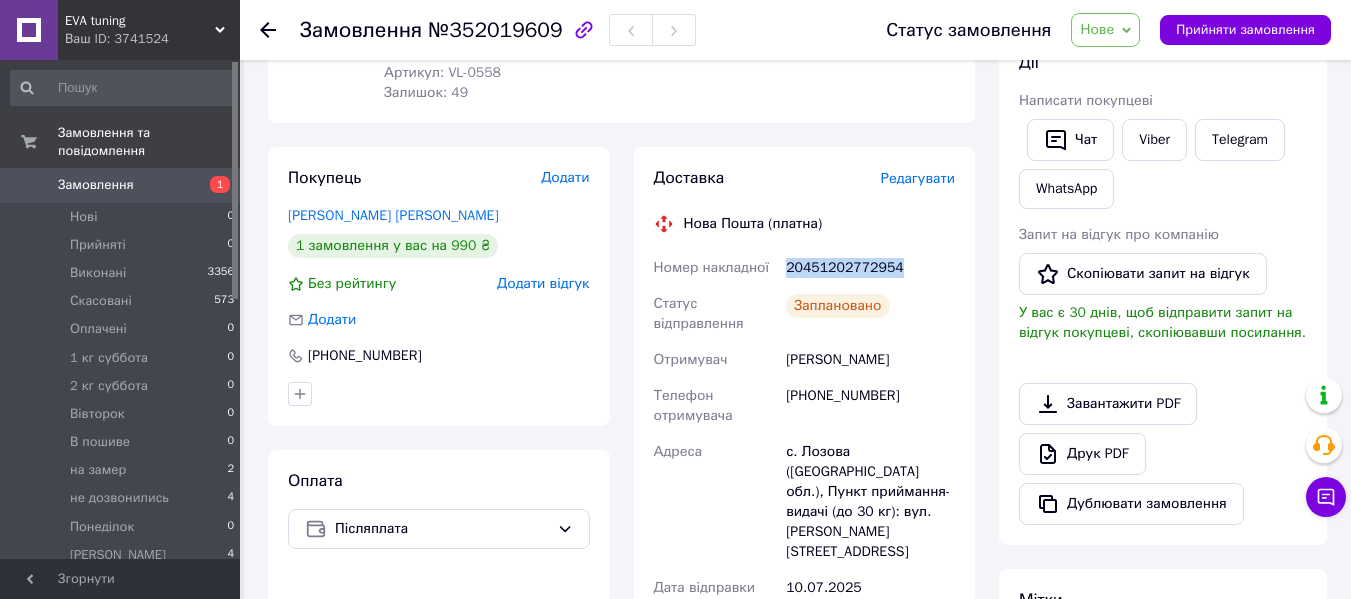 drag, startPoint x: 788, startPoint y: 266, endPoint x: 905, endPoint y: 269, distance: 117.03845 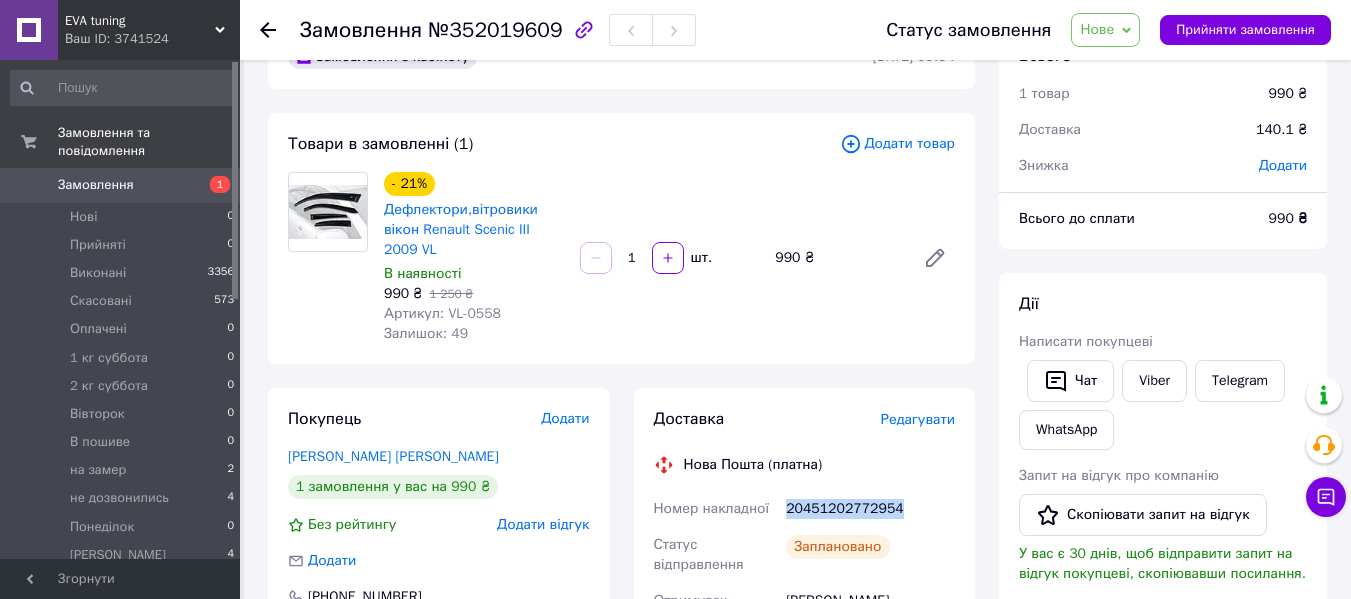 scroll, scrollTop: 0, scrollLeft: 0, axis: both 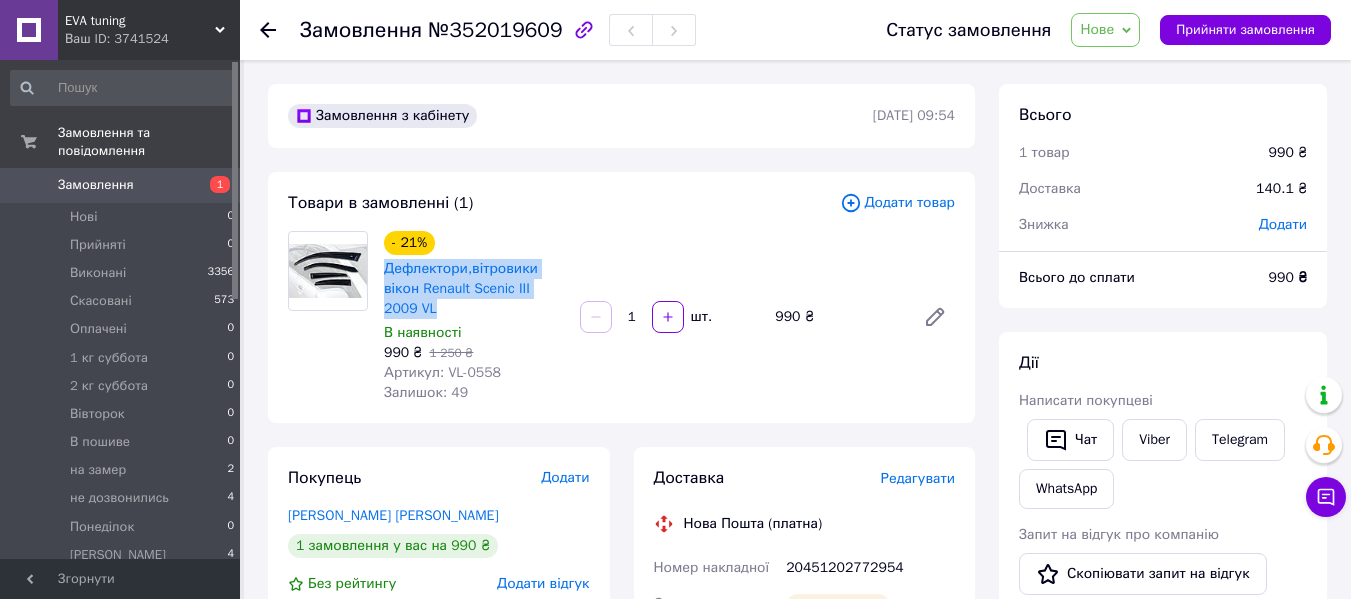 drag, startPoint x: 383, startPoint y: 262, endPoint x: 433, endPoint y: 317, distance: 74.330345 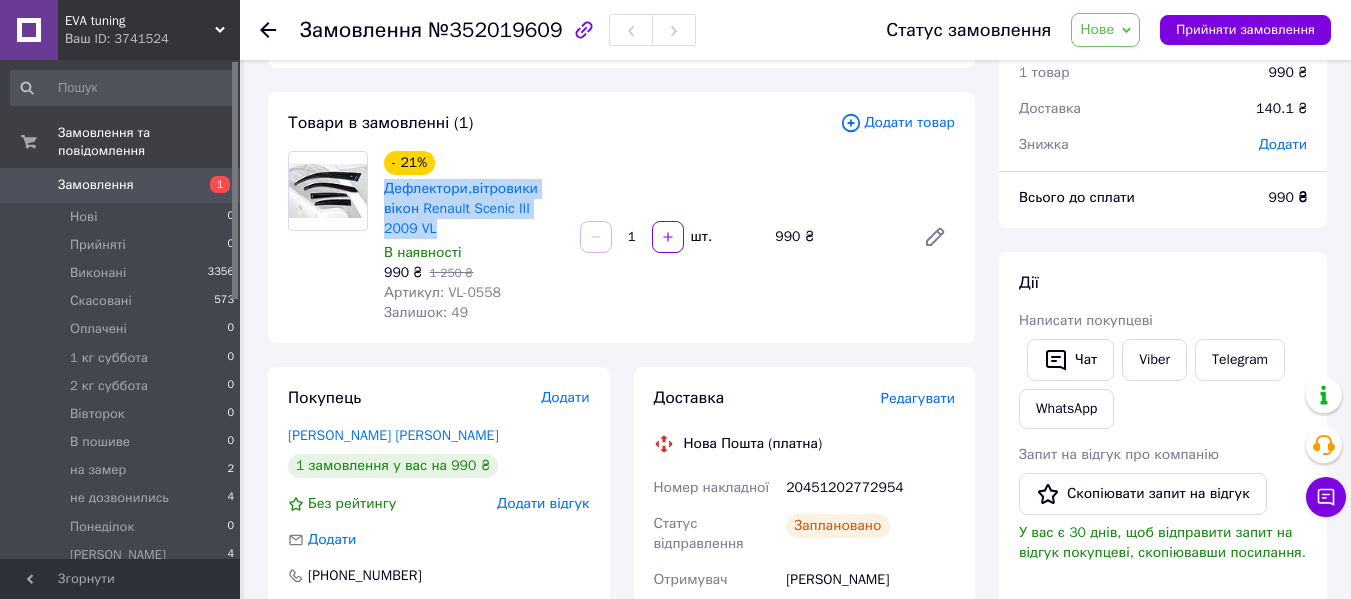 scroll, scrollTop: 200, scrollLeft: 0, axis: vertical 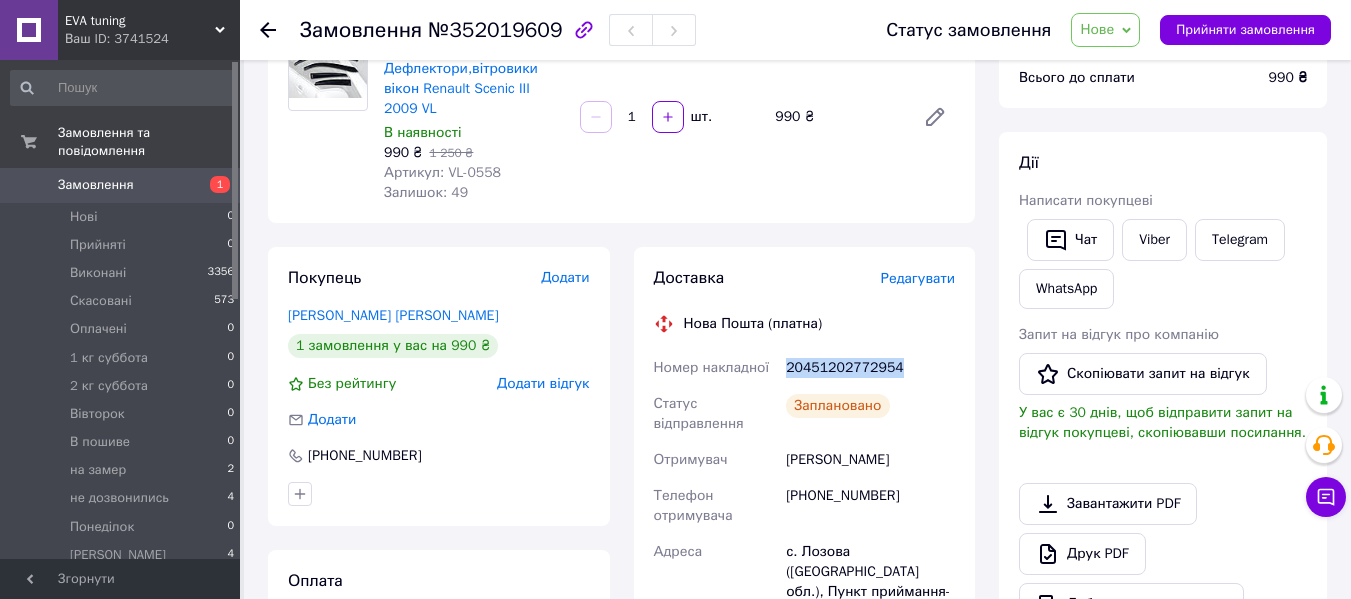 drag, startPoint x: 784, startPoint y: 367, endPoint x: 899, endPoint y: 371, distance: 115.06954 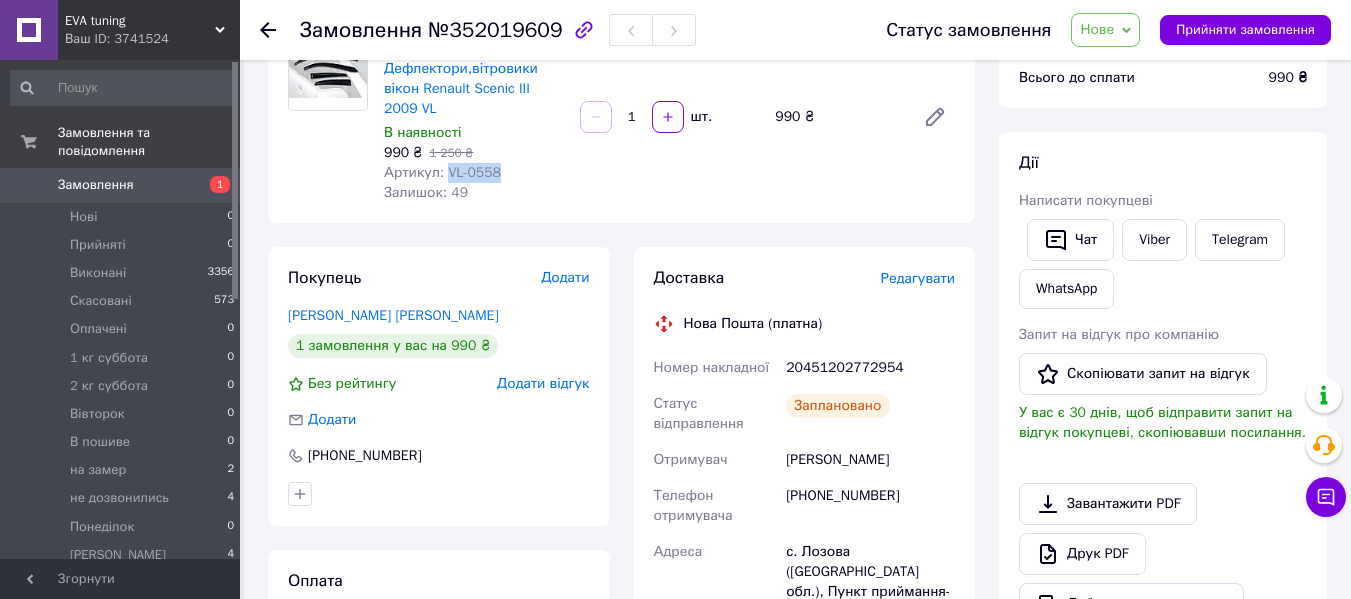 drag, startPoint x: 442, startPoint y: 167, endPoint x: 508, endPoint y: 180, distance: 67.26812 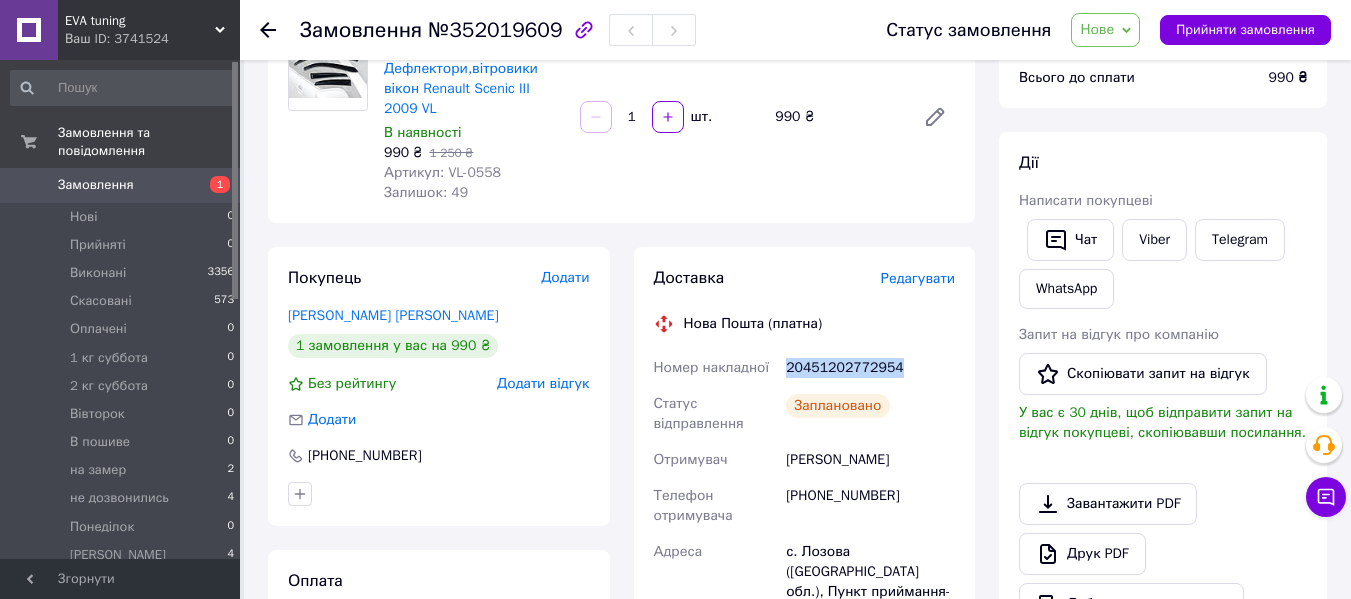 drag, startPoint x: 785, startPoint y: 367, endPoint x: 899, endPoint y: 370, distance: 114.03947 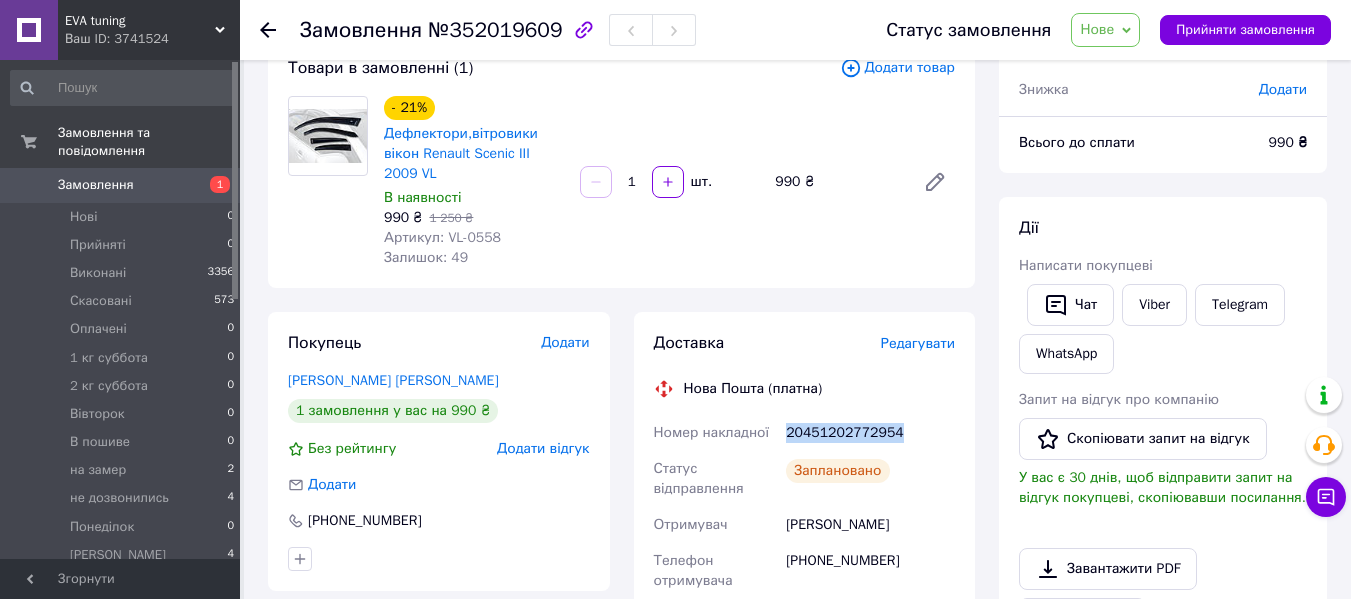 scroll, scrollTop: 100, scrollLeft: 0, axis: vertical 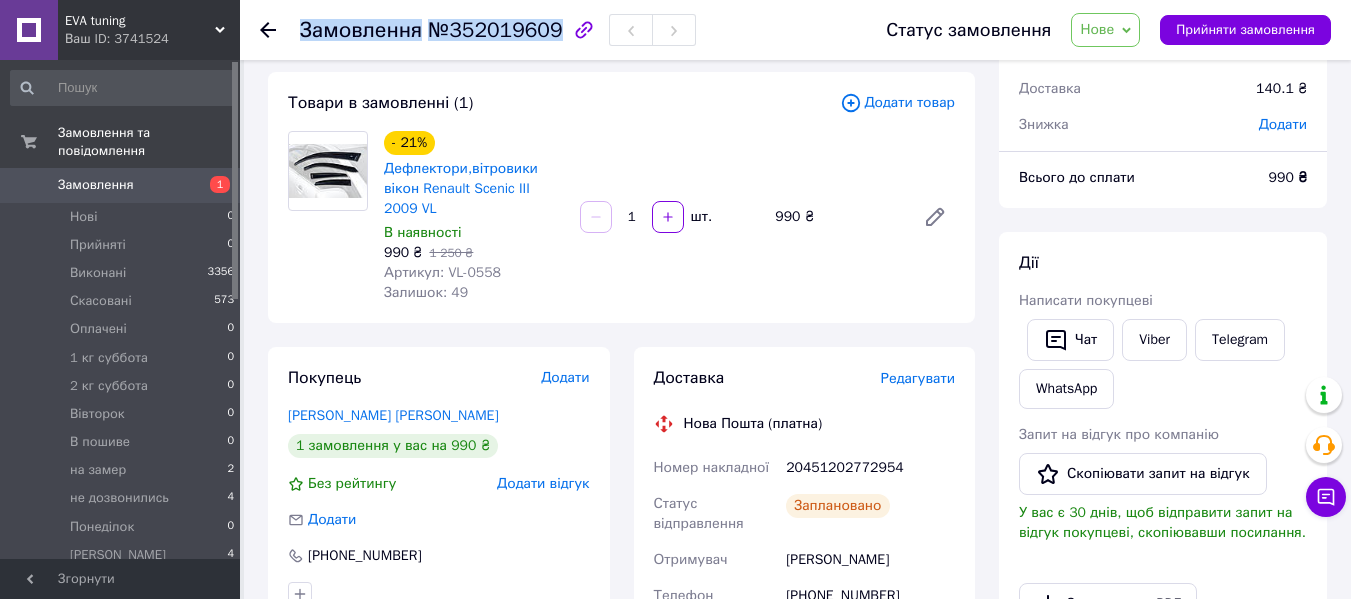 drag, startPoint x: 299, startPoint y: 24, endPoint x: 547, endPoint y: 38, distance: 248.39485 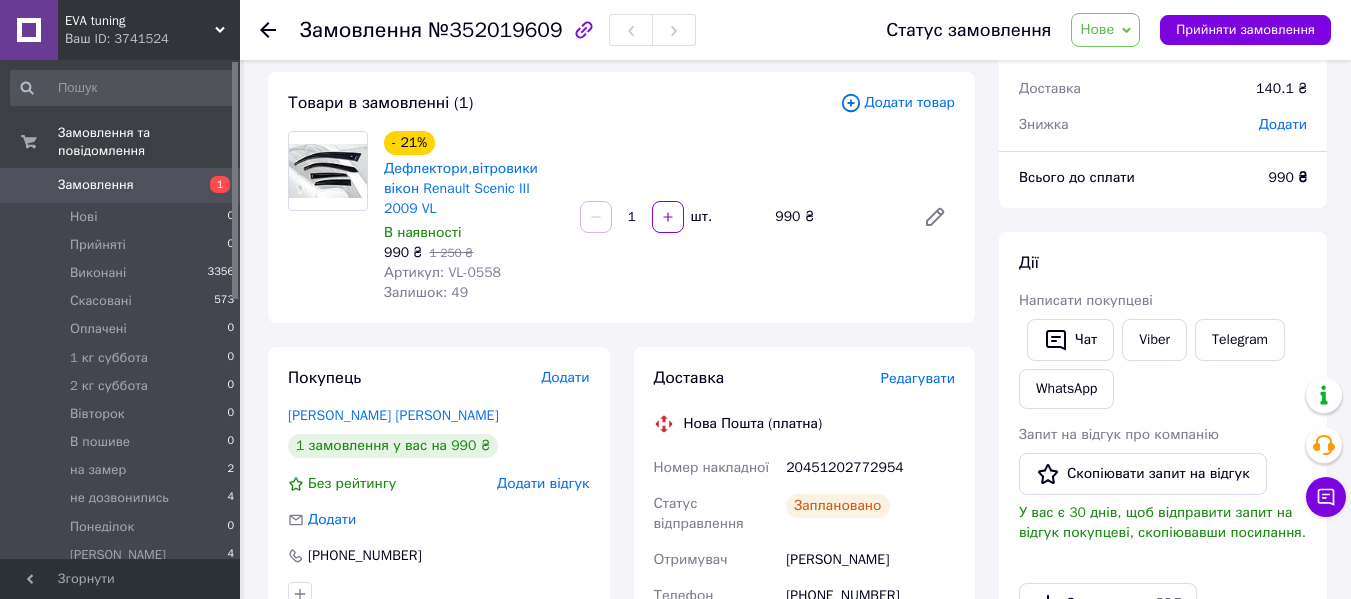 click 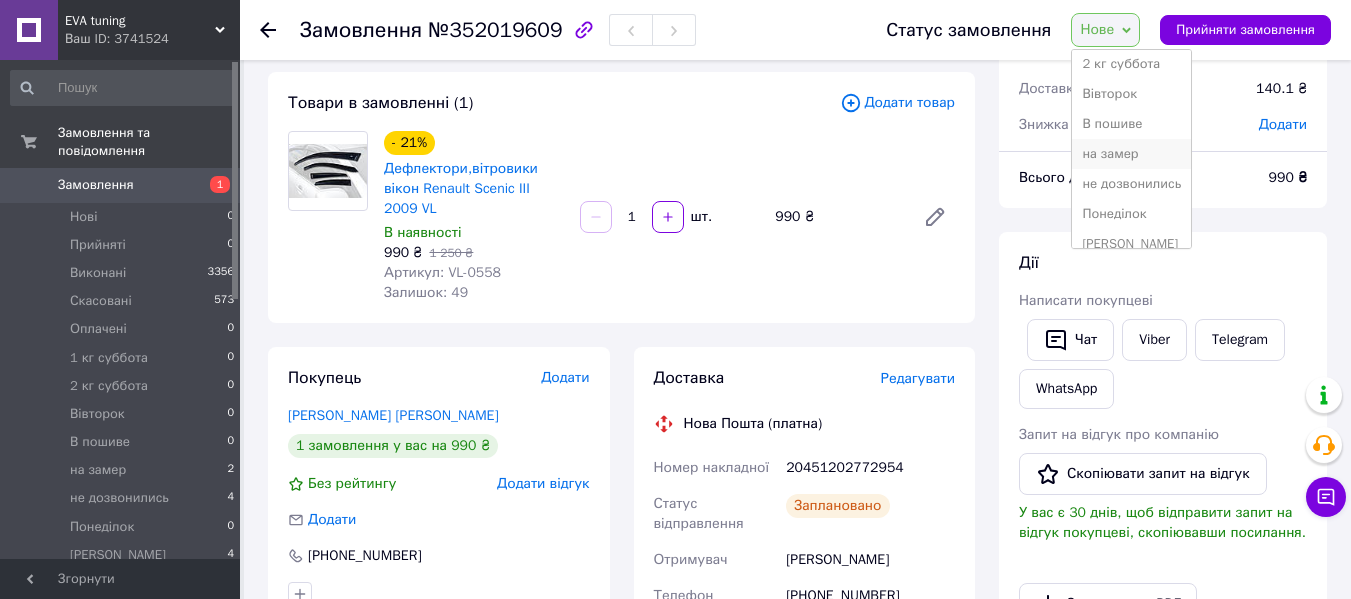 scroll, scrollTop: 172, scrollLeft: 0, axis: vertical 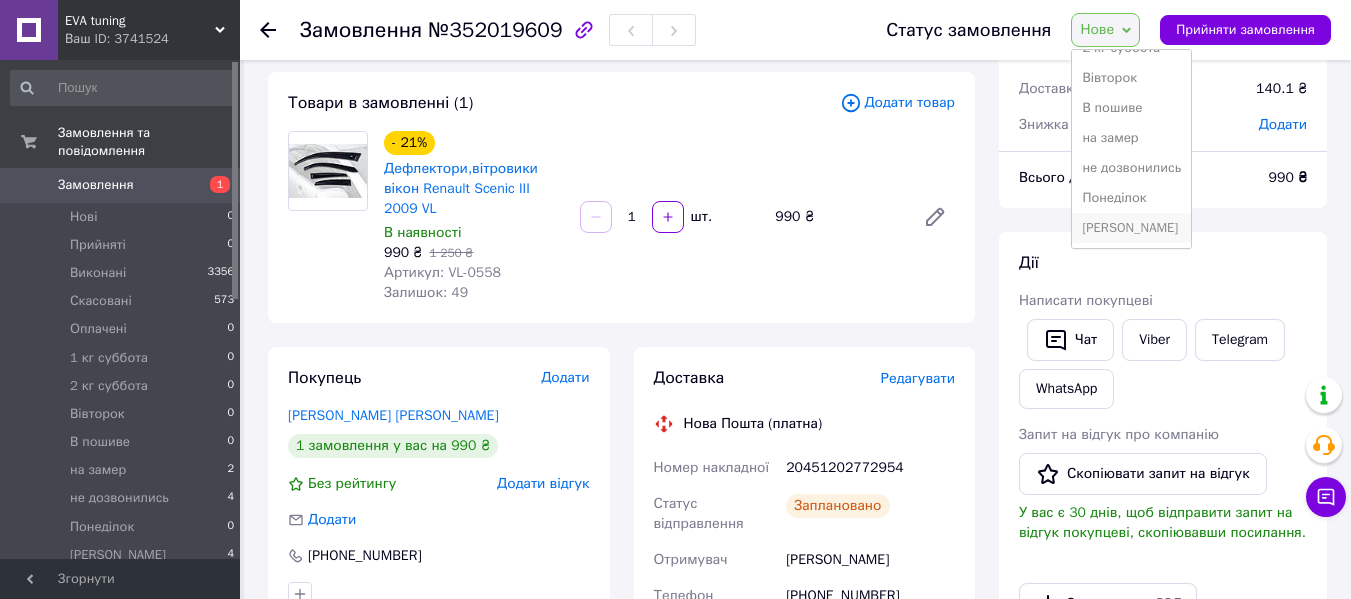 click on "Согласован" at bounding box center (1131, 228) 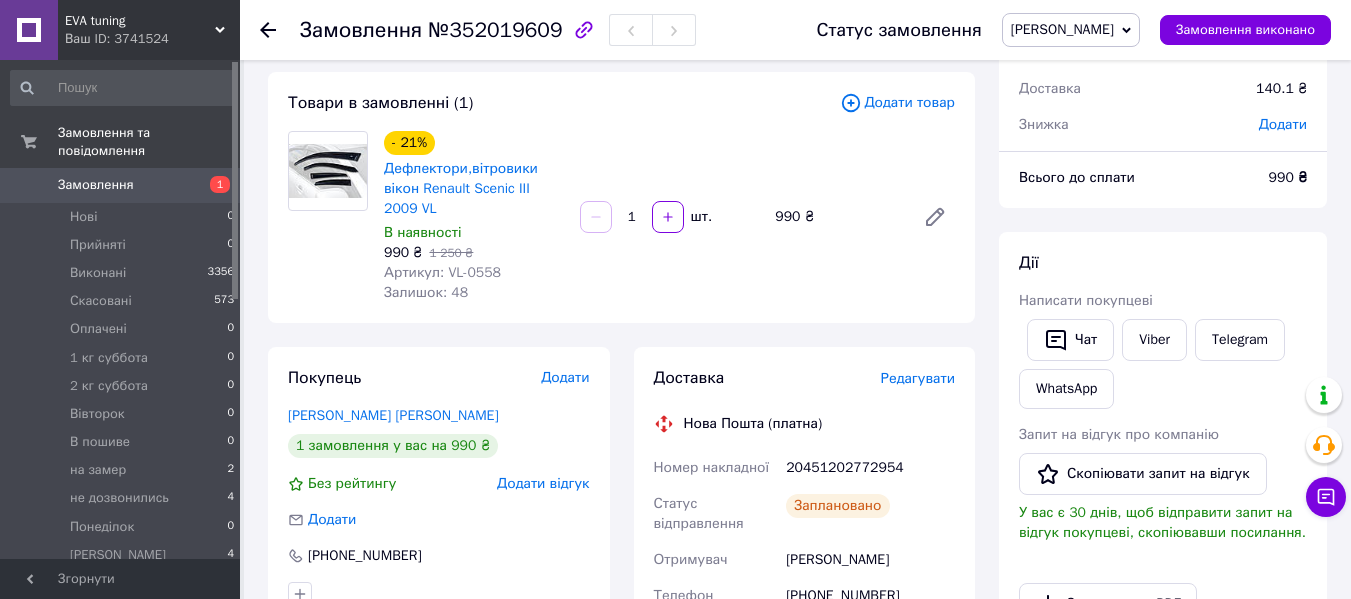 click 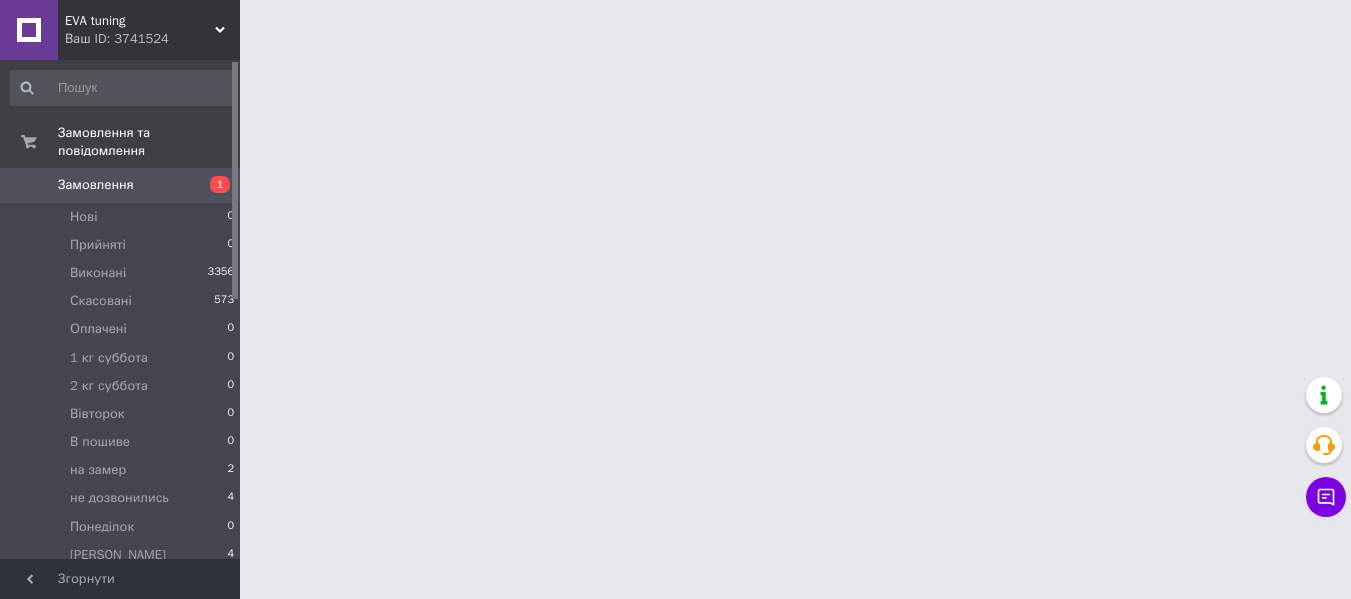 scroll, scrollTop: 0, scrollLeft: 0, axis: both 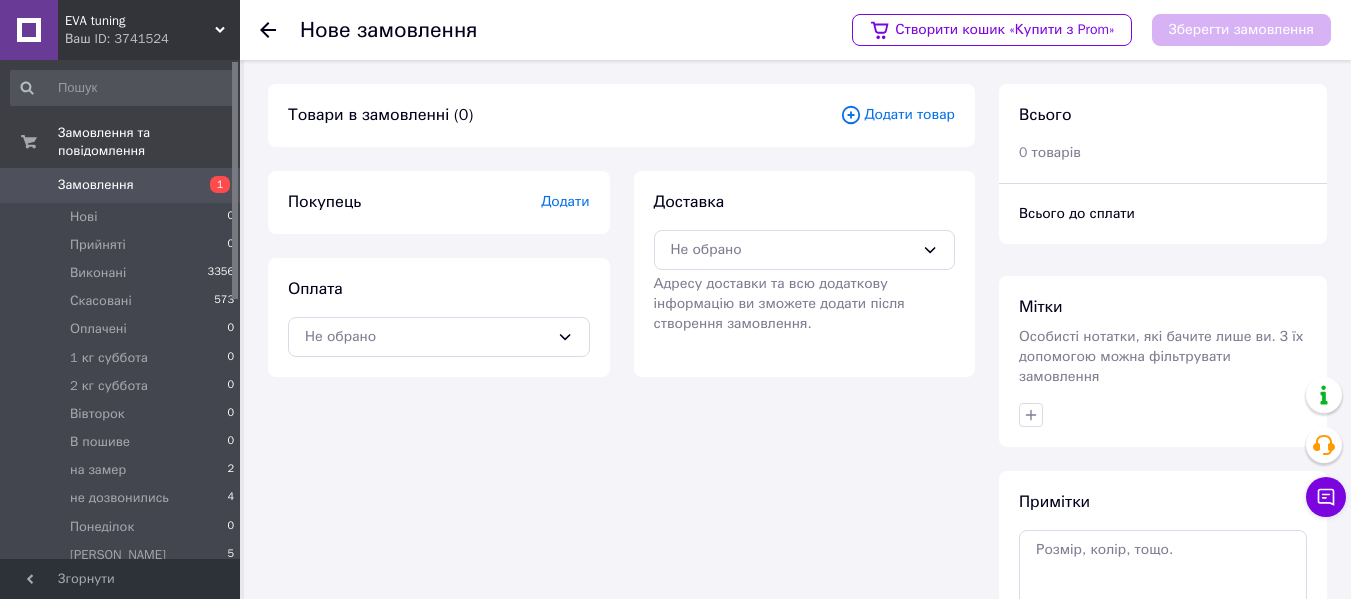 click on "Замовлення" at bounding box center [121, 185] 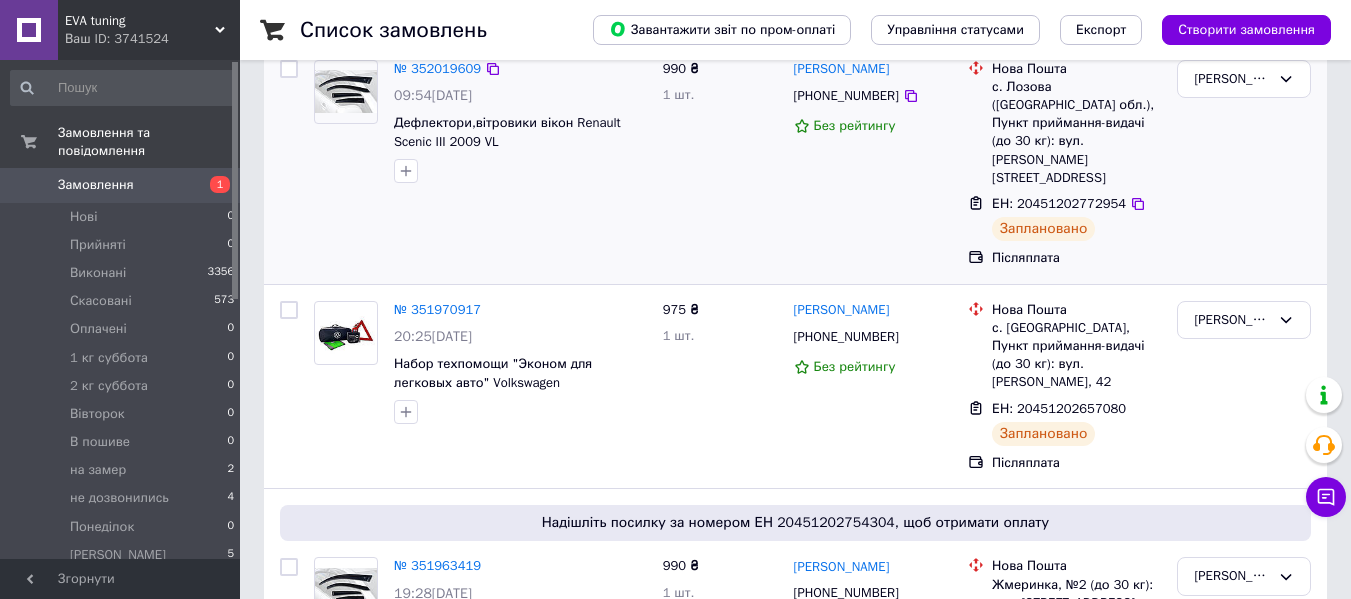 scroll, scrollTop: 0, scrollLeft: 0, axis: both 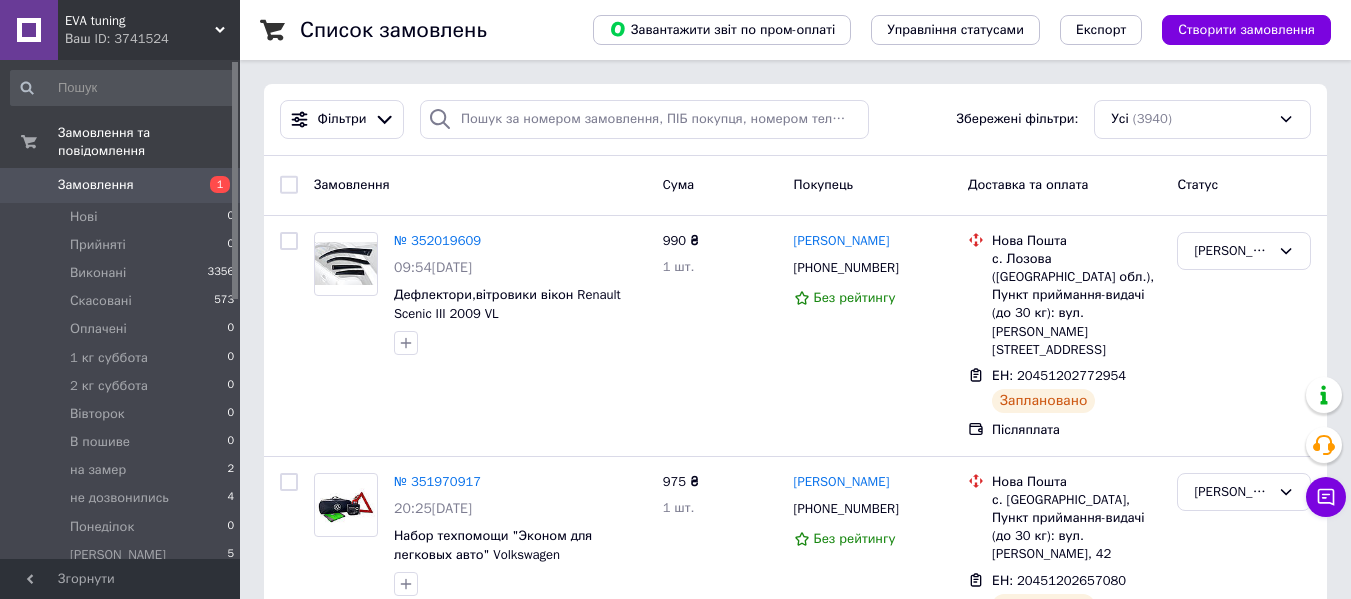 click on "EVA tuning Ваш ID: 3741524" at bounding box center [149, 30] 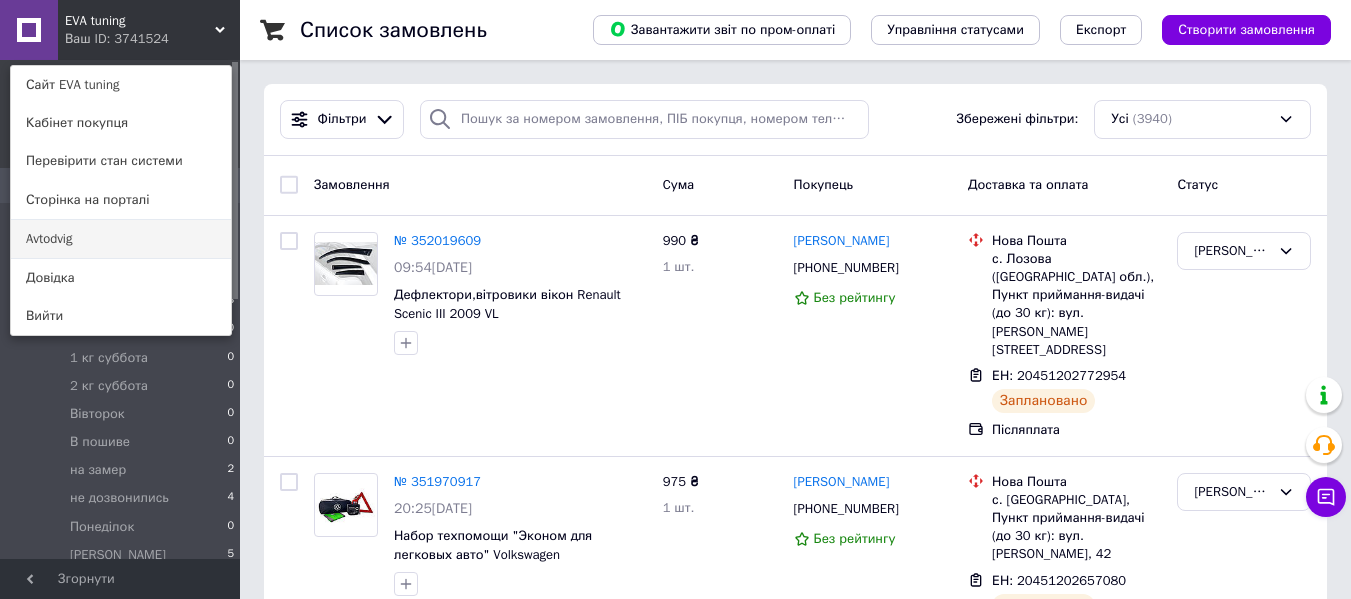 click on "Avtodvig" at bounding box center [121, 239] 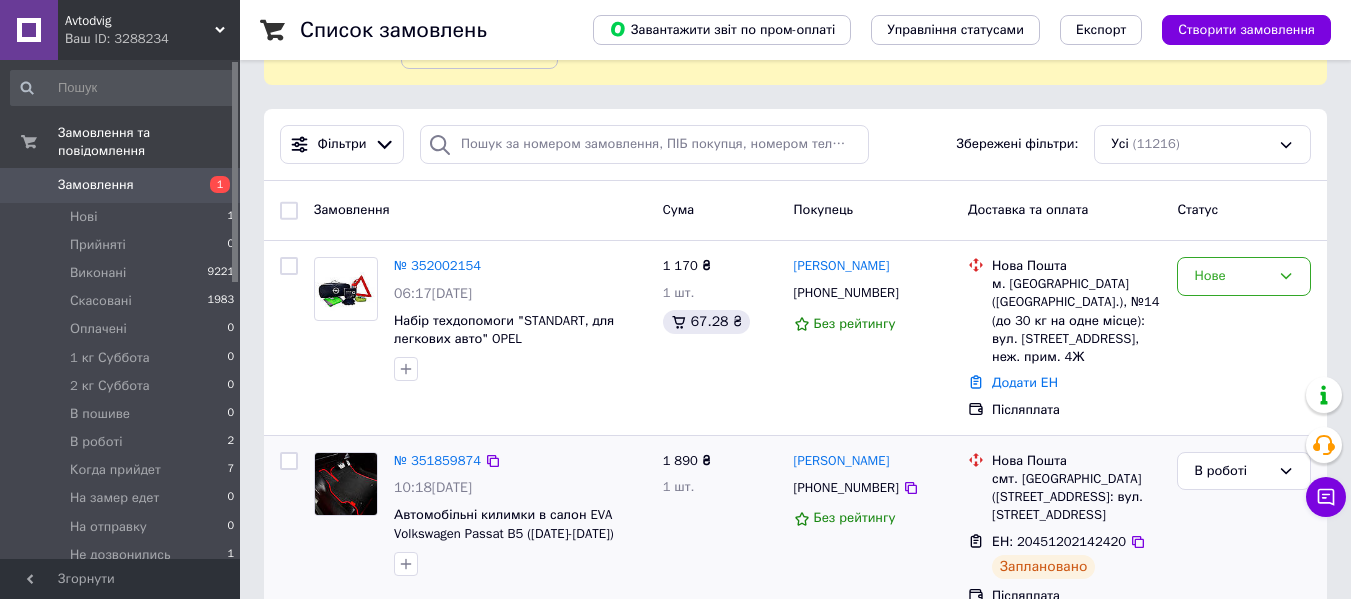 scroll, scrollTop: 100, scrollLeft: 0, axis: vertical 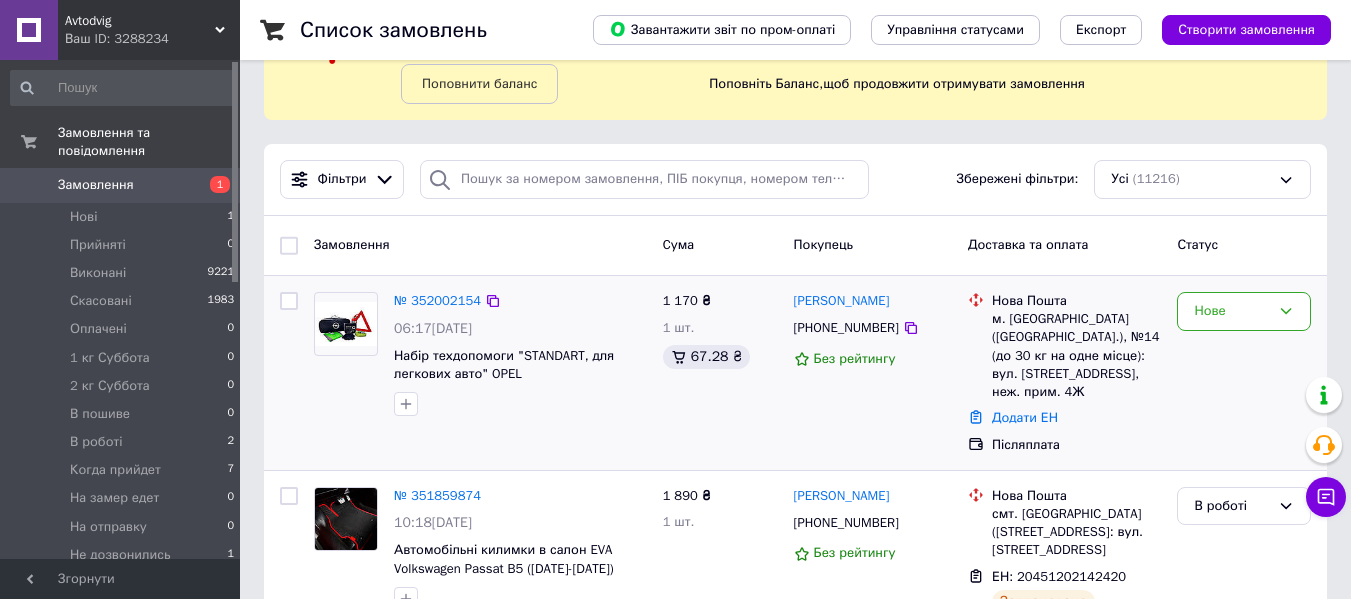 click on "1 170 ₴ 1 шт. 67.28 ₴" at bounding box center (720, 373) 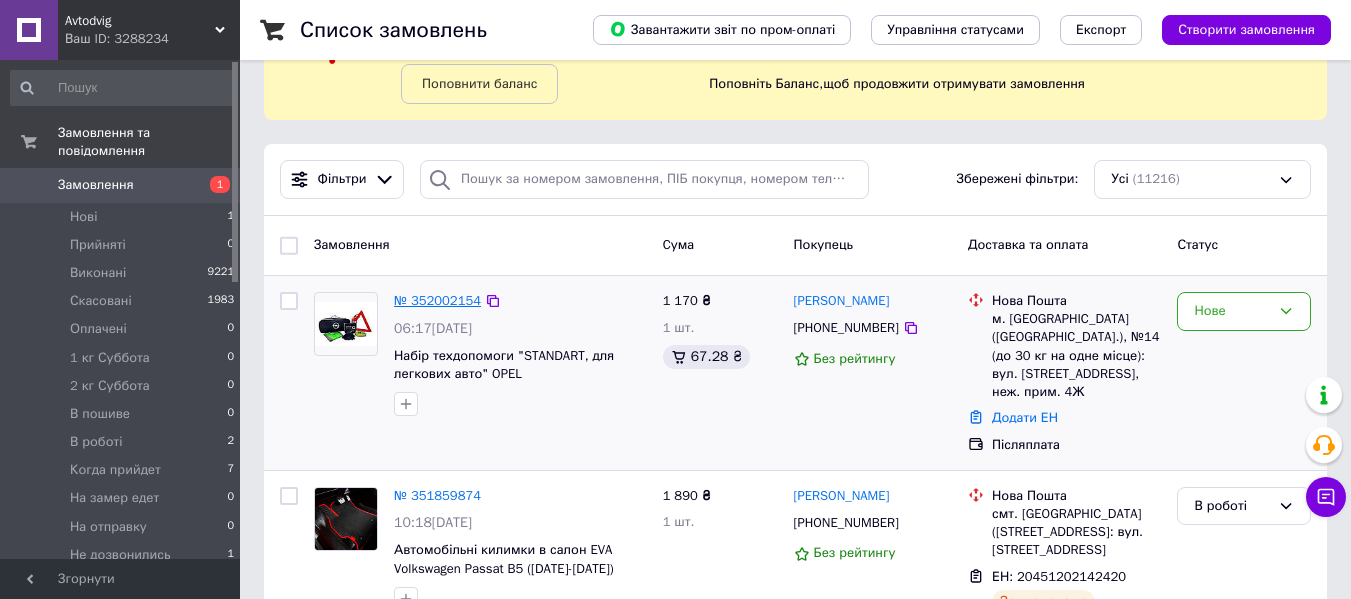 click on "№ 352002154" at bounding box center (437, 300) 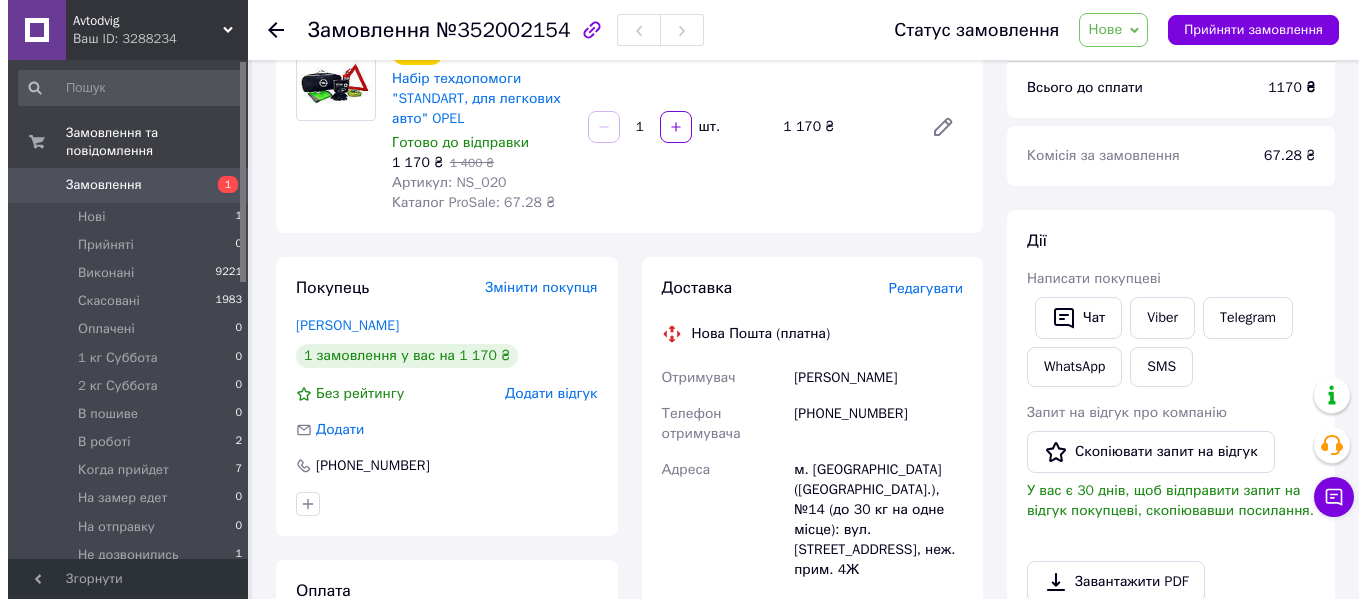 scroll, scrollTop: 200, scrollLeft: 0, axis: vertical 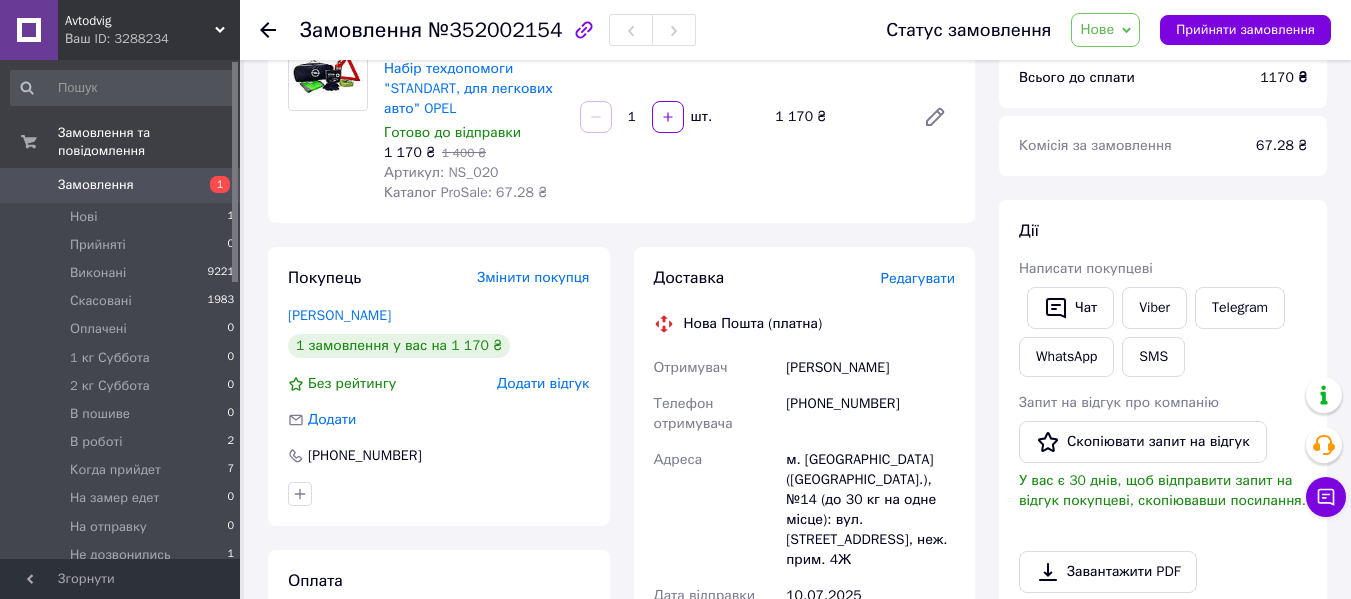 click on "Редагувати" at bounding box center [918, 278] 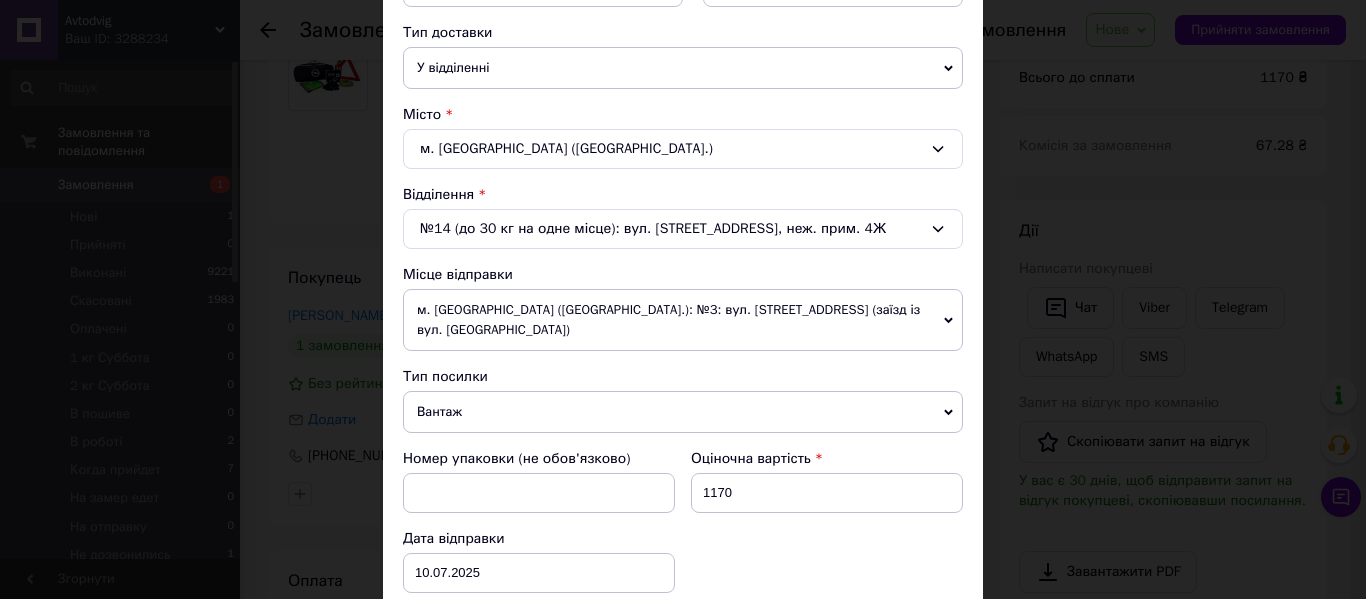 scroll, scrollTop: 500, scrollLeft: 0, axis: vertical 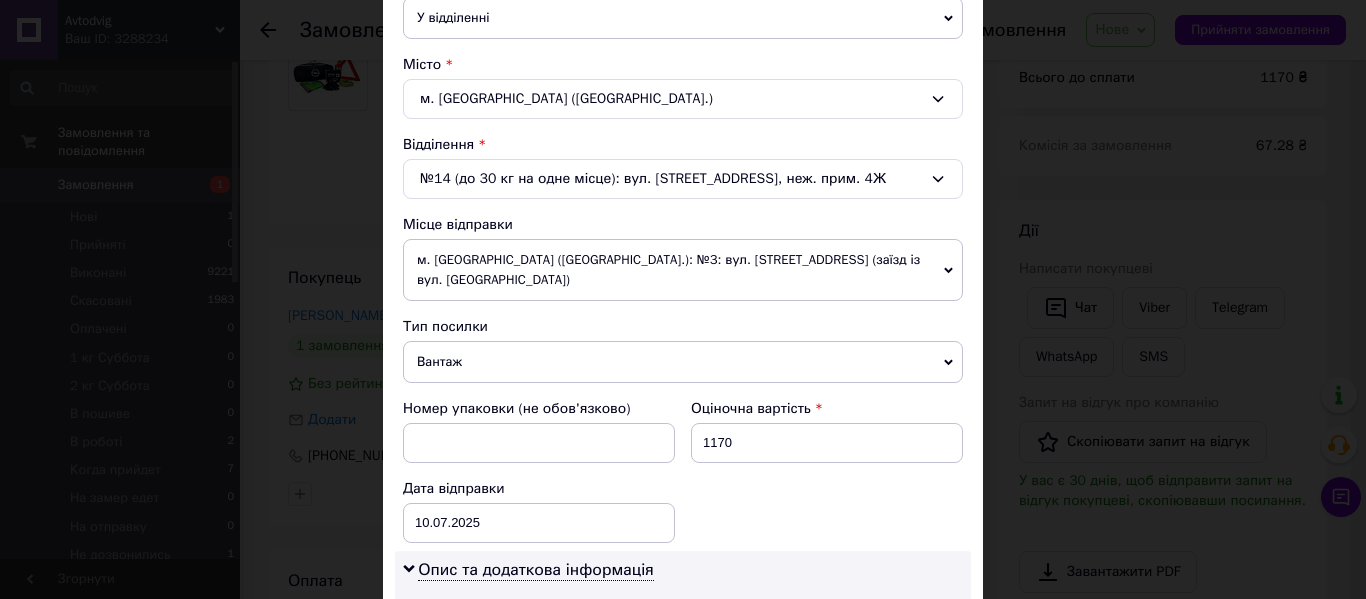 click on "м. Львів (Львівська обл.): №3: вул. Угорська, 22 (заїзд із вул. Луганської)" at bounding box center (683, 270) 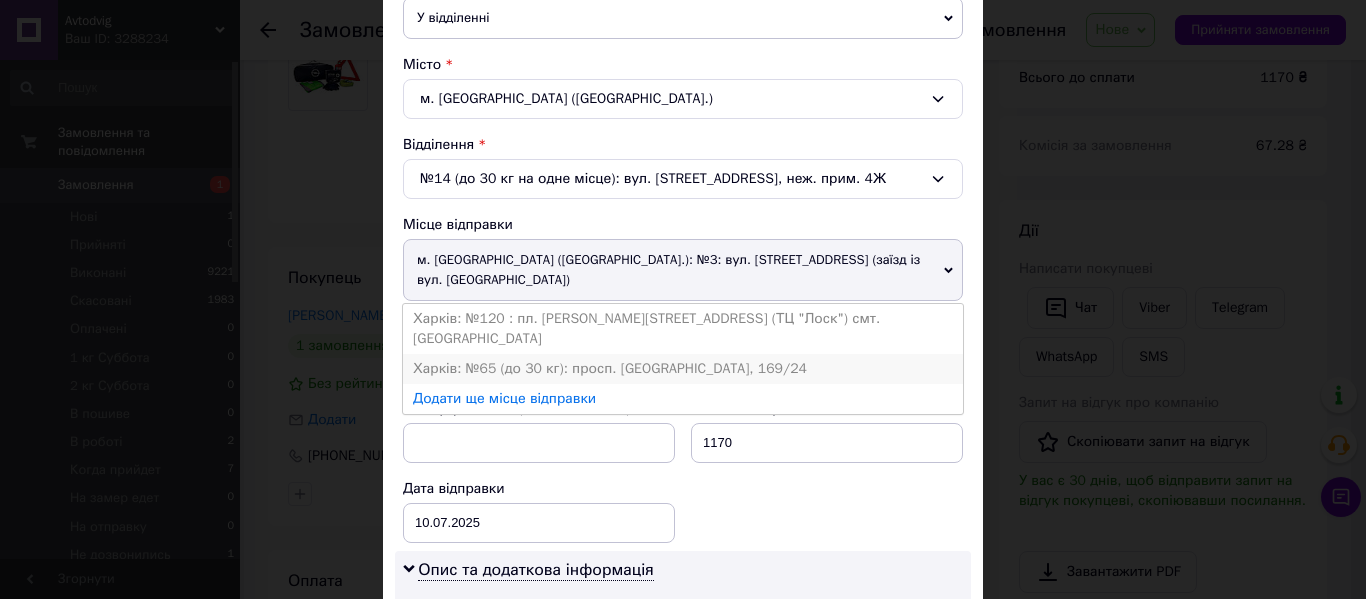 click on "Харків: №65 (до 30 кг): просп. [GEOGRAPHIC_DATA], 169/24" at bounding box center (683, 369) 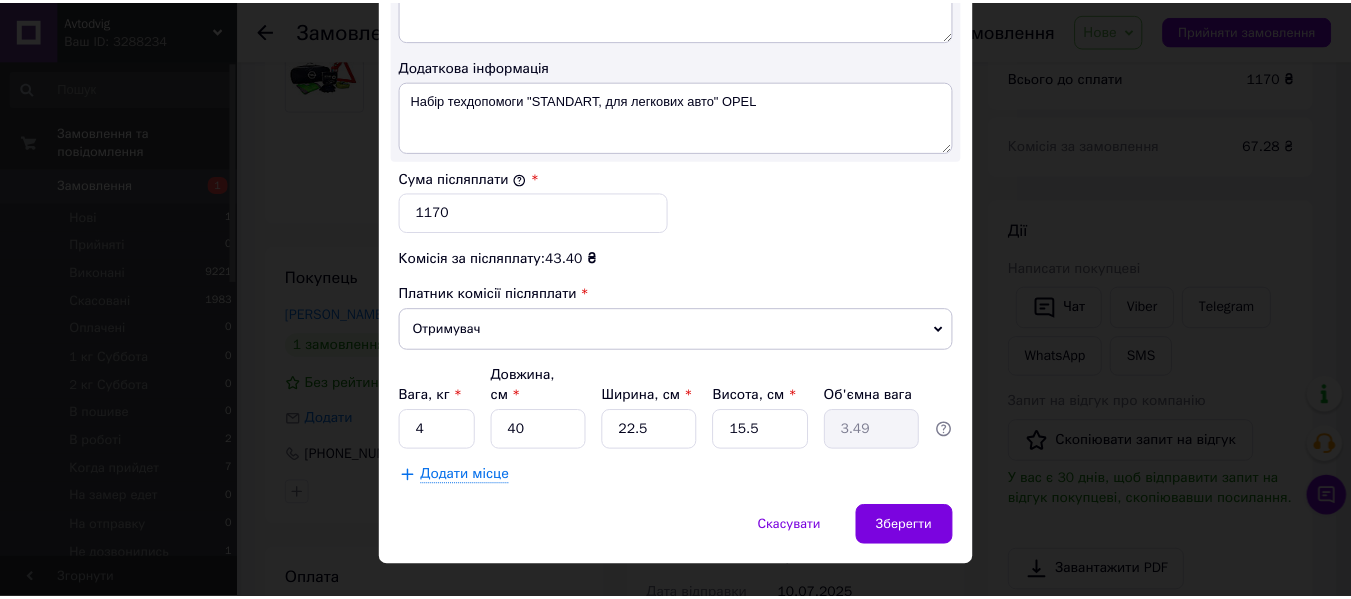 scroll, scrollTop: 1151, scrollLeft: 0, axis: vertical 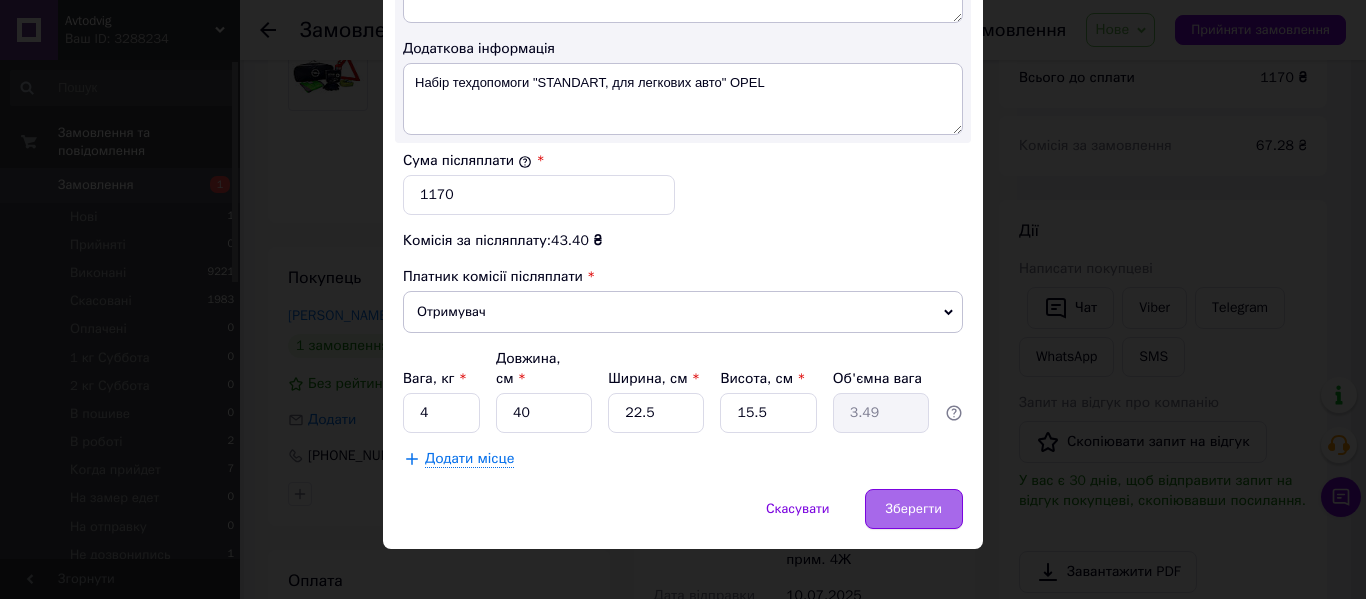 click on "Зберегти" at bounding box center [914, 509] 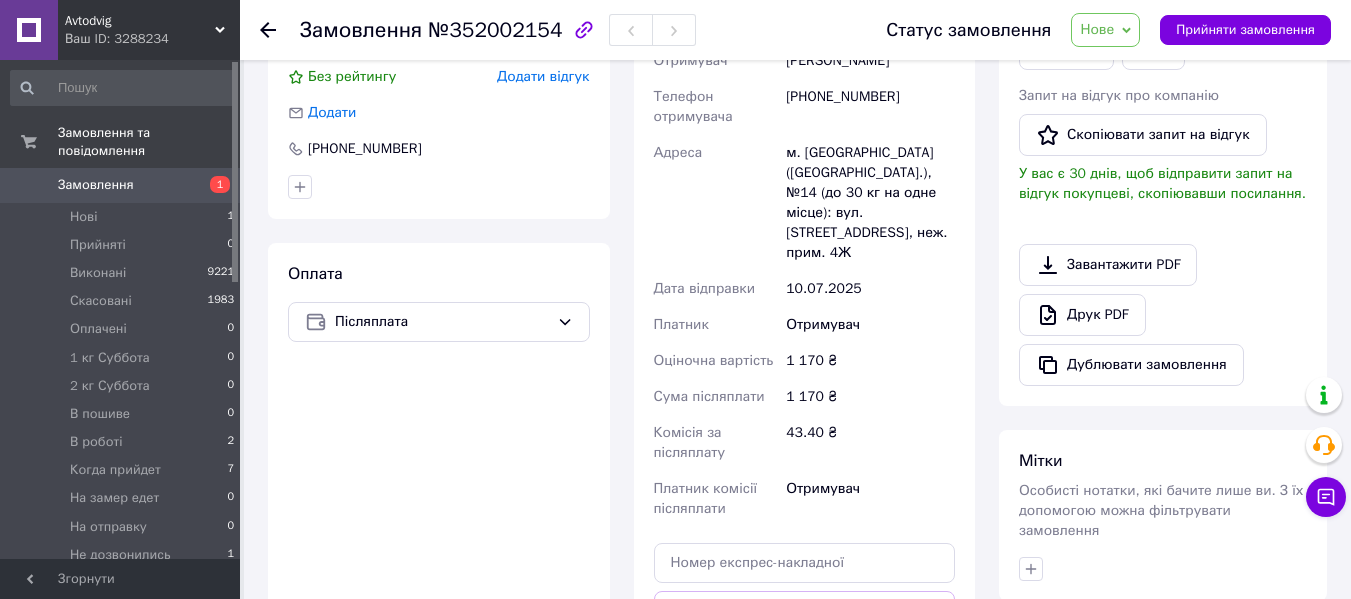 scroll, scrollTop: 700, scrollLeft: 0, axis: vertical 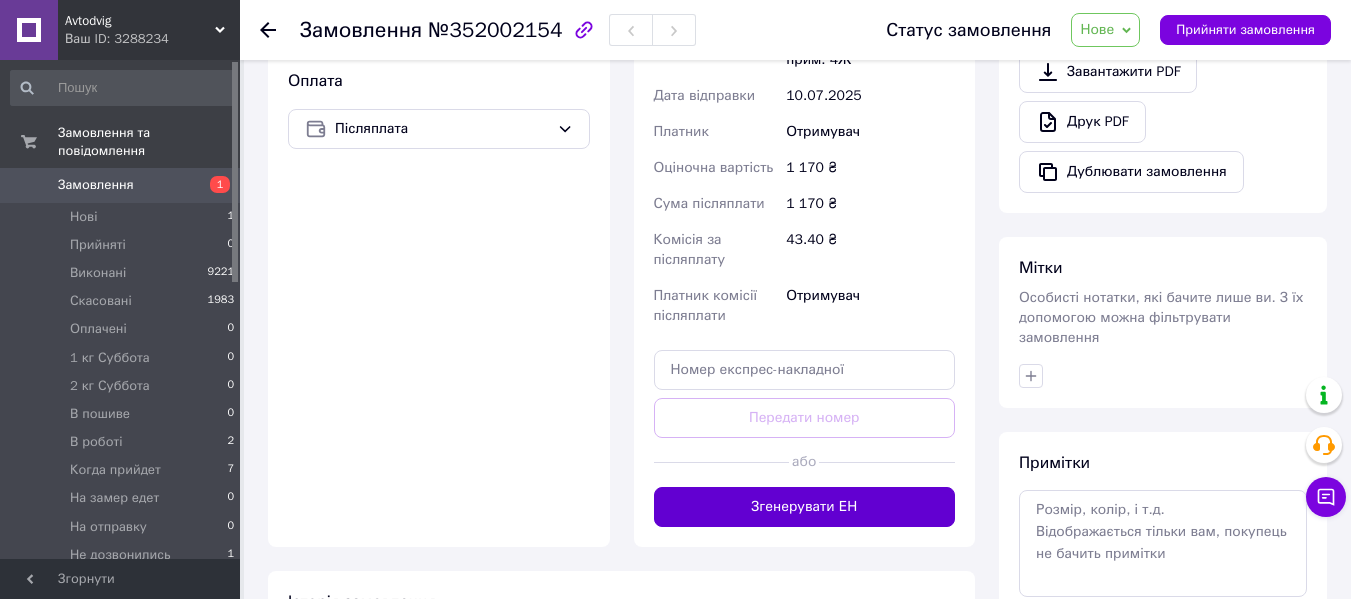 click on "Згенерувати ЕН" at bounding box center (805, 507) 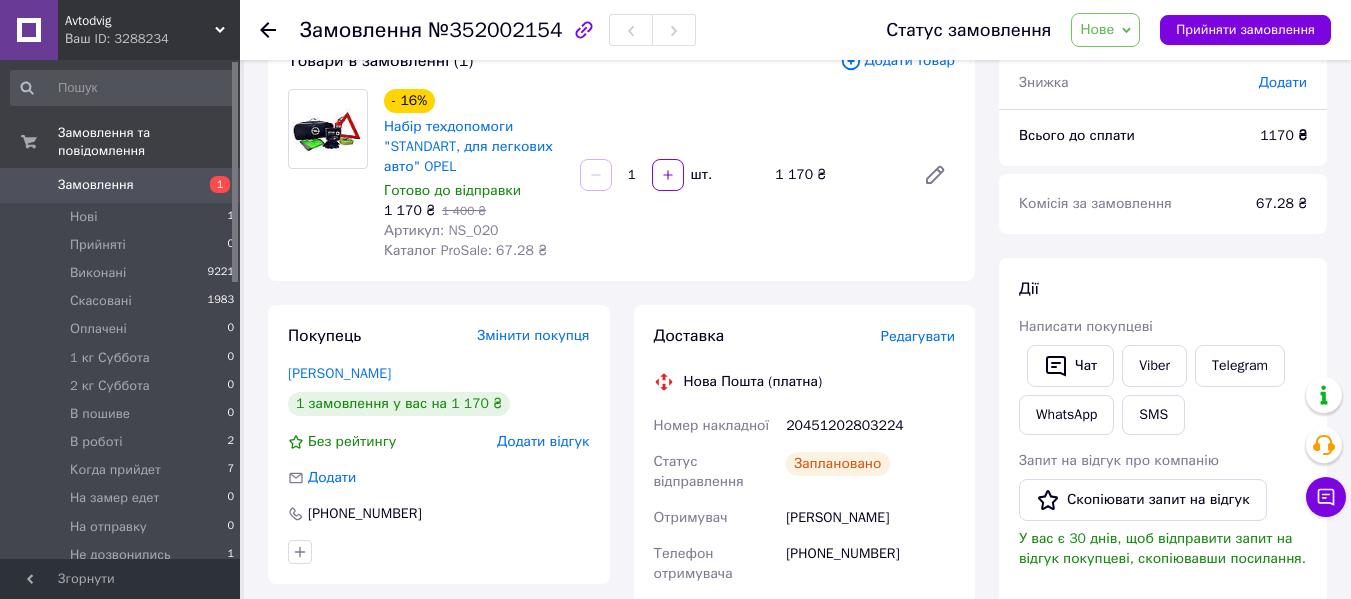 scroll, scrollTop: 100, scrollLeft: 0, axis: vertical 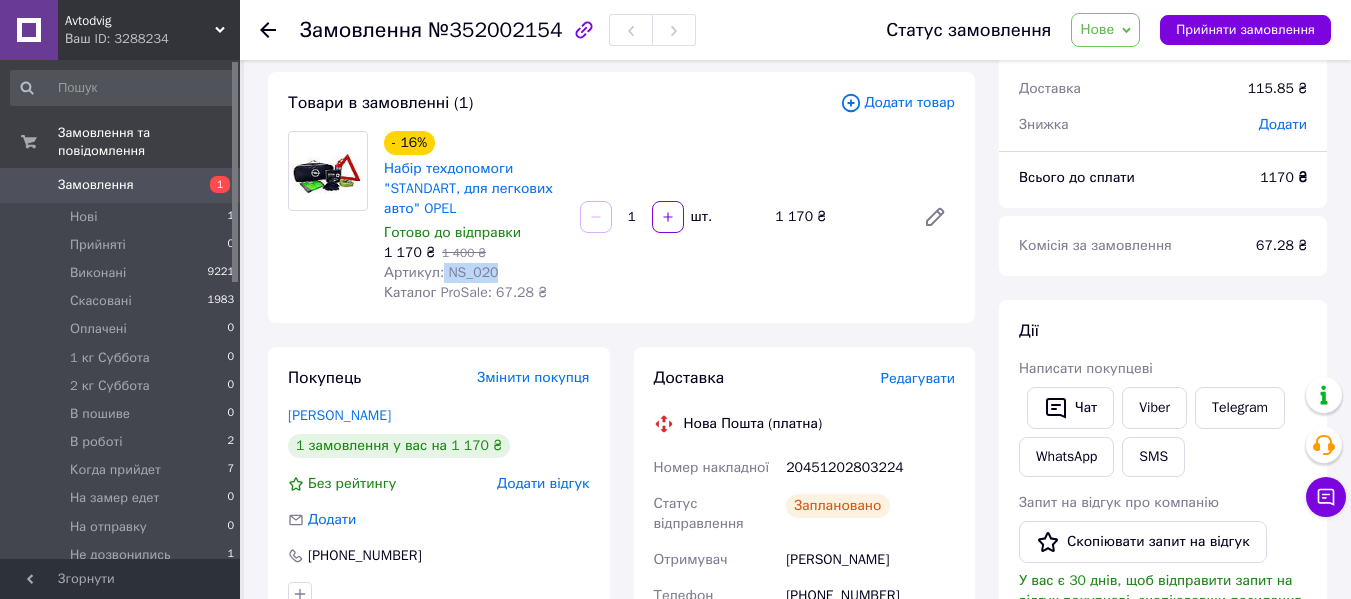 drag, startPoint x: 440, startPoint y: 271, endPoint x: 503, endPoint y: 271, distance: 63 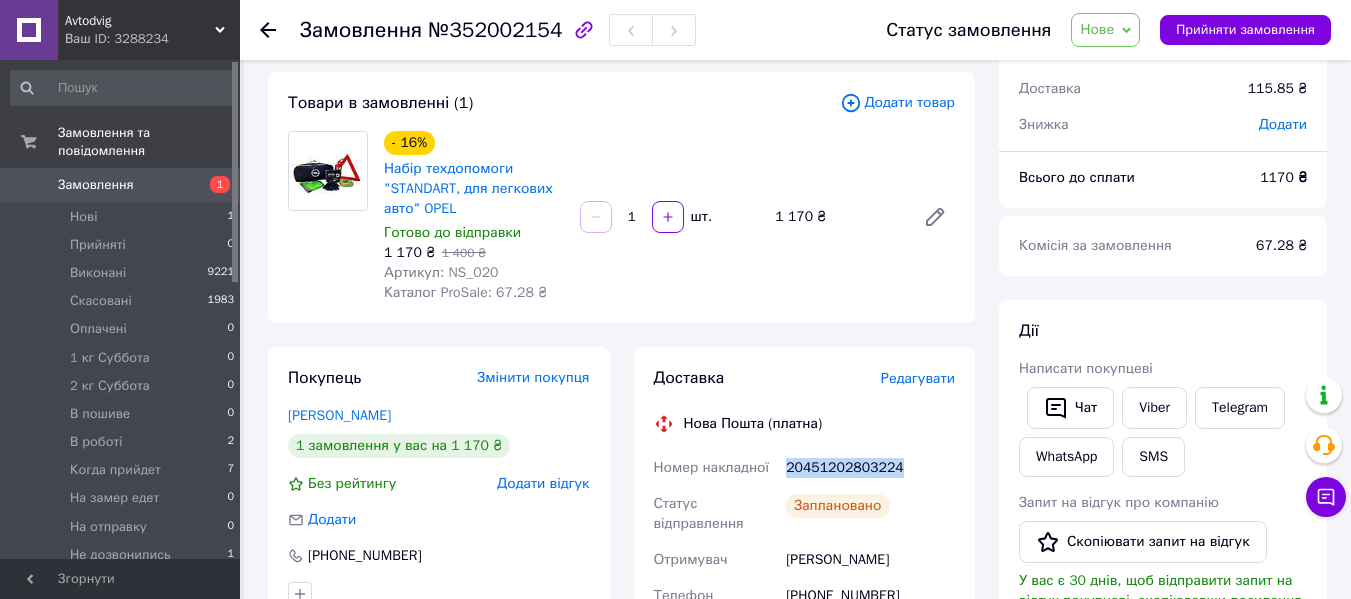 drag, startPoint x: 785, startPoint y: 467, endPoint x: 896, endPoint y: 478, distance: 111.54372 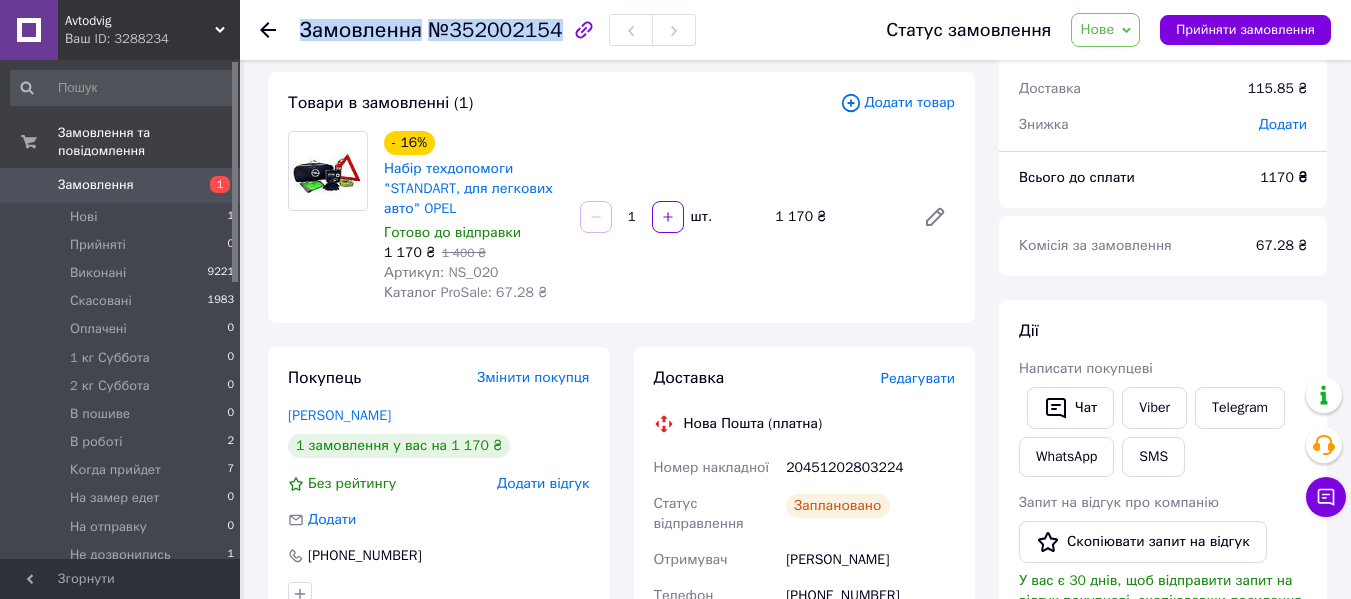 drag, startPoint x: 295, startPoint y: 27, endPoint x: 543, endPoint y: 30, distance: 248.01814 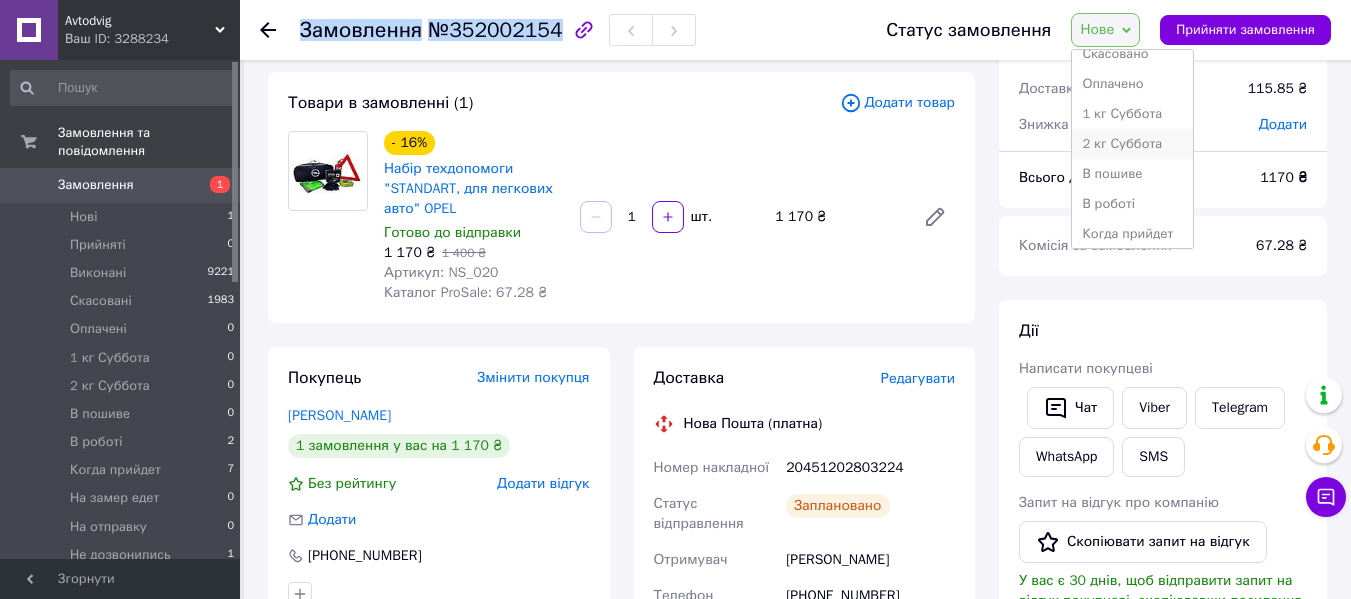 scroll, scrollTop: 232, scrollLeft: 0, axis: vertical 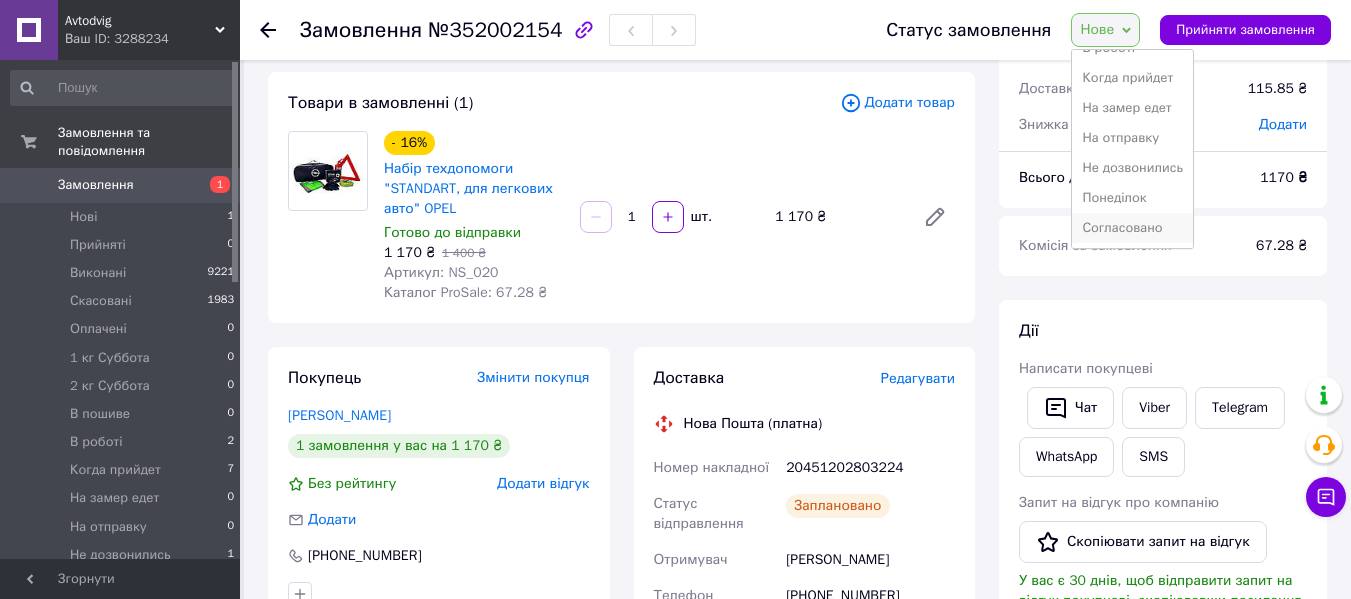 click on "Согласовано" at bounding box center [1132, 228] 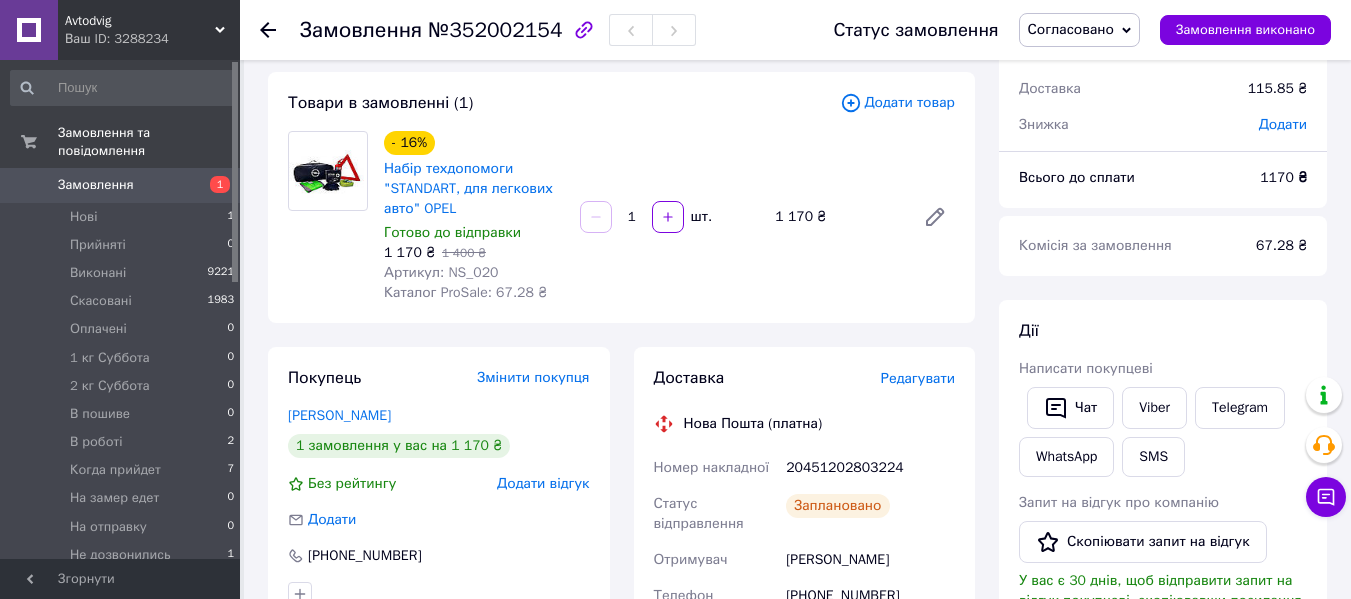 click on "Замовлення №352002154 Статус замовлення Согласовано Прийнято Виконано Скасовано Оплачено 1 кг  Суббота 2 кг  Суббота В пошиве В роботі Когда прийдет На замер едет На отправку Не дозвонились Понеділок Замовлення виконано" at bounding box center (795, 30) 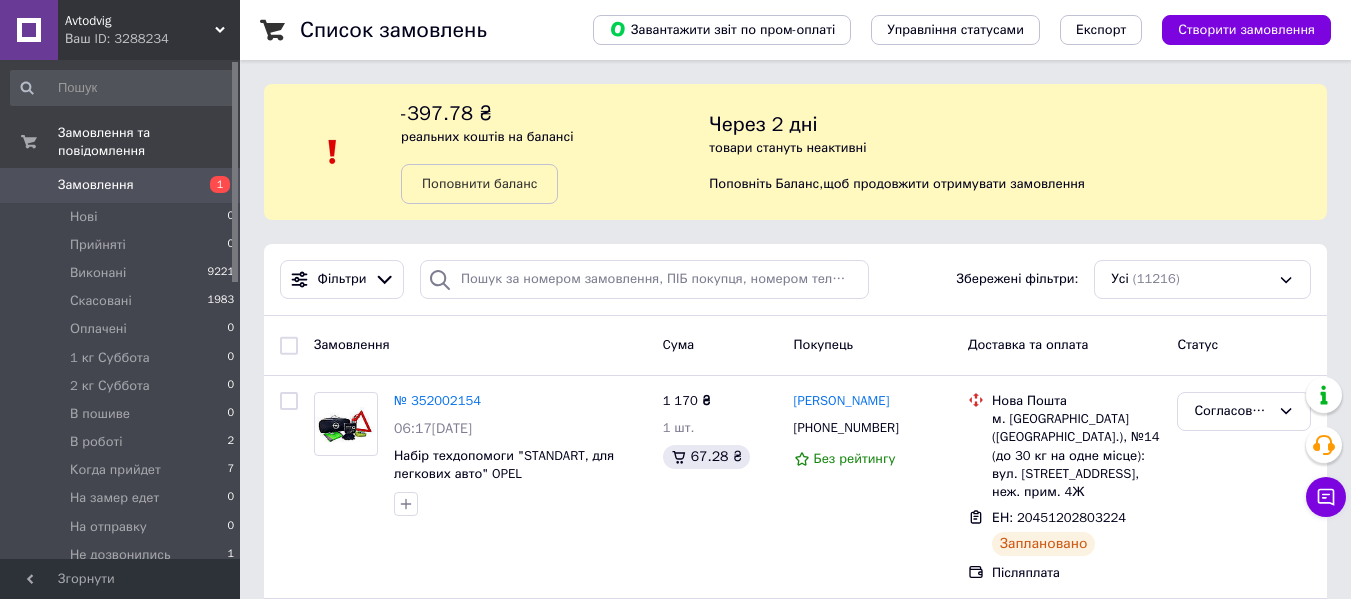 click on "Avtodvig Ваш ID: 3288234" at bounding box center (149, 30) 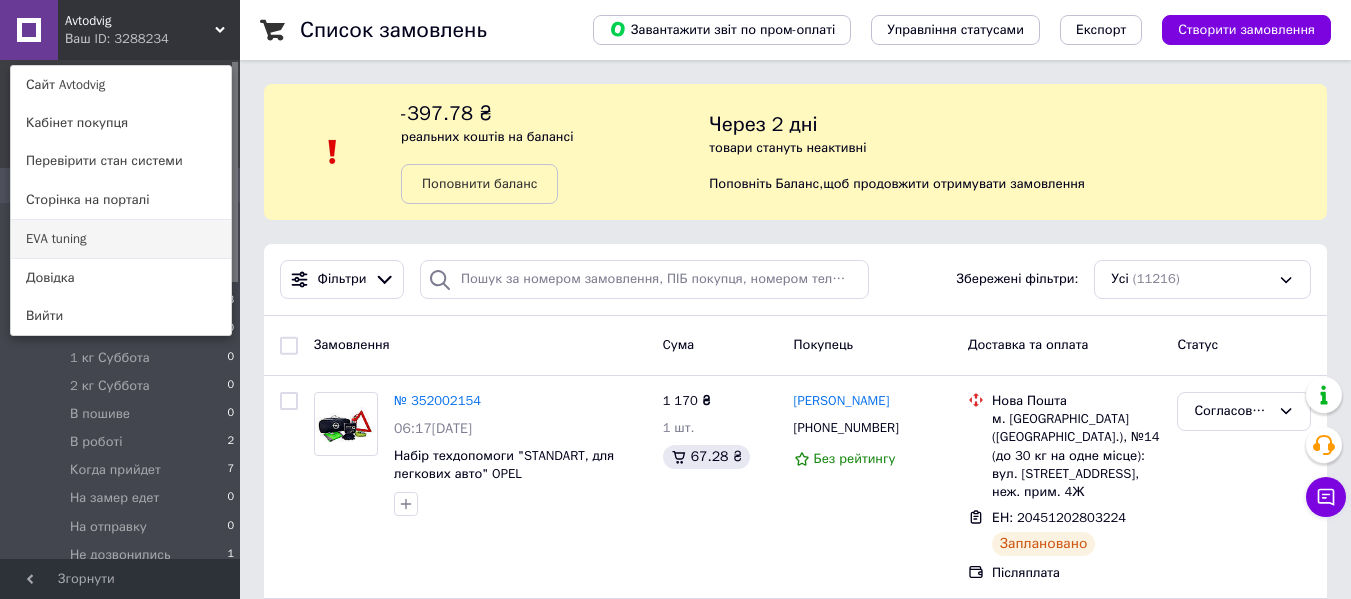 click on "EVA tuning" at bounding box center [121, 239] 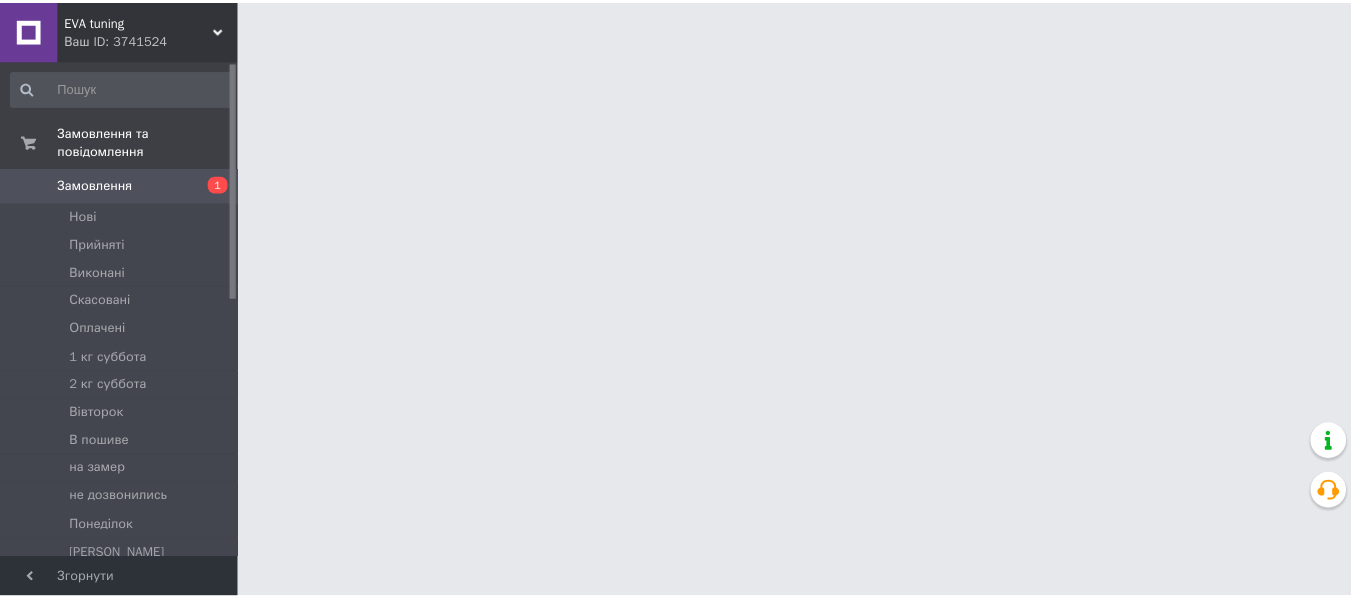 scroll, scrollTop: 0, scrollLeft: 0, axis: both 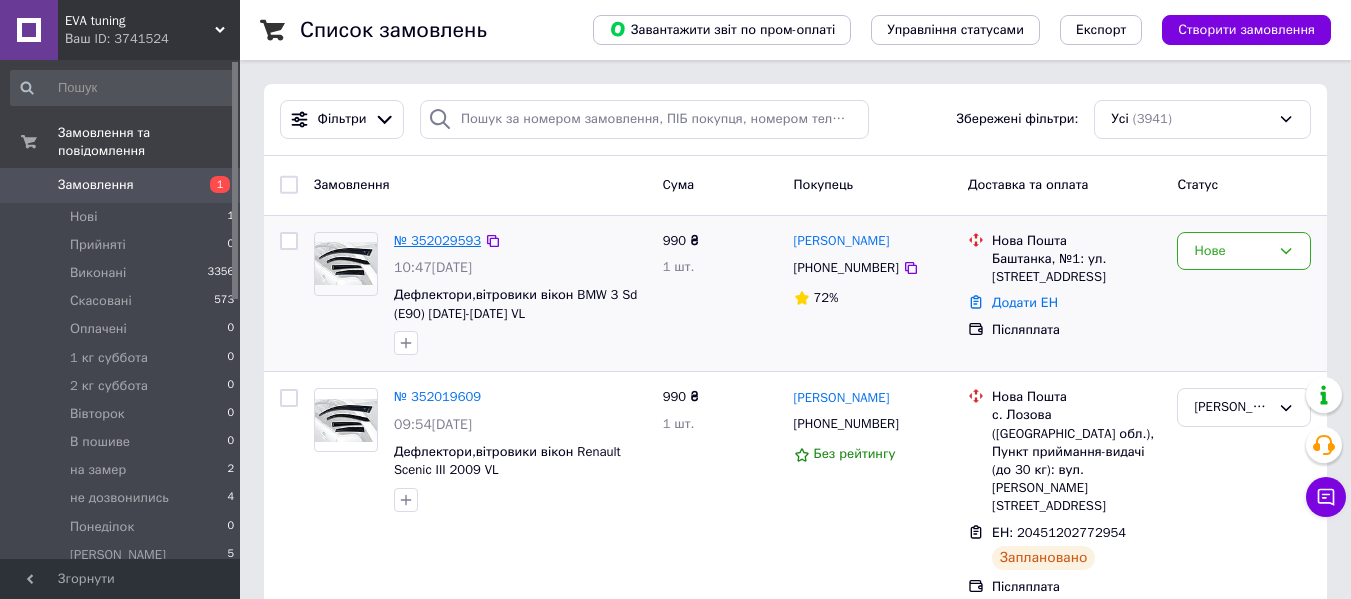 click on "№ 352029593" at bounding box center (437, 240) 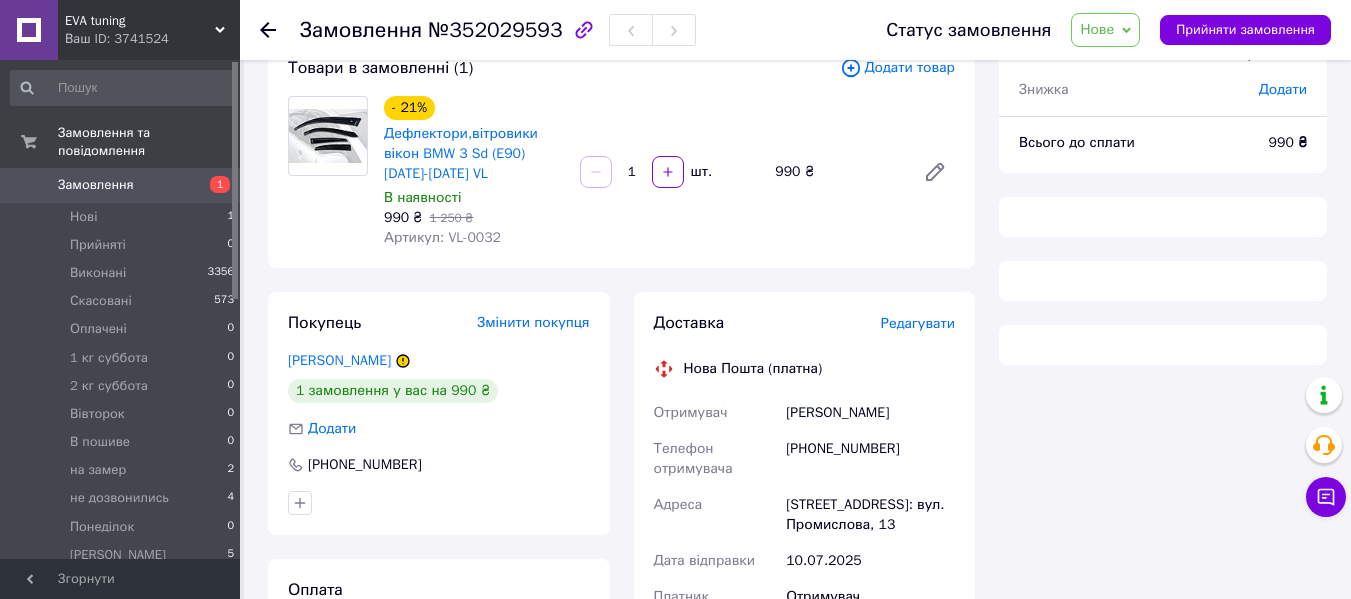 scroll, scrollTop: 100, scrollLeft: 0, axis: vertical 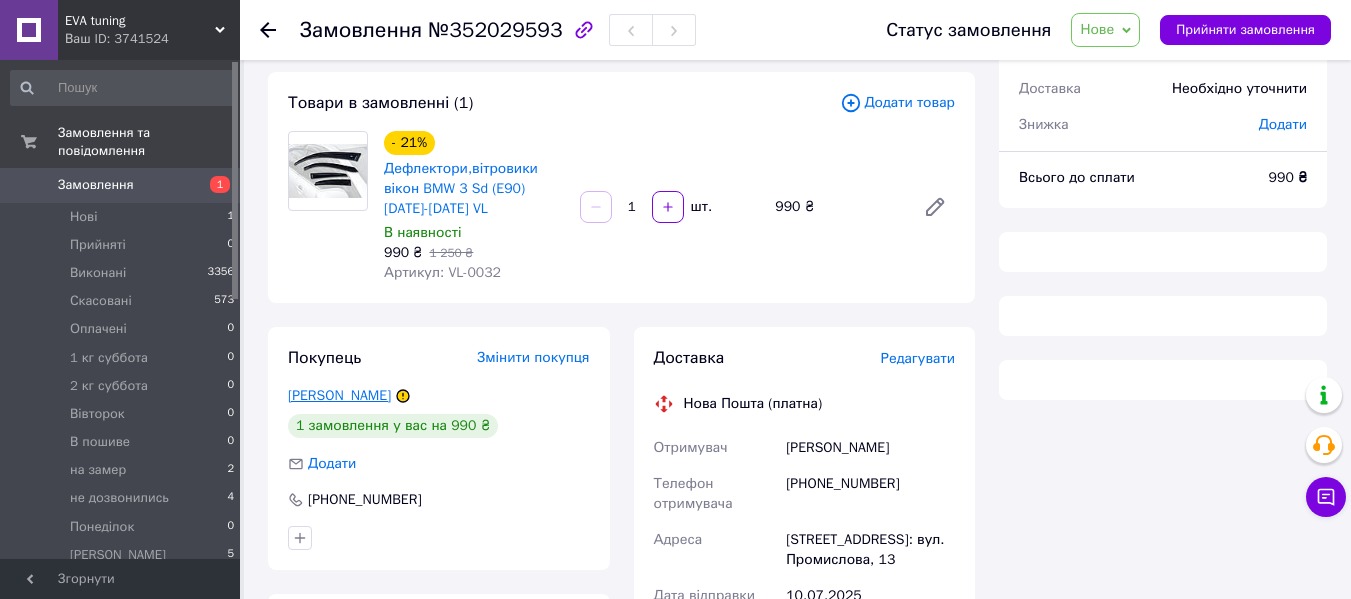 click on "Клімак Костянтин" at bounding box center [339, 395] 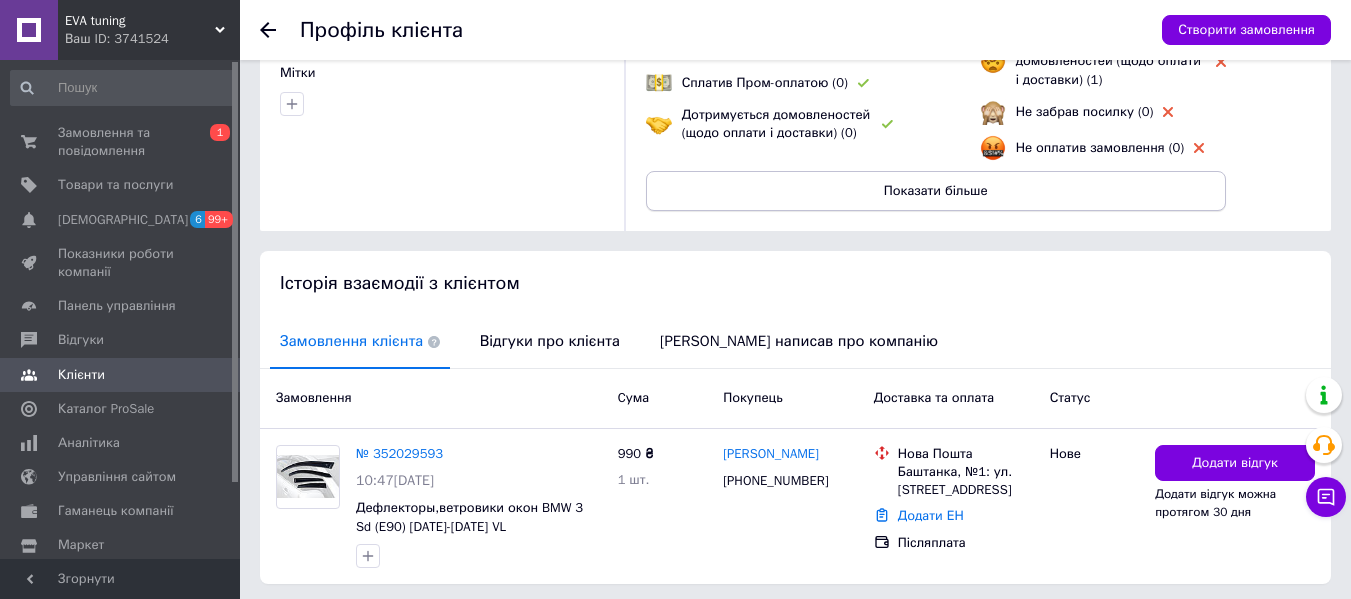 scroll, scrollTop: 169, scrollLeft: 0, axis: vertical 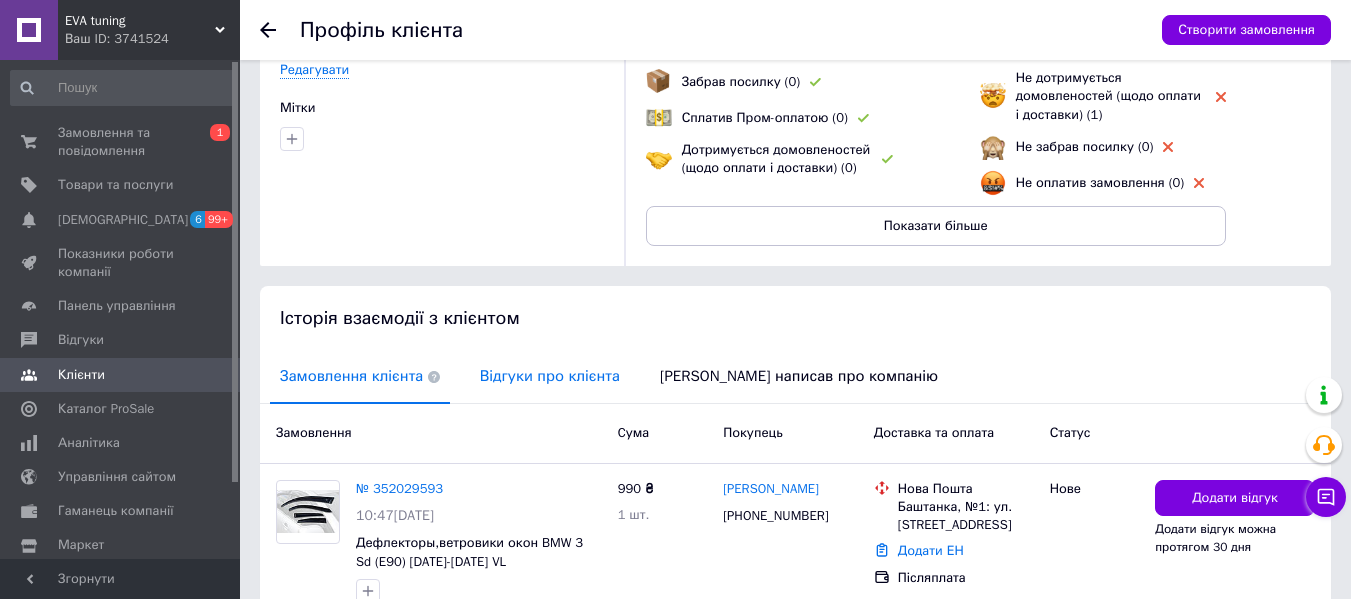 click on "Відгуки про клієнта" at bounding box center (550, 376) 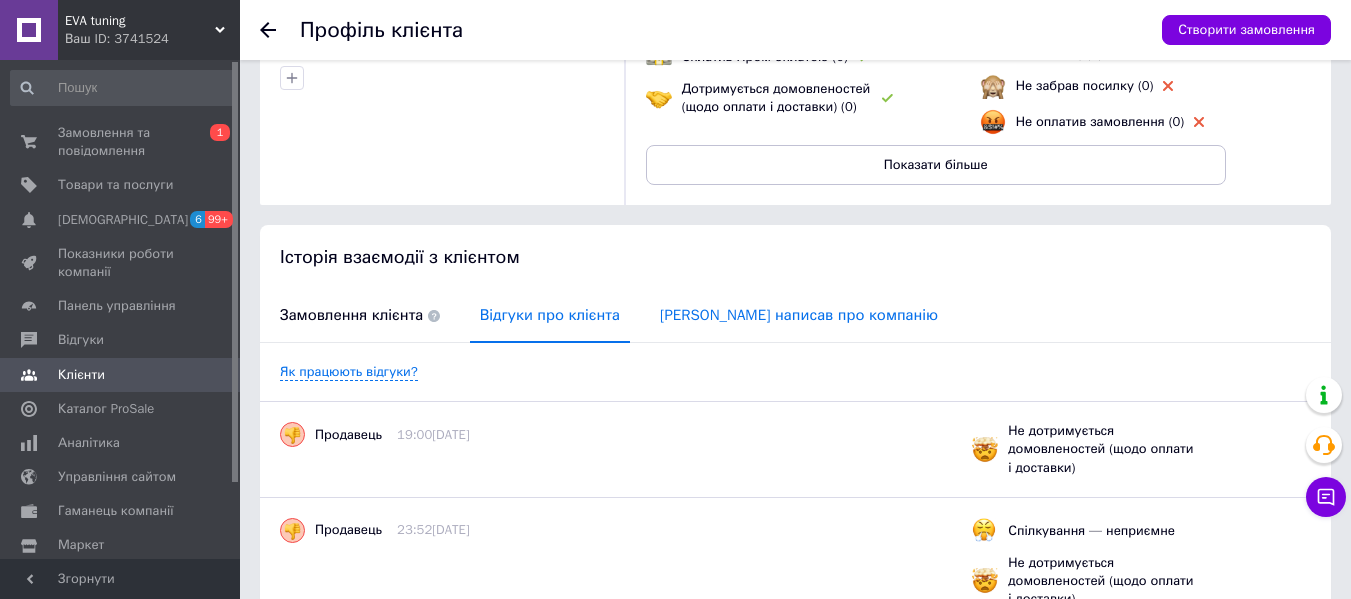 scroll, scrollTop: 0, scrollLeft: 0, axis: both 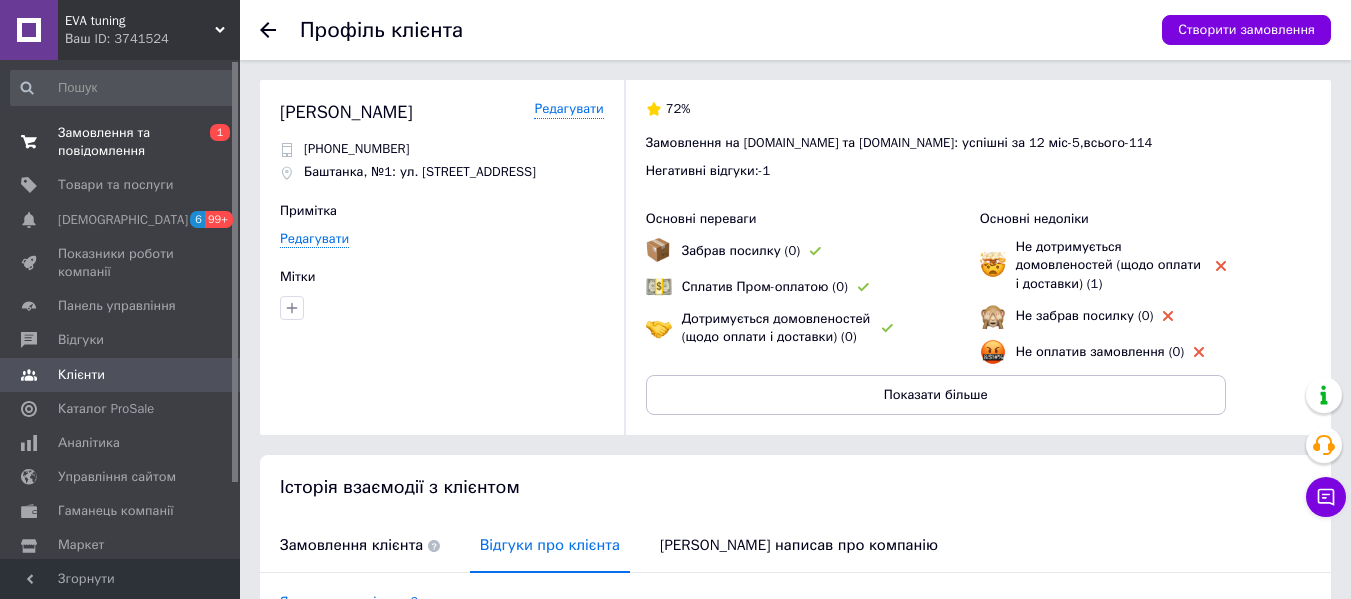 click on "Замовлення та повідомлення" at bounding box center (121, 142) 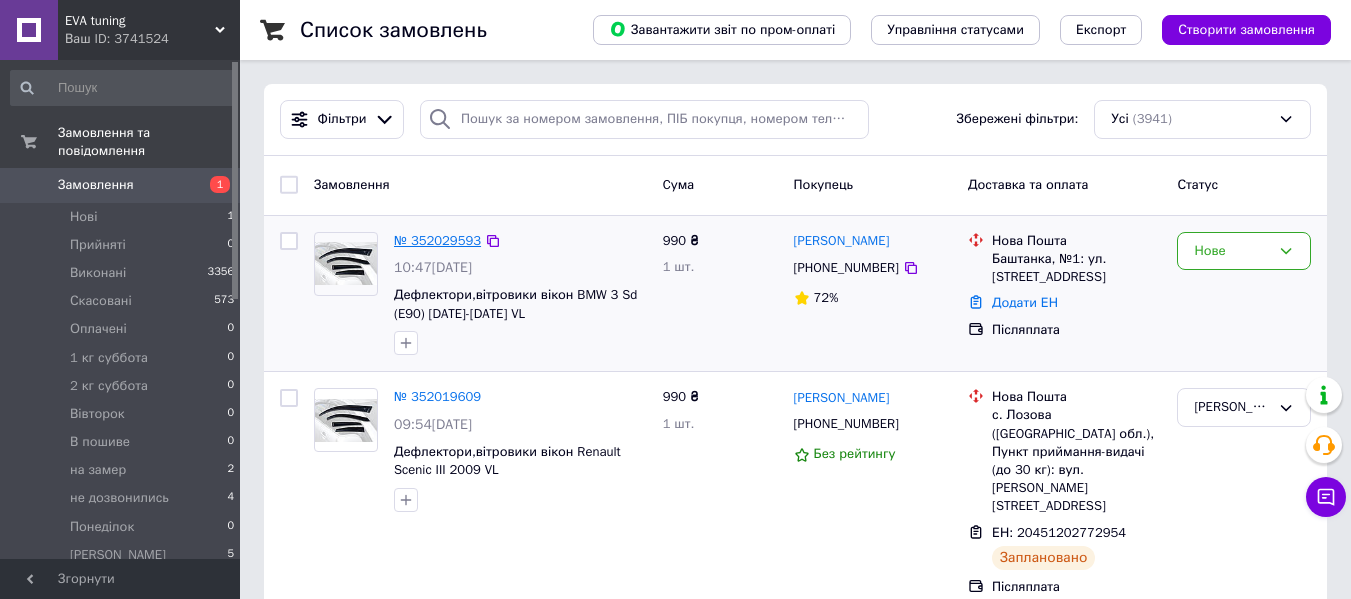 click on "№ 352029593" at bounding box center (437, 240) 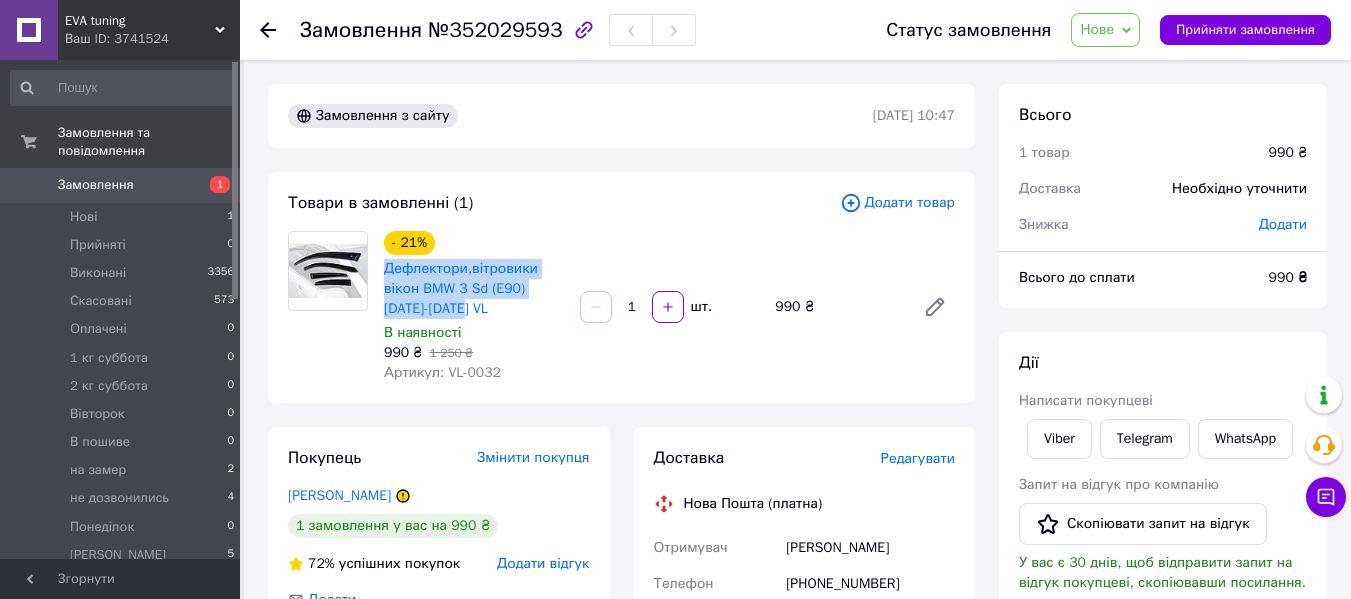 drag, startPoint x: 381, startPoint y: 267, endPoint x: 440, endPoint y: 308, distance: 71.84706 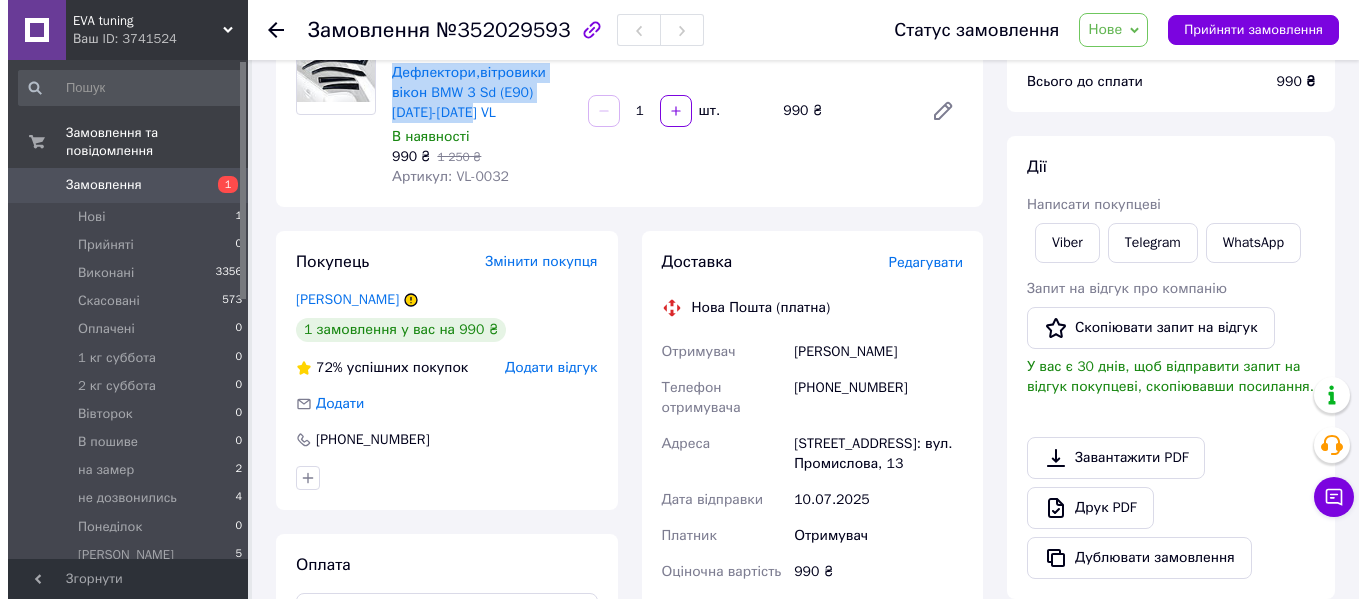 scroll, scrollTop: 200, scrollLeft: 0, axis: vertical 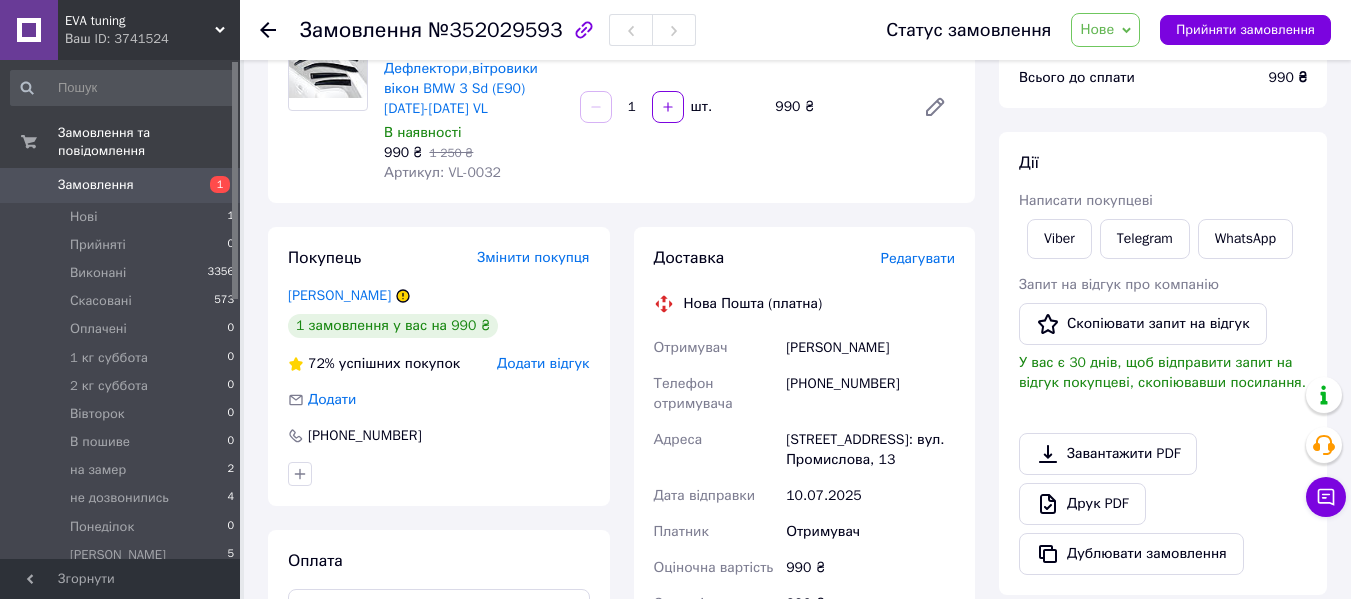 click on "Редагувати" at bounding box center [918, 258] 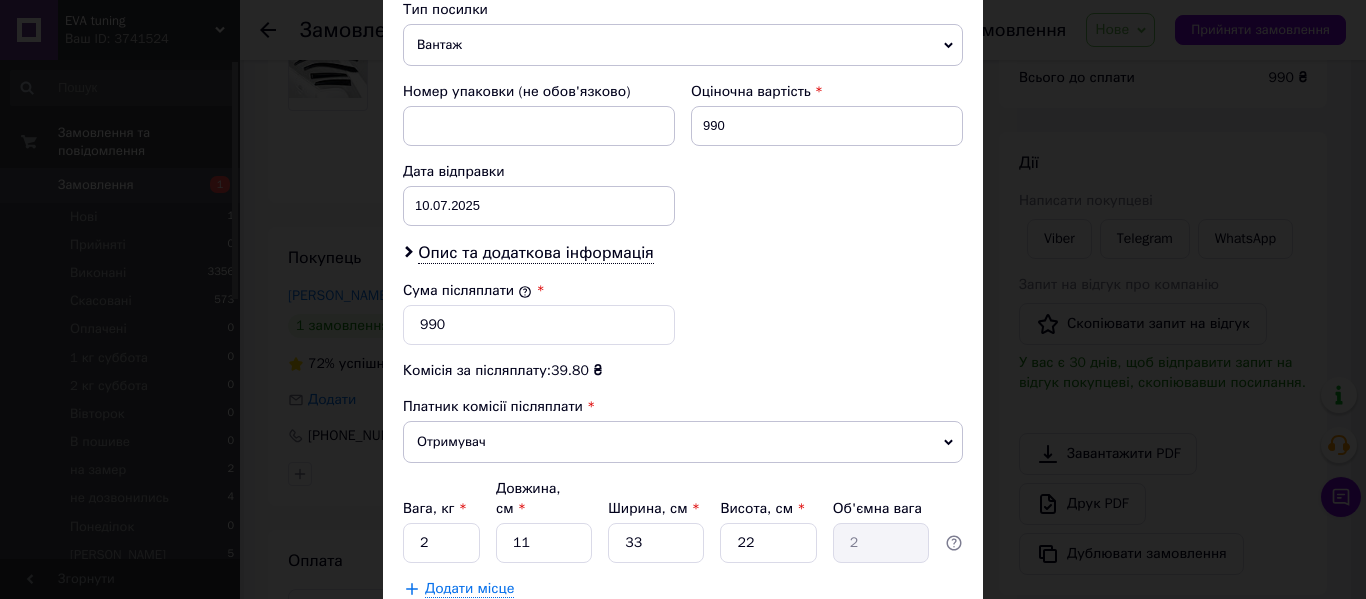 scroll, scrollTop: 800, scrollLeft: 0, axis: vertical 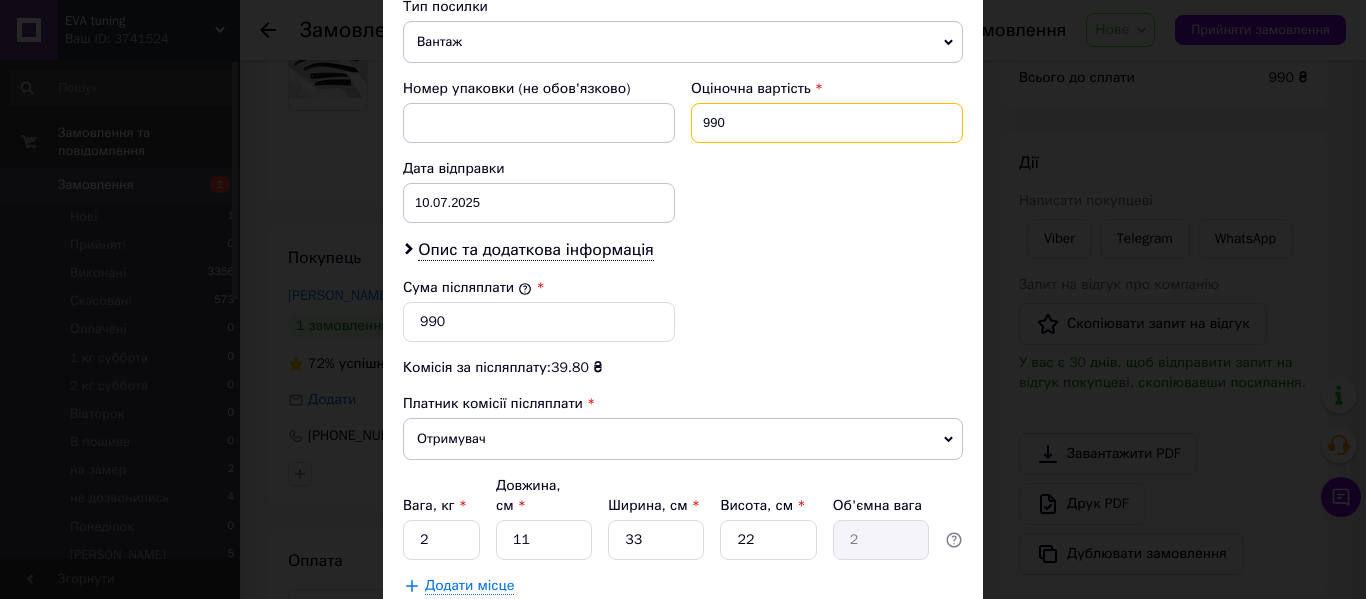click on "990" at bounding box center (827, 123) 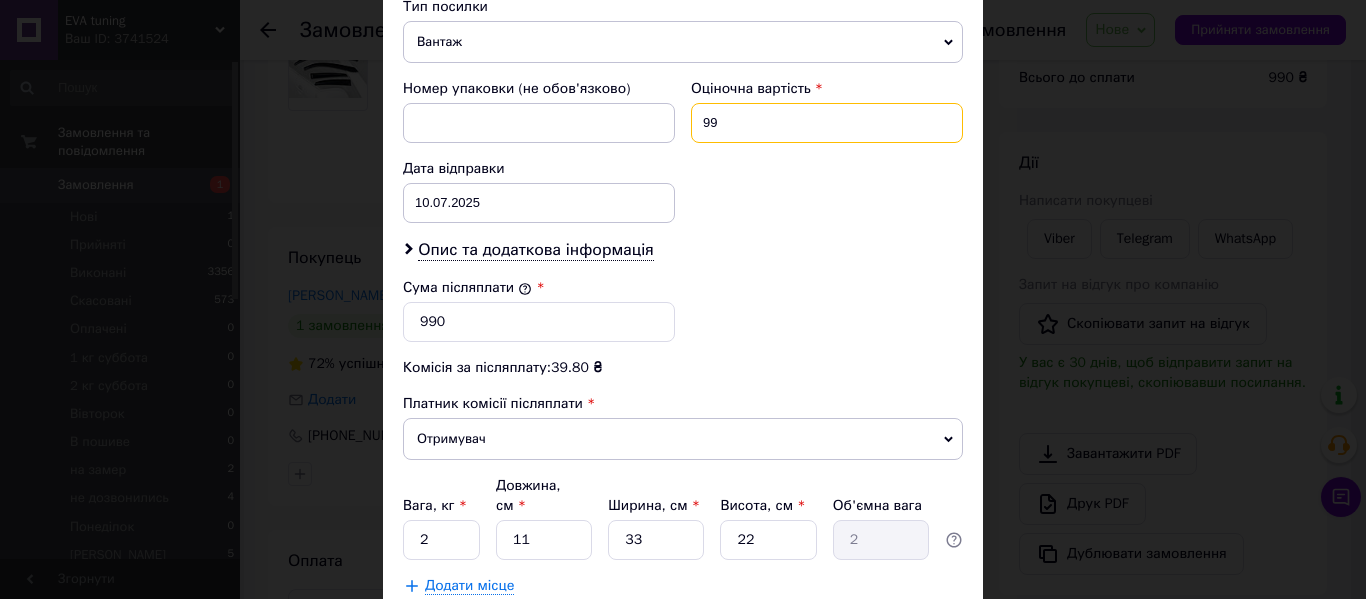 type on "9" 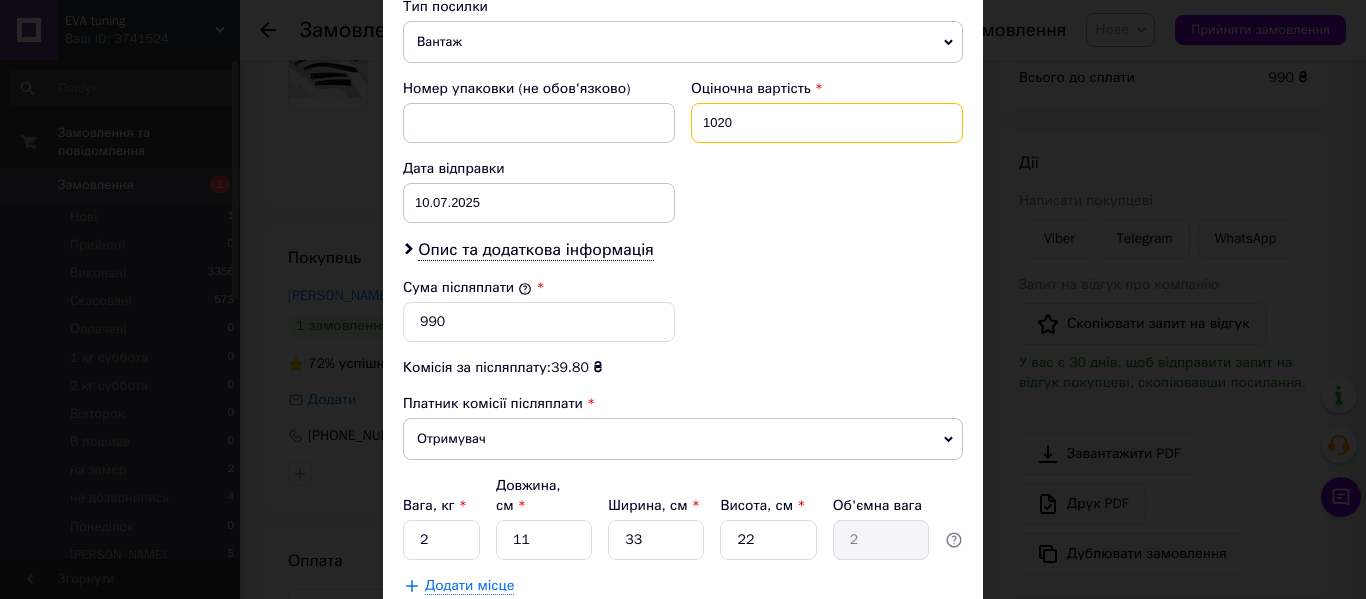 type on "1020" 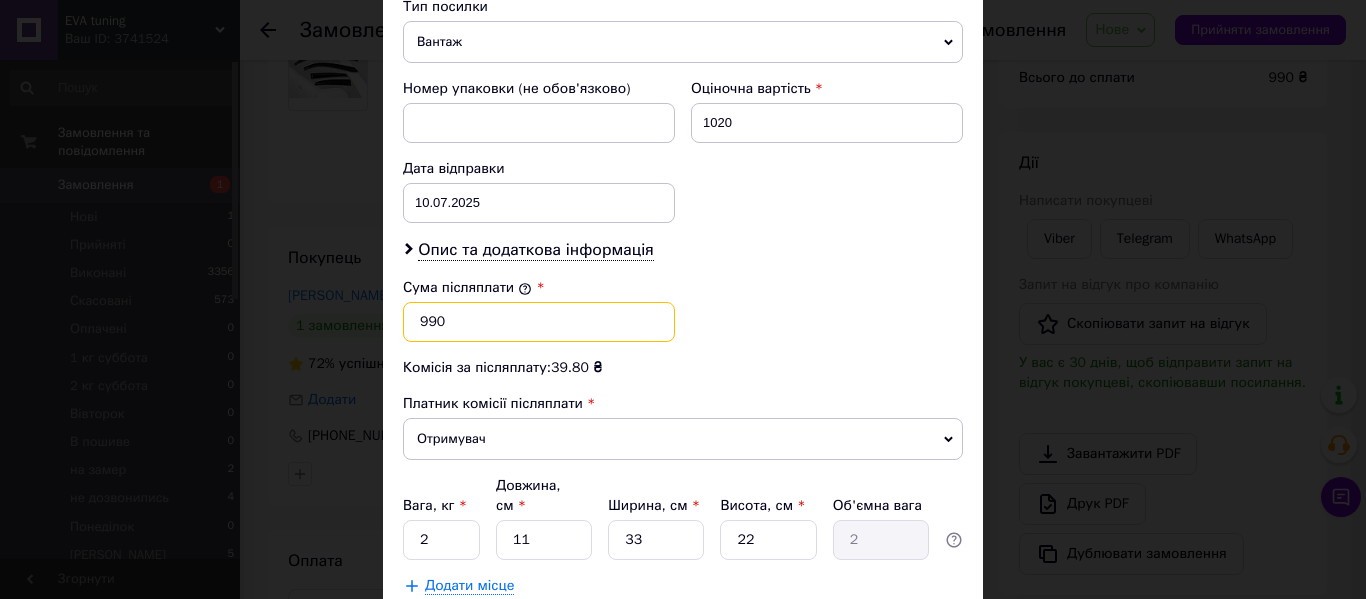 click on "990" at bounding box center [539, 322] 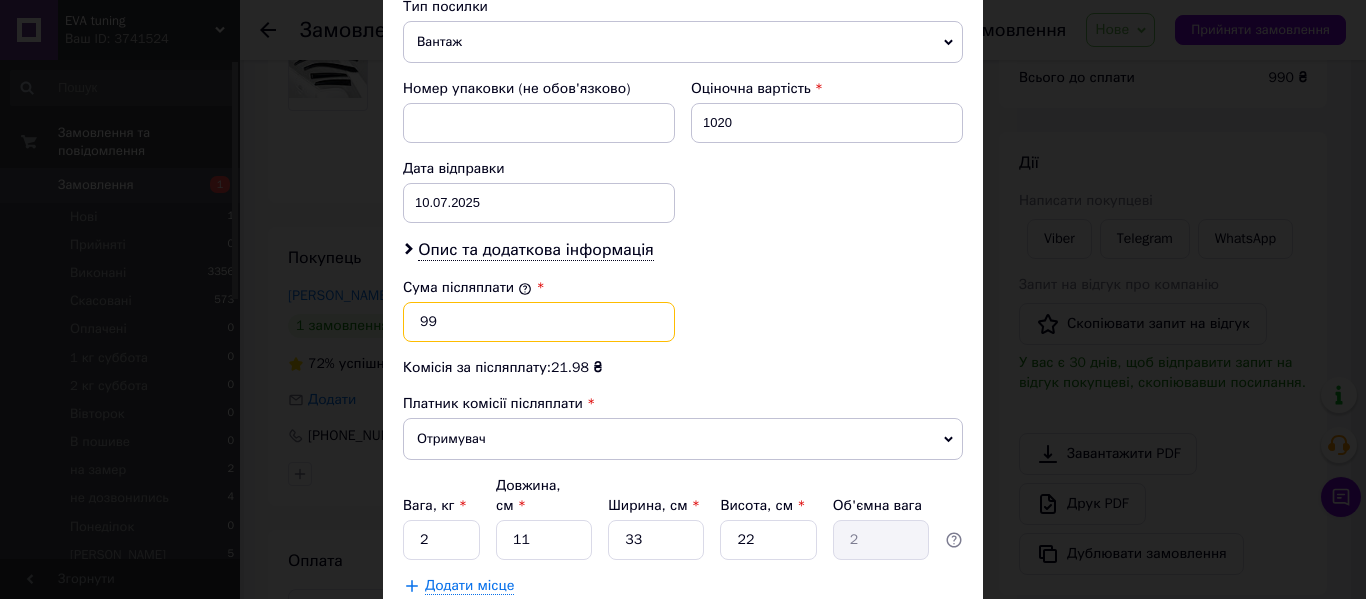 type on "9" 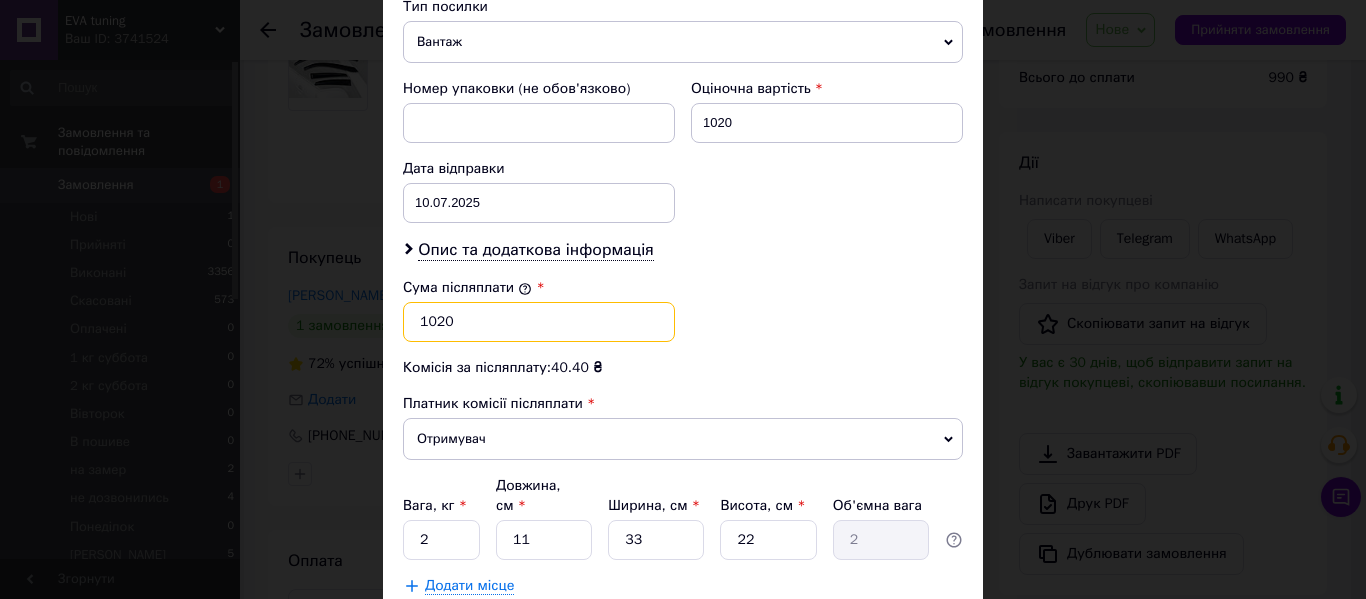 type on "1020" 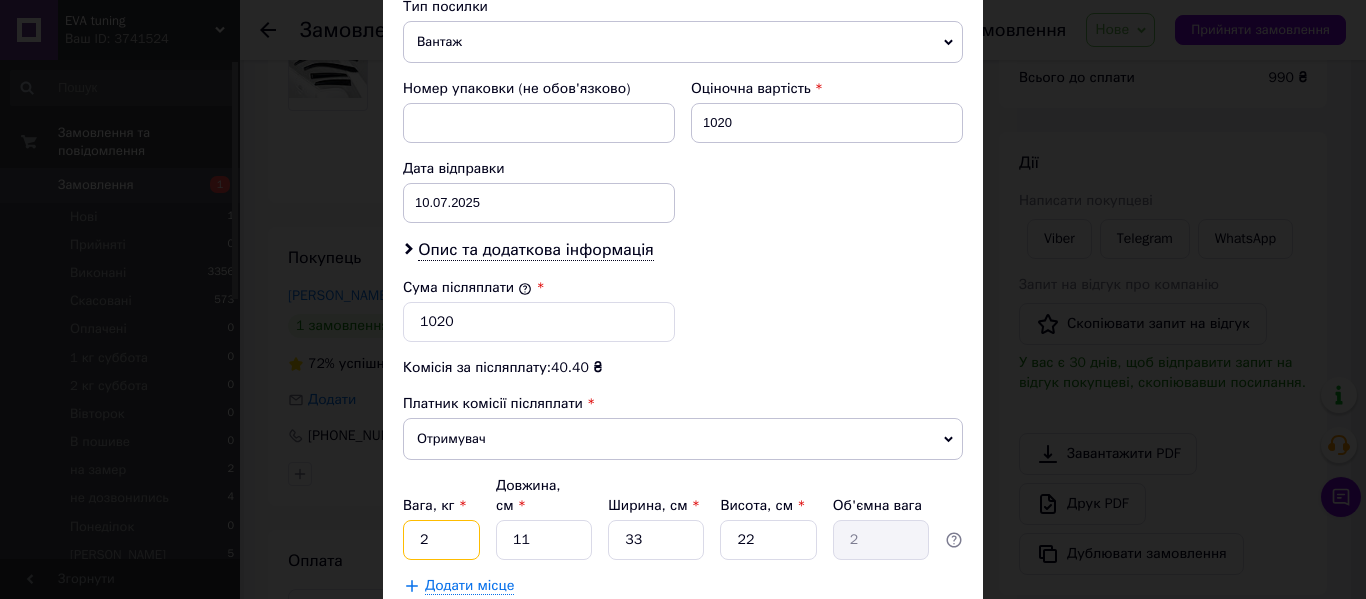 click on "2" at bounding box center [441, 540] 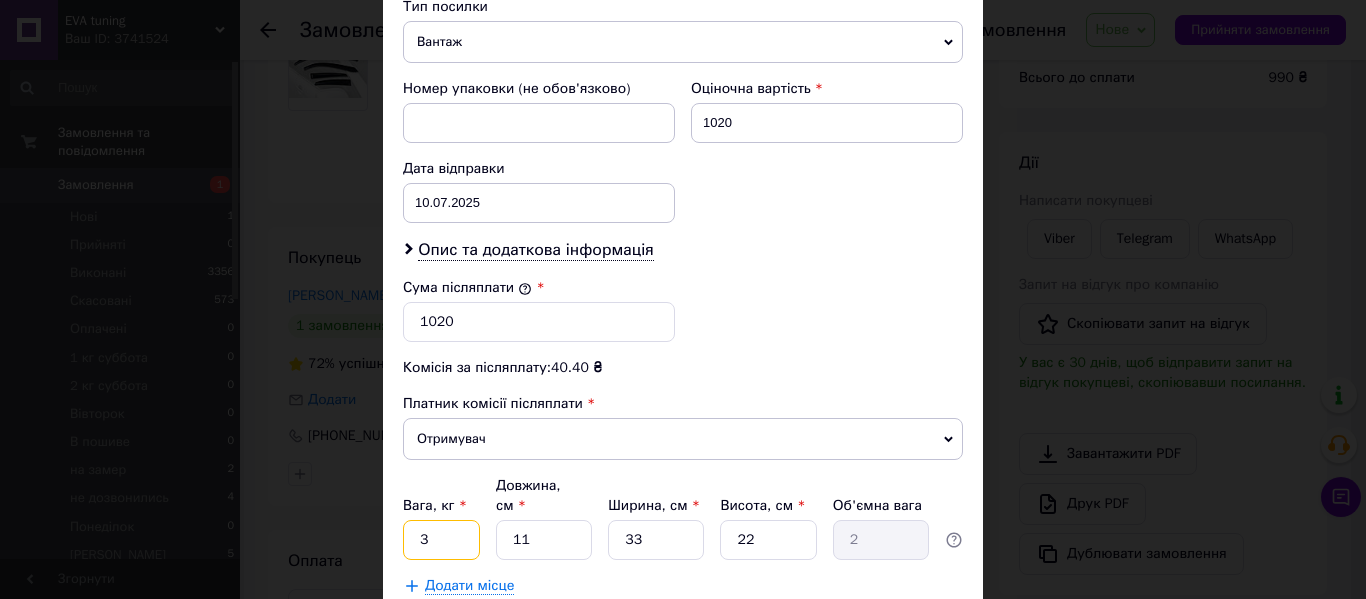 type on "3" 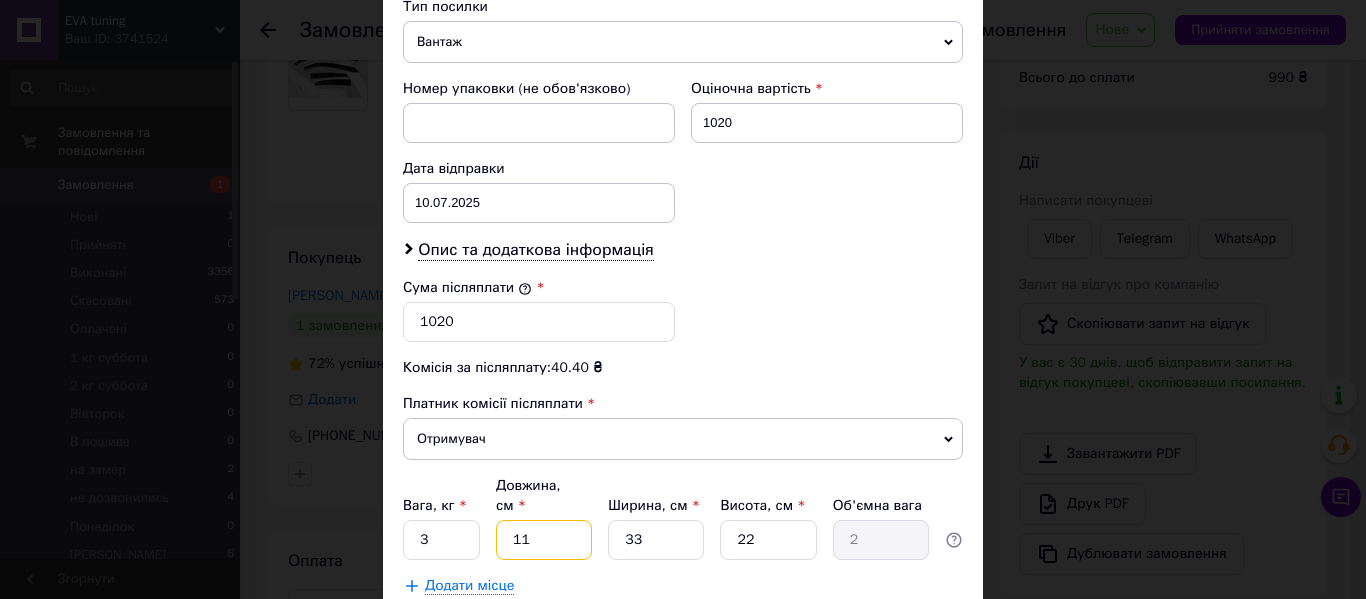 click on "11" at bounding box center [544, 540] 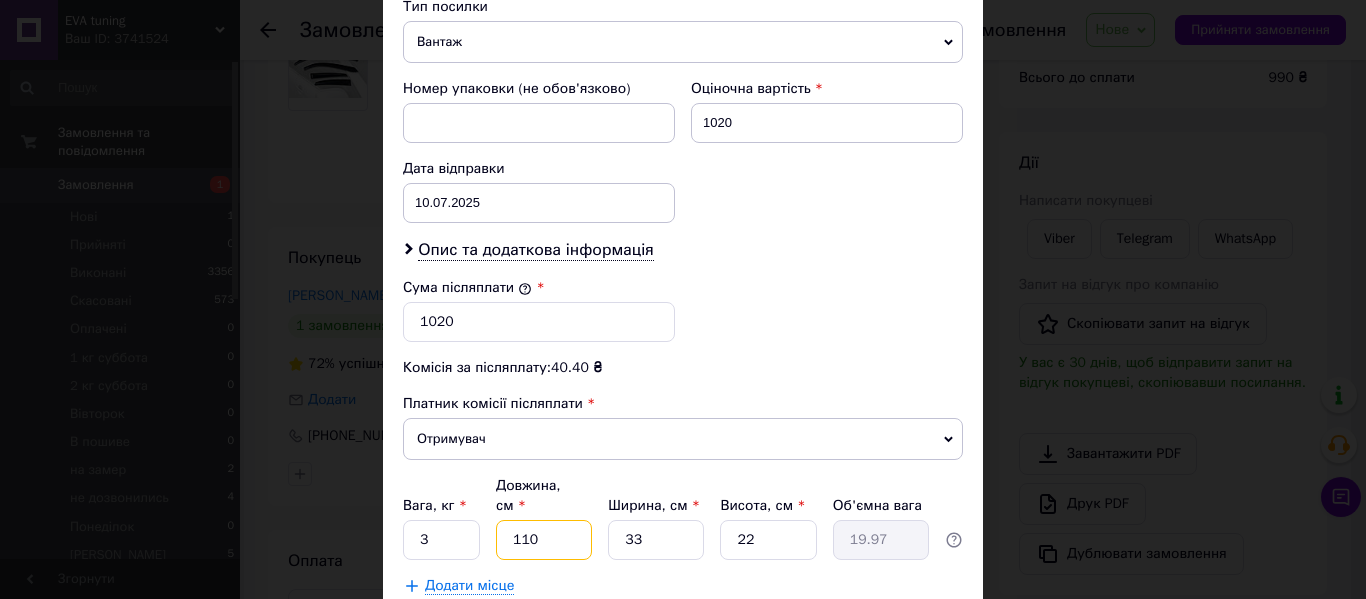 type on "110" 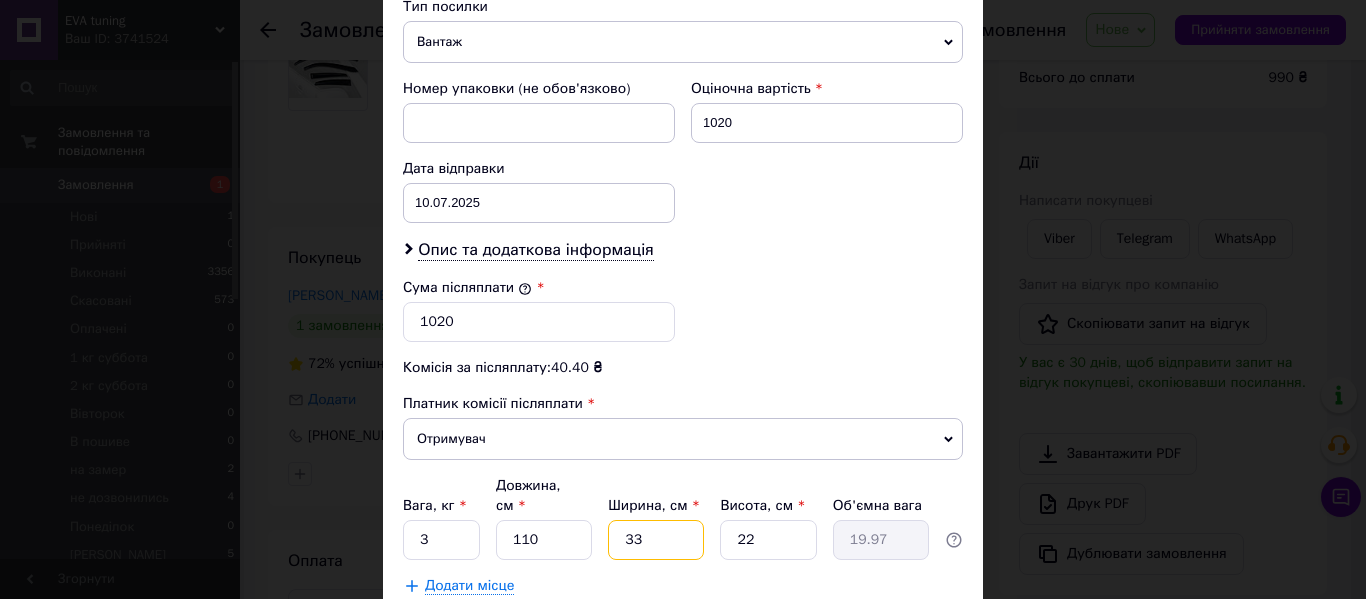 click on "33" at bounding box center (656, 540) 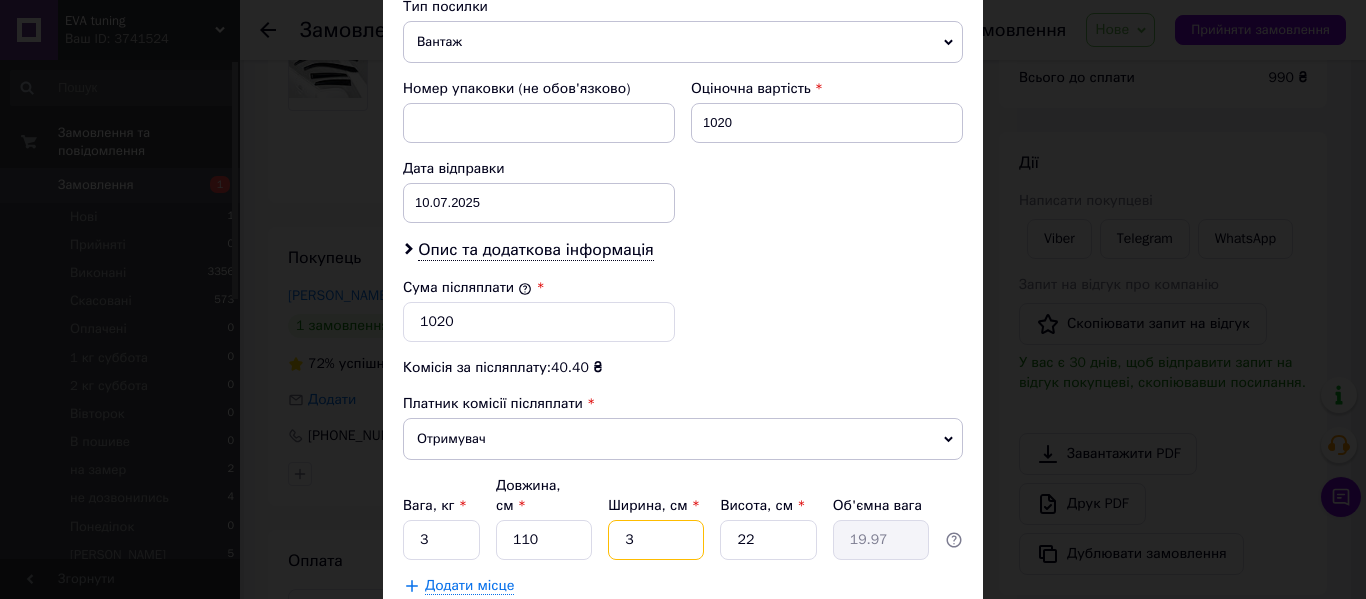 type on "3" 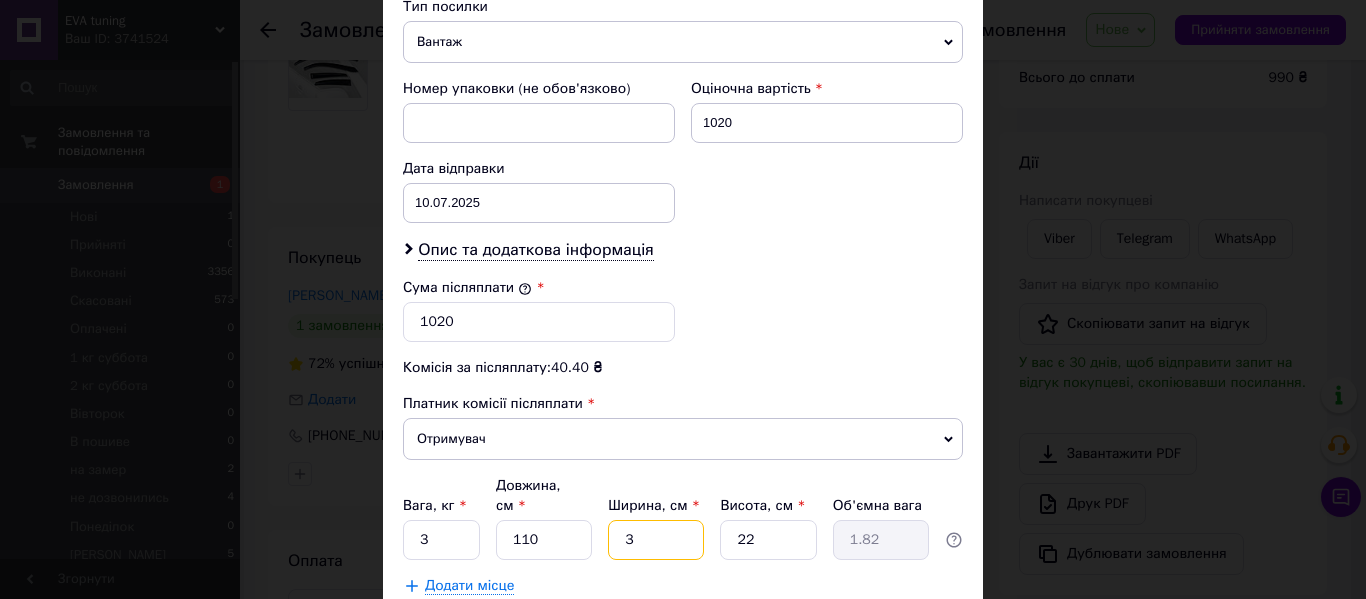 type 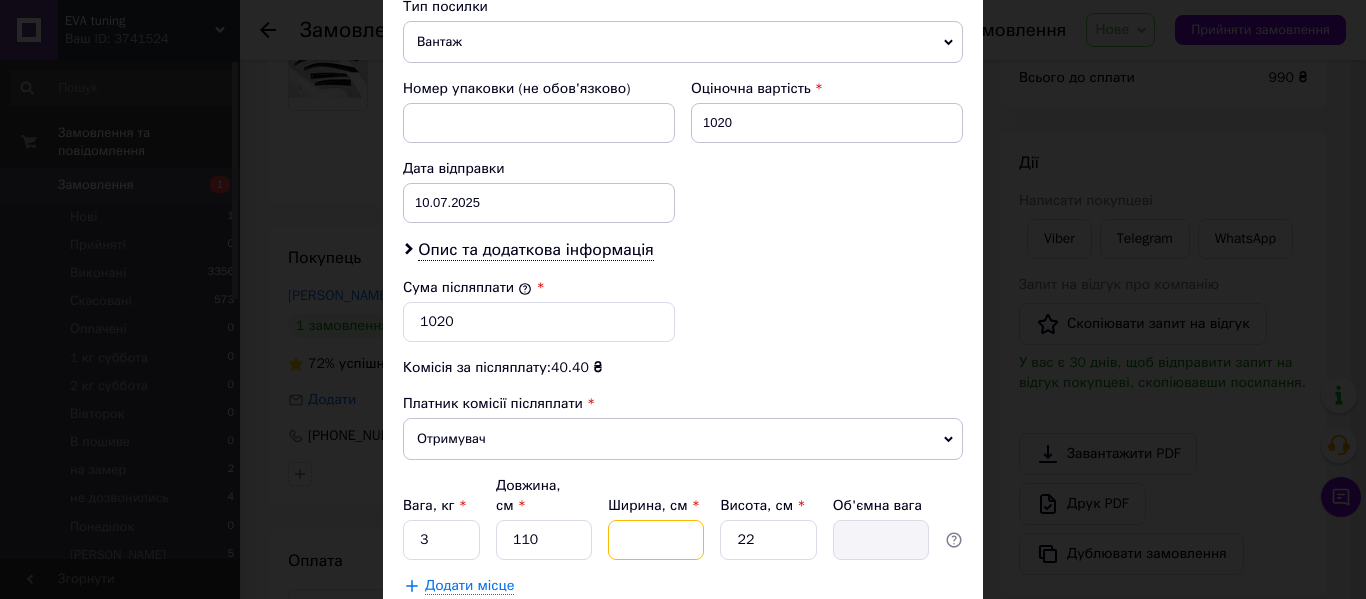 type on "1" 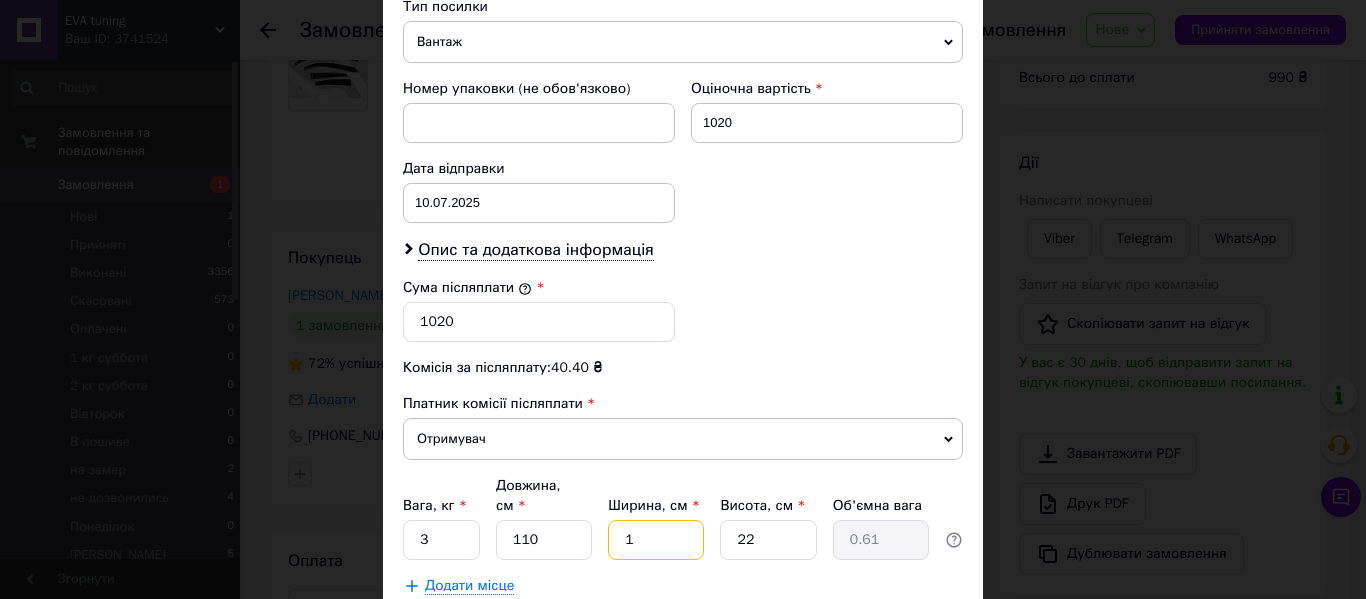 type on "17" 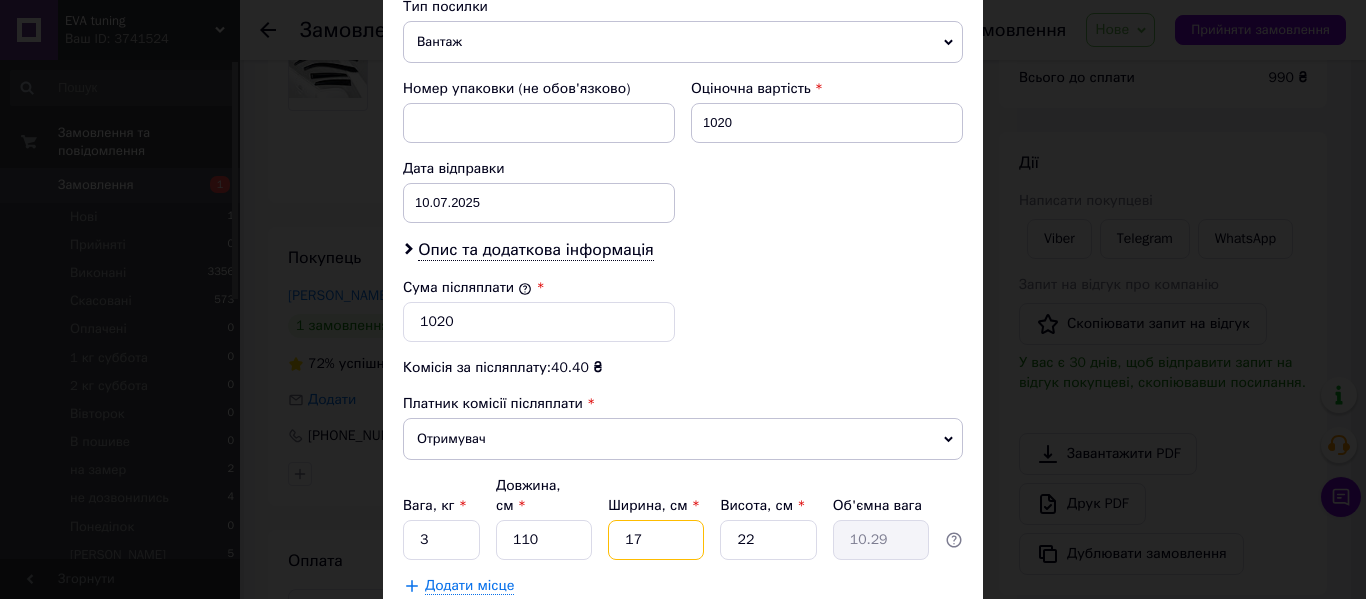 type on "17" 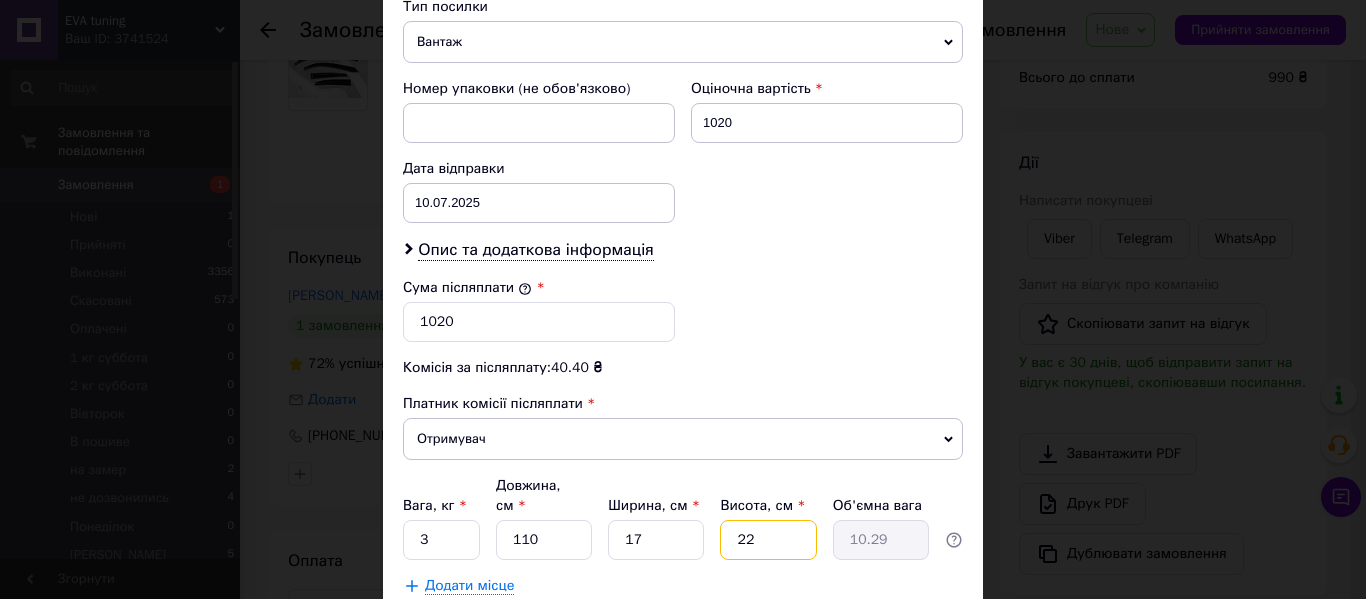 click on "22" at bounding box center (768, 540) 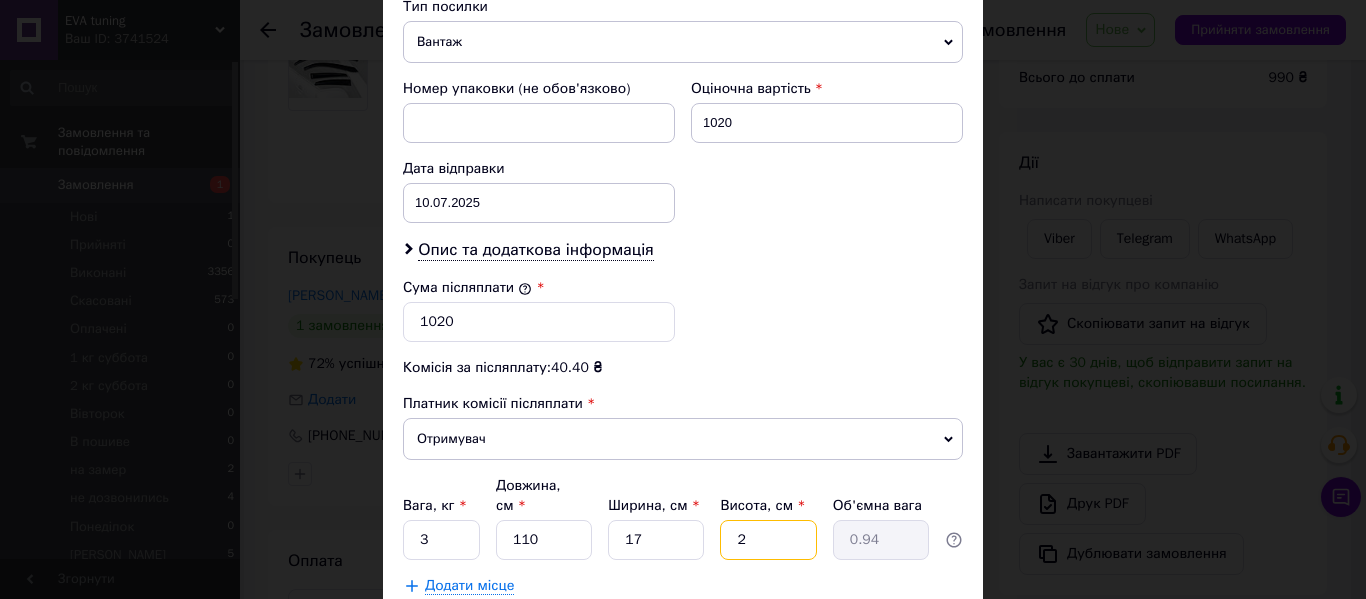 type 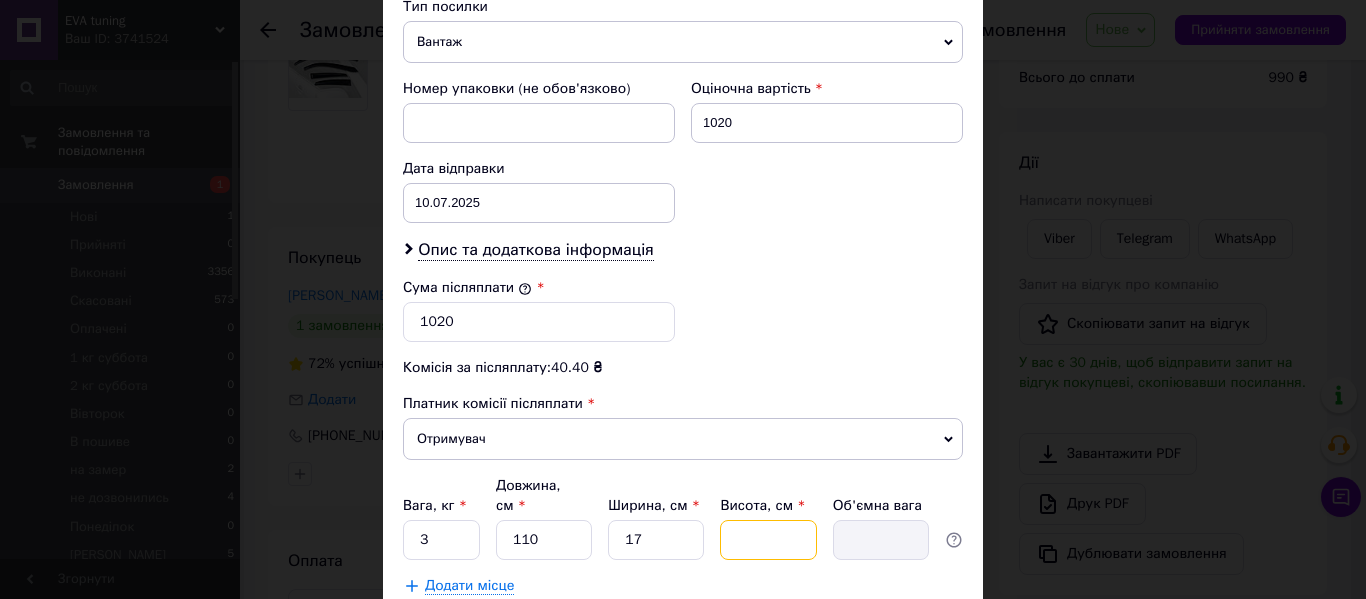 type on "8" 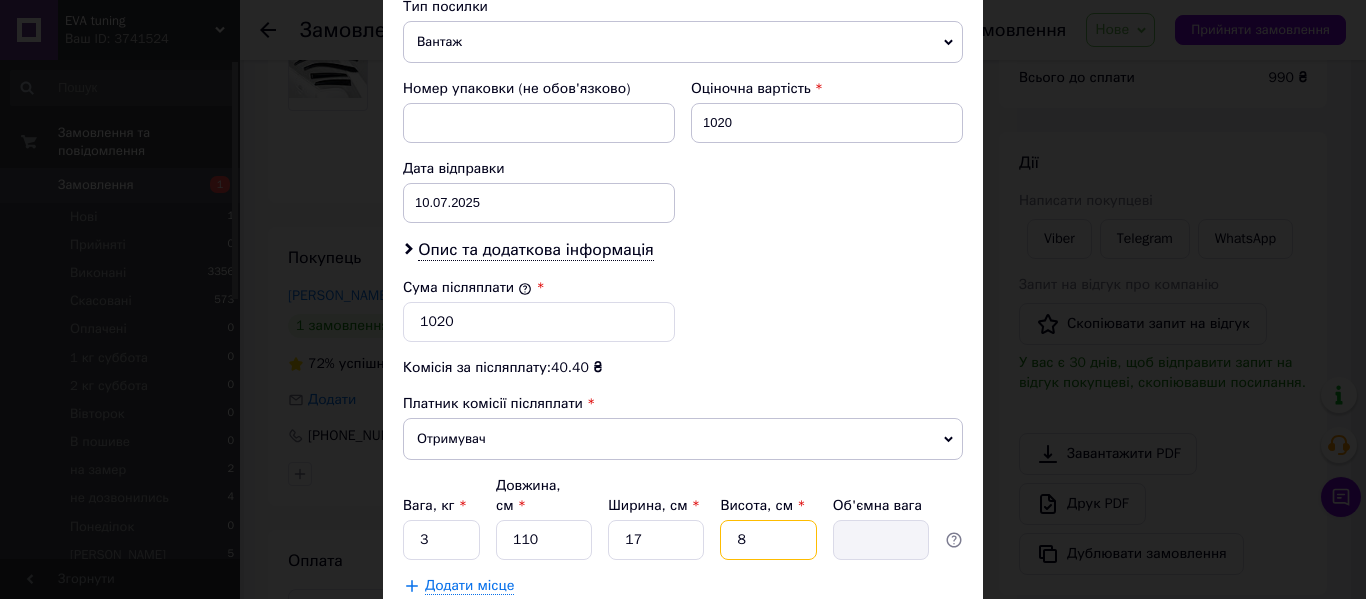type on "3.74" 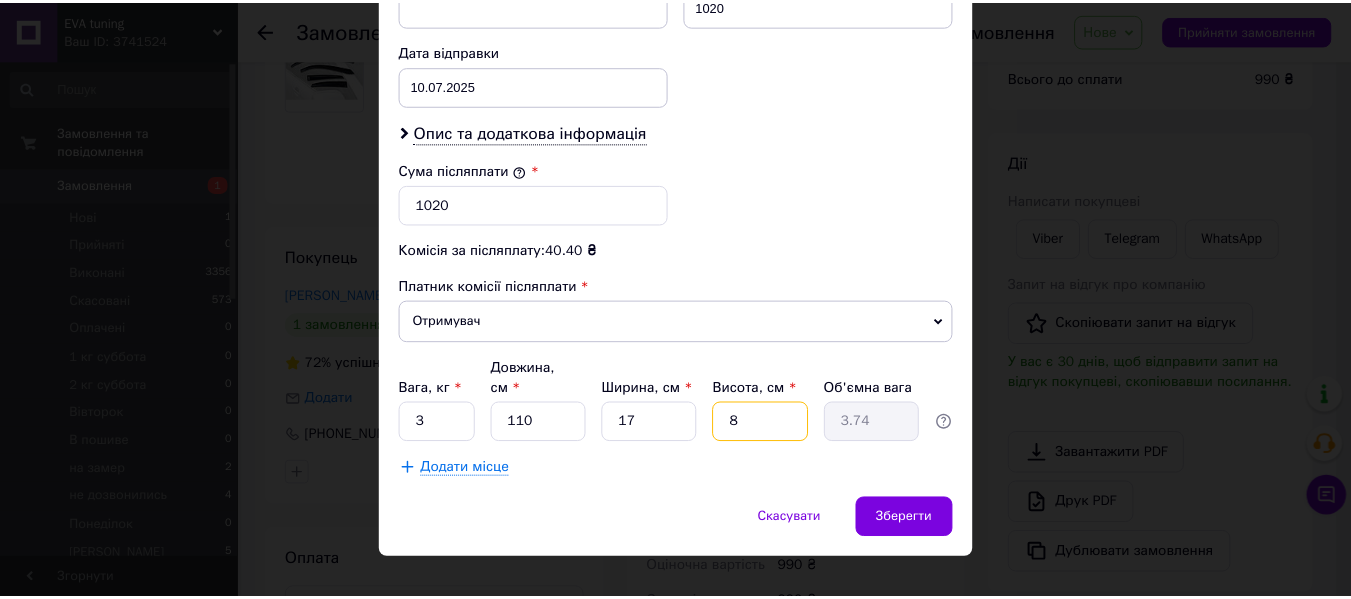 scroll, scrollTop: 927, scrollLeft: 0, axis: vertical 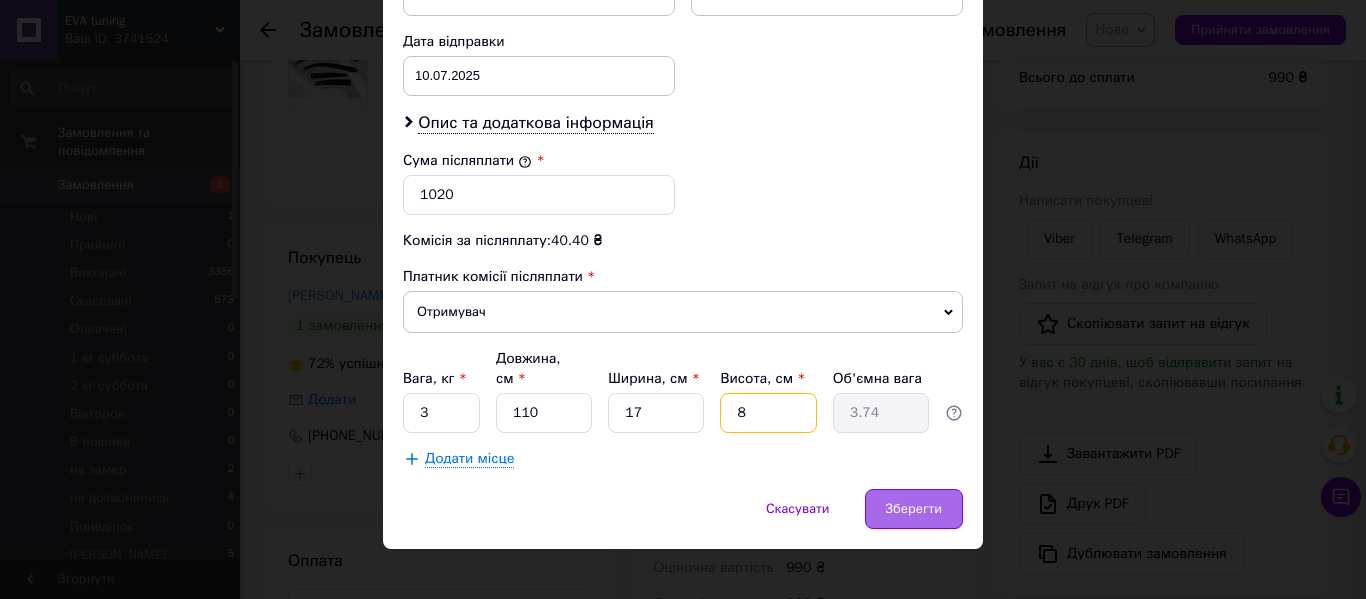 type on "8" 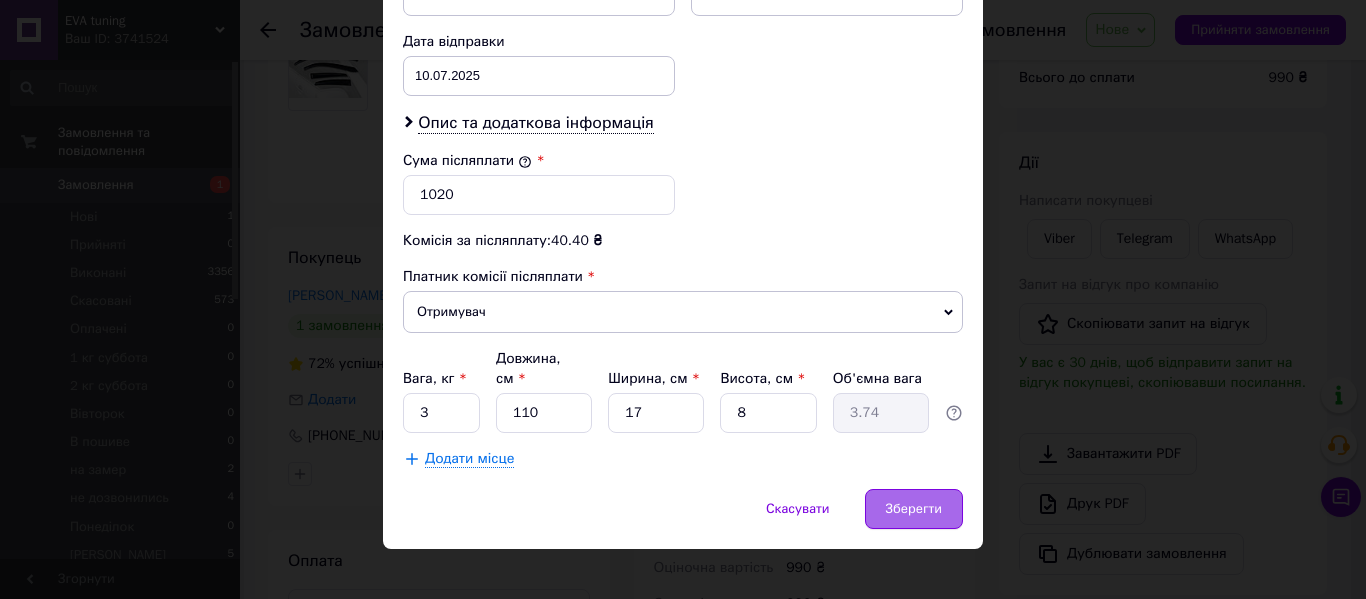click on "Зберегти" at bounding box center [914, 509] 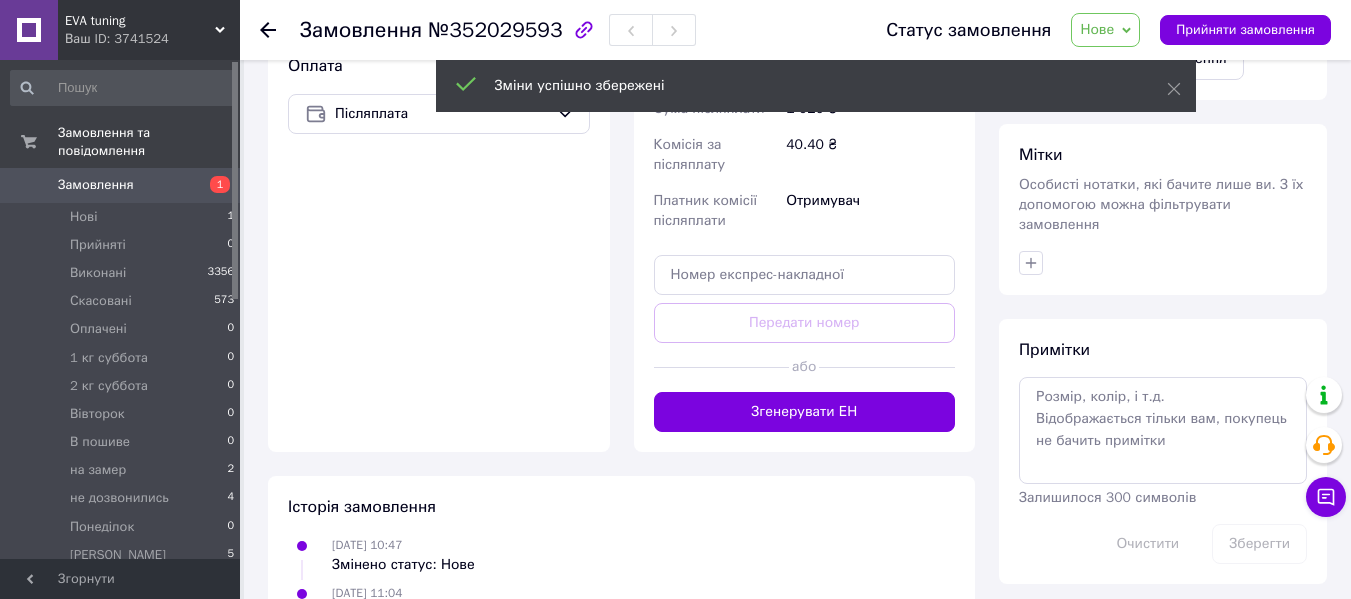 scroll, scrollTop: 700, scrollLeft: 0, axis: vertical 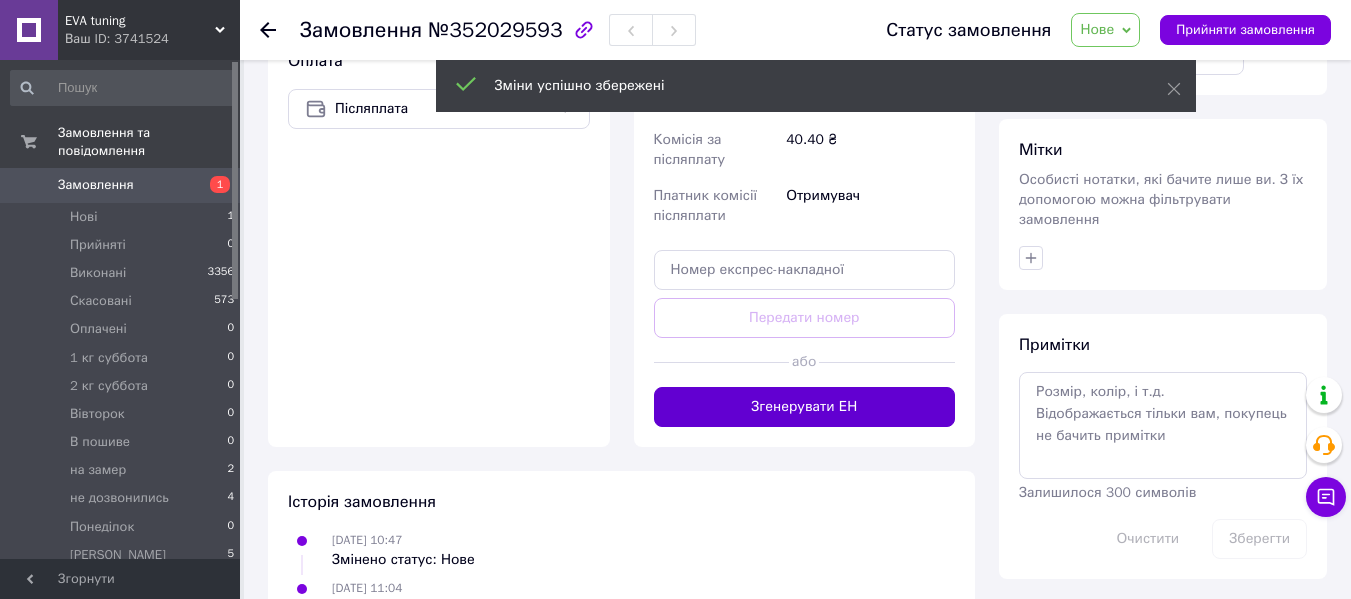 click on "Згенерувати ЕН" at bounding box center (805, 407) 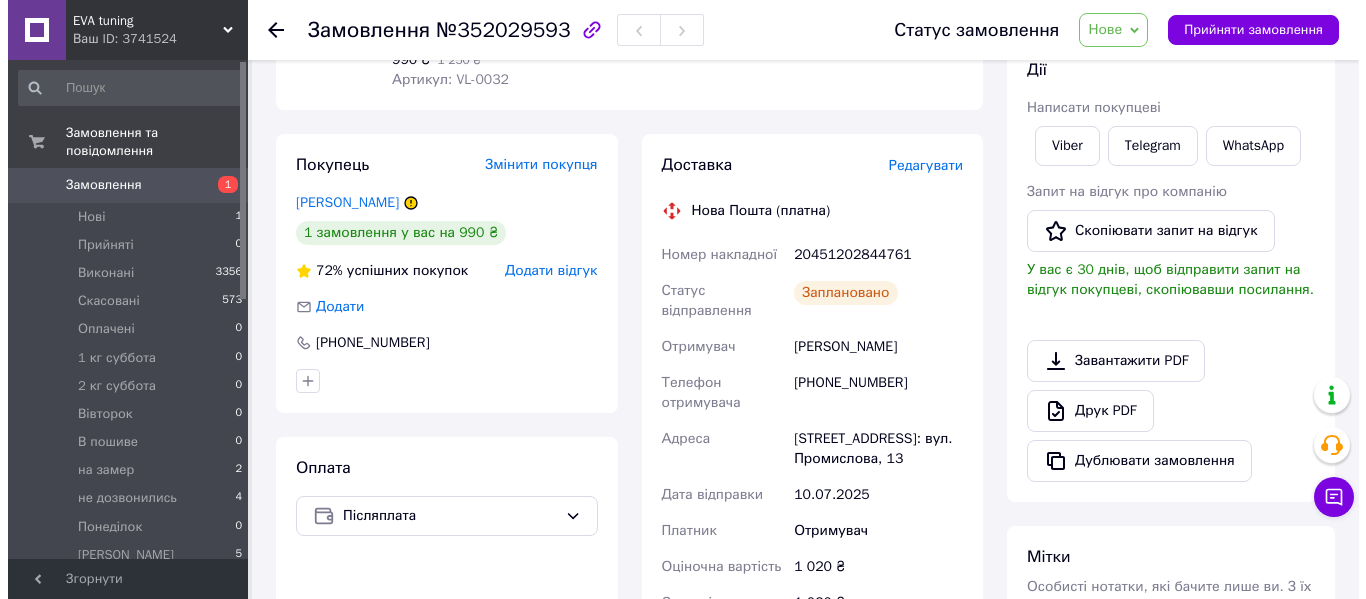 scroll, scrollTop: 200, scrollLeft: 0, axis: vertical 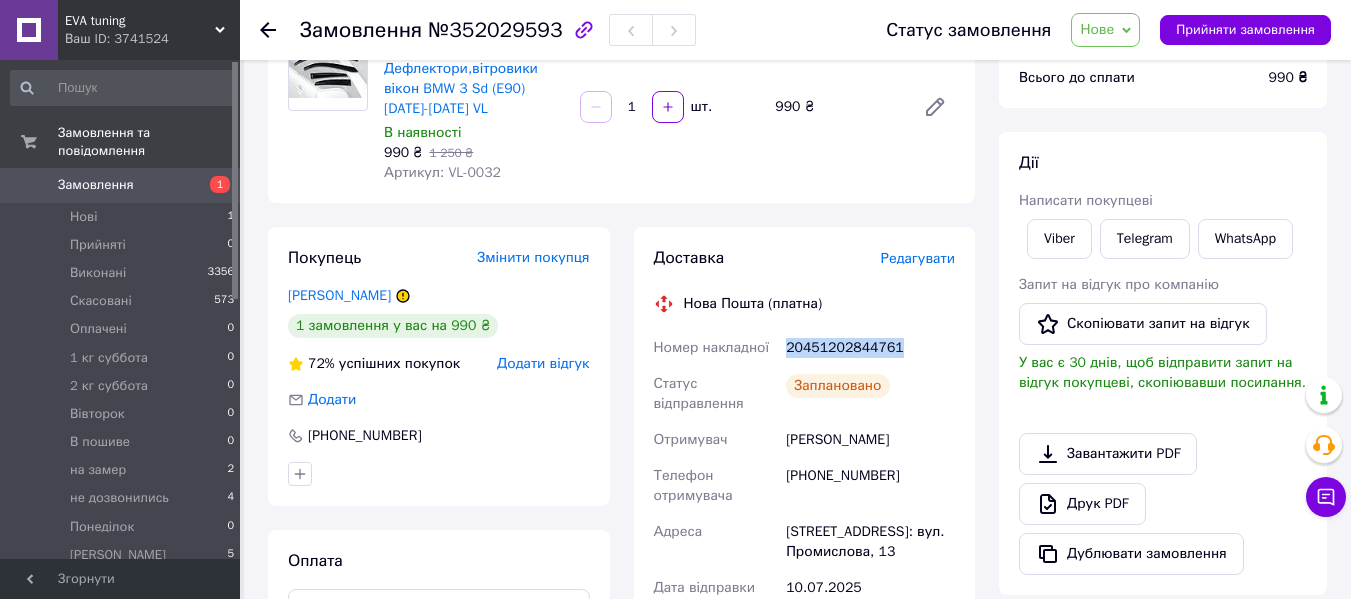 drag, startPoint x: 779, startPoint y: 352, endPoint x: 912, endPoint y: 345, distance: 133.18408 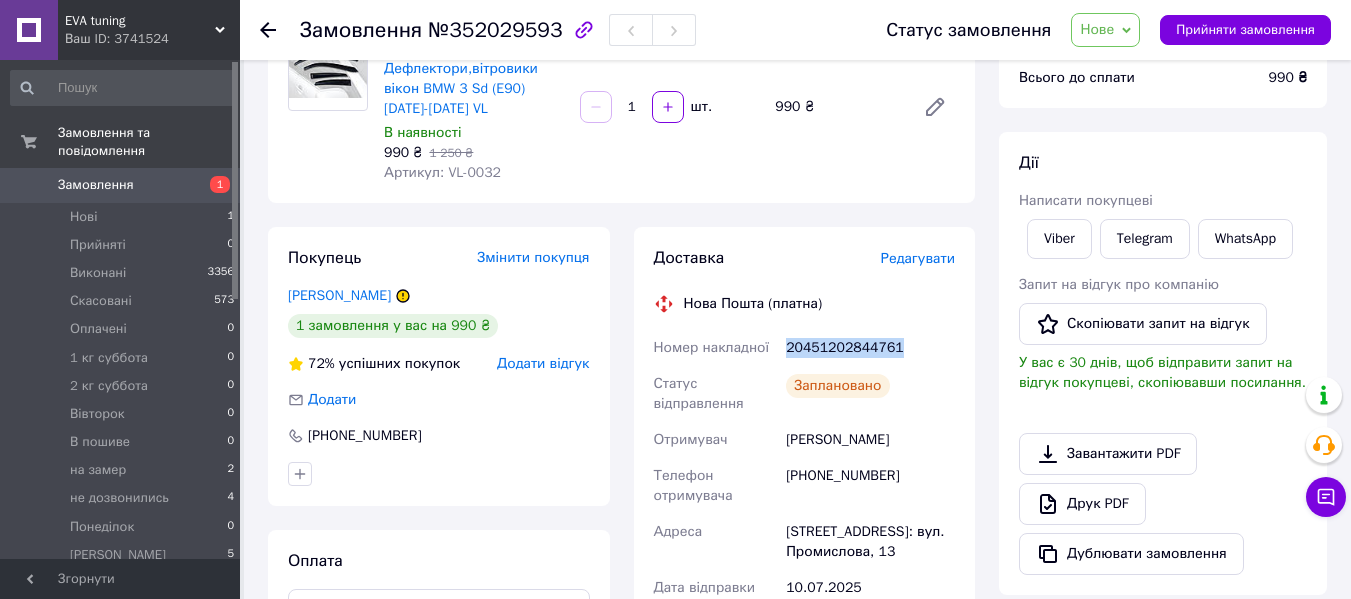 click on "Заплановано" at bounding box center (870, 394) 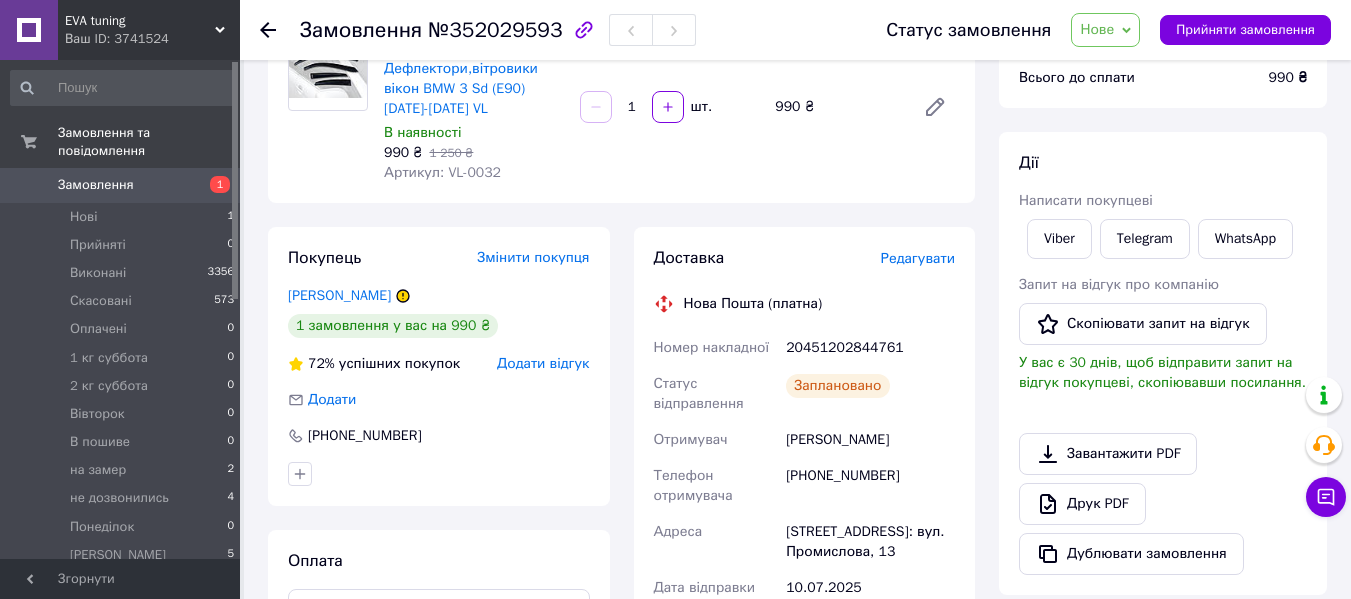 click on "Заплановано" at bounding box center (870, 394) 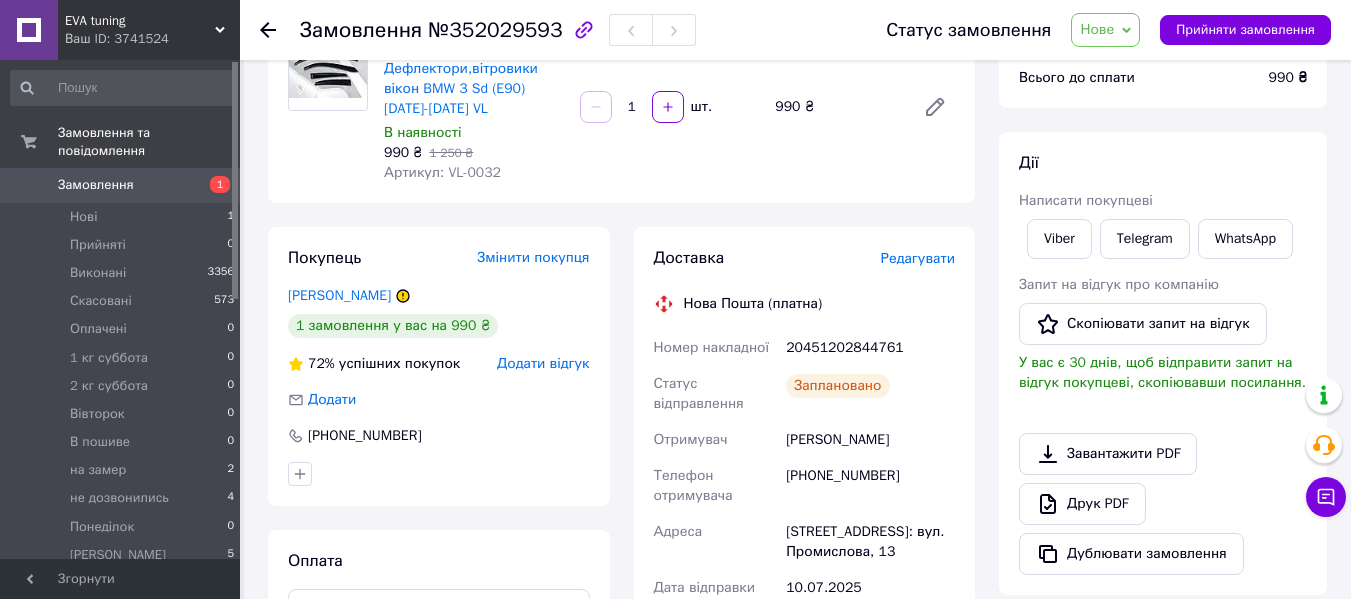 click on "Редагувати" at bounding box center (918, 258) 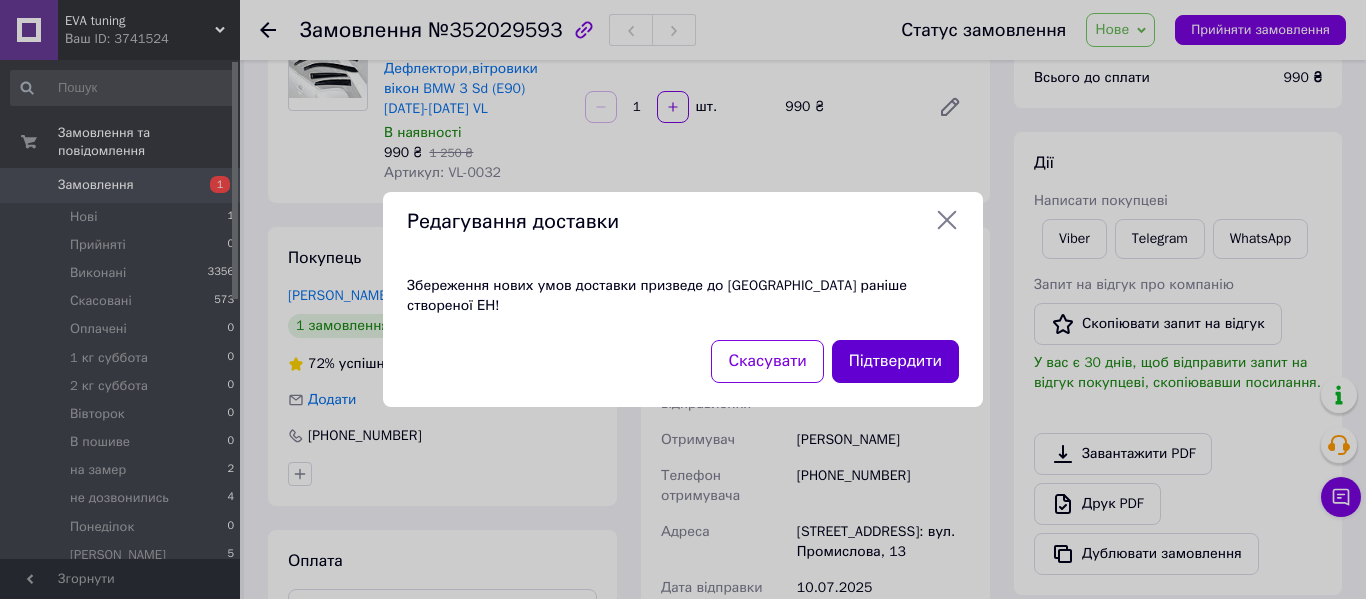 click on "Підтвердити" at bounding box center (895, 361) 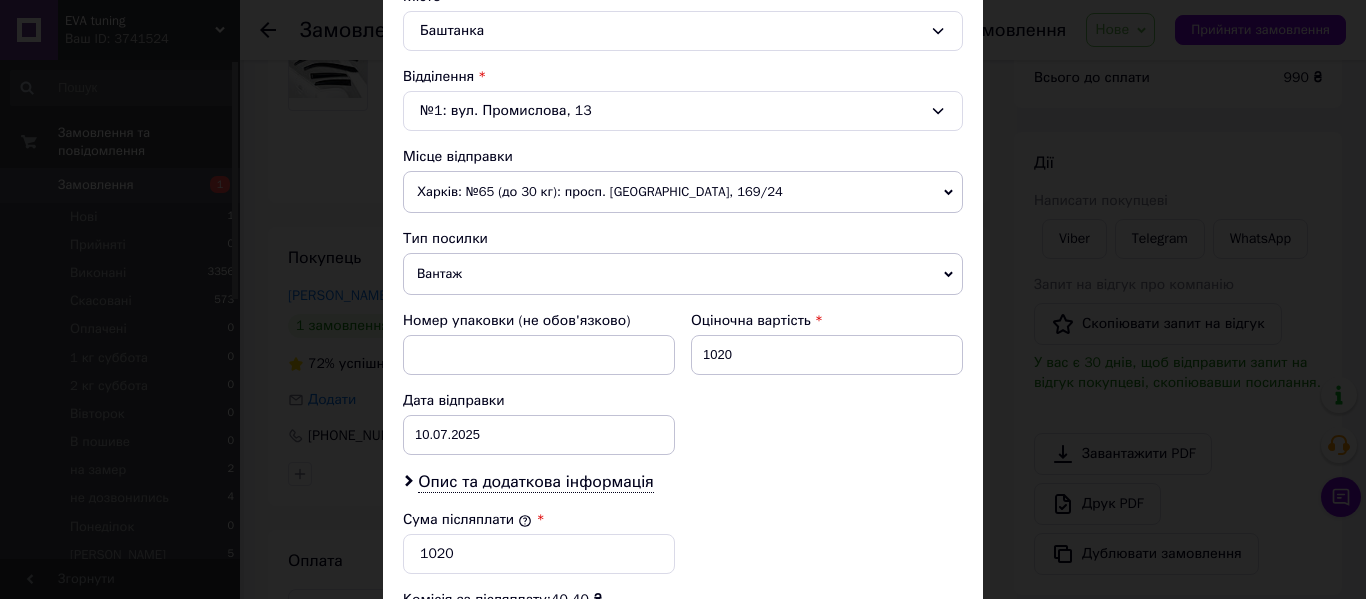 scroll, scrollTop: 600, scrollLeft: 0, axis: vertical 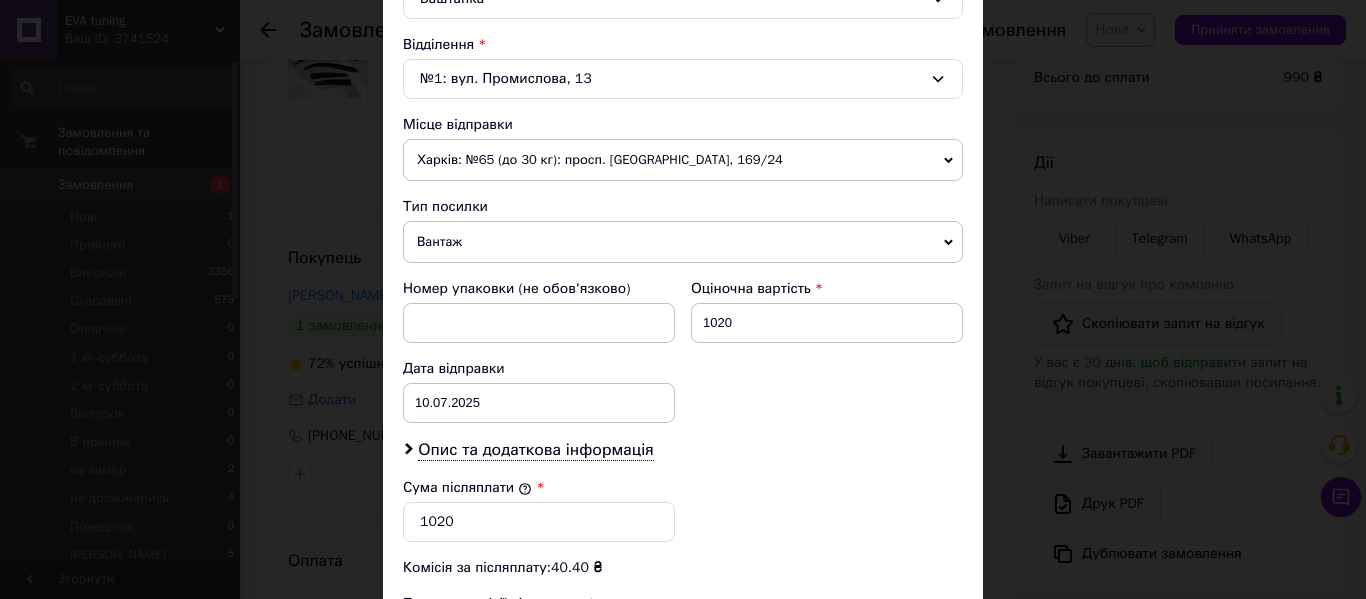 click 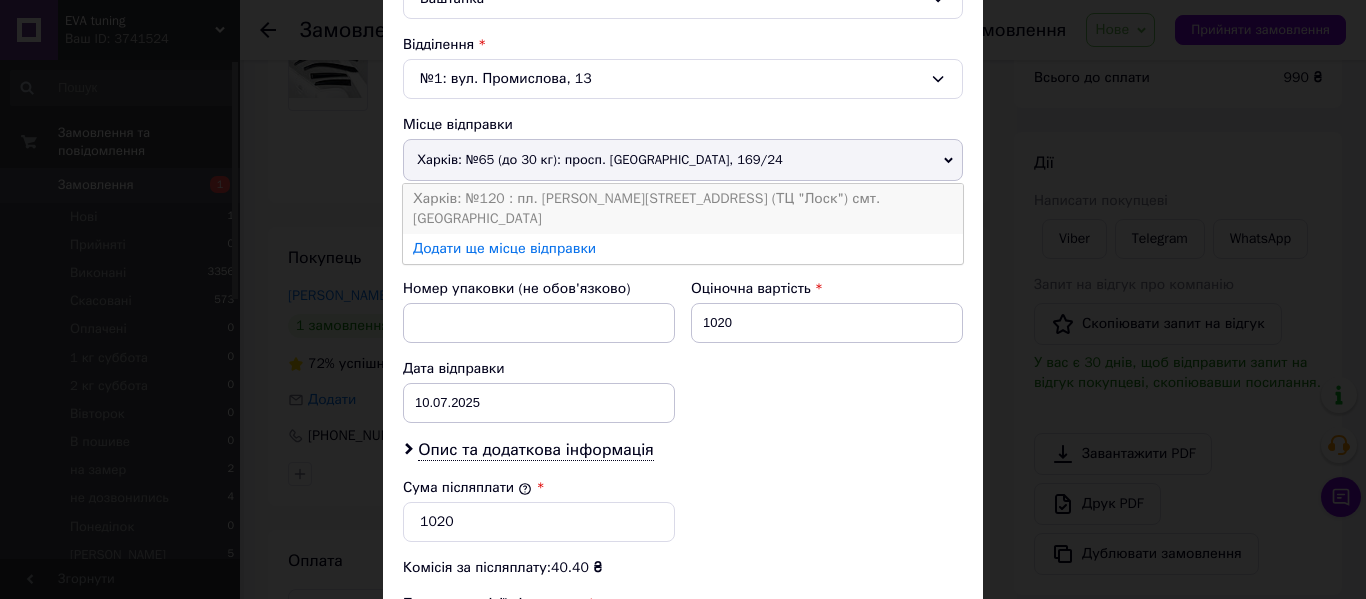 click on "Харків: №120 : пл. [PERSON_NAME][STREET_ADDRESS] (ТЦ "Лоск") смт. [GEOGRAPHIC_DATA]" at bounding box center (683, 209) 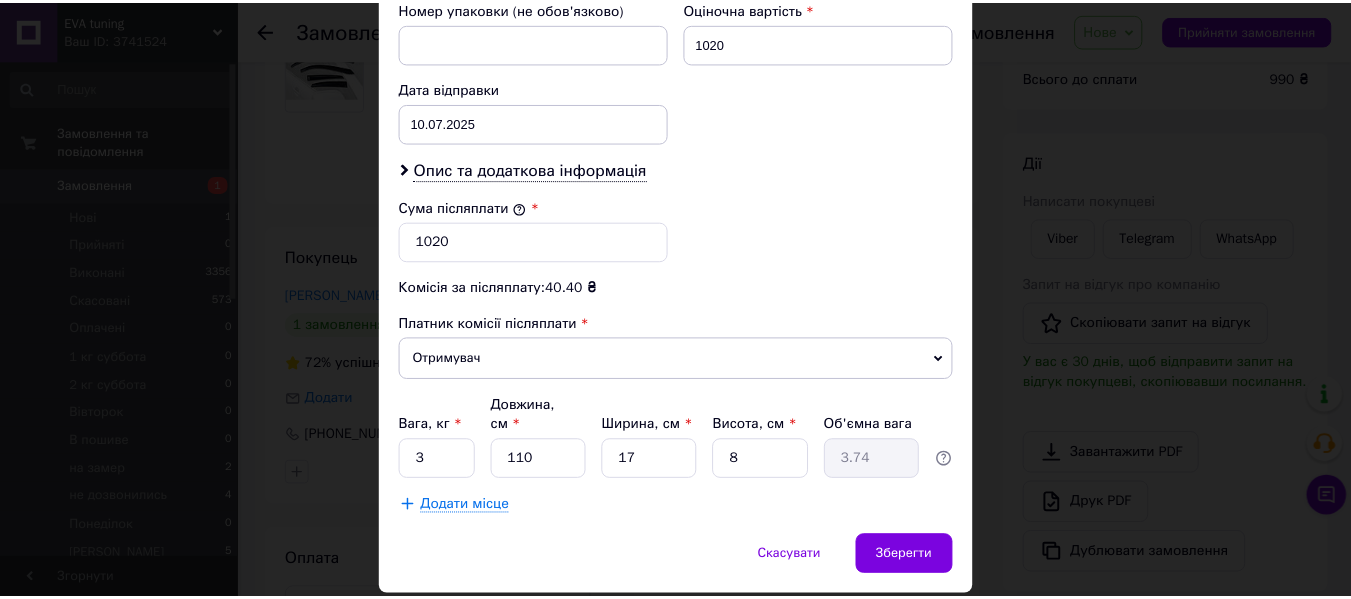 scroll, scrollTop: 927, scrollLeft: 0, axis: vertical 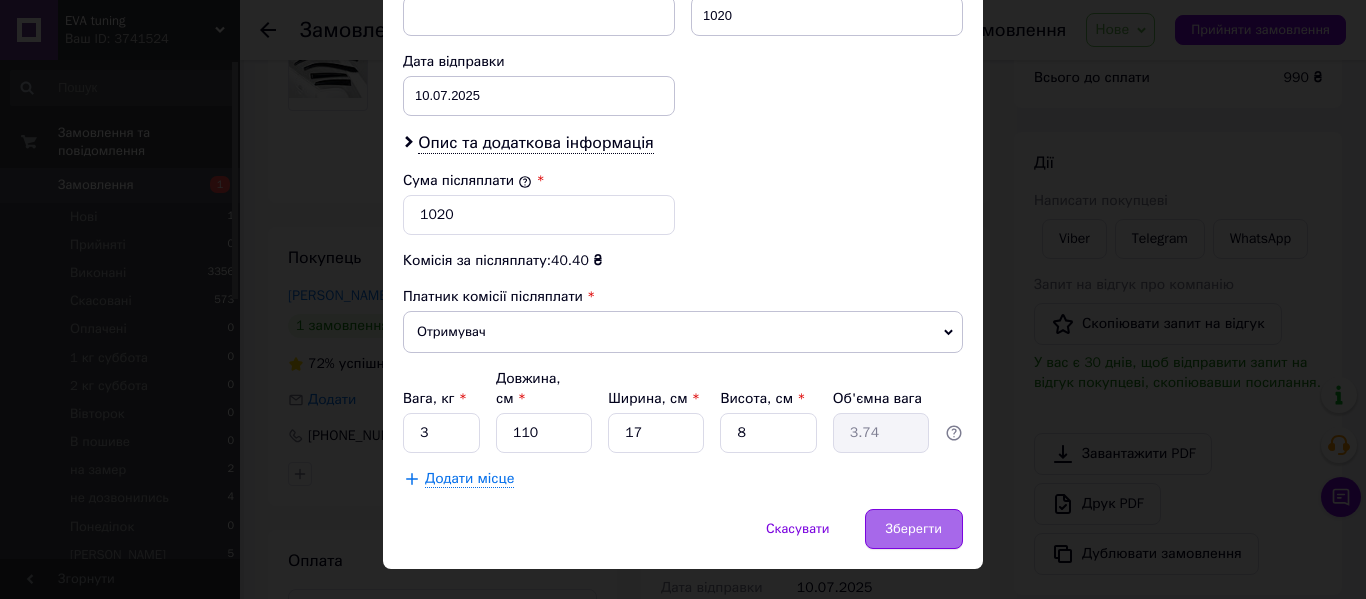click on "Зберегти" at bounding box center (914, 529) 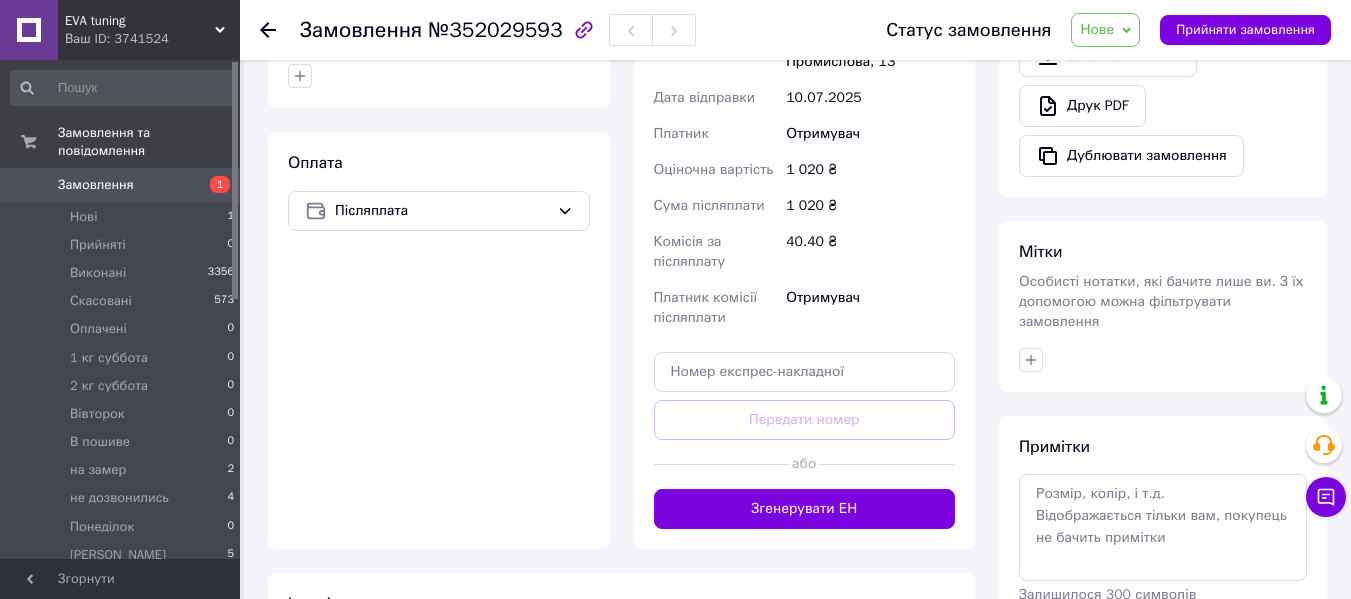 scroll, scrollTop: 600, scrollLeft: 0, axis: vertical 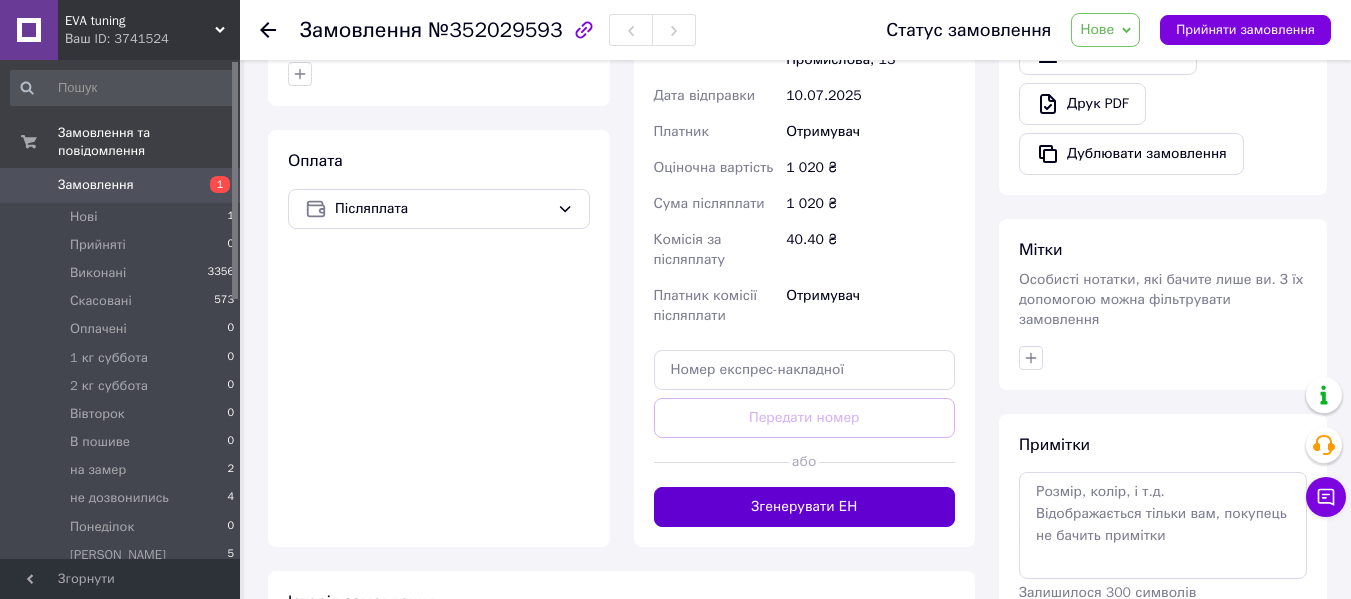 click on "Згенерувати ЕН" at bounding box center (805, 507) 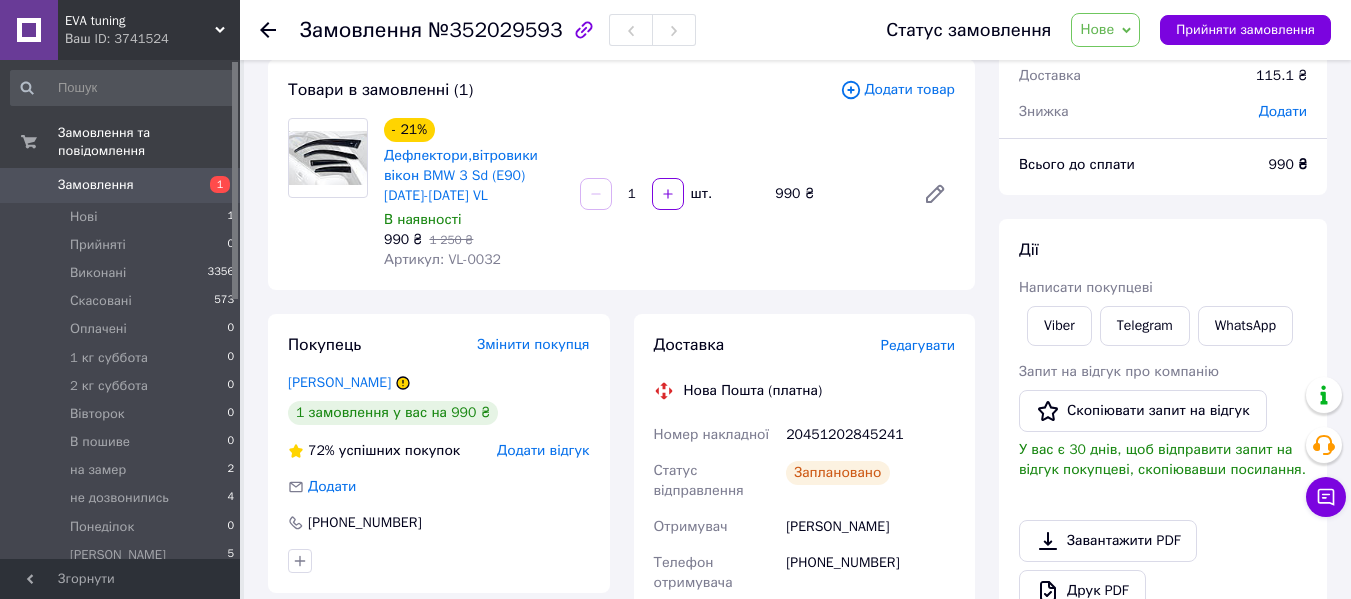 scroll, scrollTop: 100, scrollLeft: 0, axis: vertical 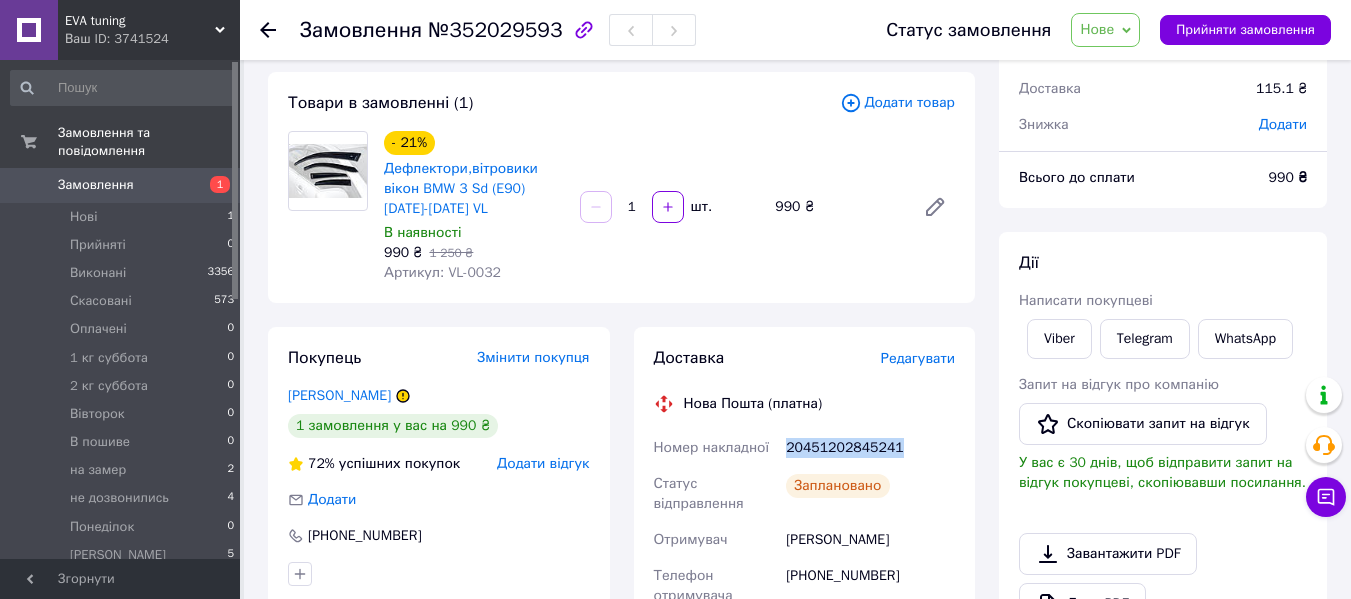 drag, startPoint x: 787, startPoint y: 452, endPoint x: 894, endPoint y: 445, distance: 107.22873 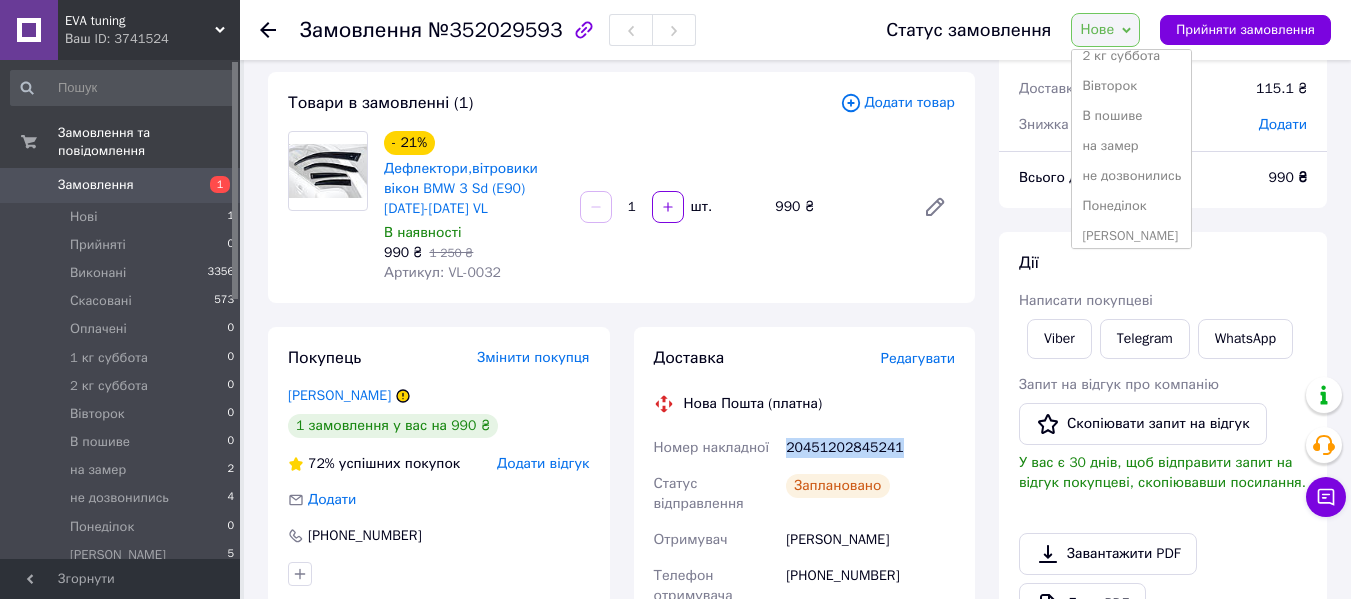scroll, scrollTop: 172, scrollLeft: 0, axis: vertical 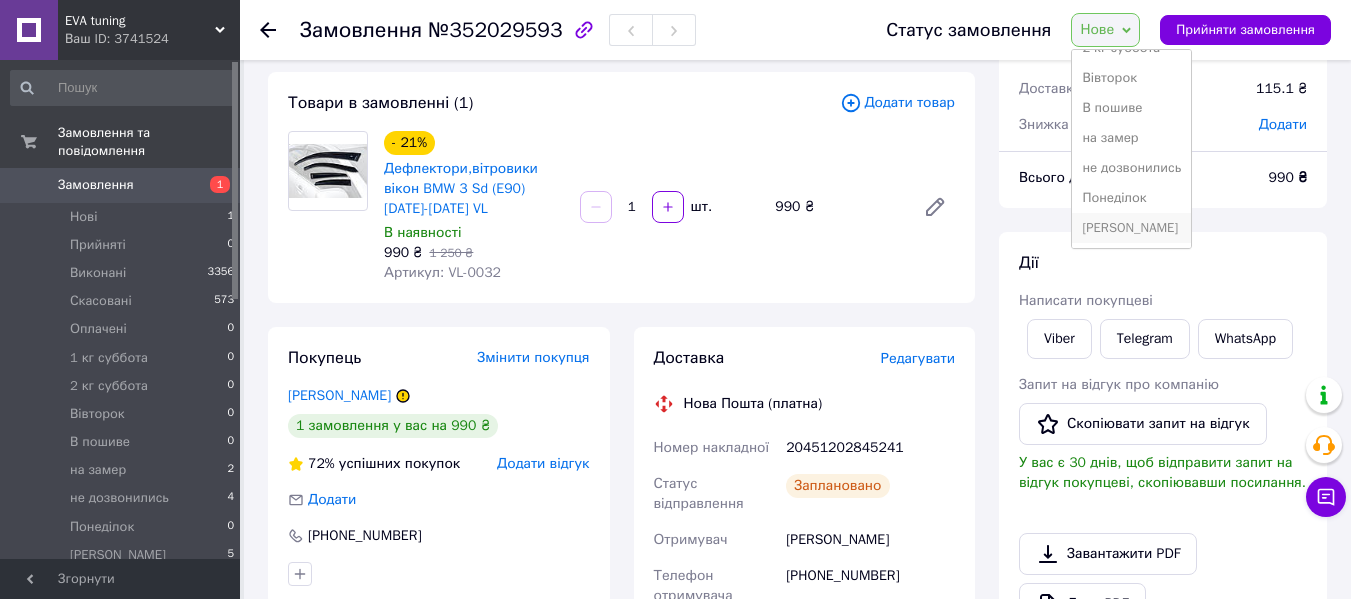 click on "[PERSON_NAME]" at bounding box center (1131, 228) 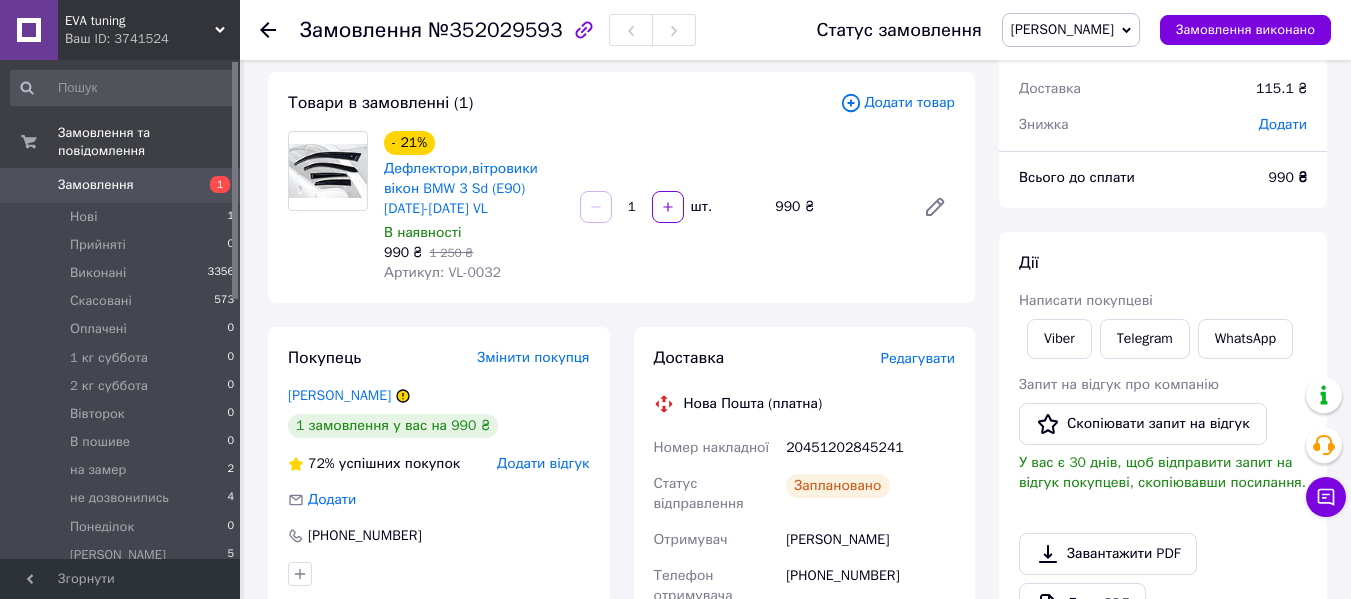 click 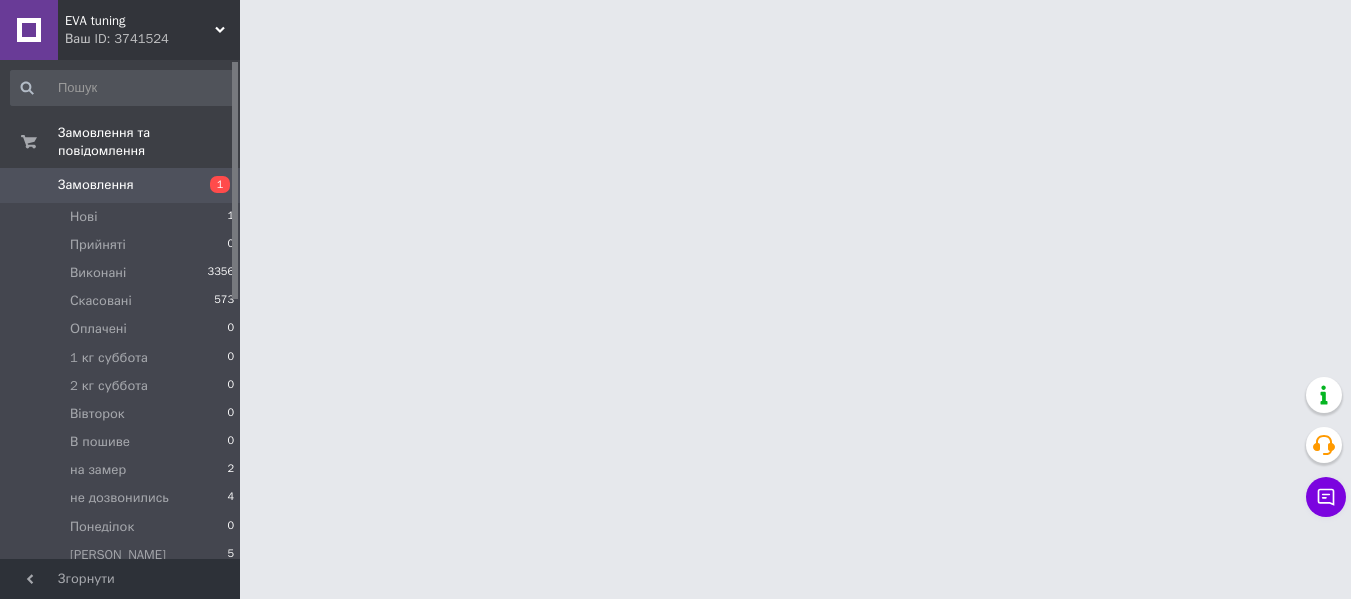 scroll, scrollTop: 0, scrollLeft: 0, axis: both 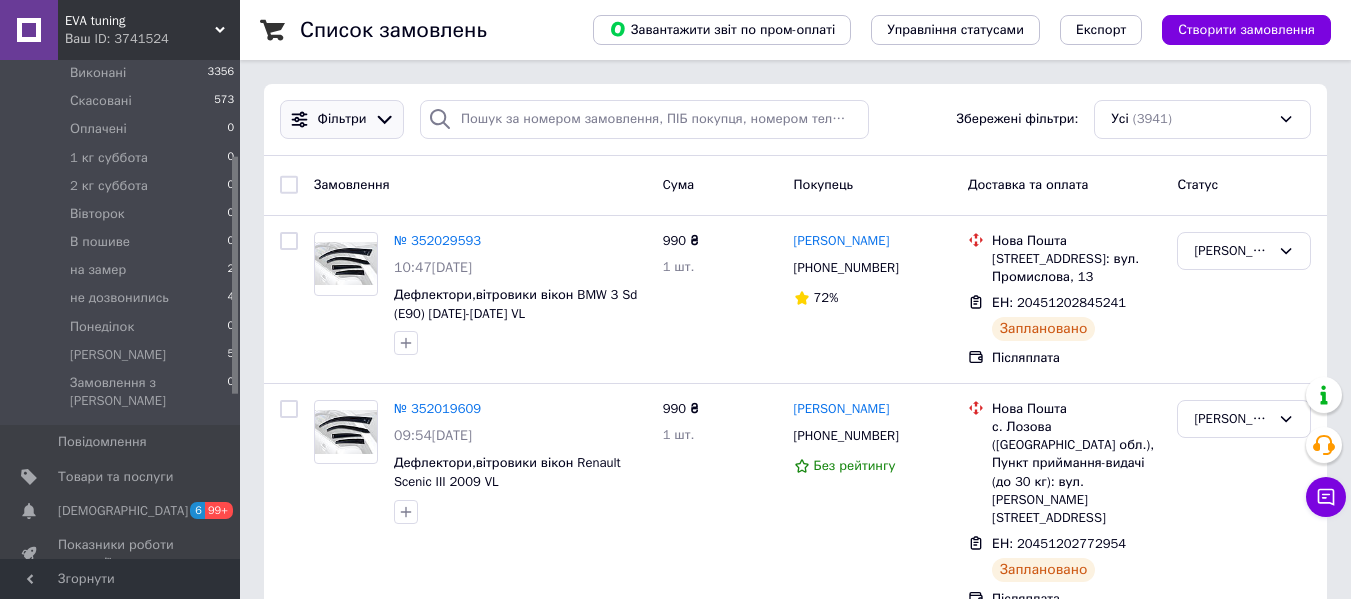 click 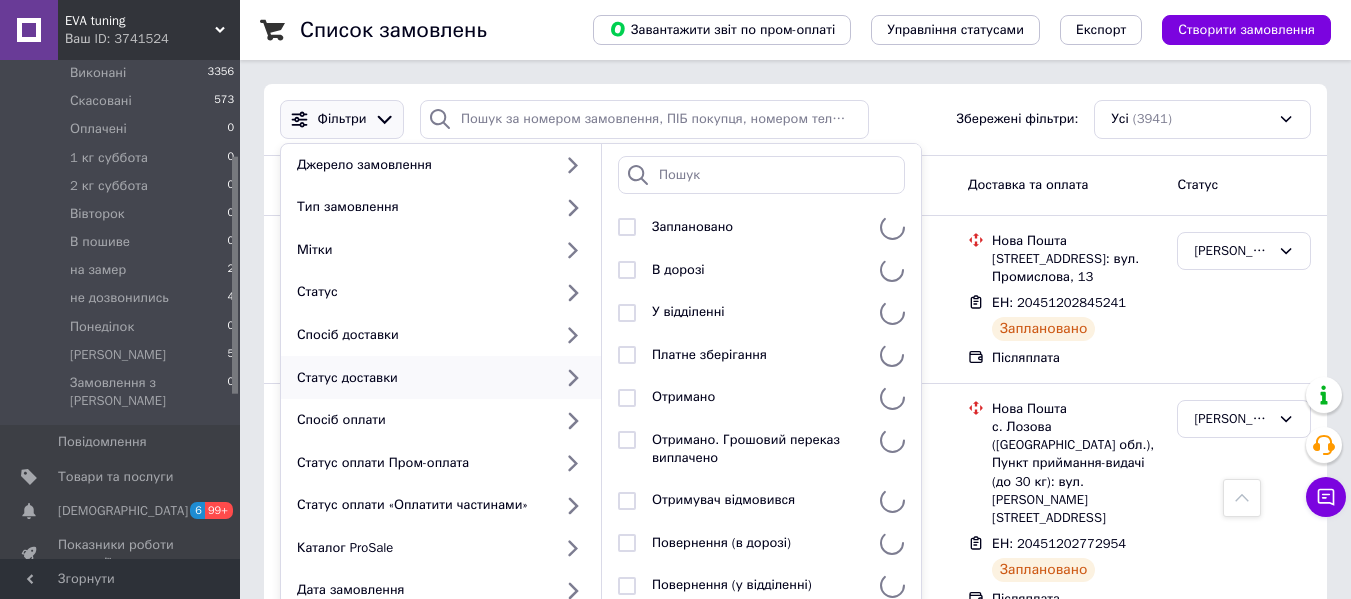 scroll, scrollTop: 300, scrollLeft: 0, axis: vertical 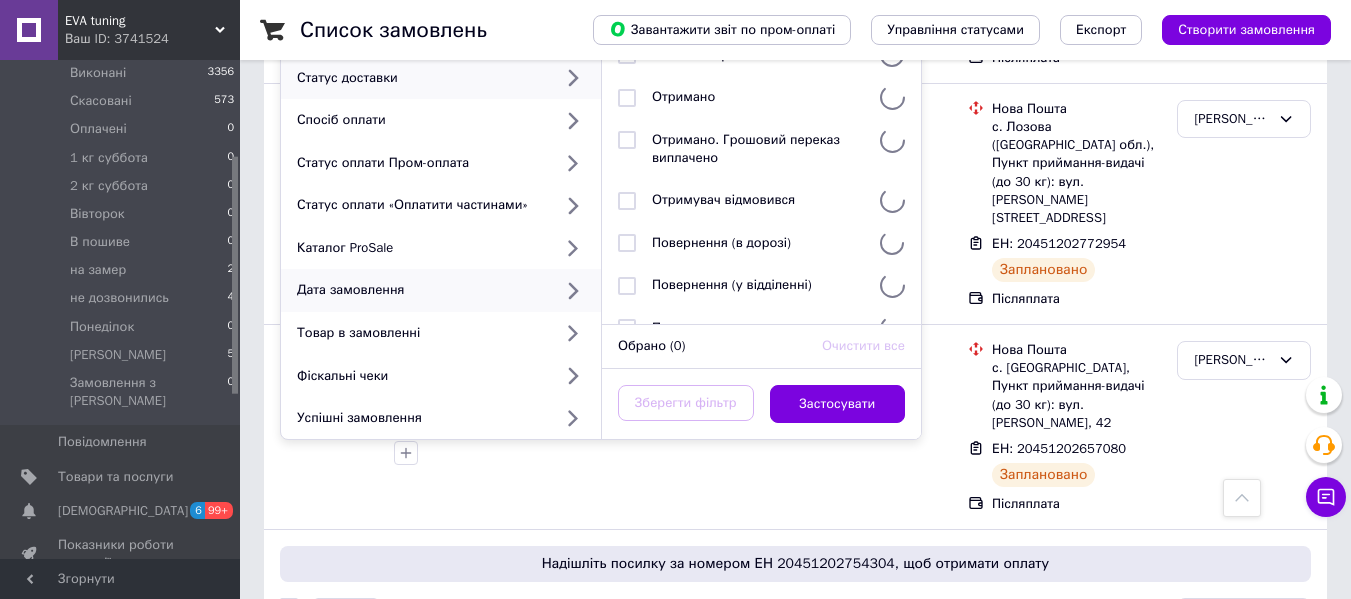 click on "Дата замовлення" at bounding box center [420, 290] 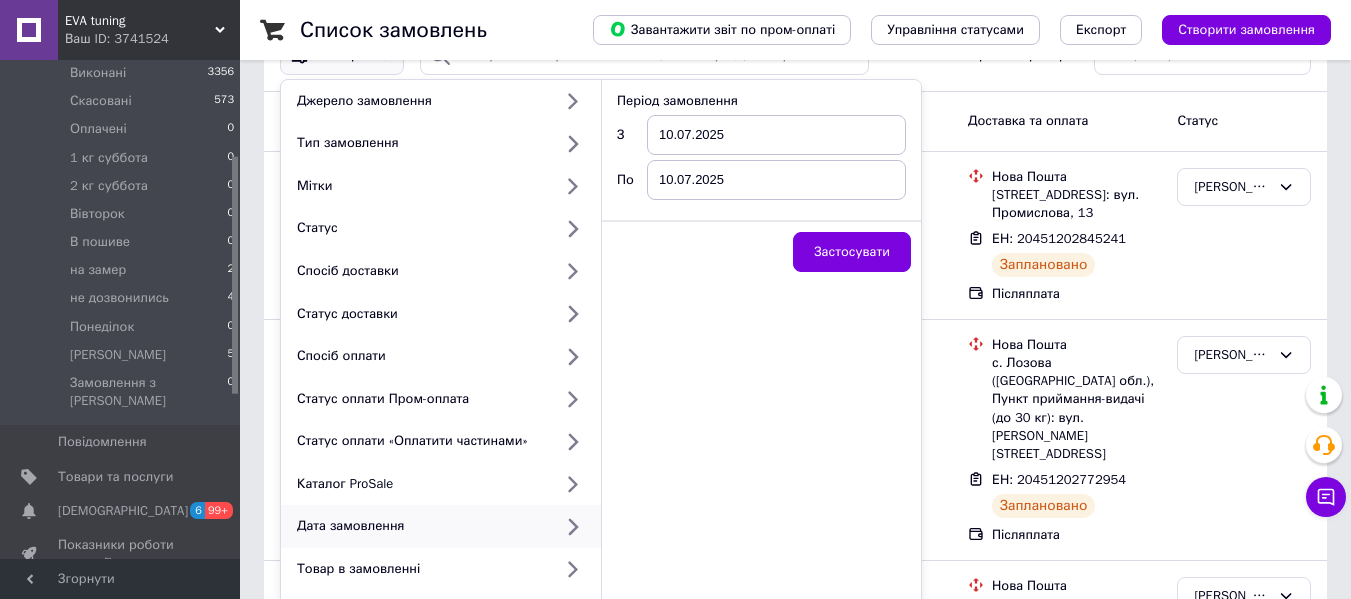 scroll, scrollTop: 0, scrollLeft: 0, axis: both 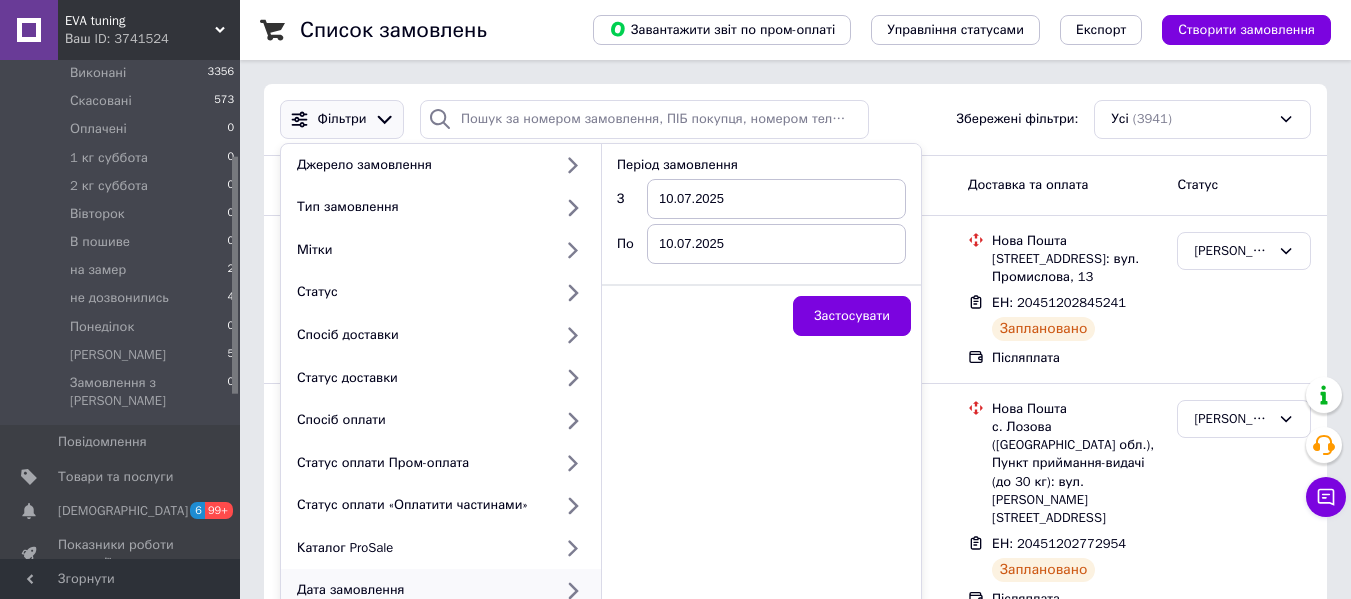 click on "10.07.2025" at bounding box center [776, 199] 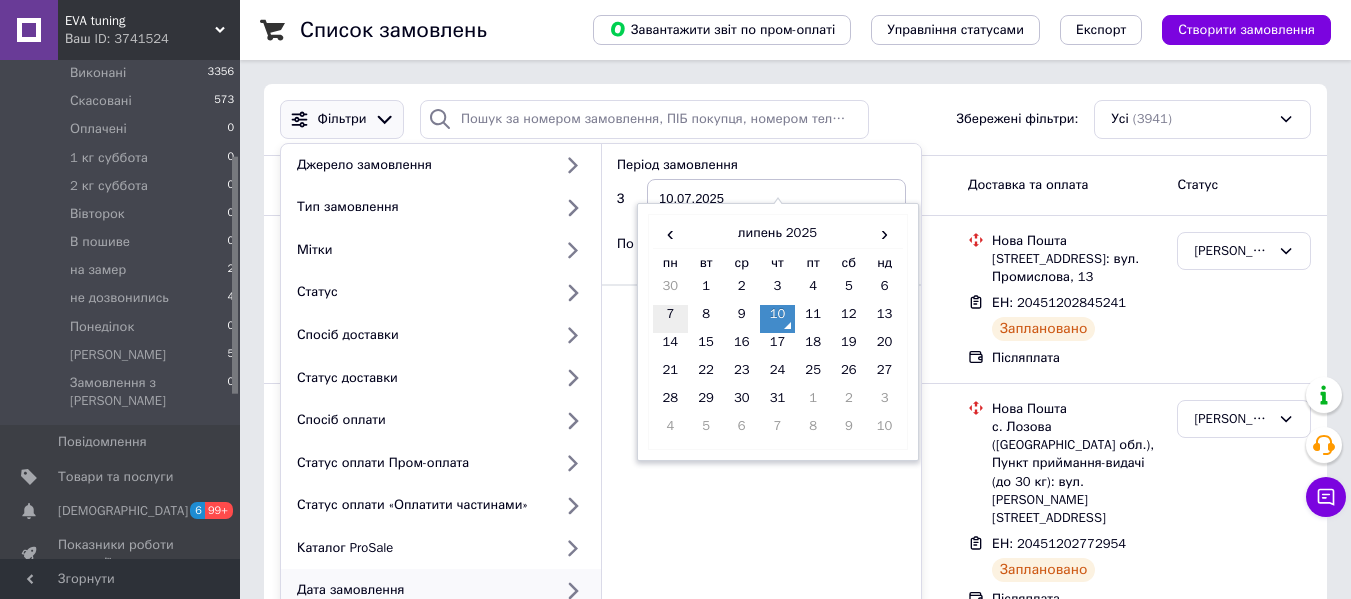 click on "7" at bounding box center [671, 319] 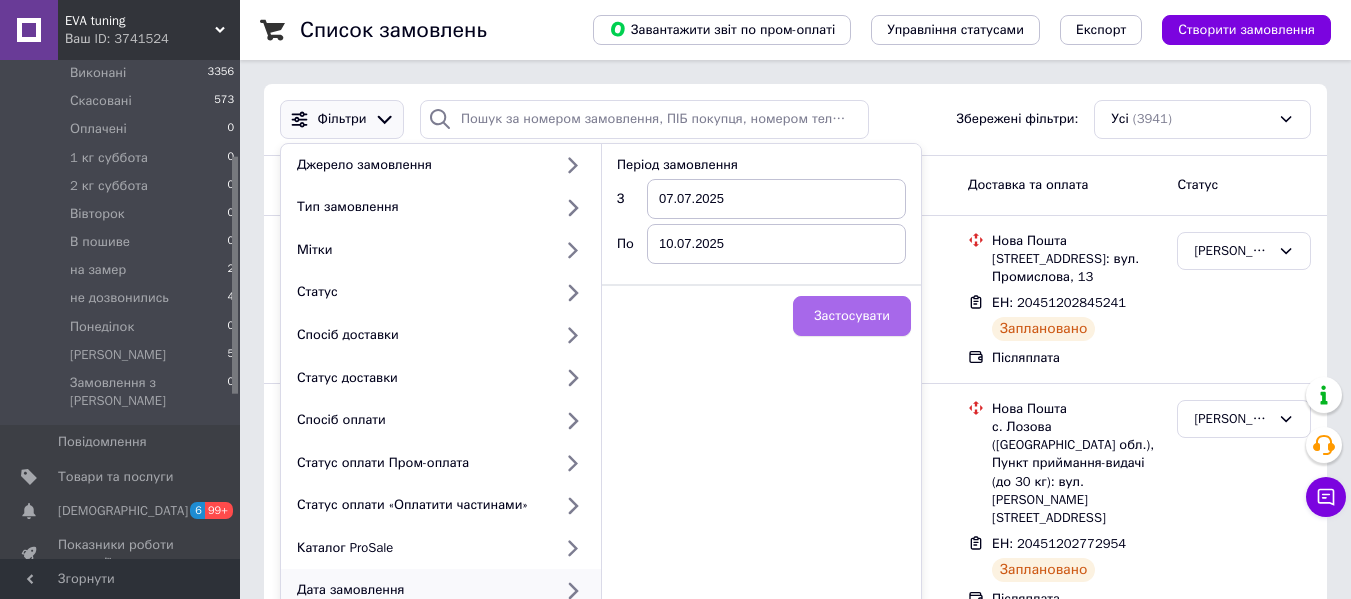 click on "Застосувати" at bounding box center [852, 316] 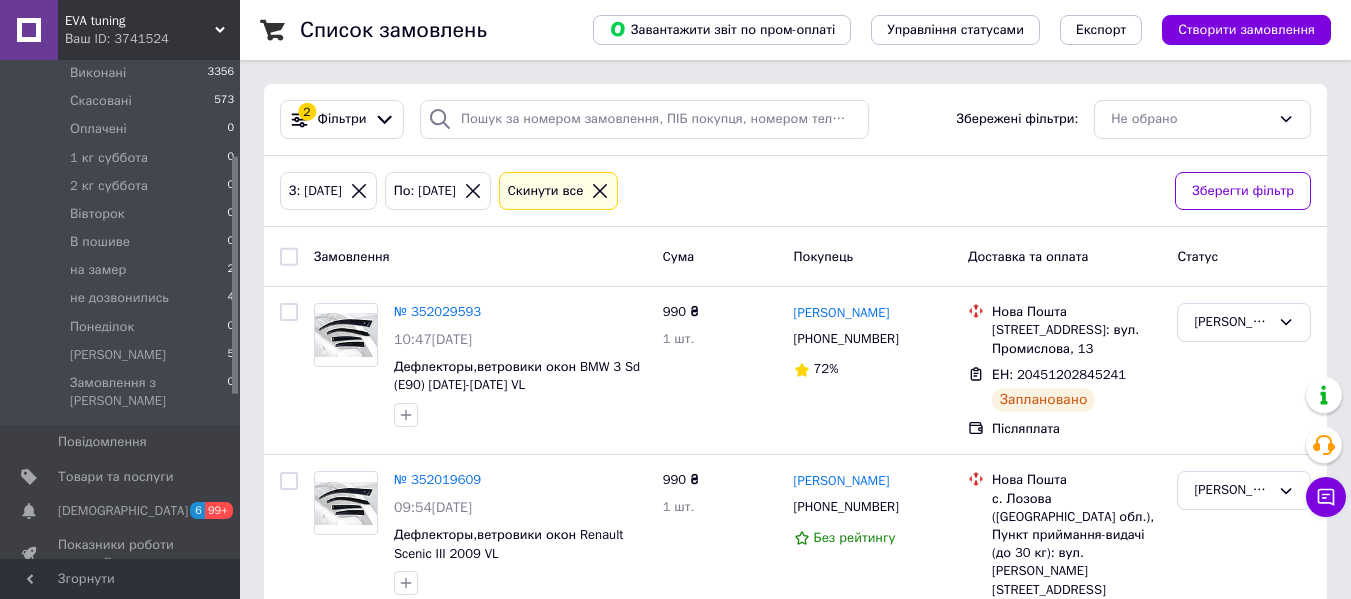 click at bounding box center [289, 257] 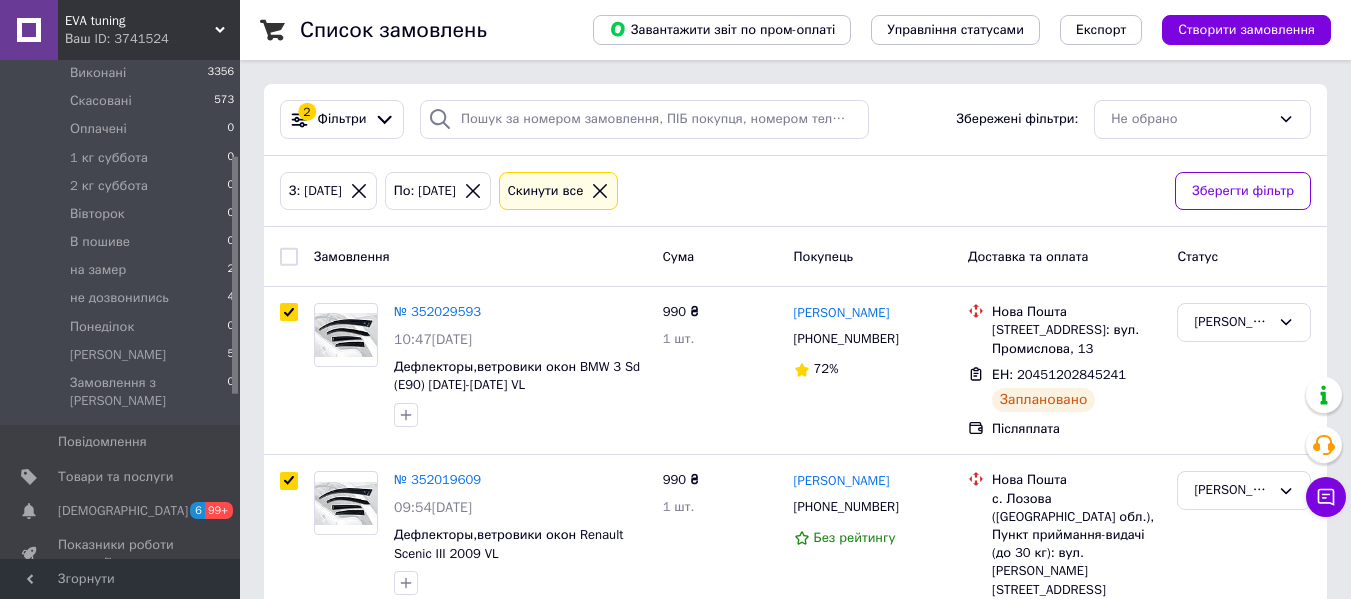 checkbox on "true" 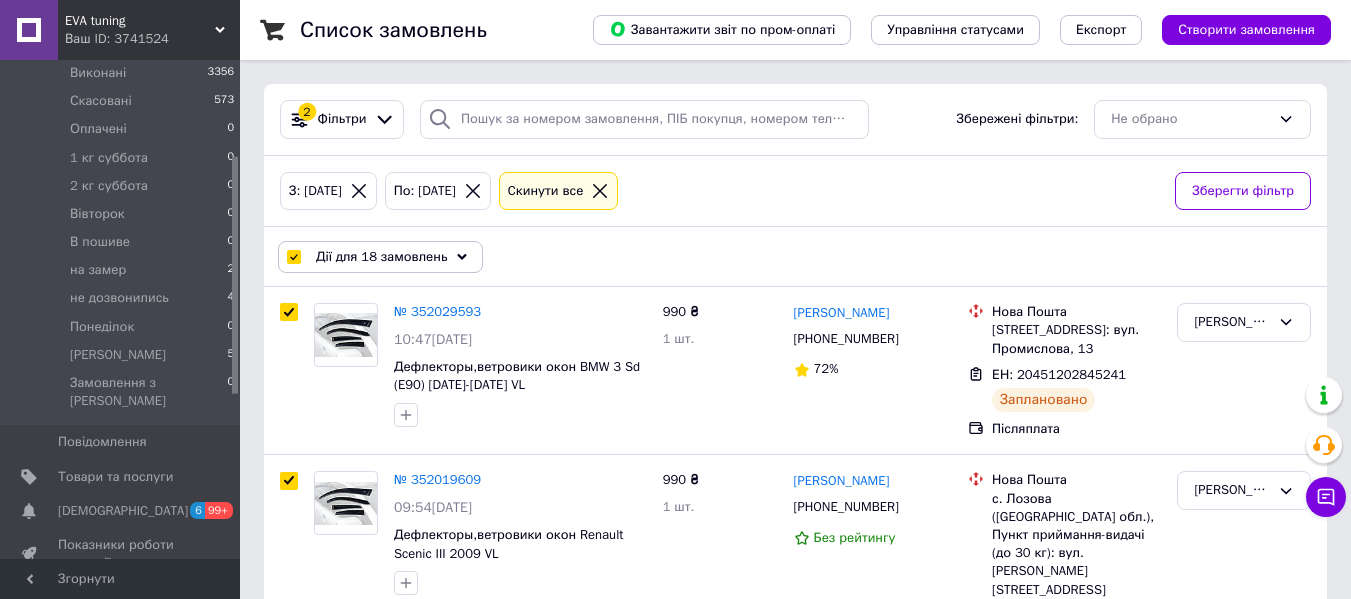 click at bounding box center (293, 257) 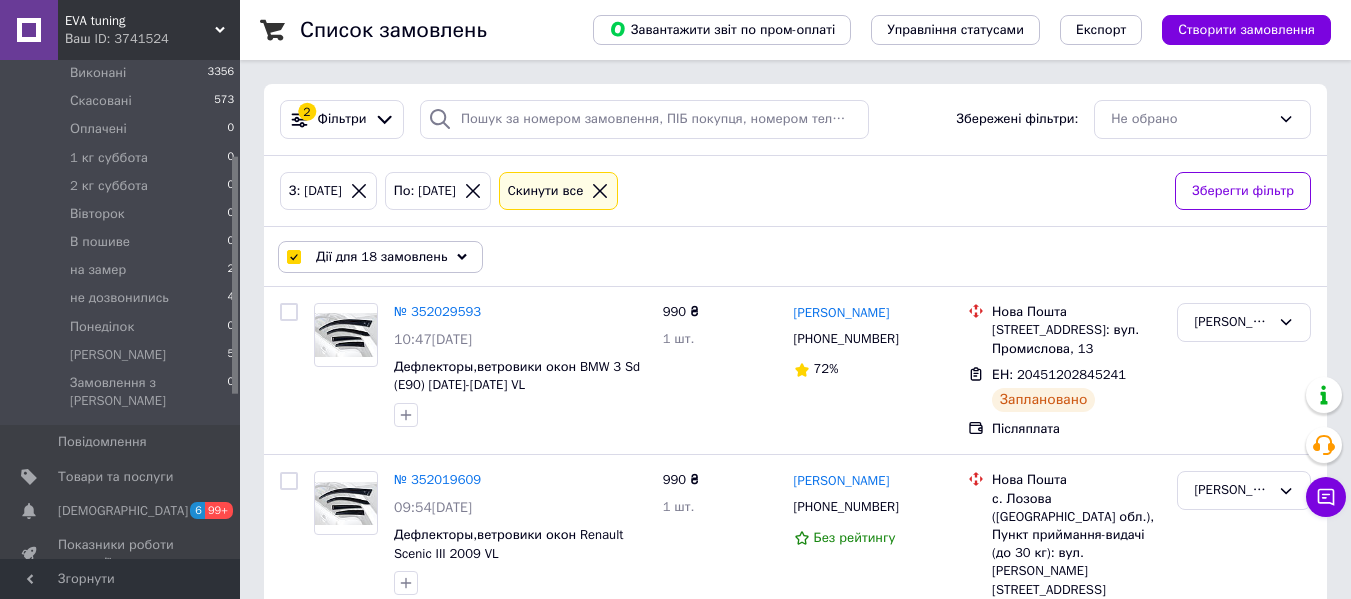 checkbox on "false" 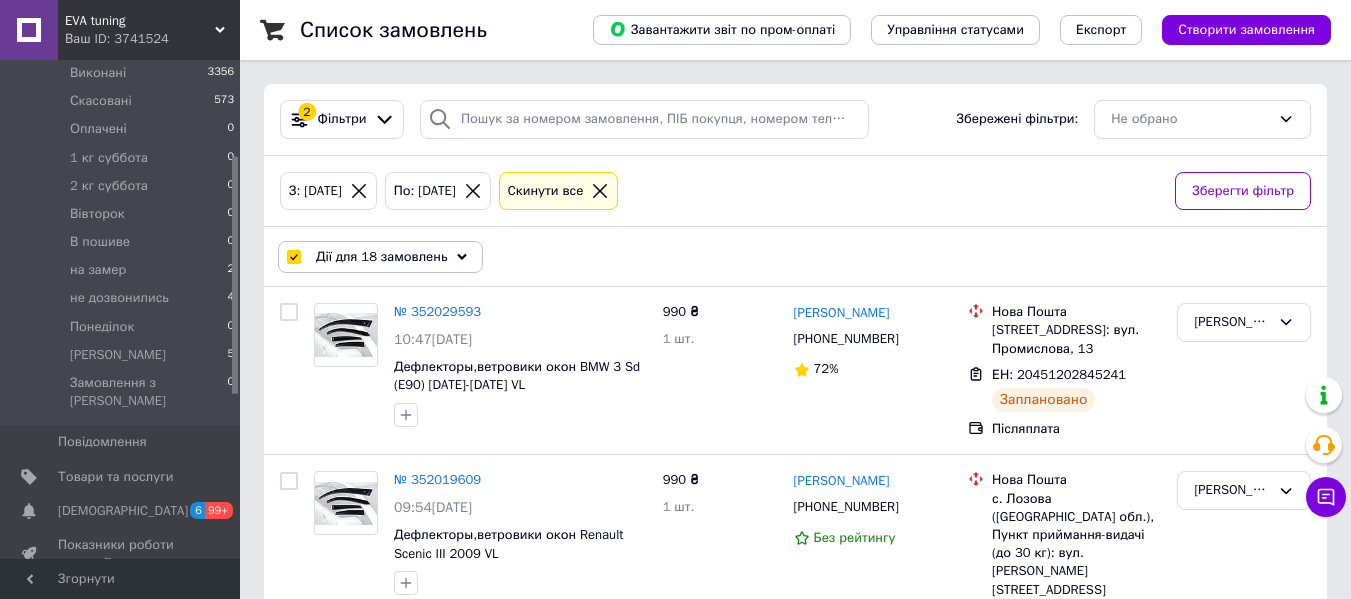 checkbox on "false" 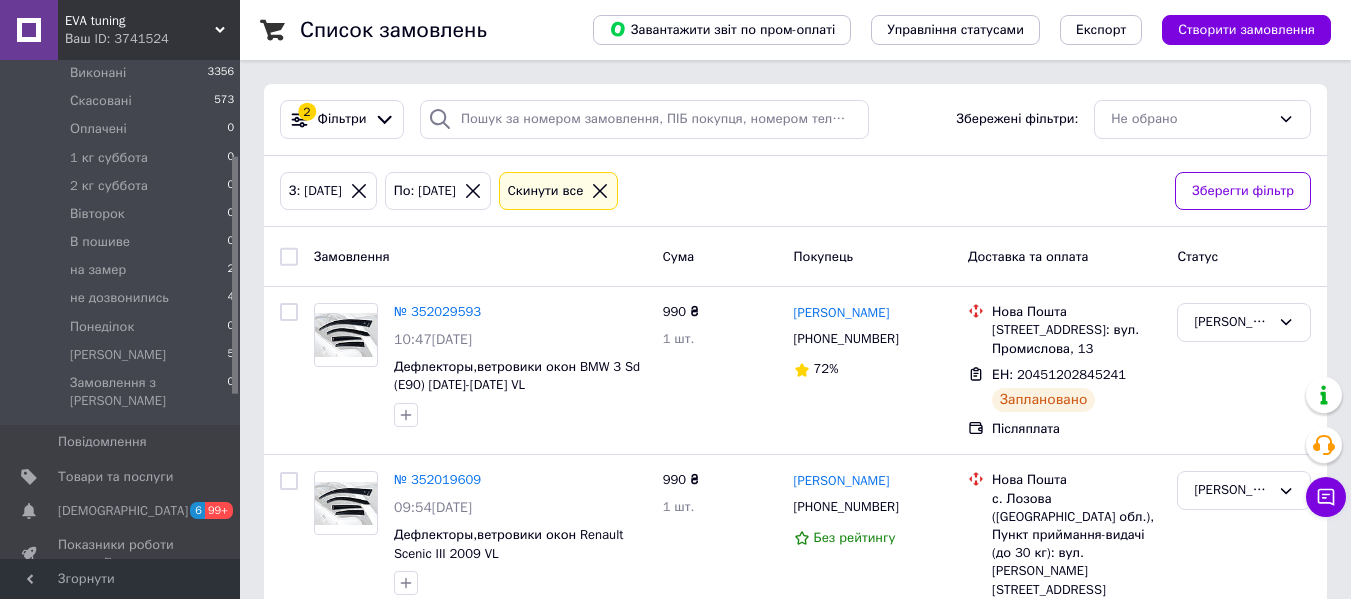 click 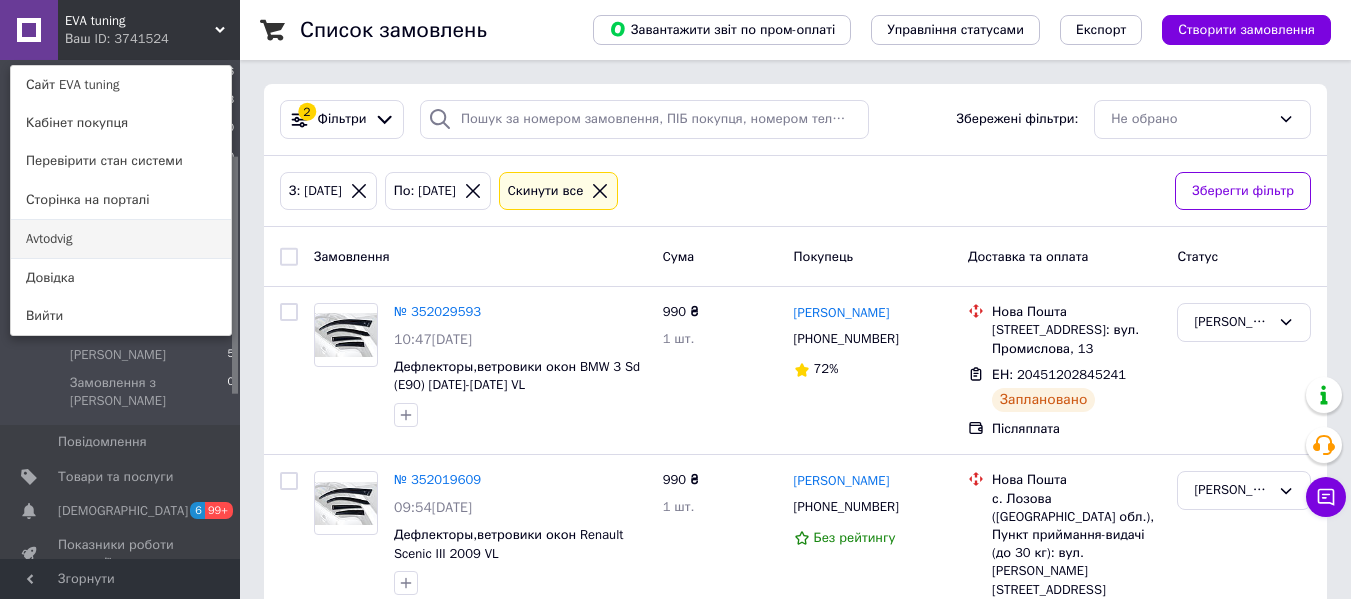 click on "Avtodvig" at bounding box center [121, 239] 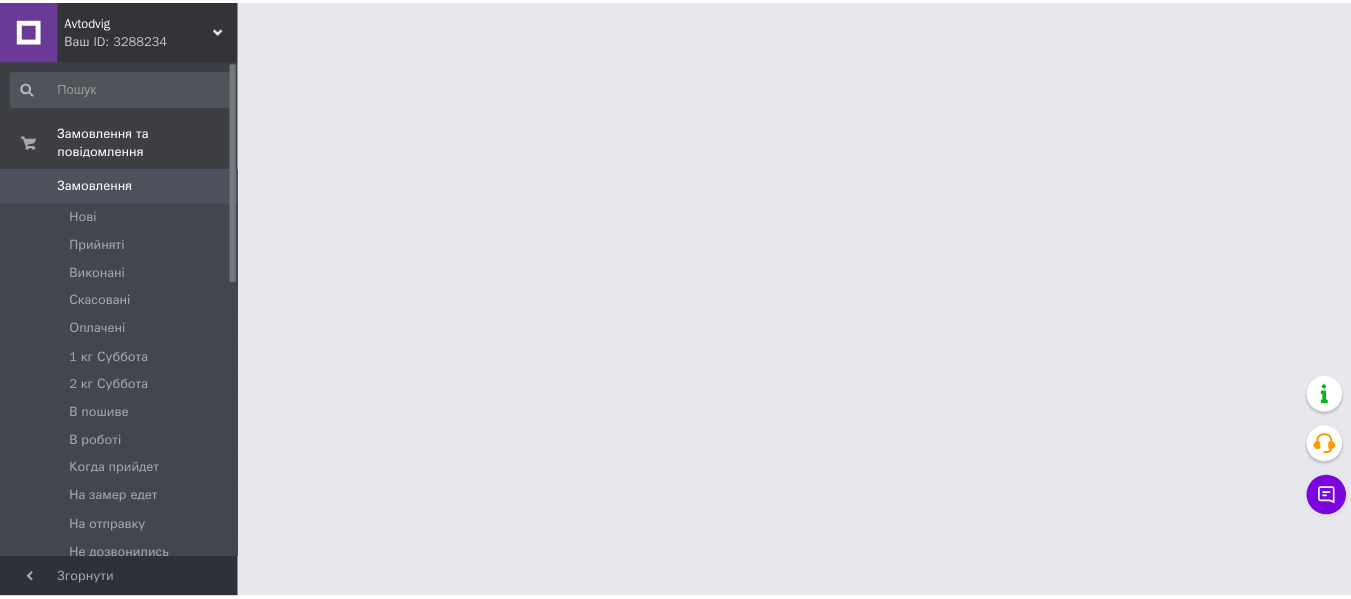 scroll, scrollTop: 0, scrollLeft: 0, axis: both 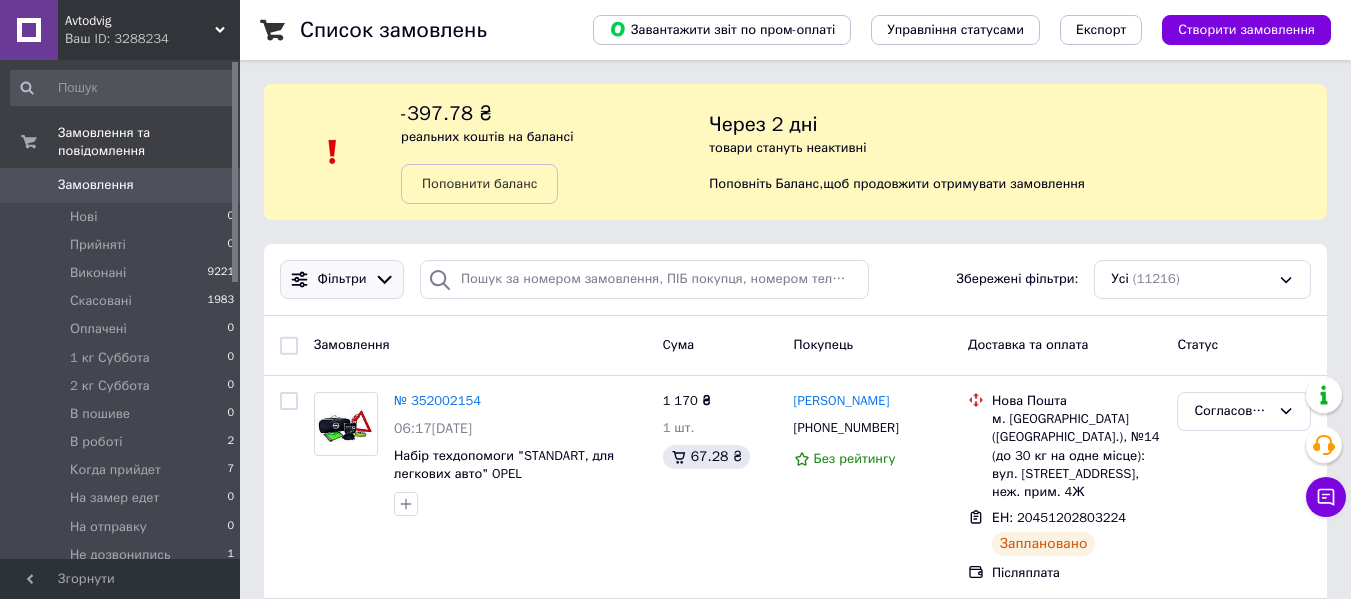 click 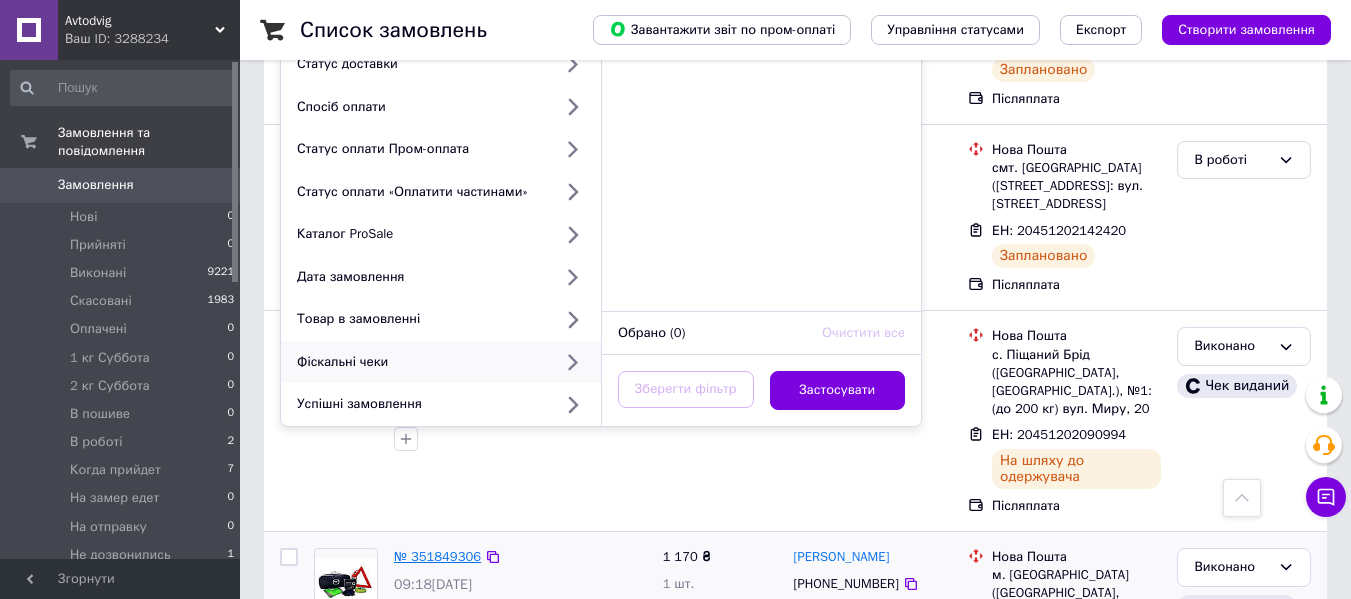 scroll, scrollTop: 500, scrollLeft: 0, axis: vertical 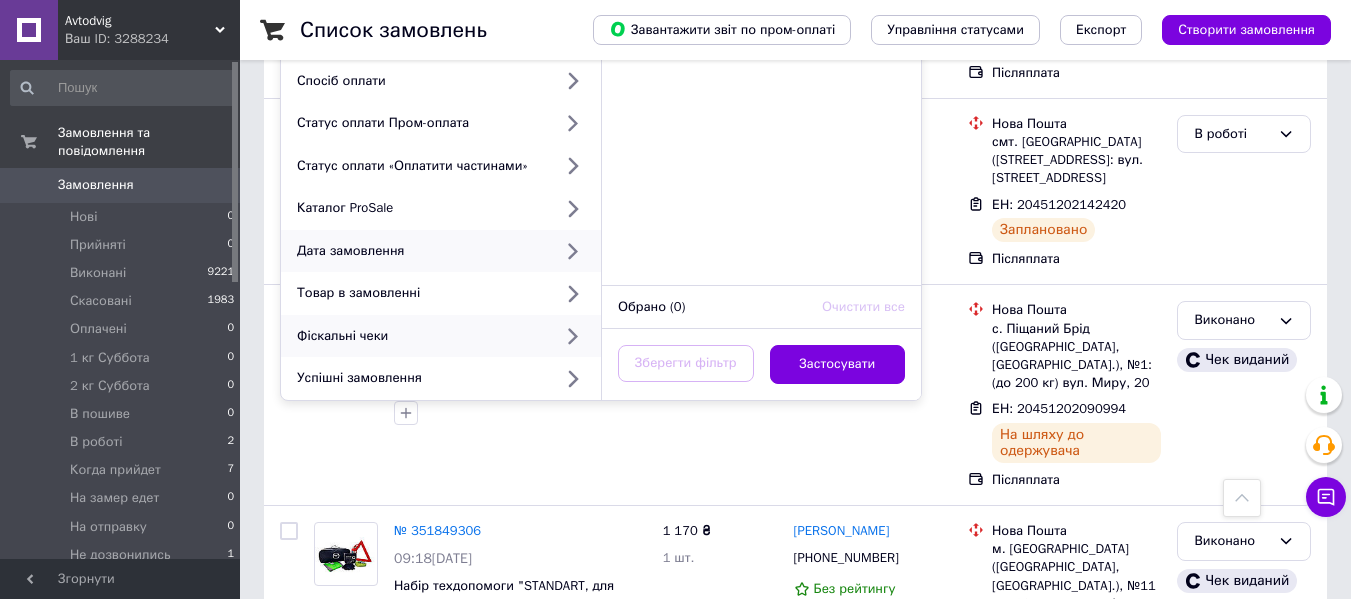 click on "Дата замовлення" at bounding box center (420, 251) 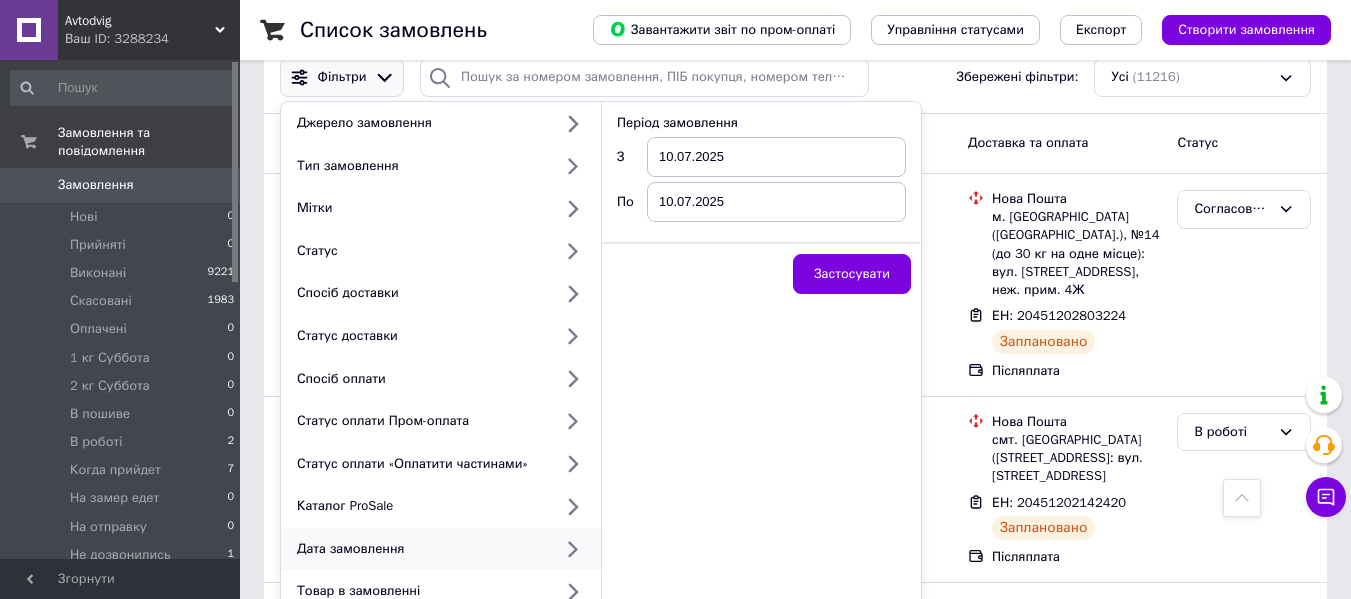scroll, scrollTop: 200, scrollLeft: 0, axis: vertical 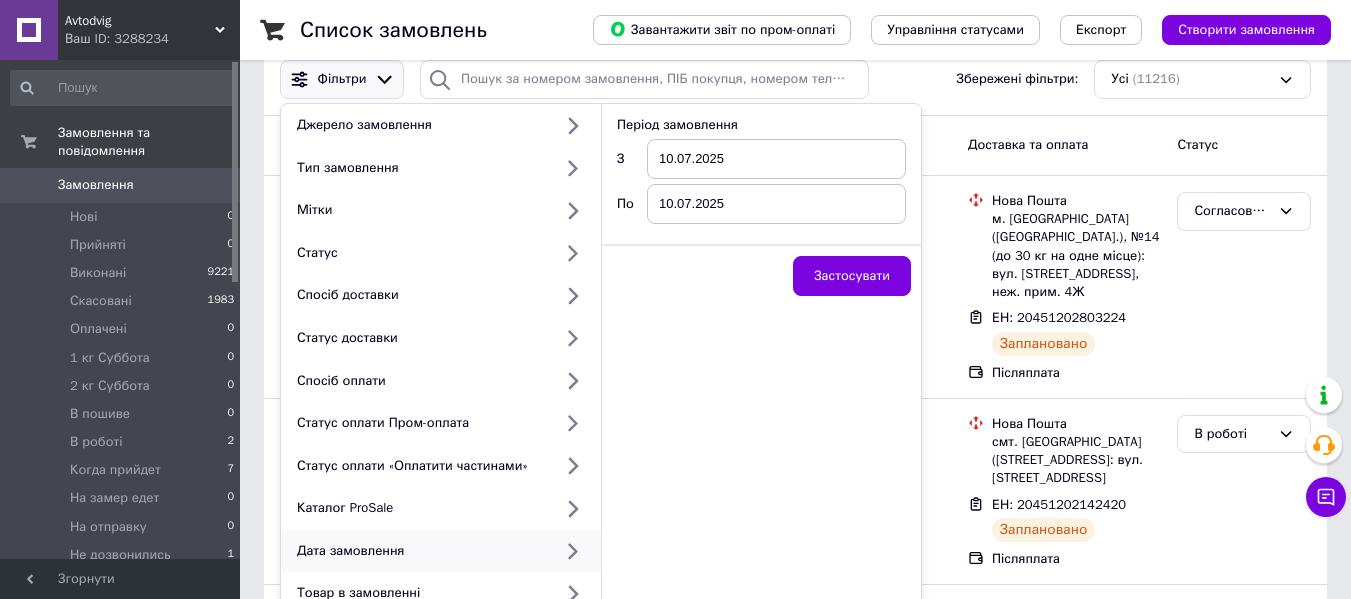 click on "10.07.2025" at bounding box center (776, 159) 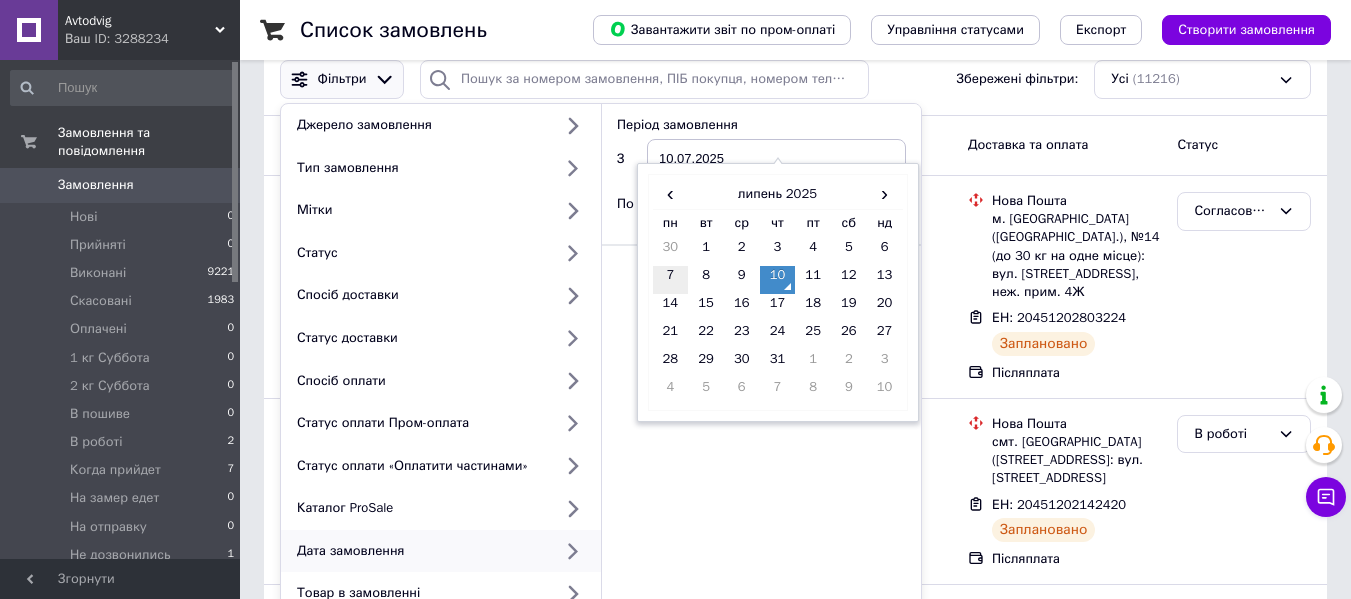 click on "7" at bounding box center (671, 280) 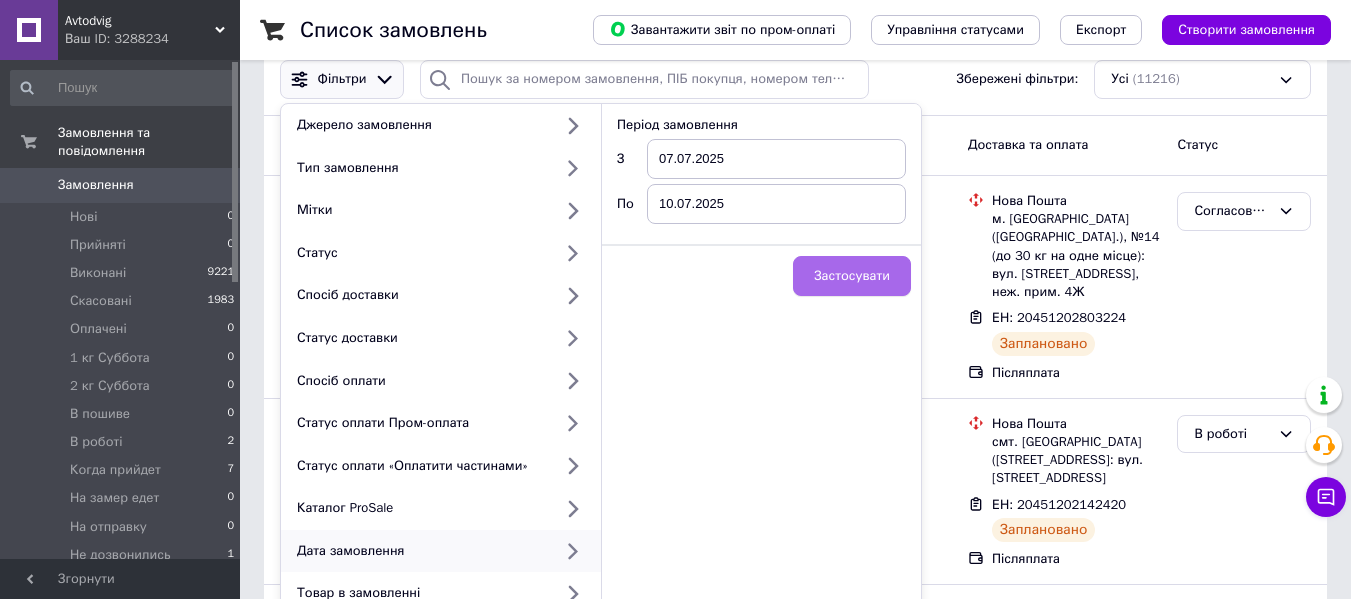 click on "Застосувати" at bounding box center (852, 276) 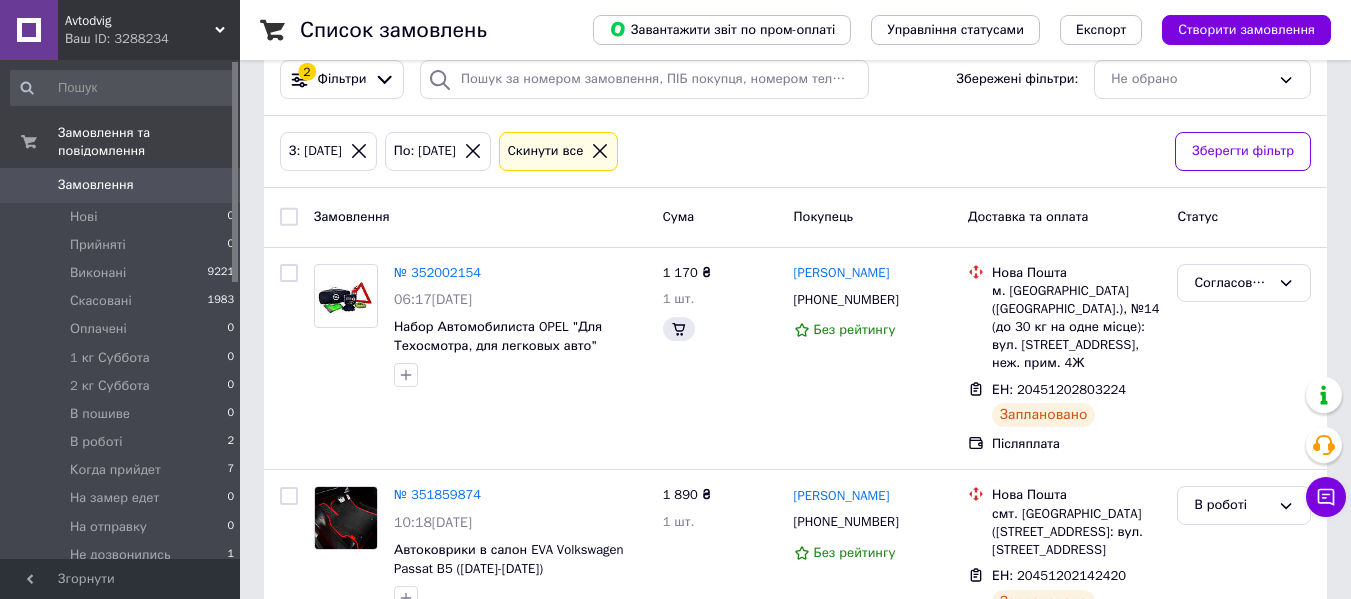 scroll, scrollTop: 0, scrollLeft: 0, axis: both 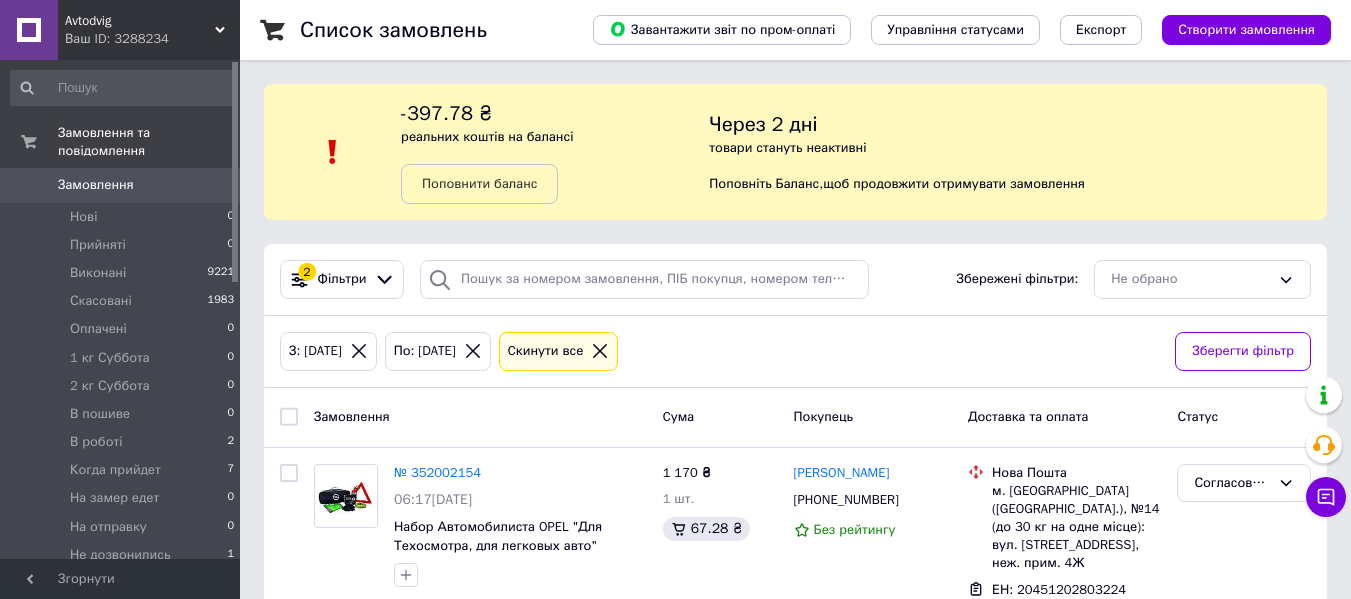 click at bounding box center [289, 417] 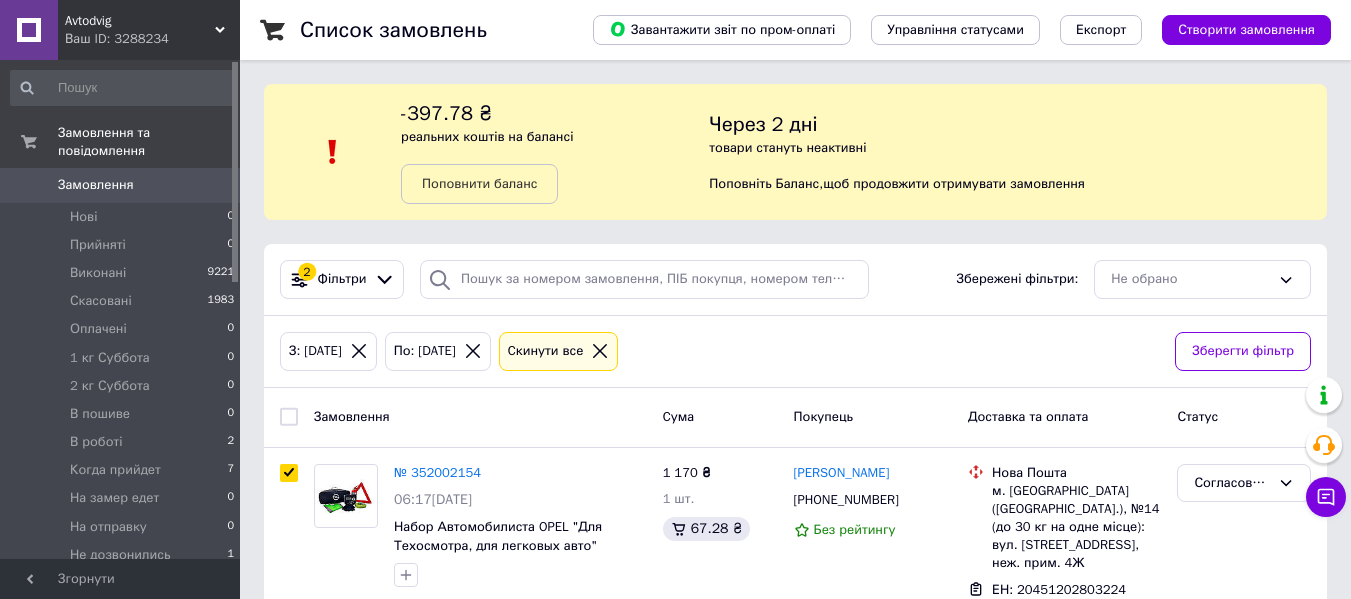 checkbox on "true" 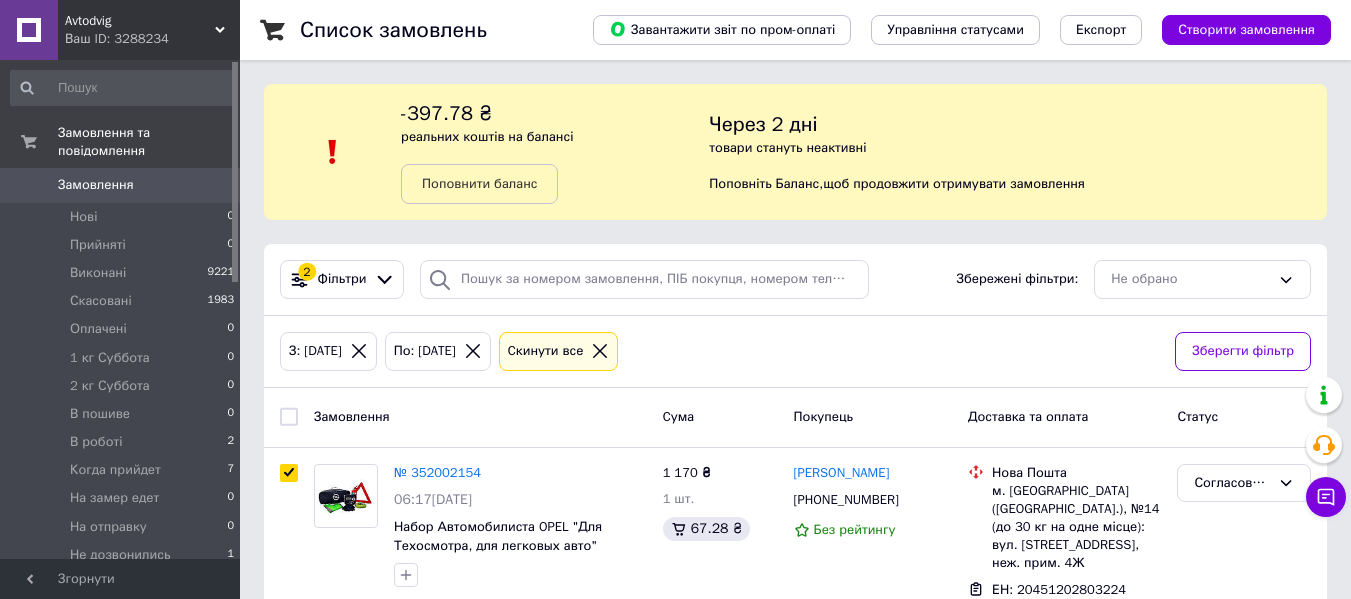 checkbox on "true" 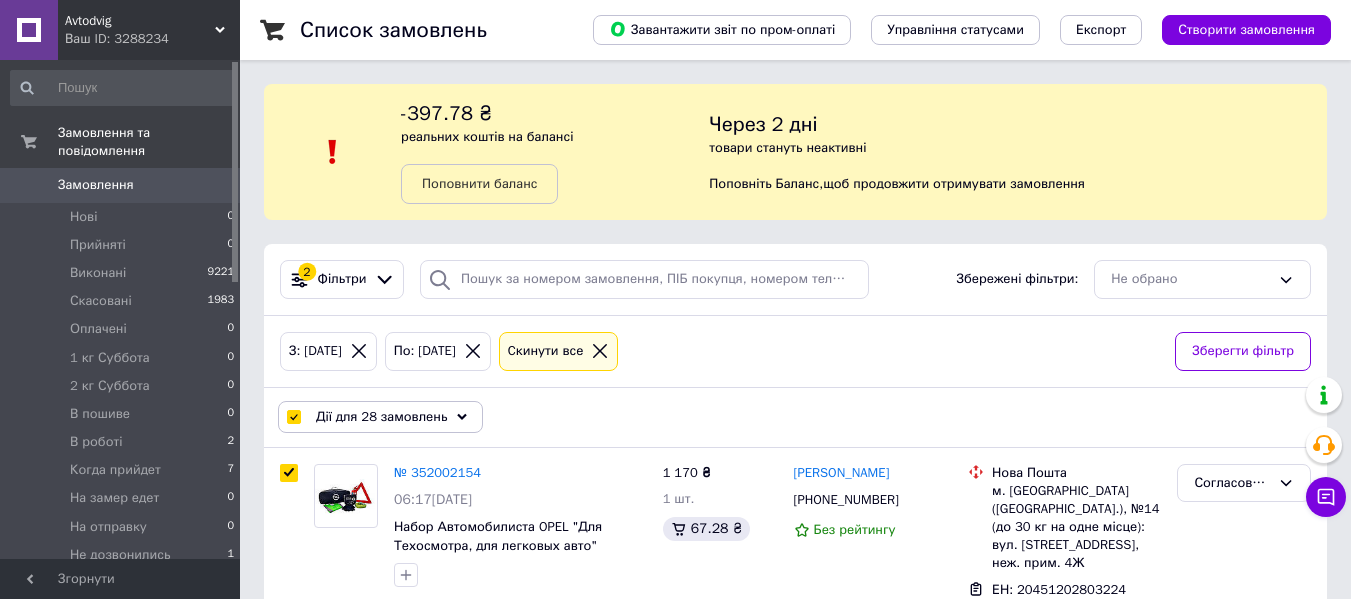 click on "Дії для 28 замовлень" at bounding box center [380, 417] 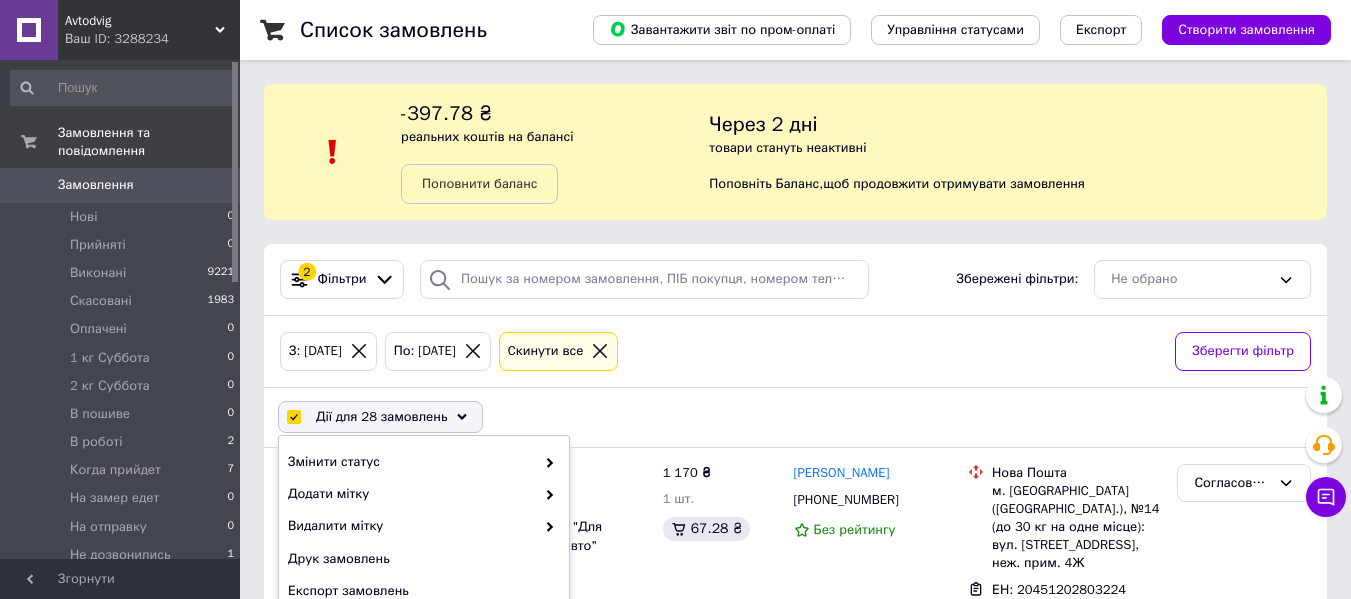 click at bounding box center (293, 417) 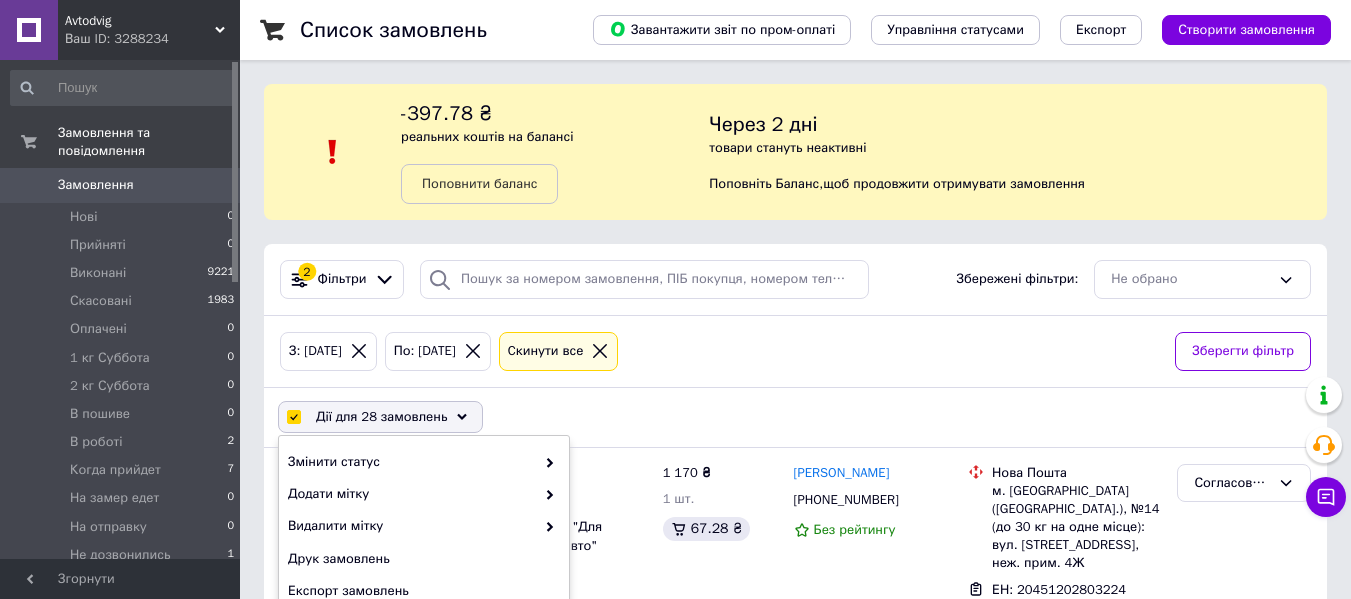 checkbox on "false" 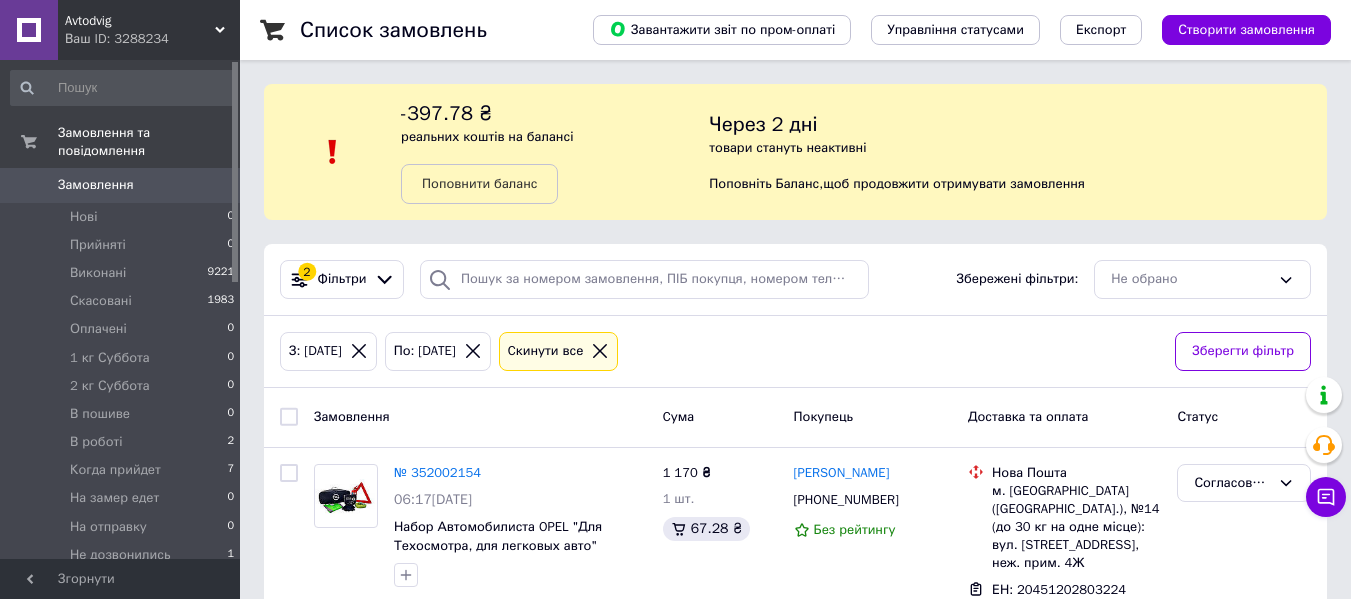 click 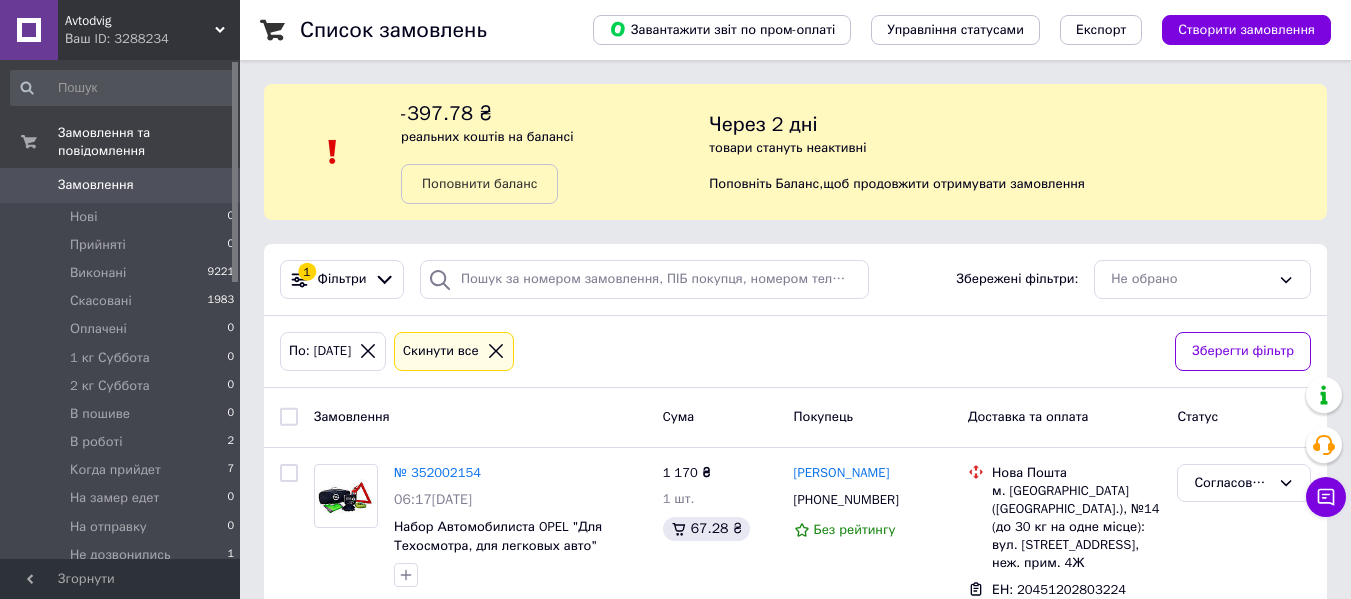 click 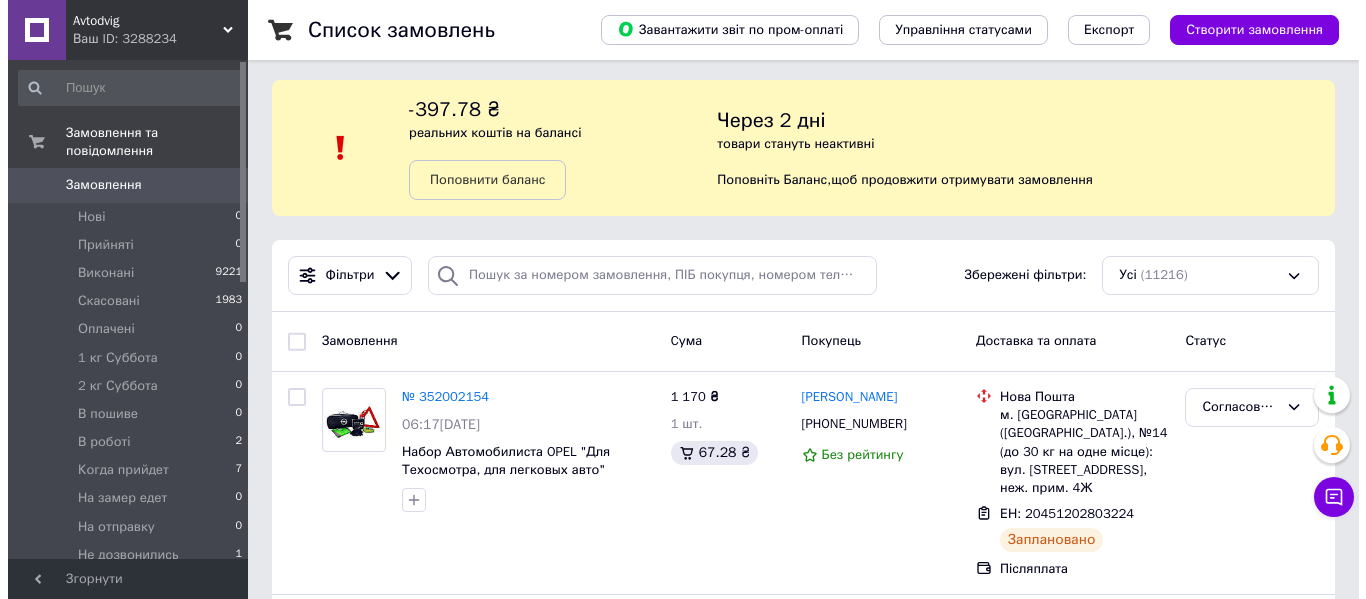 scroll, scrollTop: 0, scrollLeft: 0, axis: both 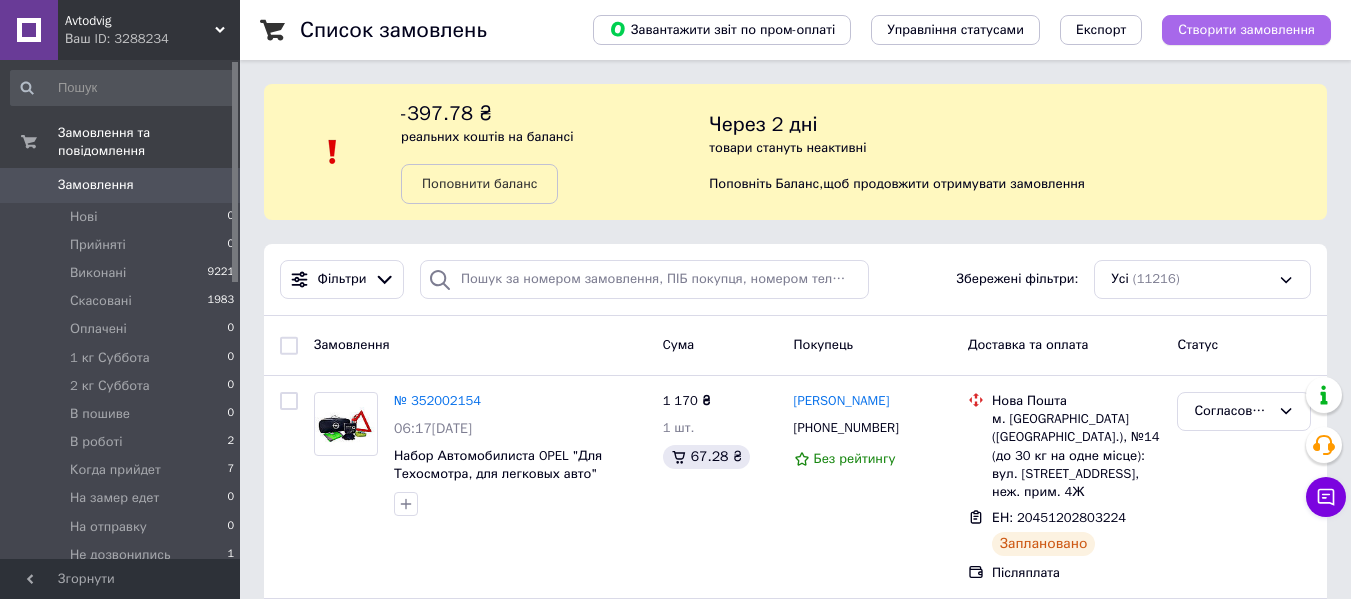 click on "Створити замовлення" at bounding box center [1246, 30] 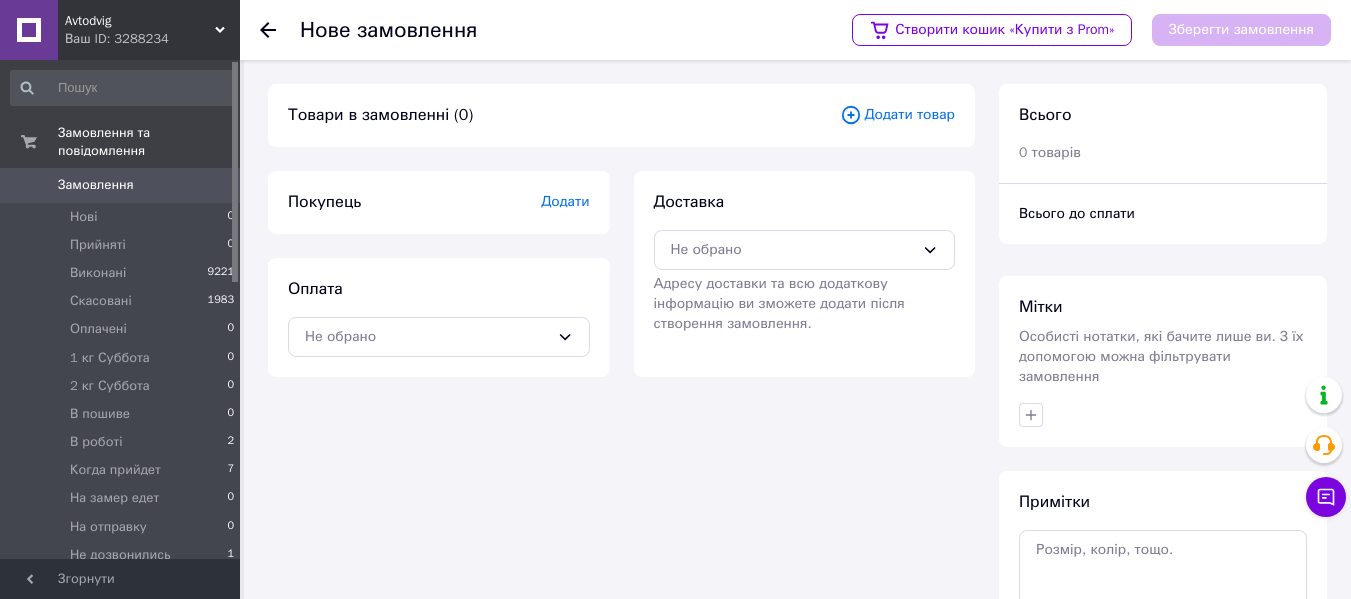 click on "Додати товар" at bounding box center [897, 115] 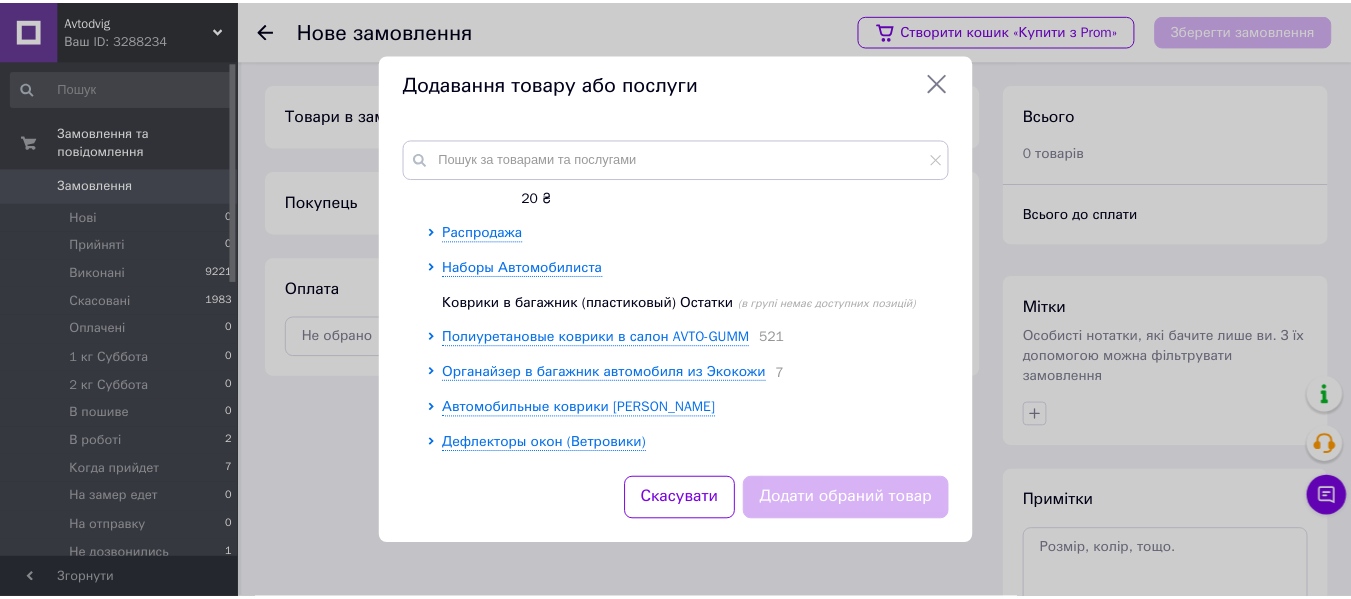 scroll, scrollTop: 195, scrollLeft: 0, axis: vertical 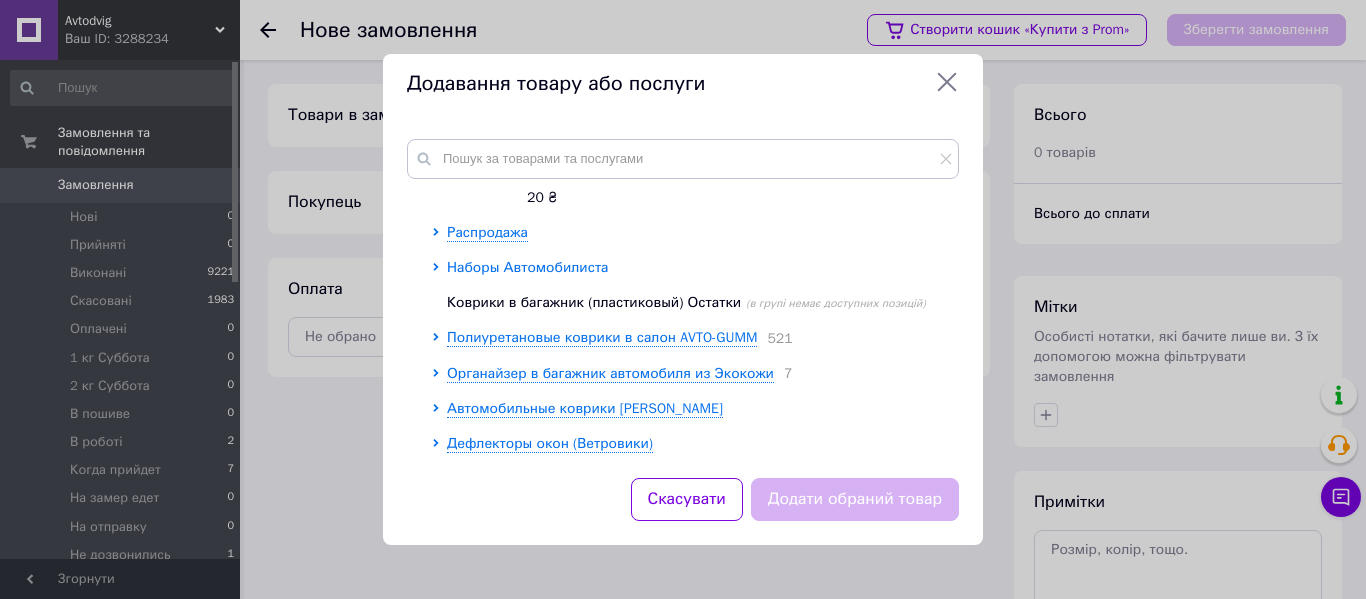 click on "Наборы Автомобилиста" at bounding box center (528, 267) 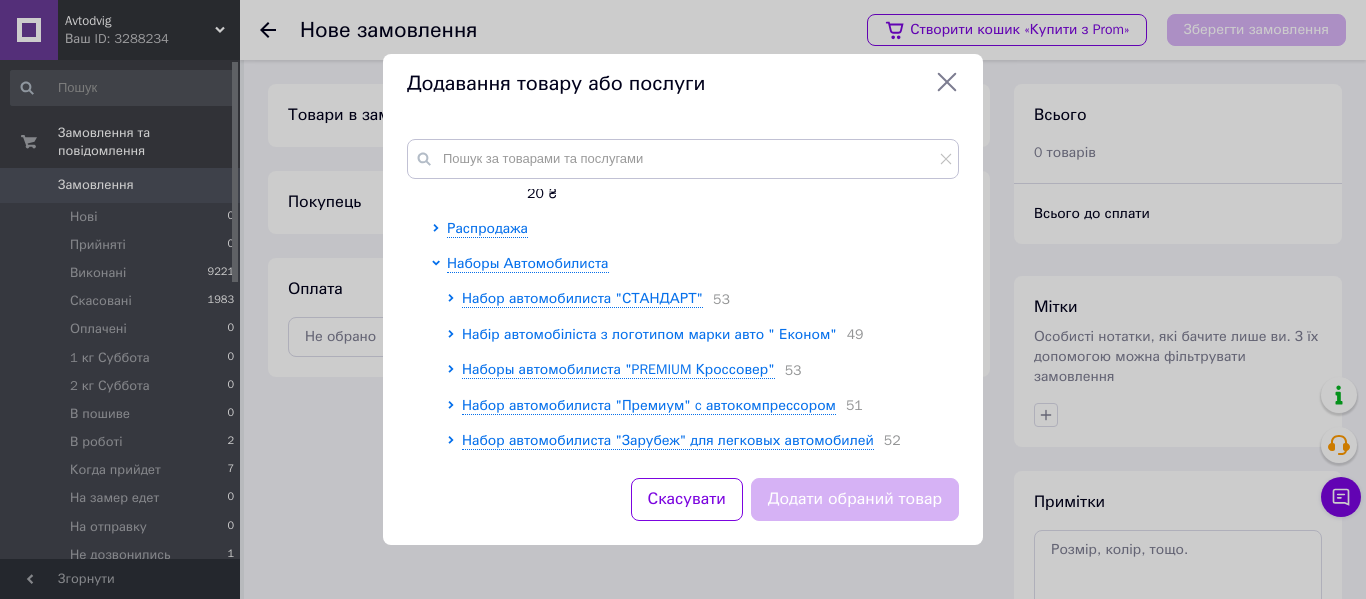click on "Набір автомобіліста з логотипом марки авто " Економ"" at bounding box center [649, 334] 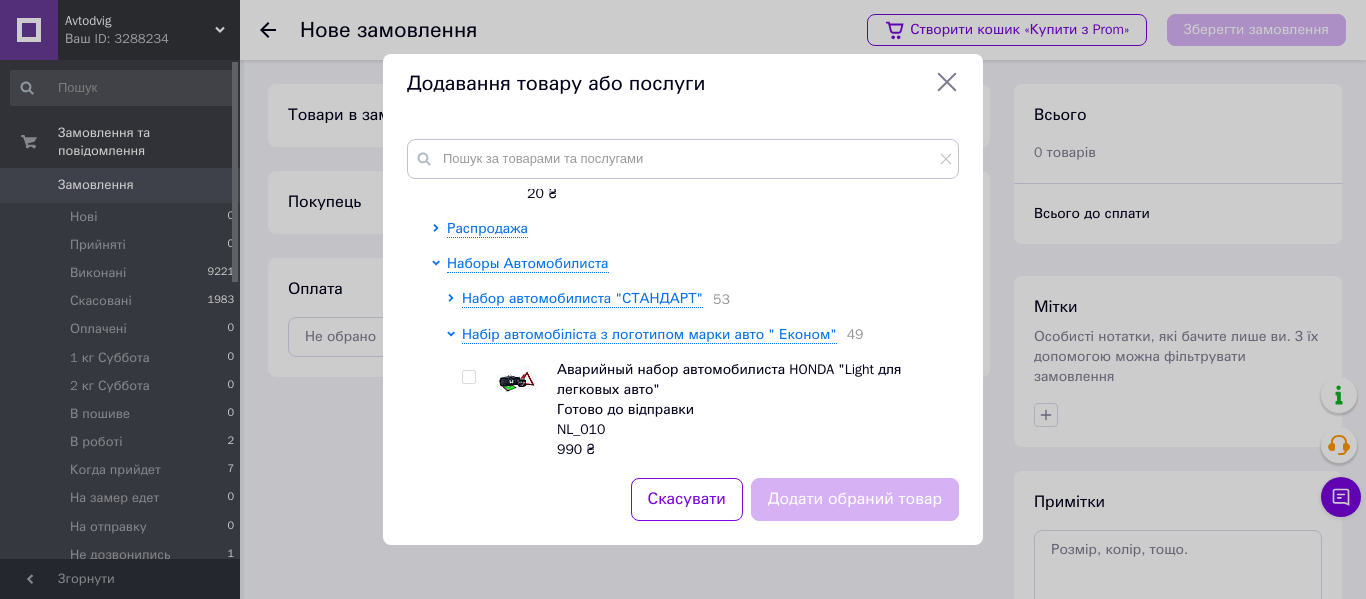 click at bounding box center [468, 377] 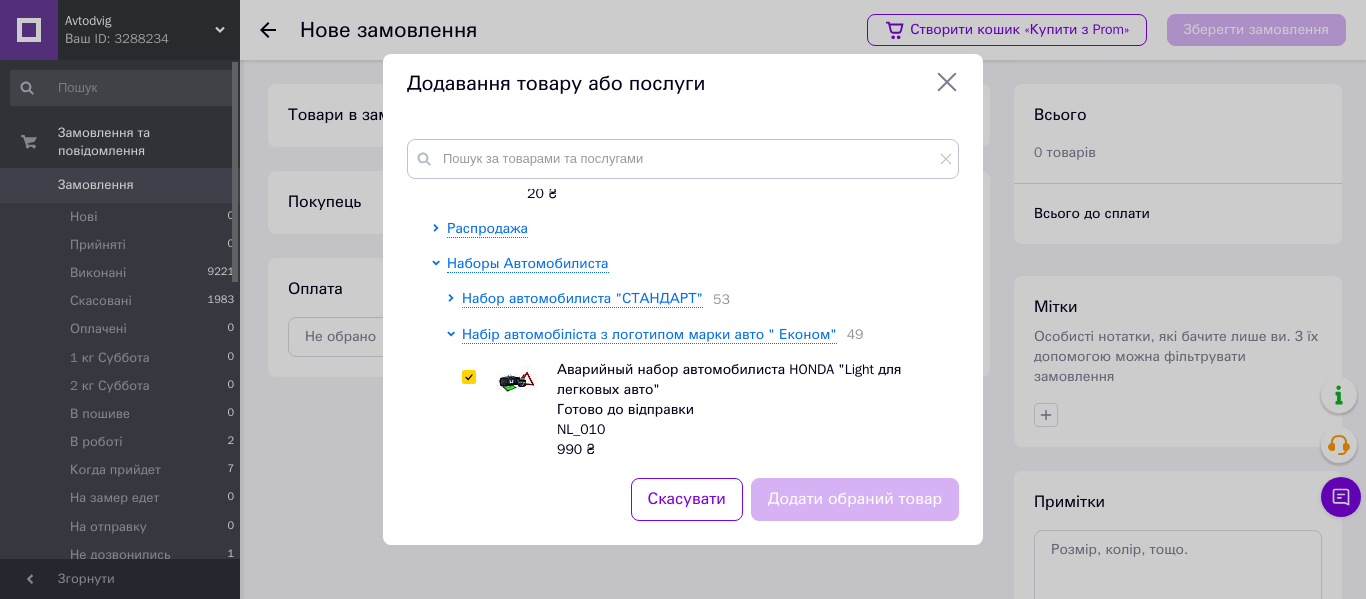 checkbox on "true" 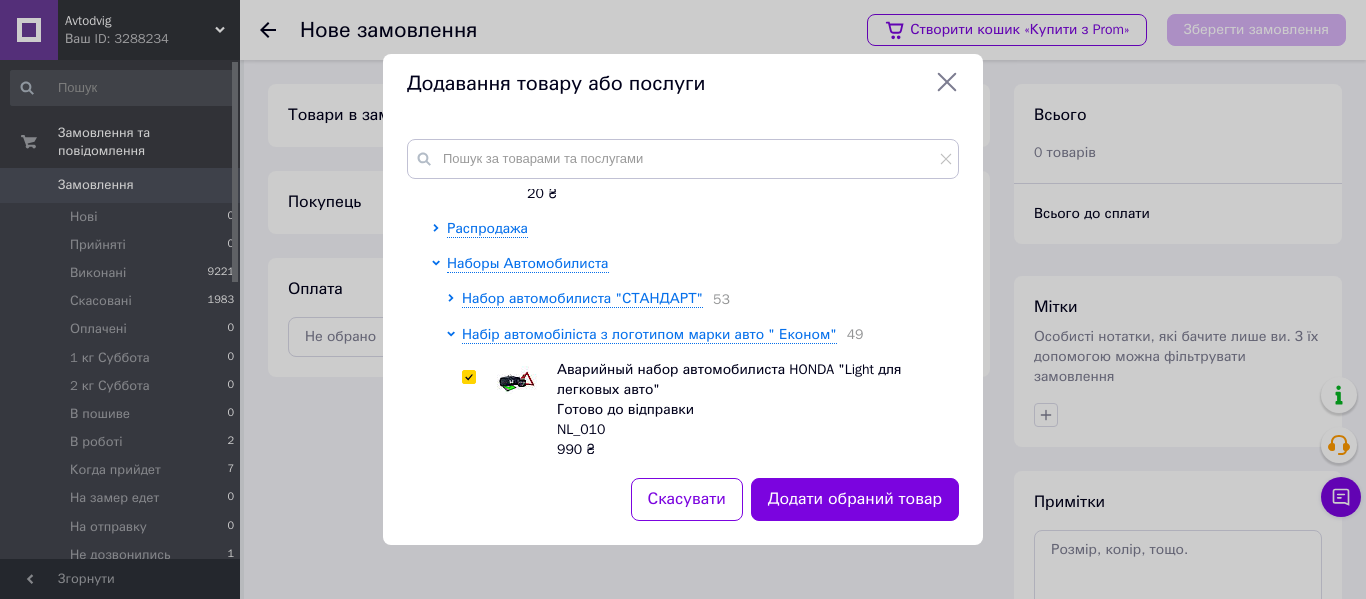 click 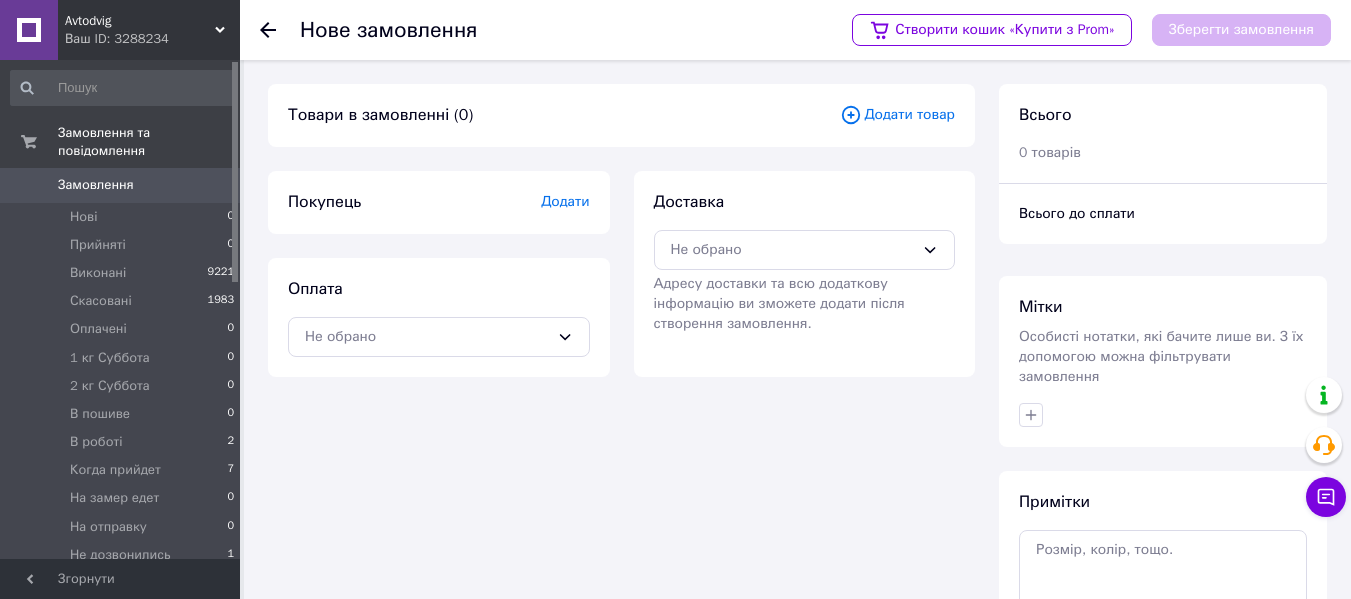 click on "Avtodvig Ваш ID: 3288234" at bounding box center (149, 30) 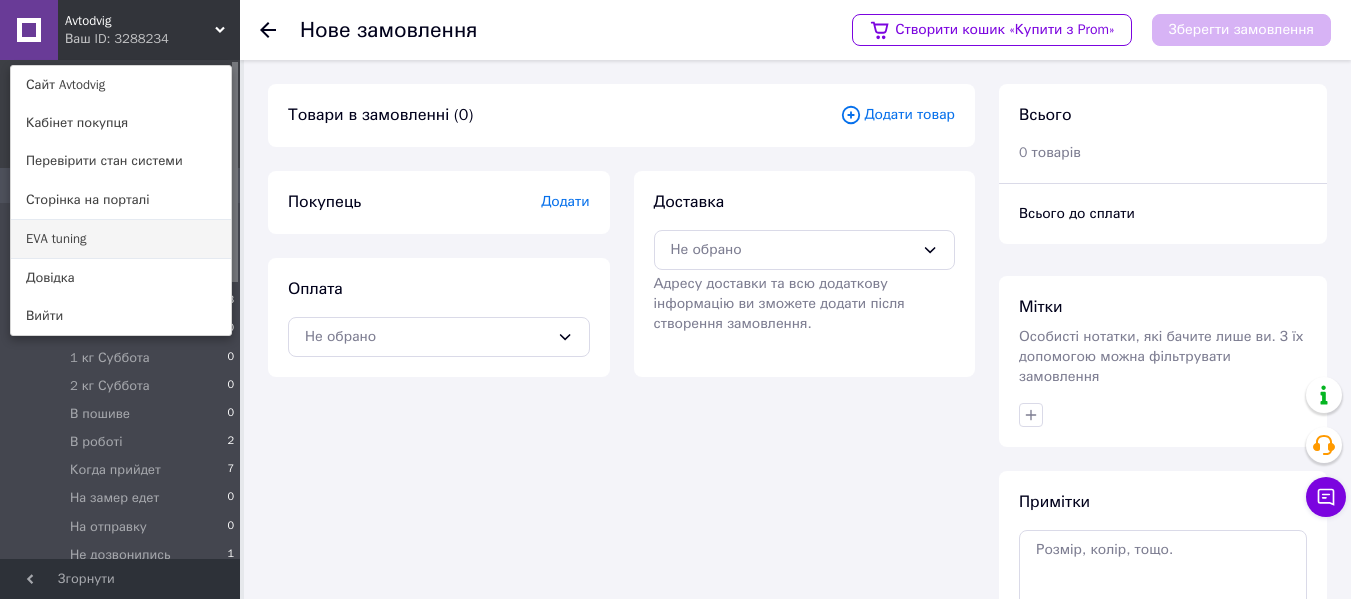 click on "EVA tuning" at bounding box center (121, 239) 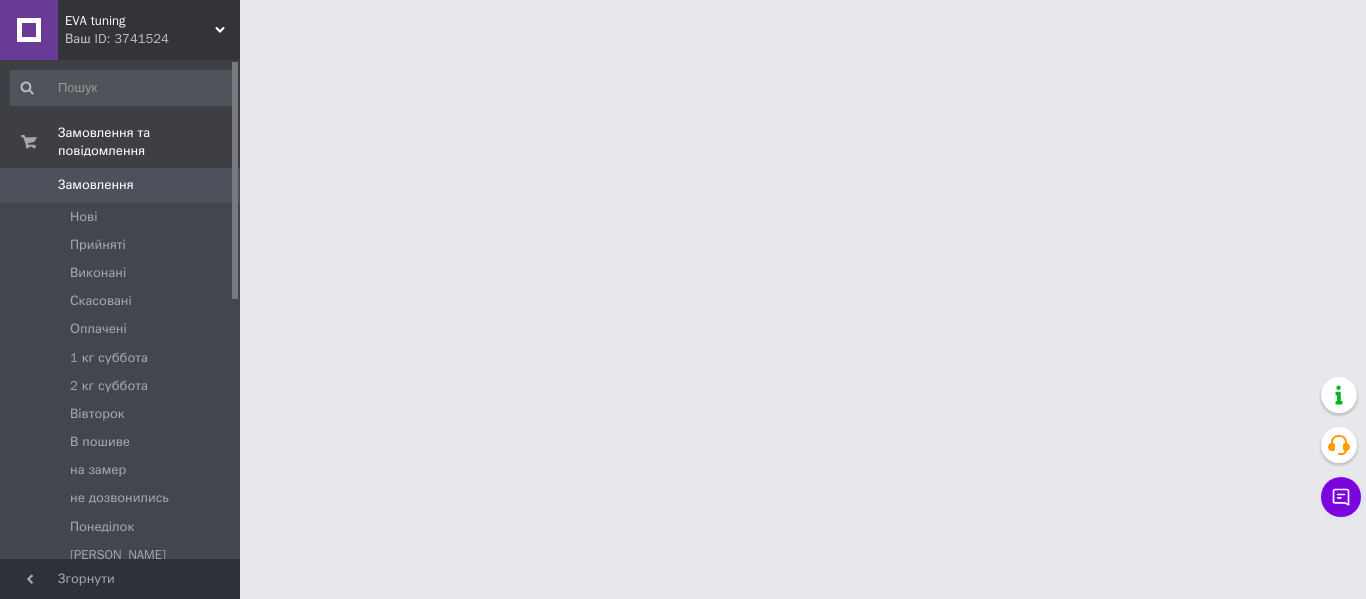 scroll, scrollTop: 0, scrollLeft: 0, axis: both 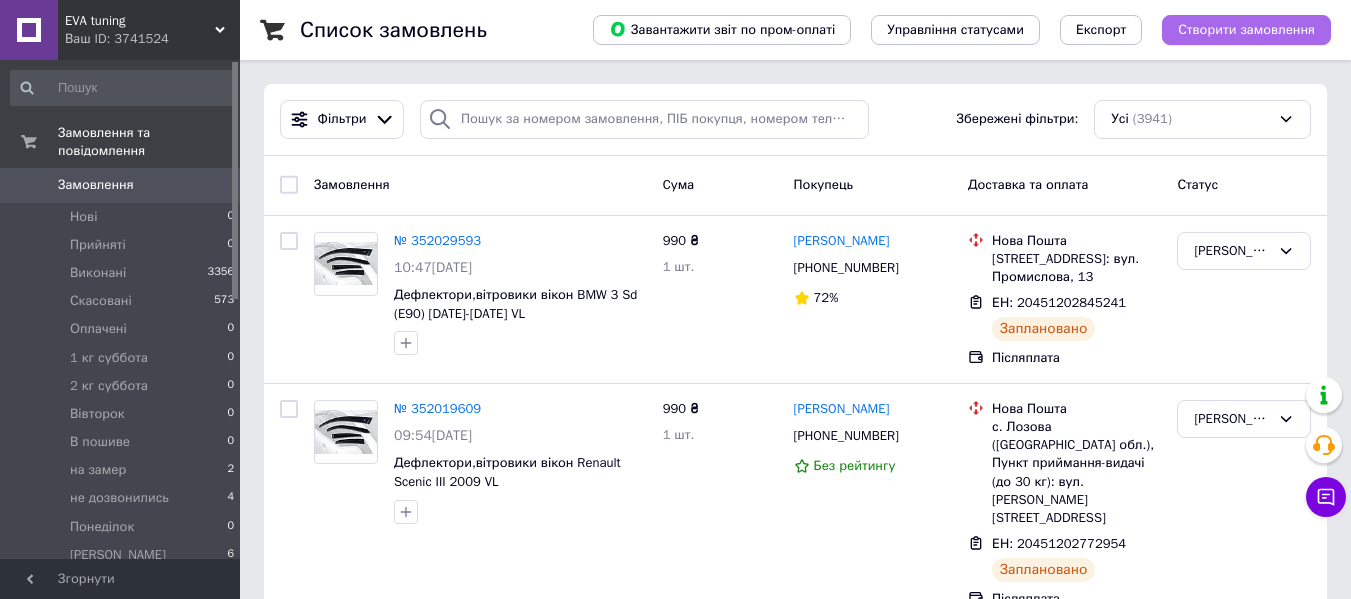 click on "Створити замовлення" at bounding box center [1246, 30] 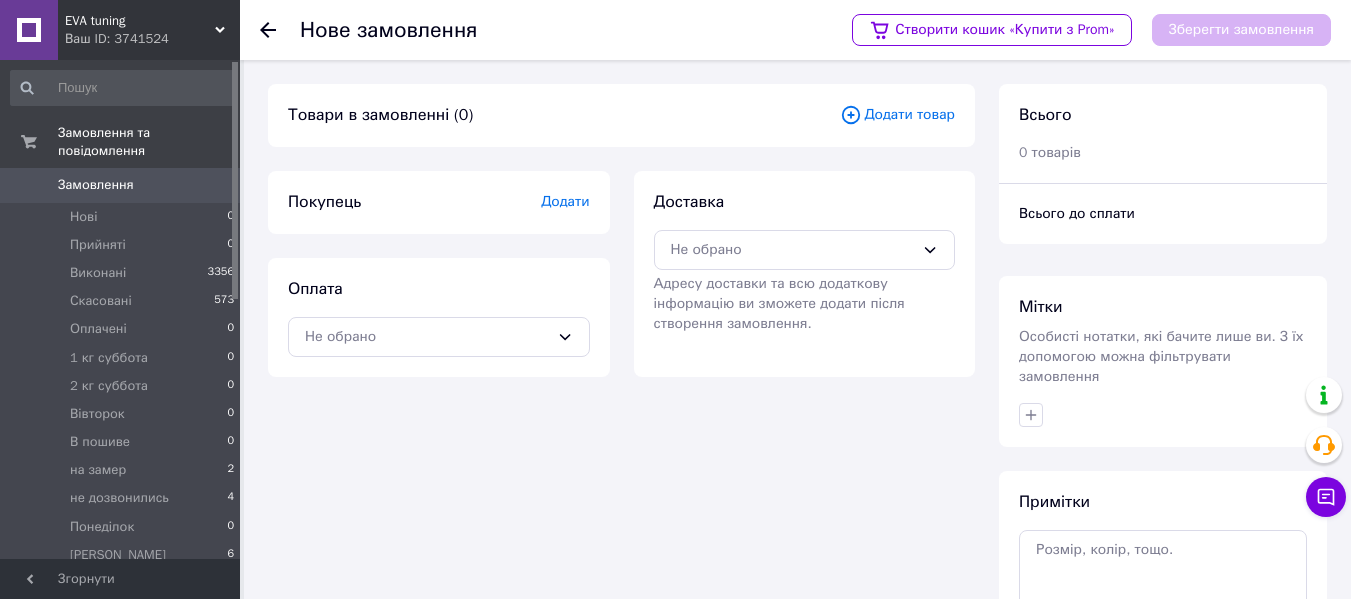 click on "Додати товар" at bounding box center [897, 115] 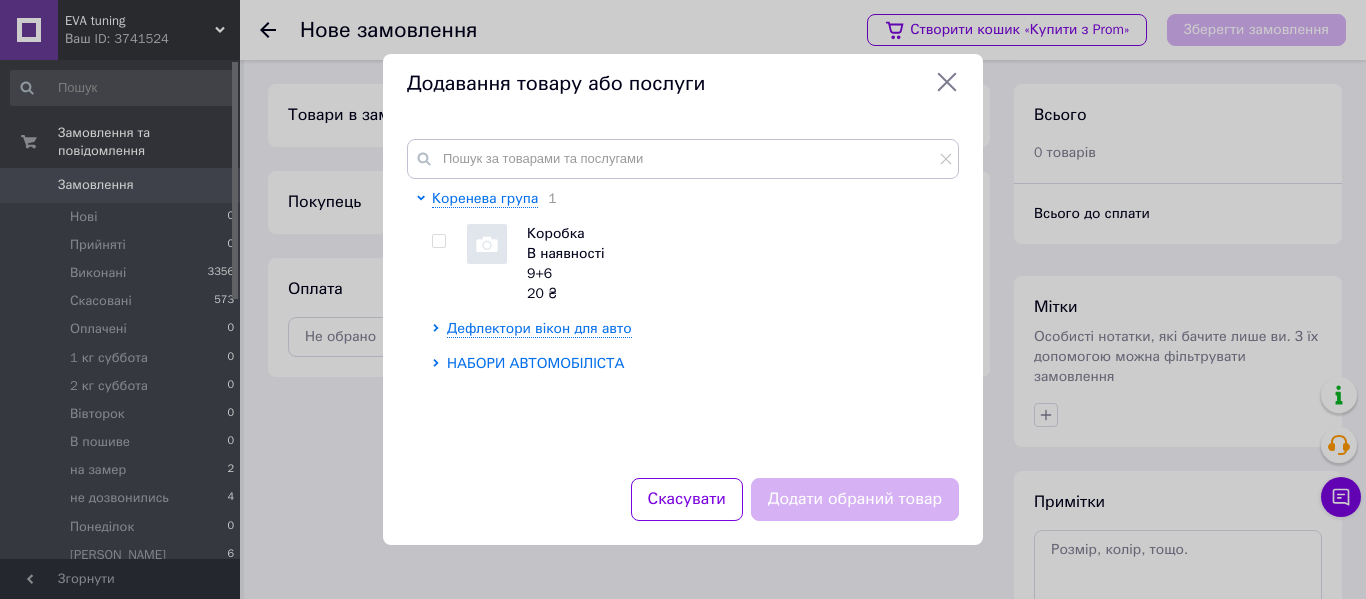click on "НАБОРИ АВТОМОБІЛІСТА" at bounding box center [536, 363] 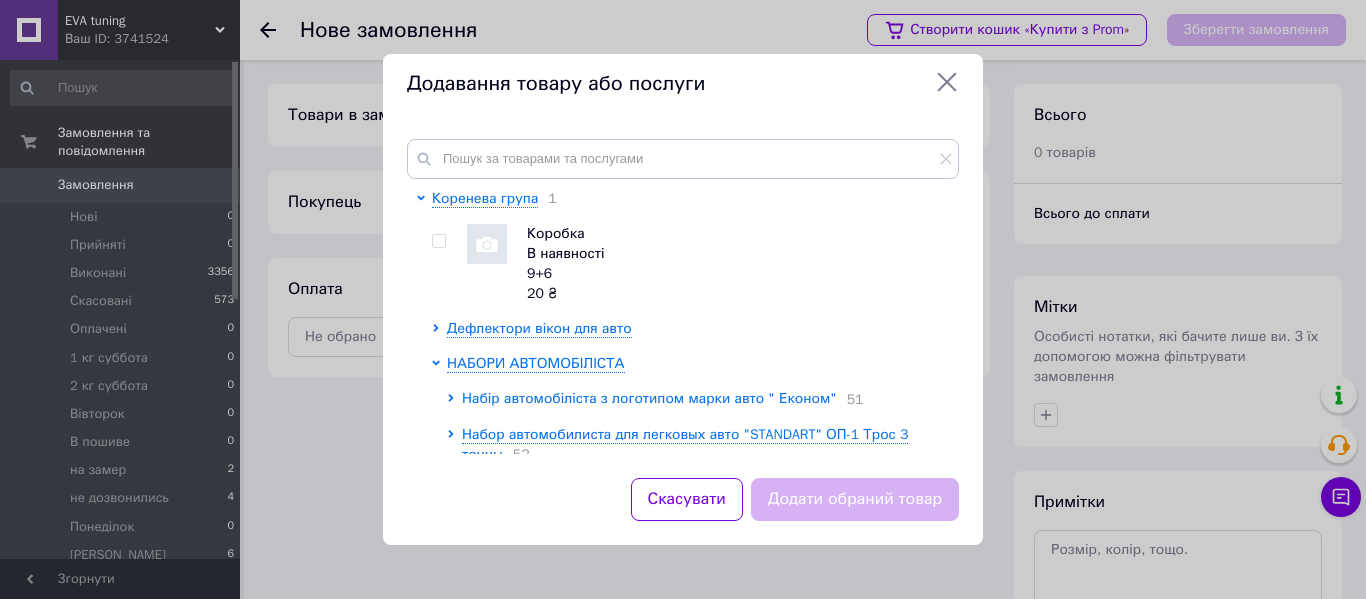 click on "Набір автомобіліста з логотипом марки авто " Економ"" at bounding box center (649, 398) 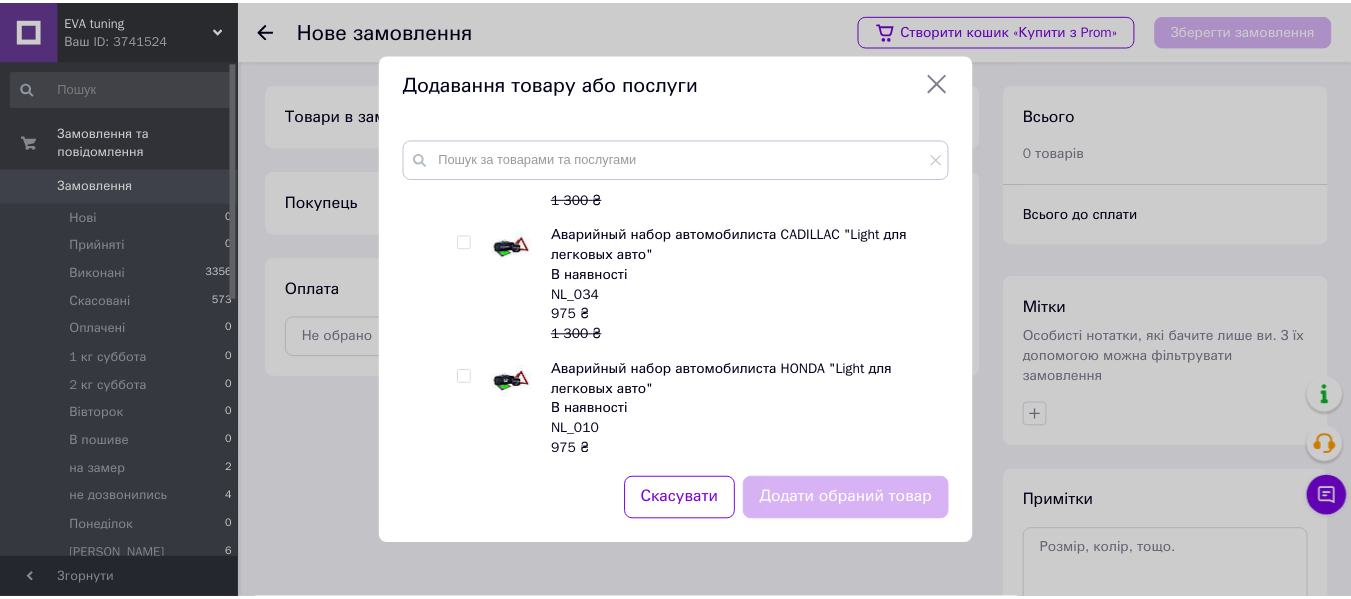 scroll, scrollTop: 5700, scrollLeft: 0, axis: vertical 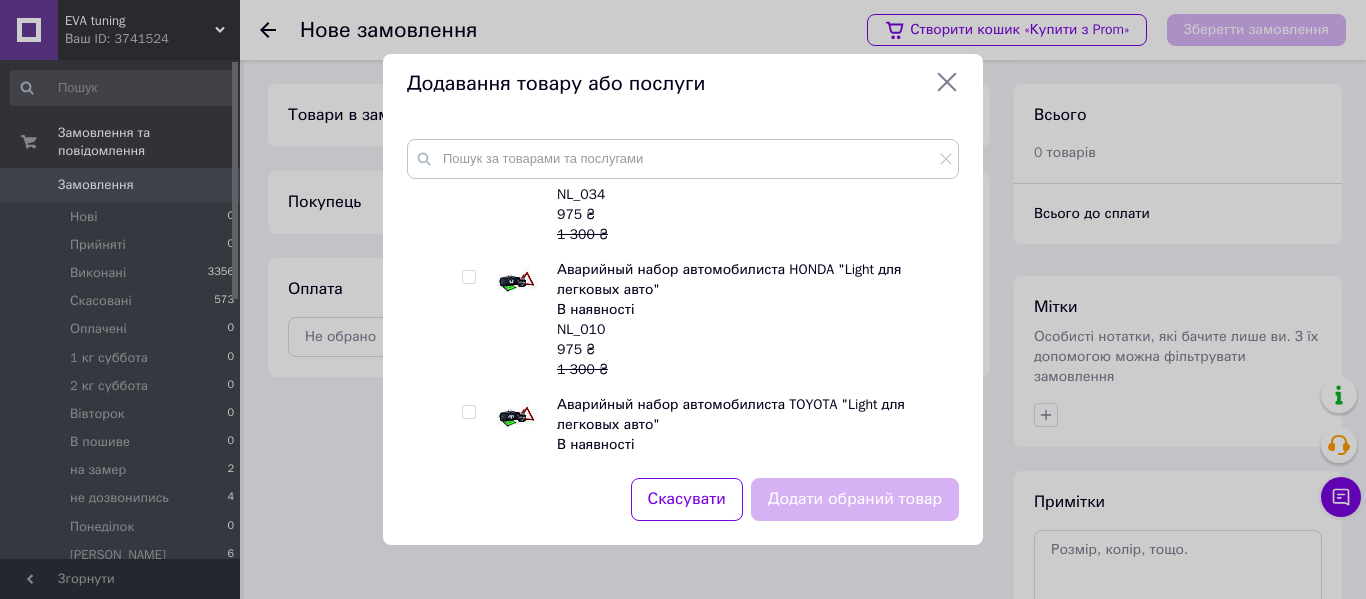 click at bounding box center (468, 277) 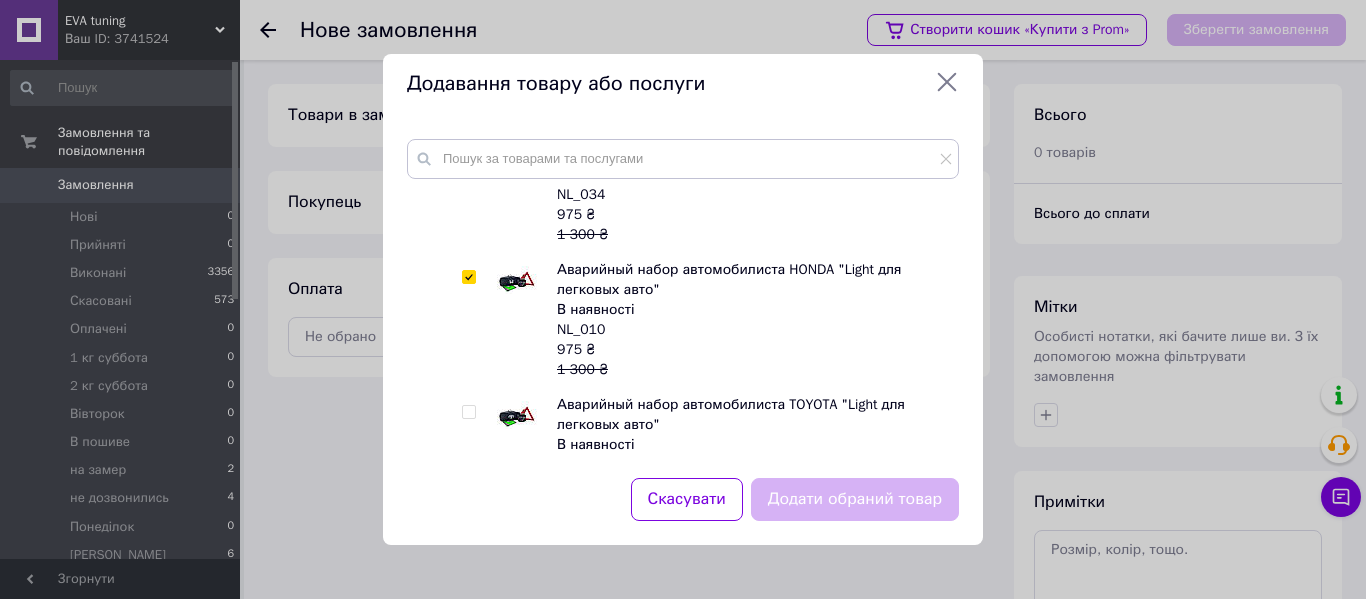 checkbox on "true" 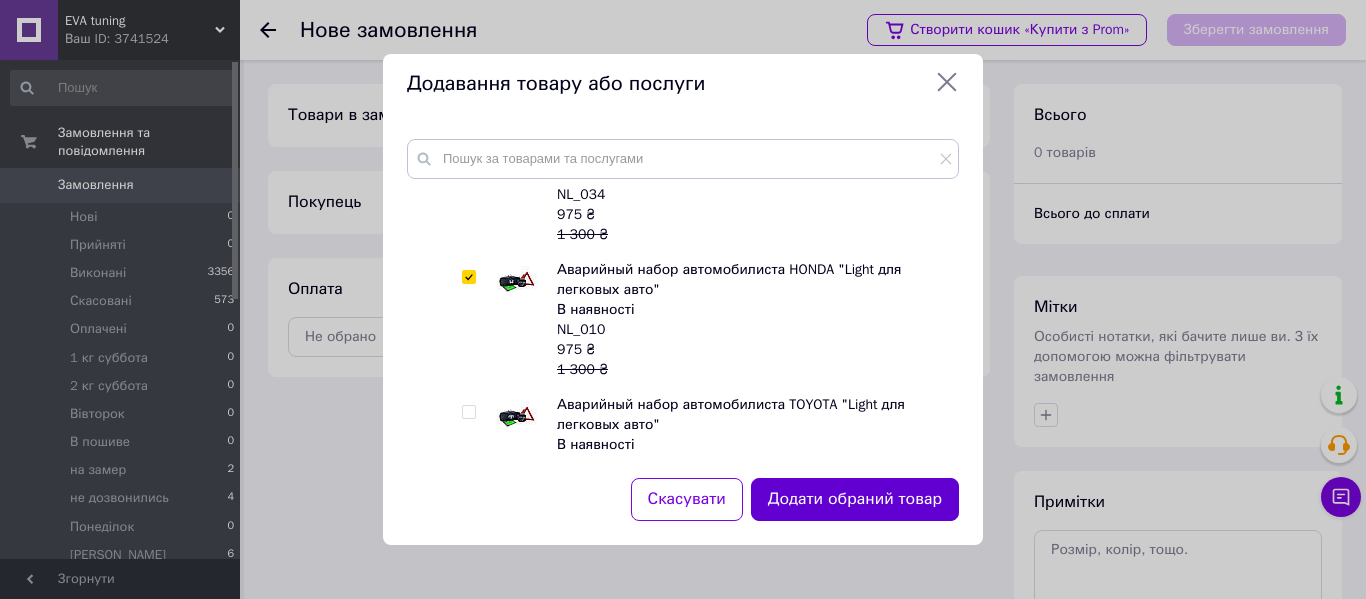 click on "Додати обраний товар" at bounding box center (855, 499) 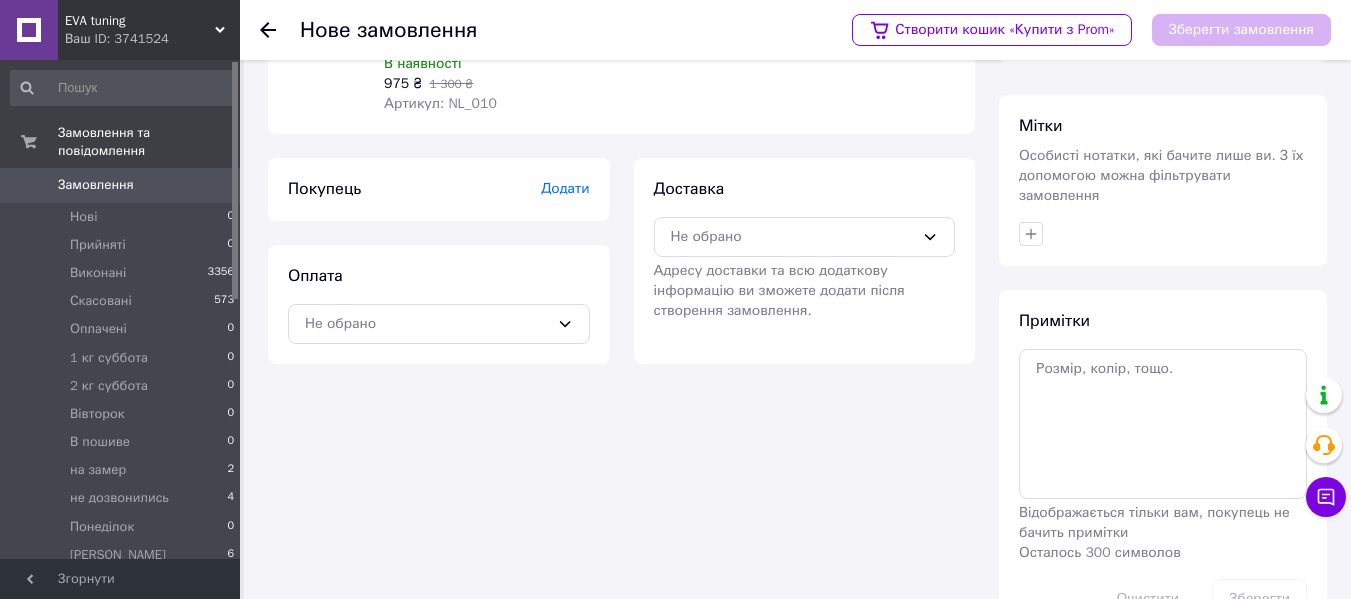 scroll, scrollTop: 200, scrollLeft: 0, axis: vertical 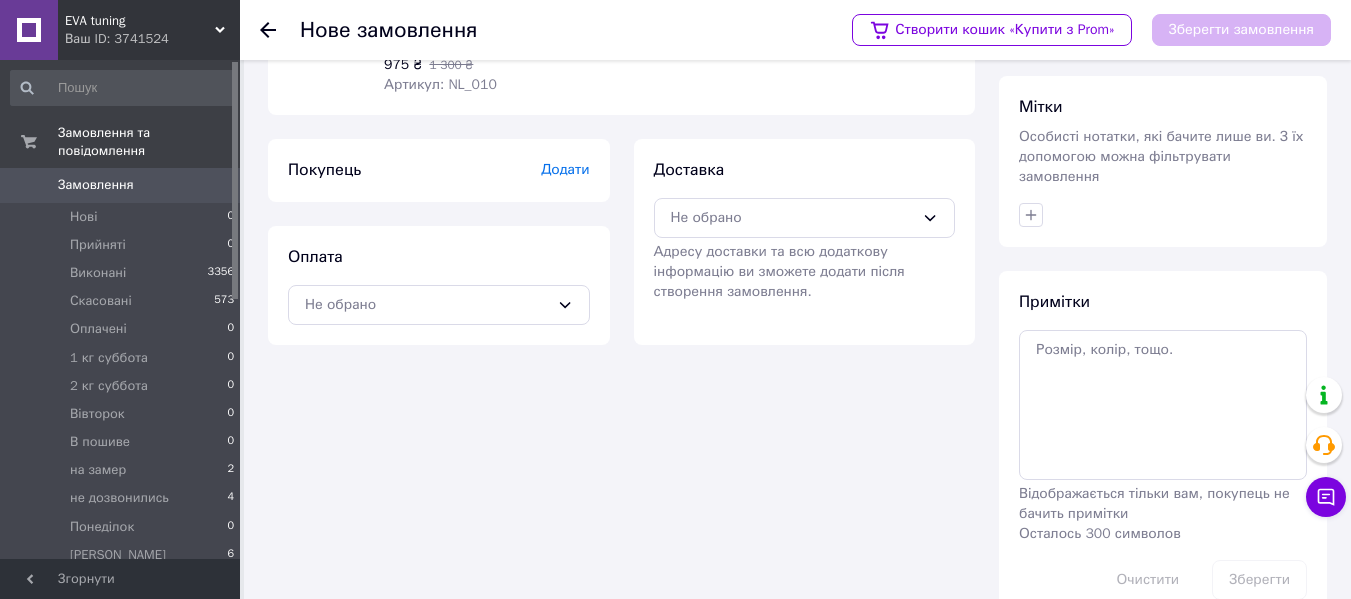 click on "Додати" at bounding box center (565, 169) 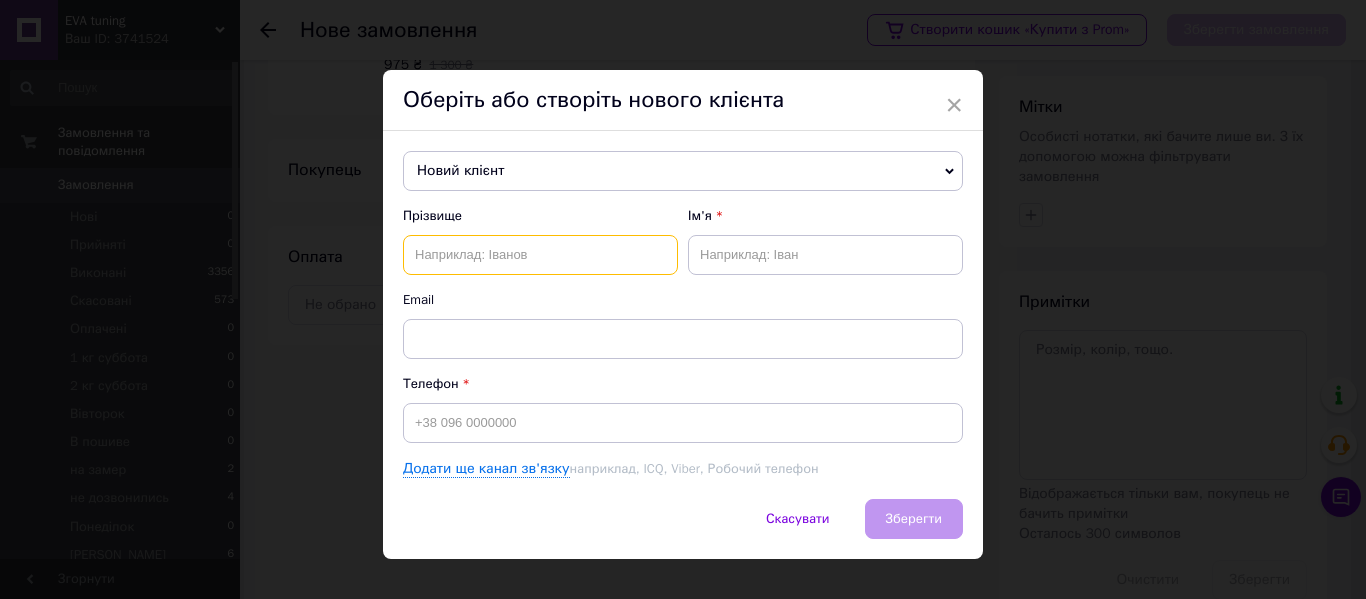click at bounding box center (540, 255) 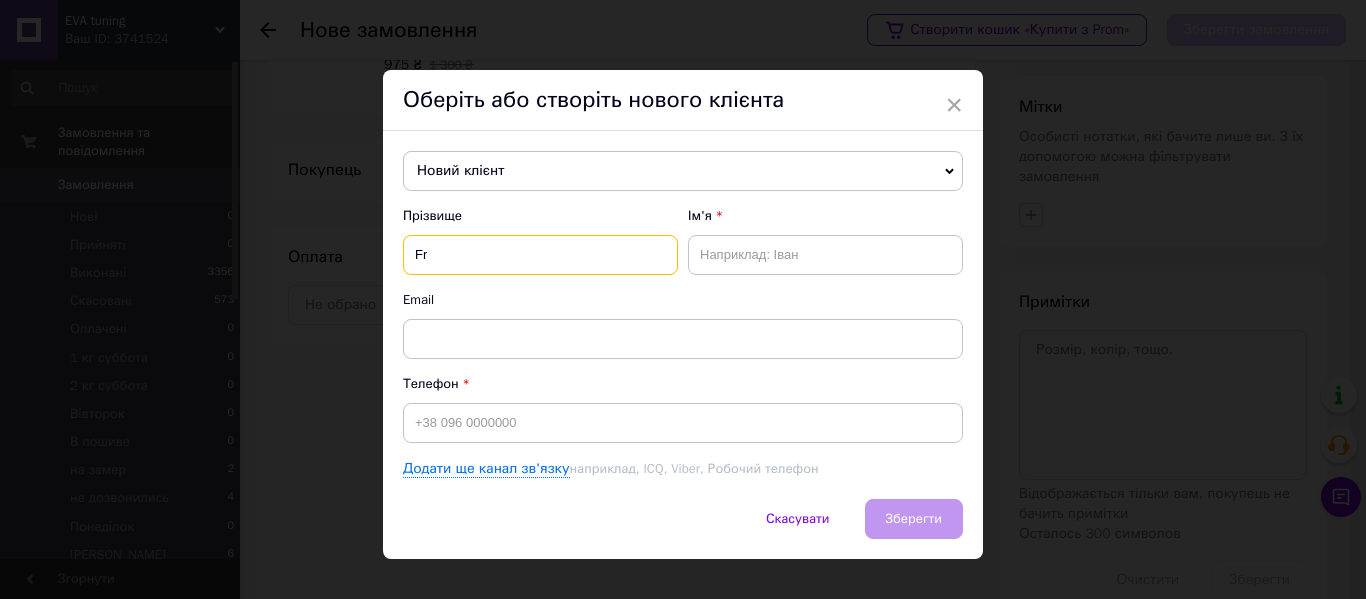 type on "F" 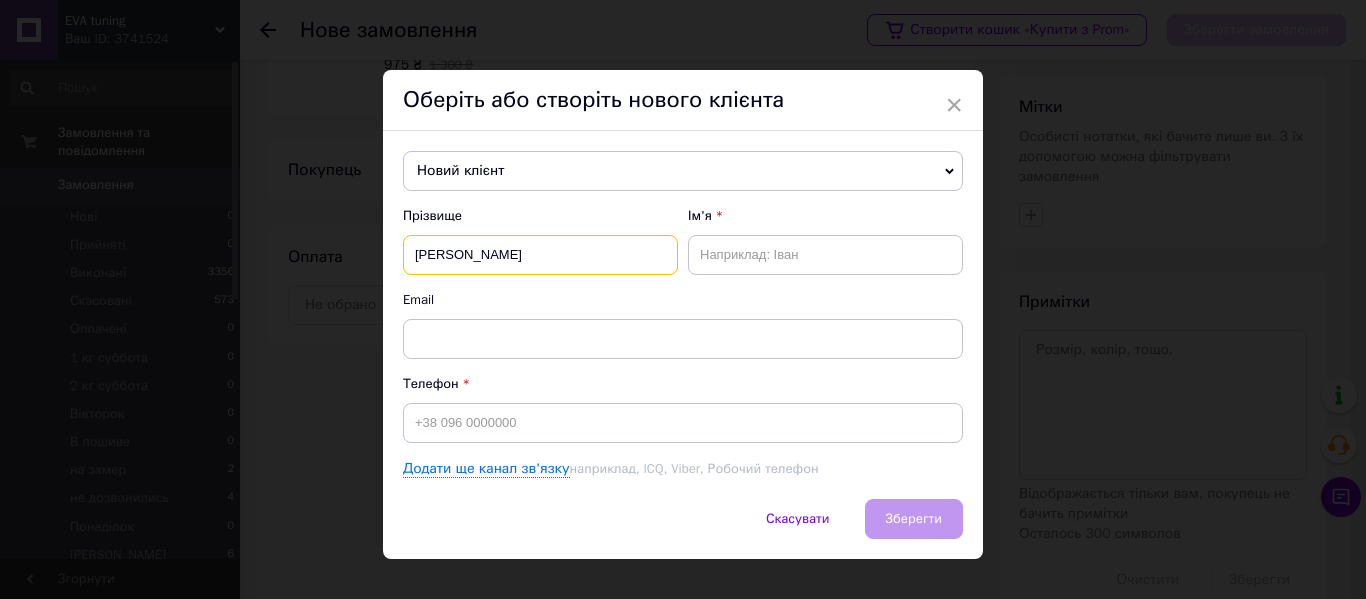 type on "[PERSON_NAME]" 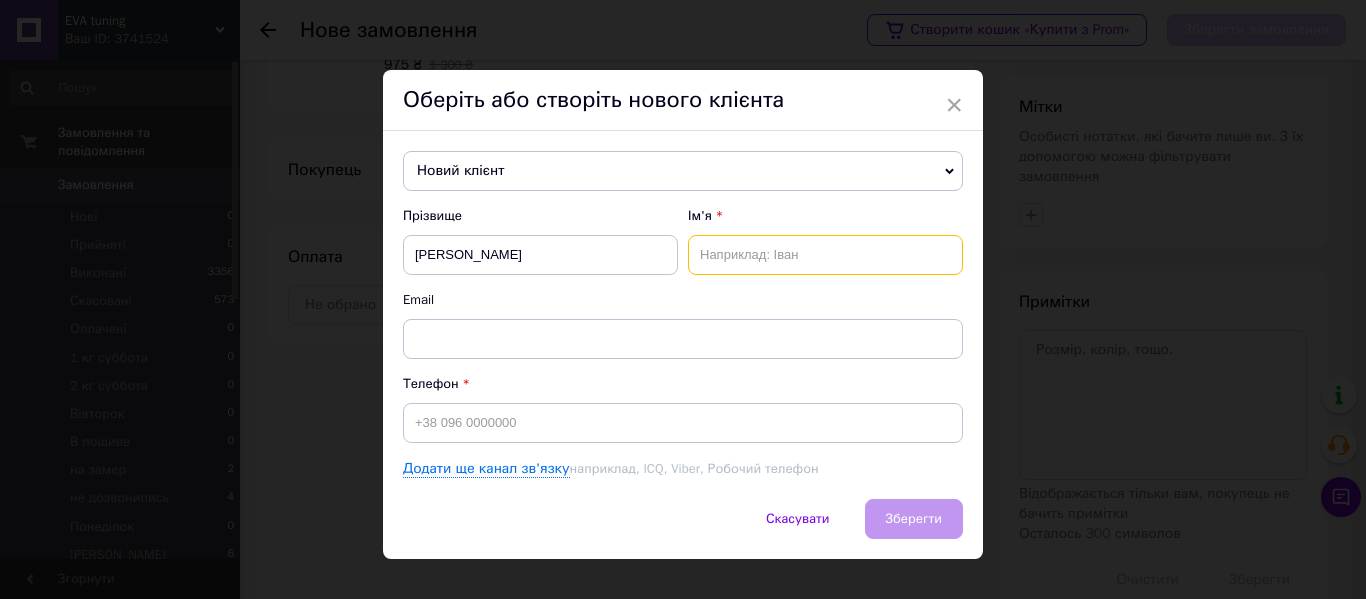 click at bounding box center (825, 255) 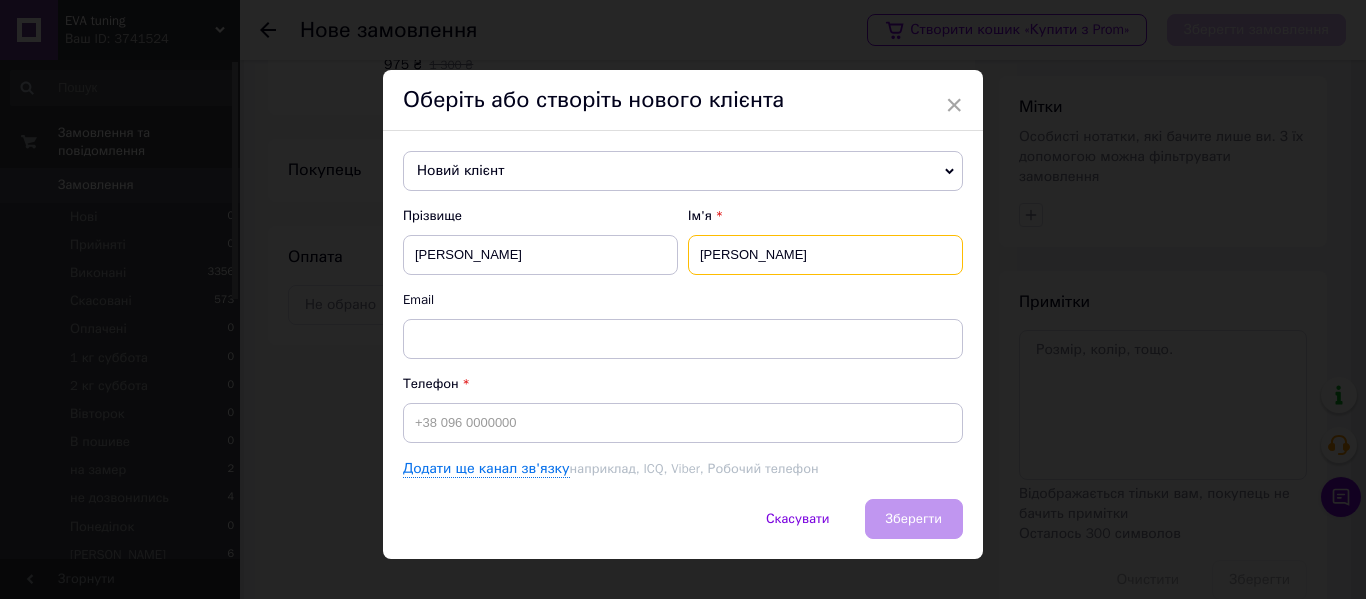 type on "[PERSON_NAME]" 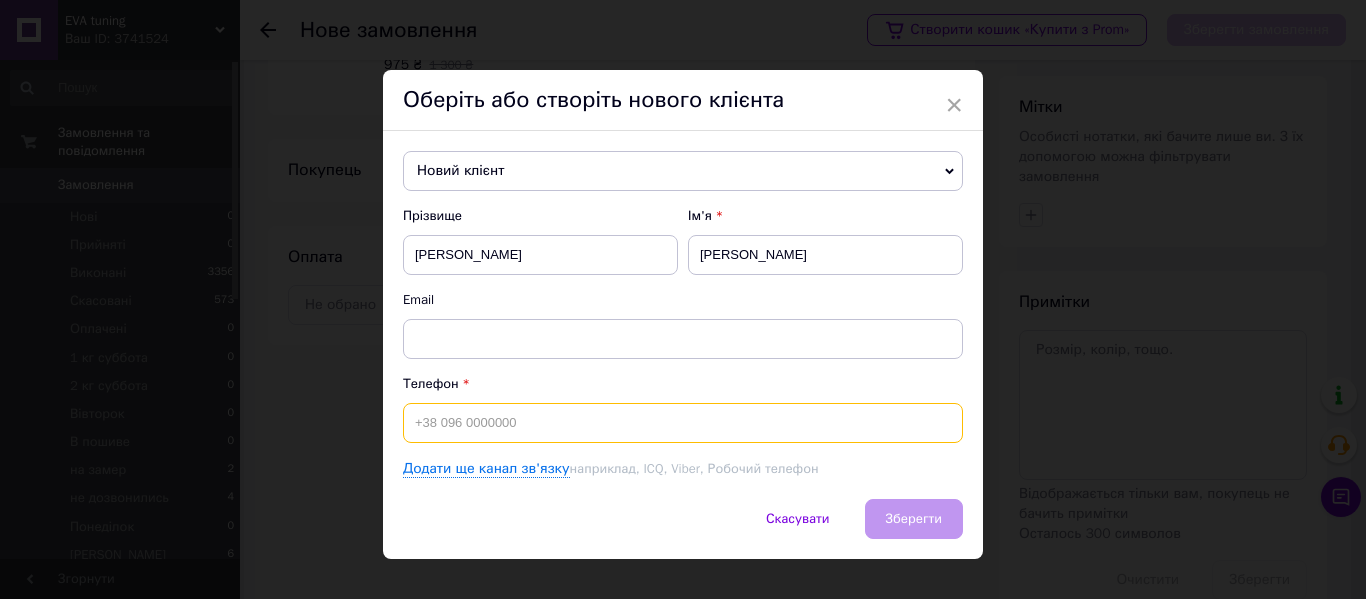 click at bounding box center [683, 423] 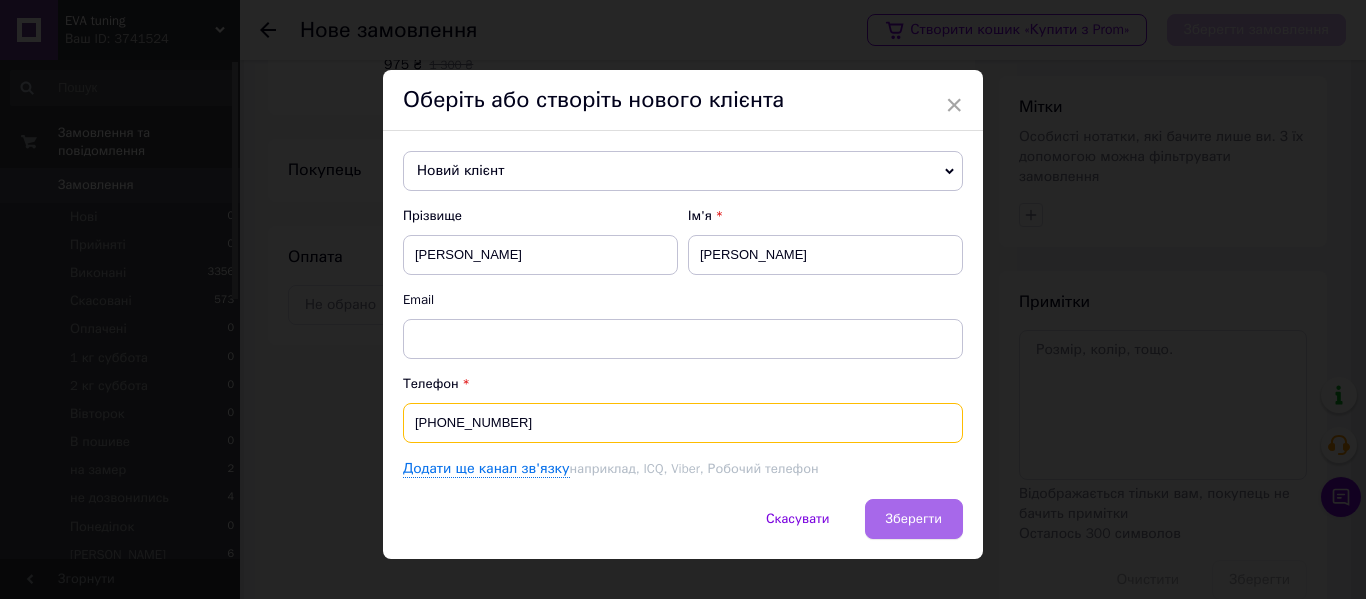 type on "[PHONE_NUMBER]" 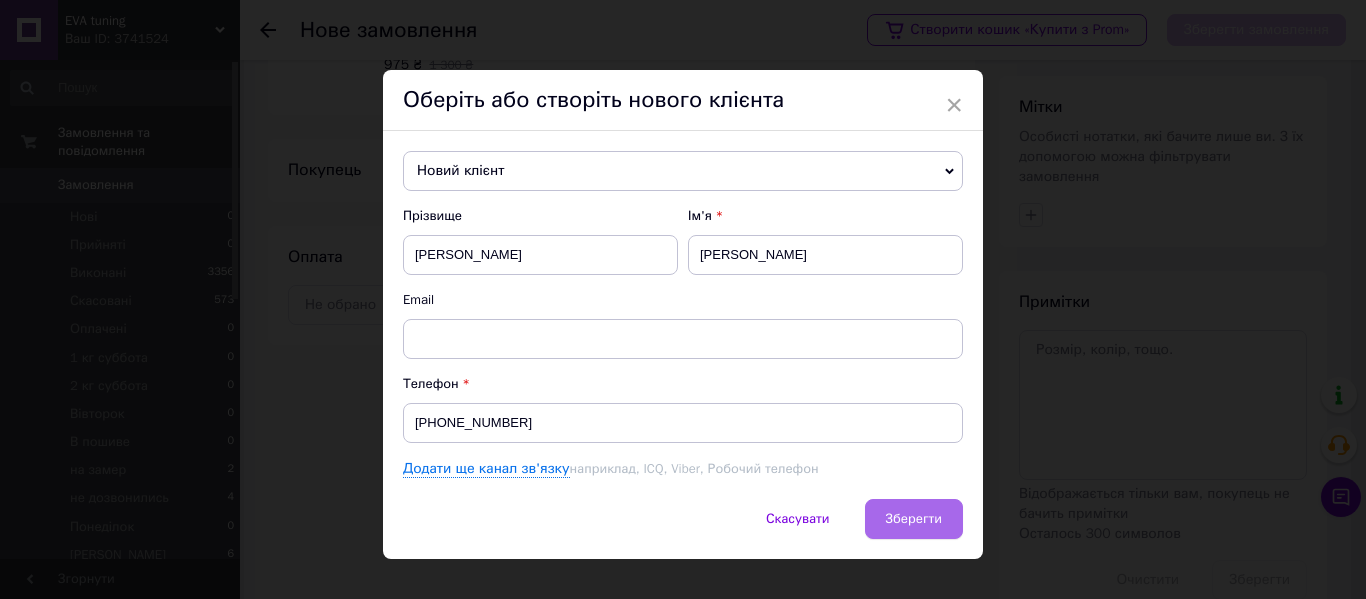 click on "Зберегти" at bounding box center (914, 518) 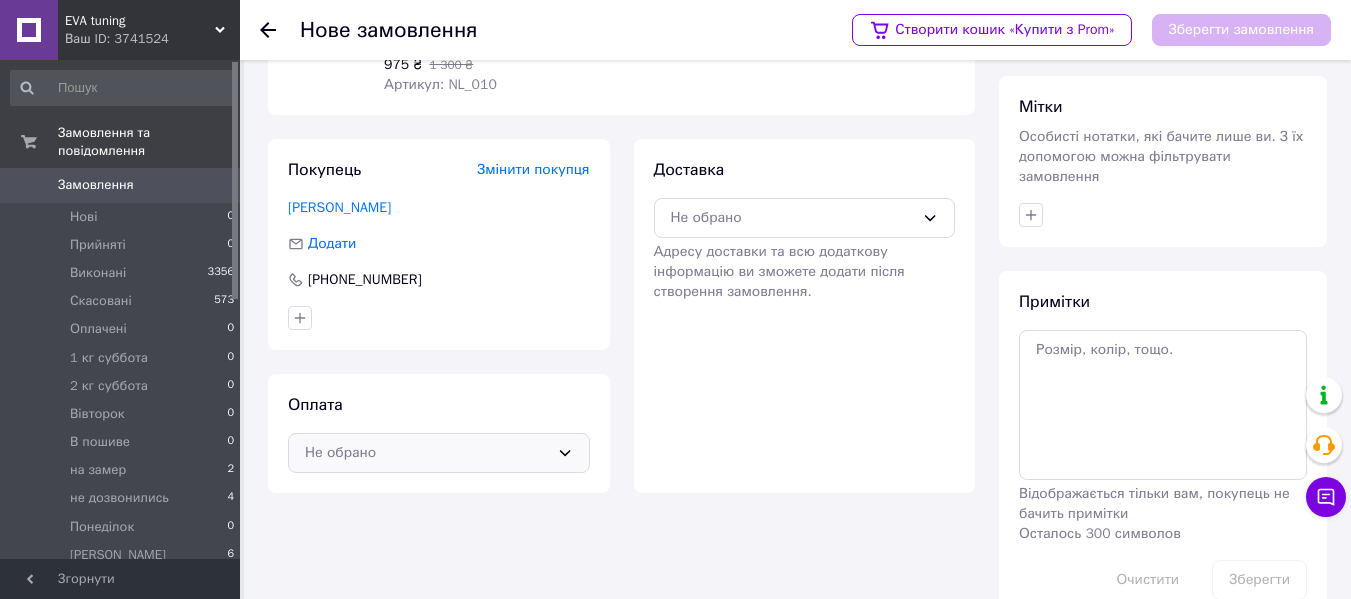 click 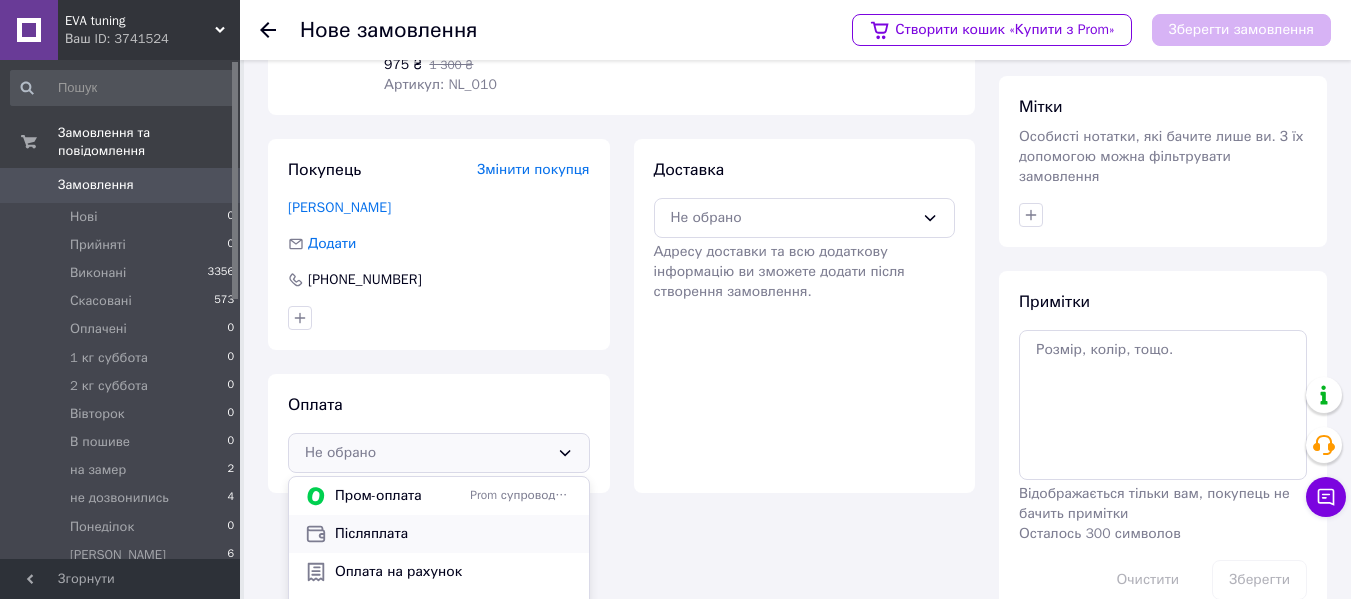 click on "Післяплата" at bounding box center (454, 534) 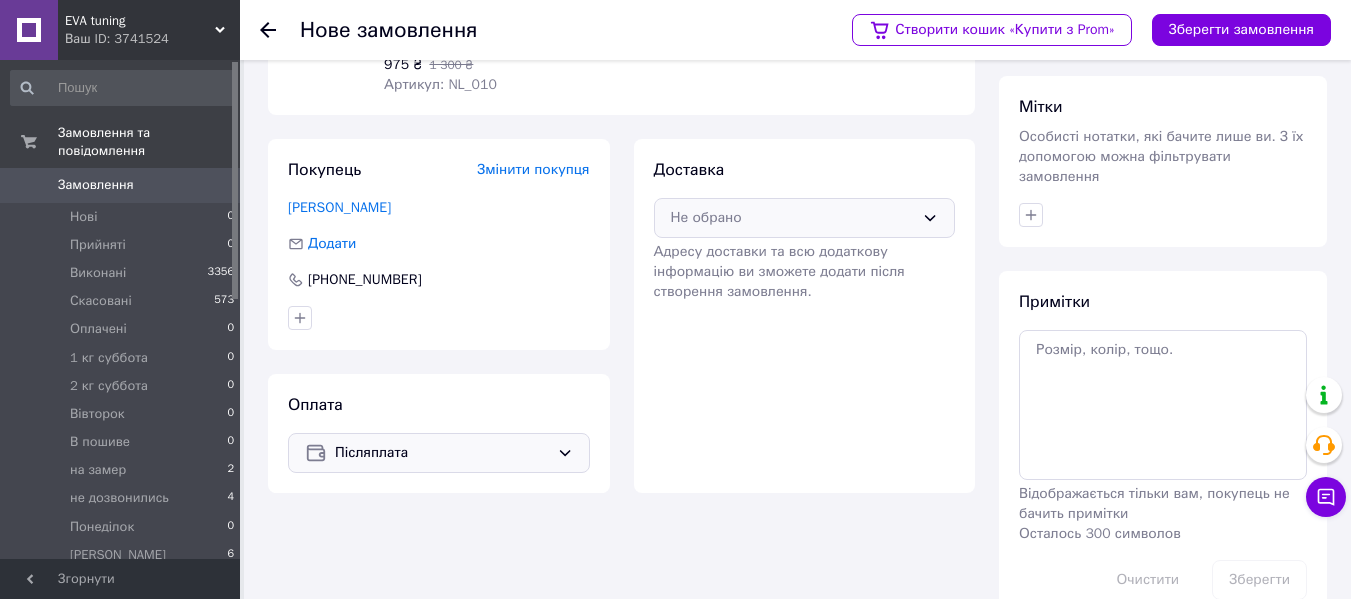 click 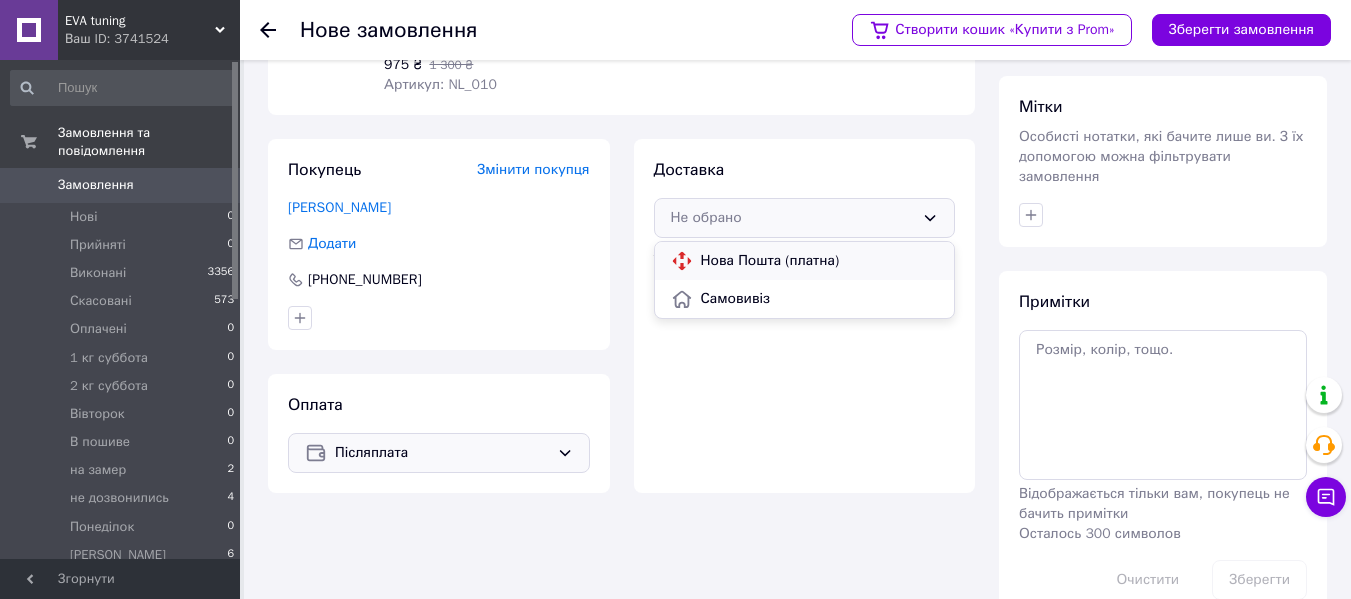 click on "Нова Пошта (платна)" at bounding box center (820, 261) 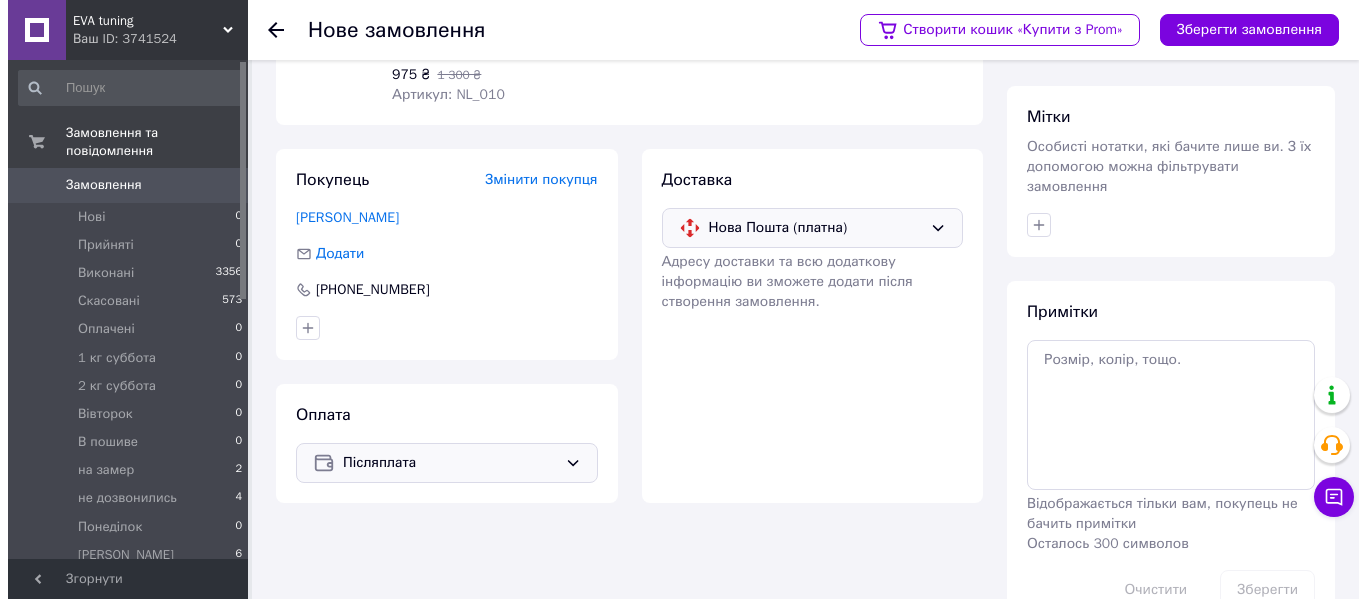 scroll, scrollTop: 225, scrollLeft: 0, axis: vertical 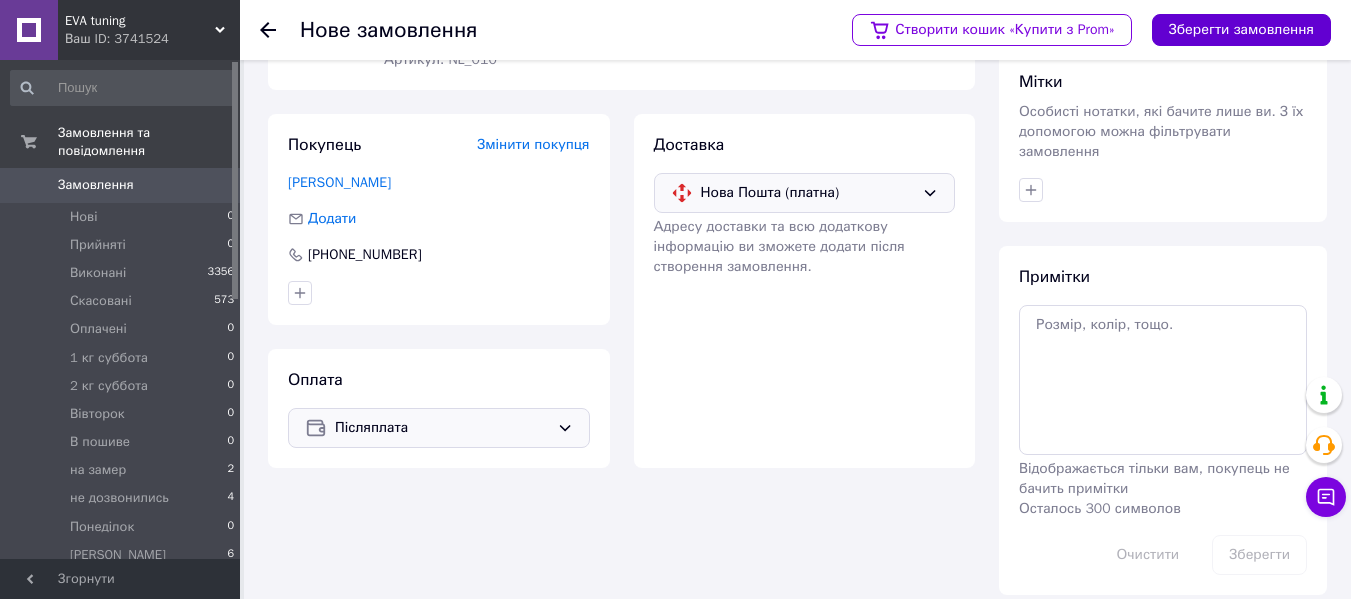 click on "Зберегти замовлення" at bounding box center [1241, 30] 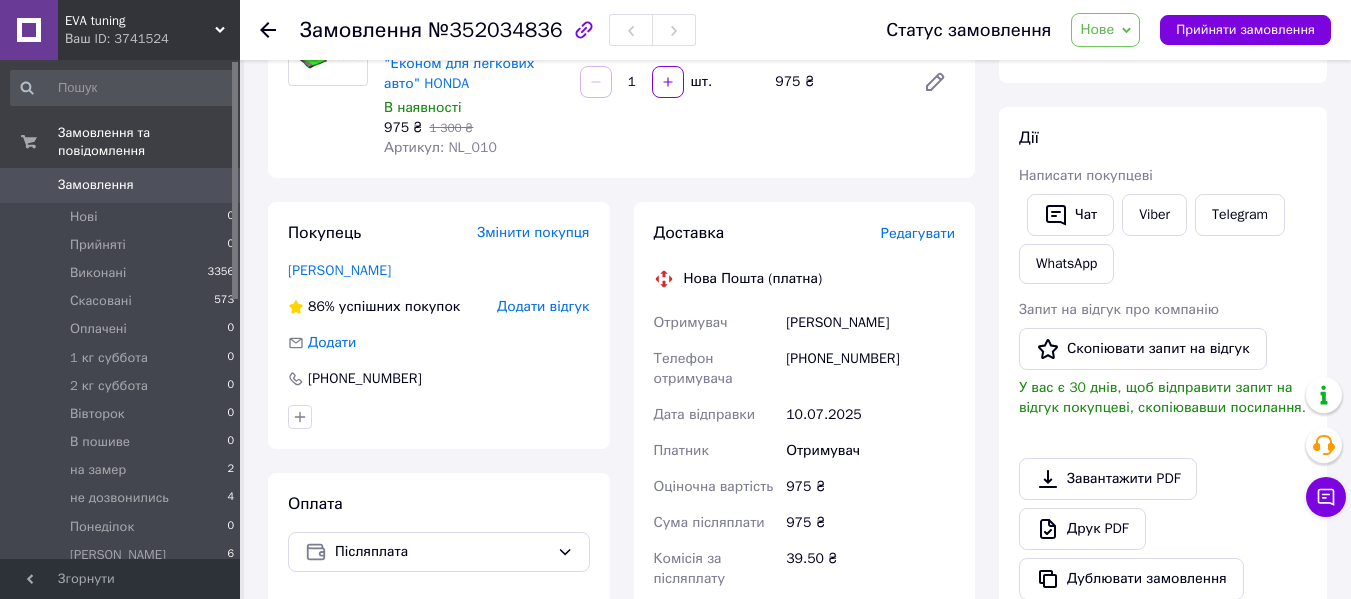 drag, startPoint x: 704, startPoint y: 385, endPoint x: 716, endPoint y: 596, distance: 211.34096 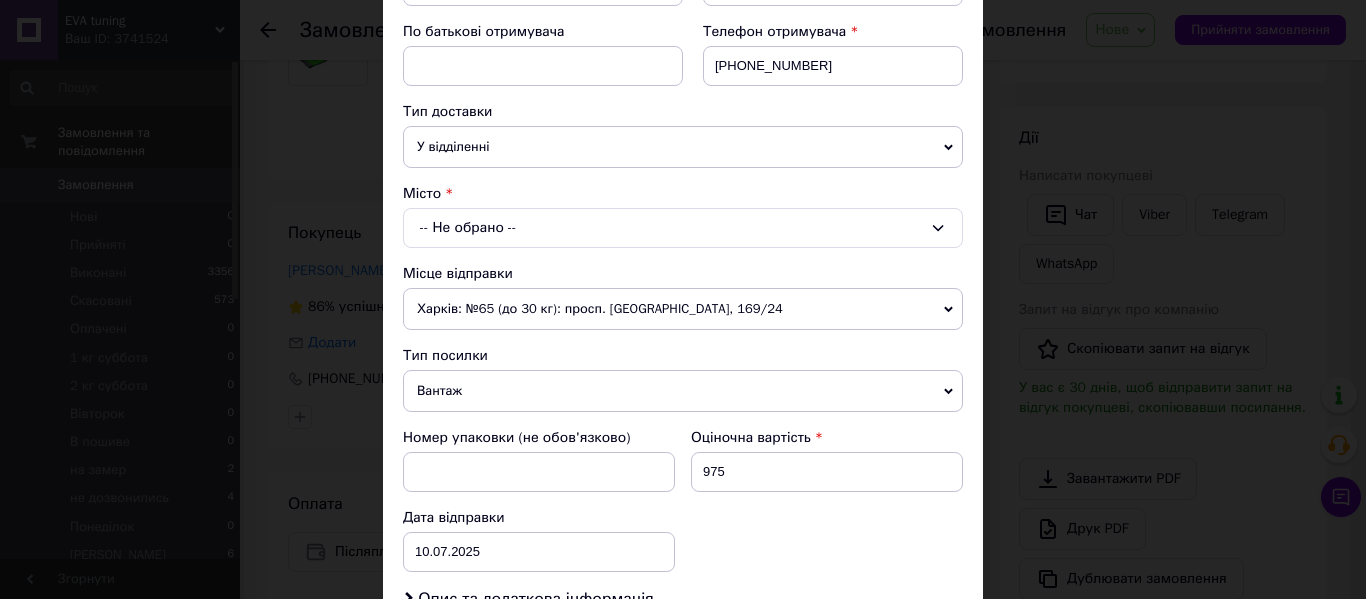 scroll, scrollTop: 400, scrollLeft: 0, axis: vertical 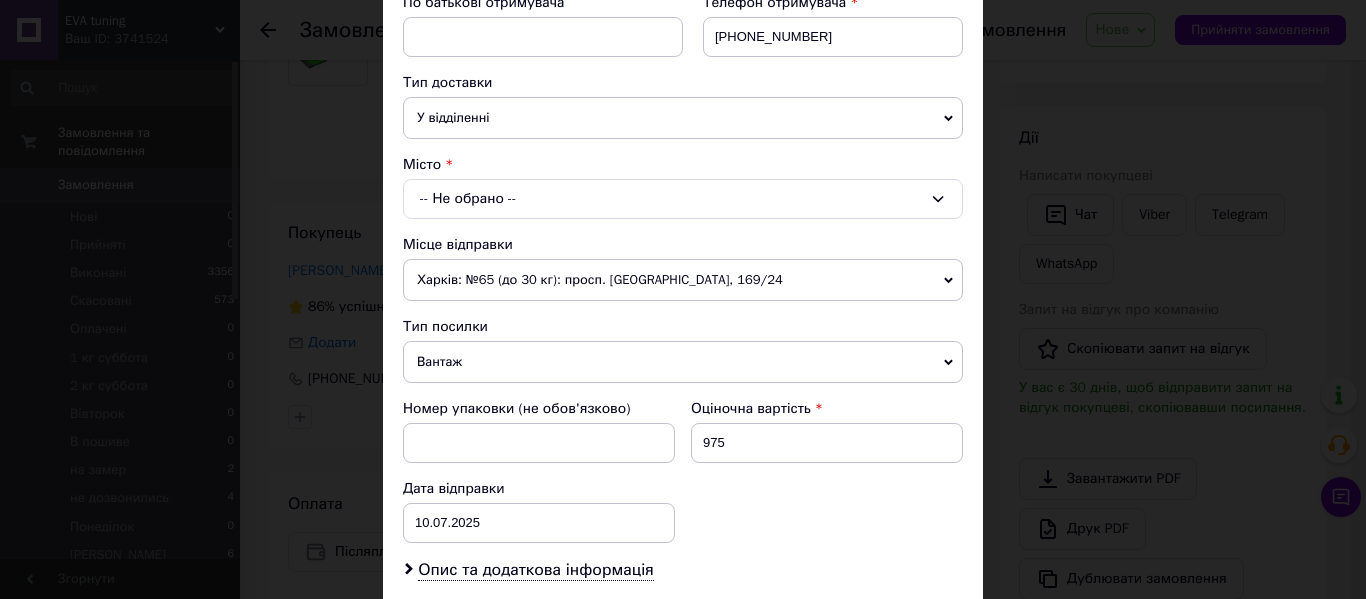 click 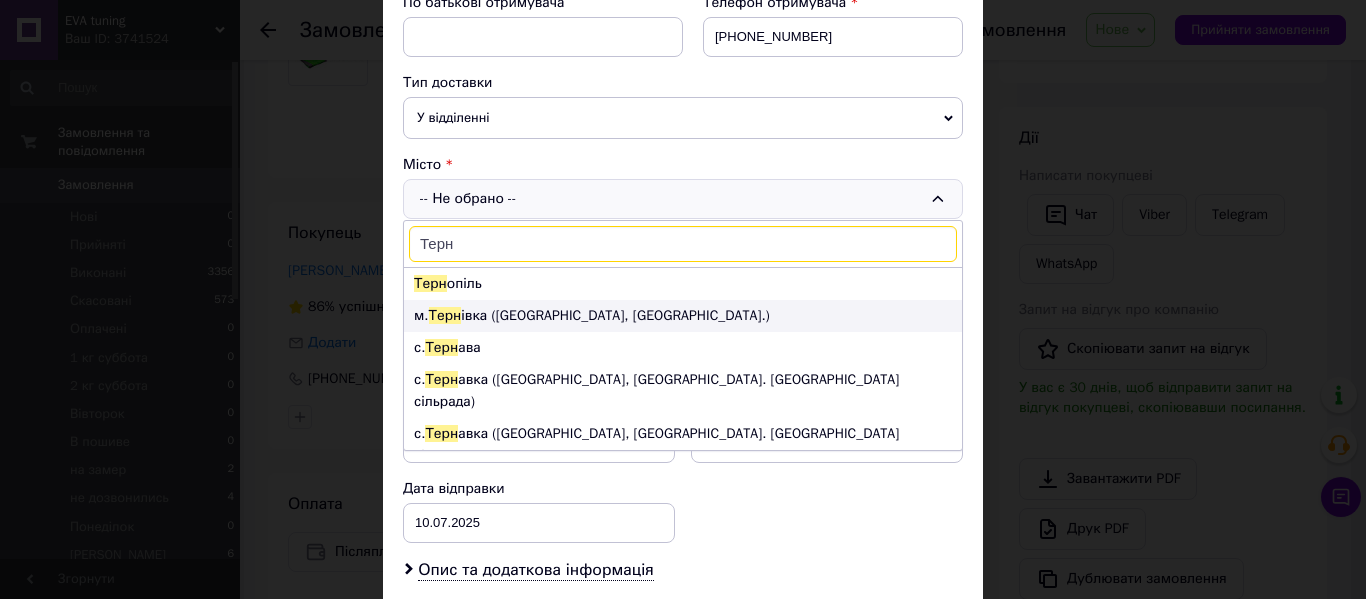 type on "Терн" 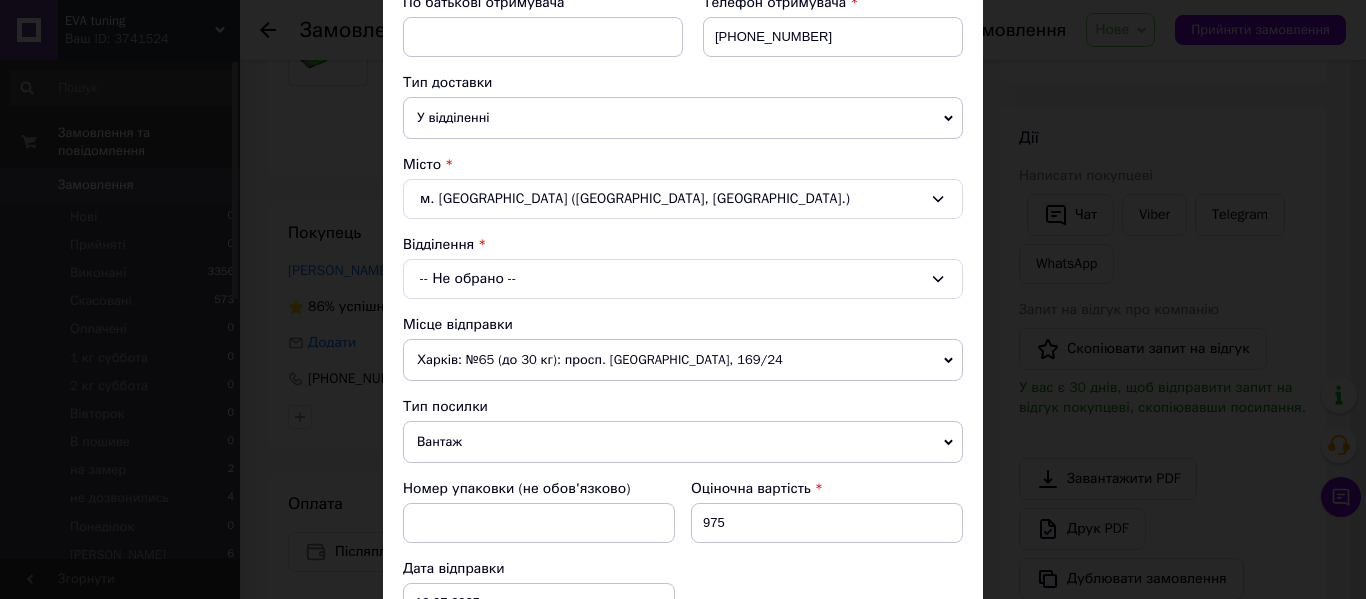 click 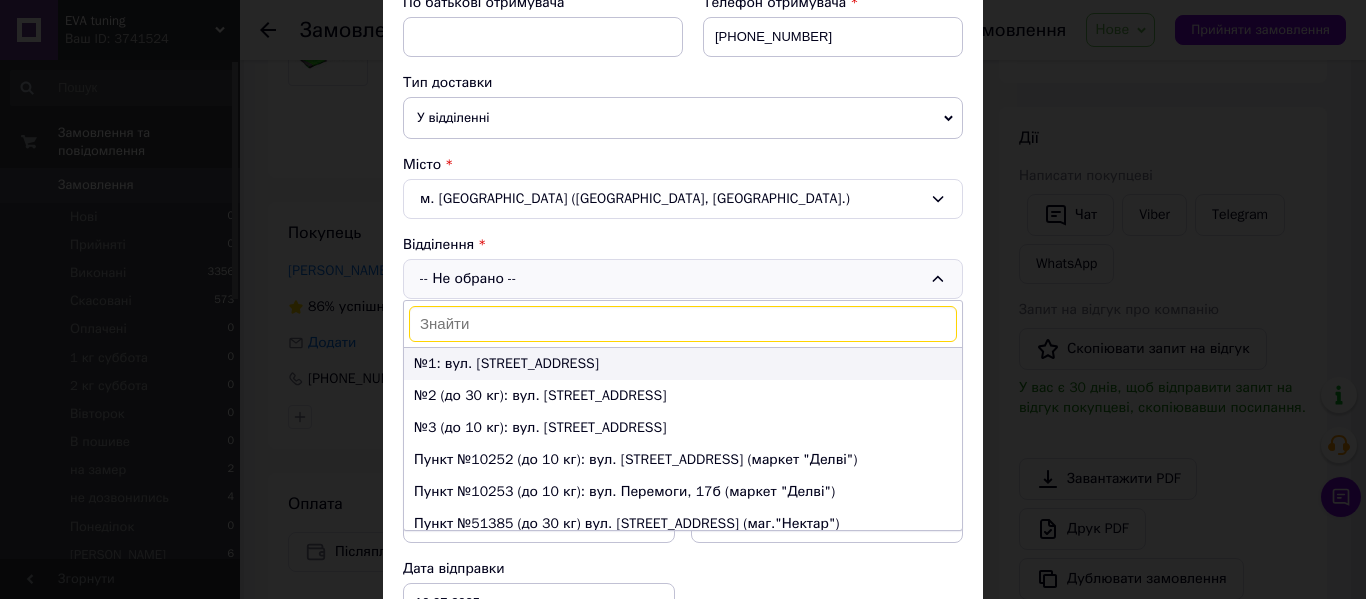 click on "№1: вул. [STREET_ADDRESS]" at bounding box center (683, 364) 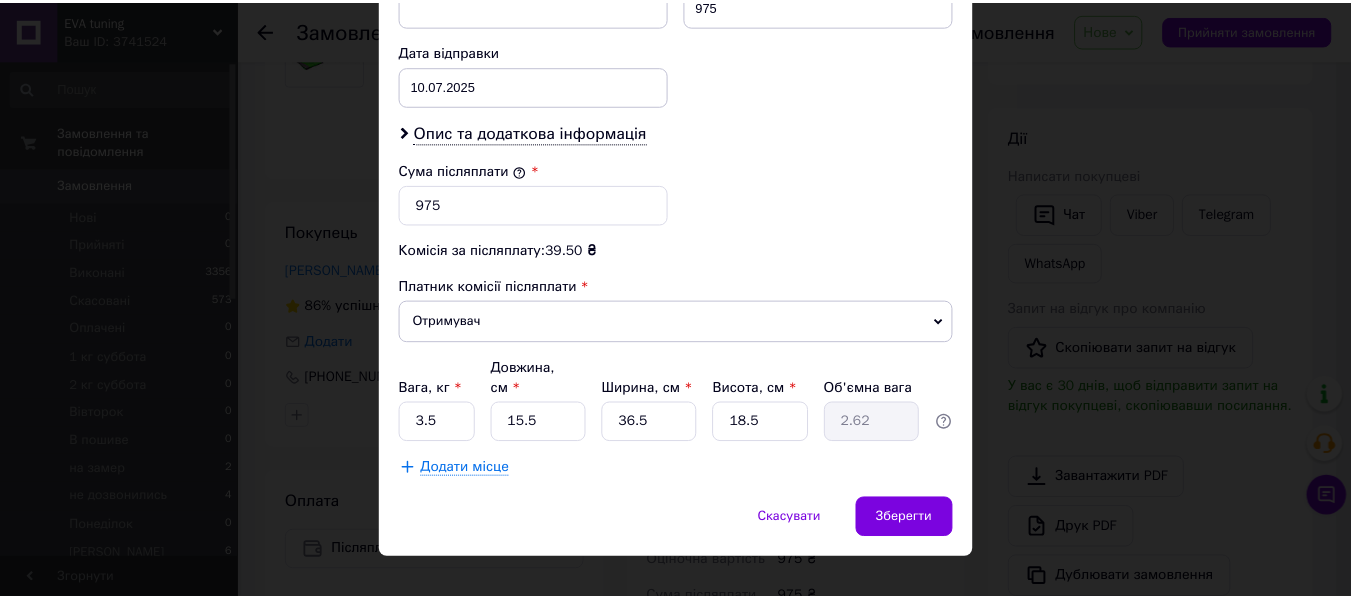 scroll, scrollTop: 927, scrollLeft: 0, axis: vertical 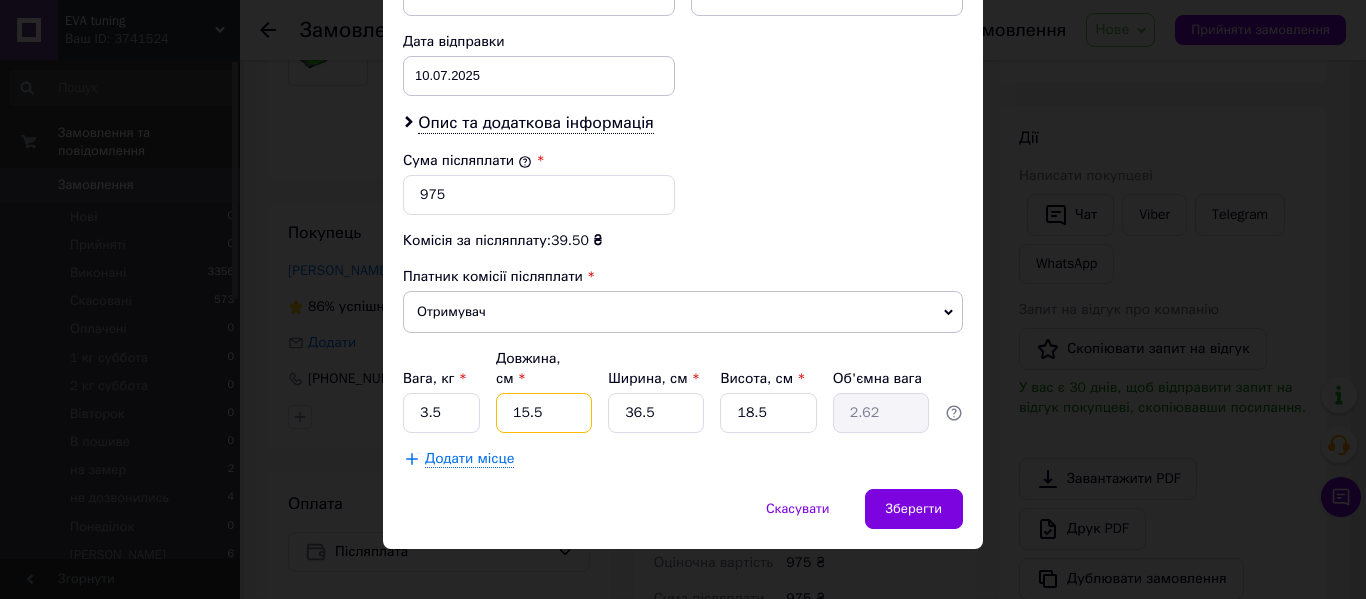 click on "15.5" at bounding box center (544, 413) 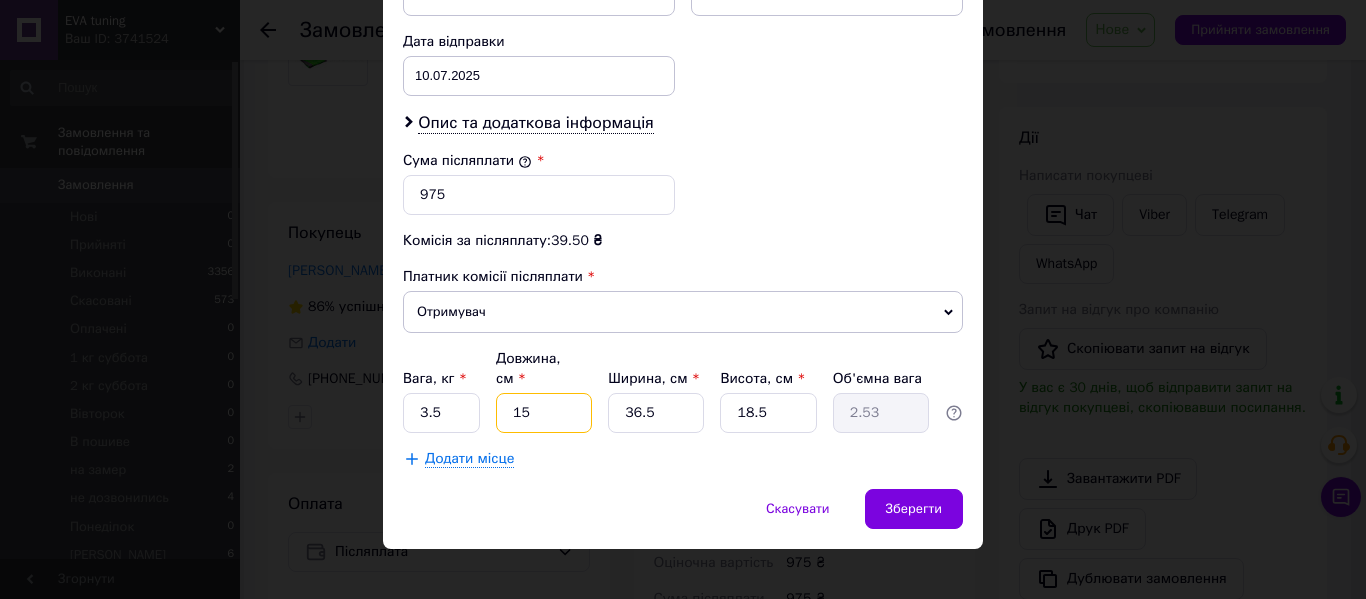 type on "1" 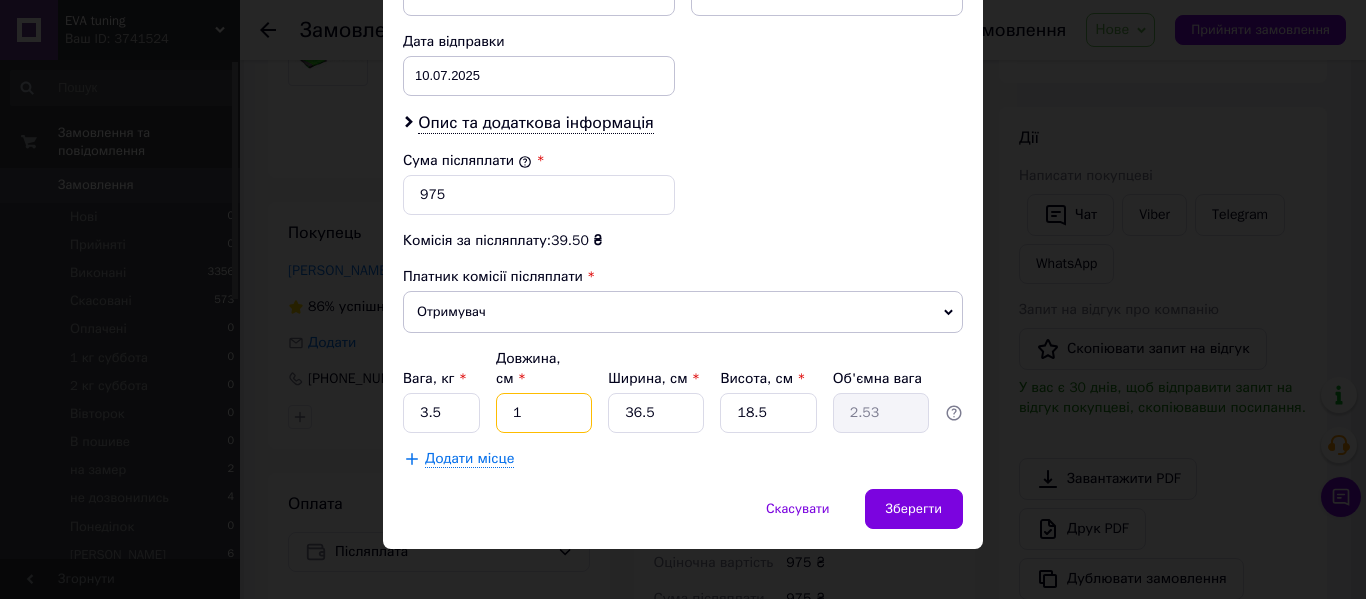 type 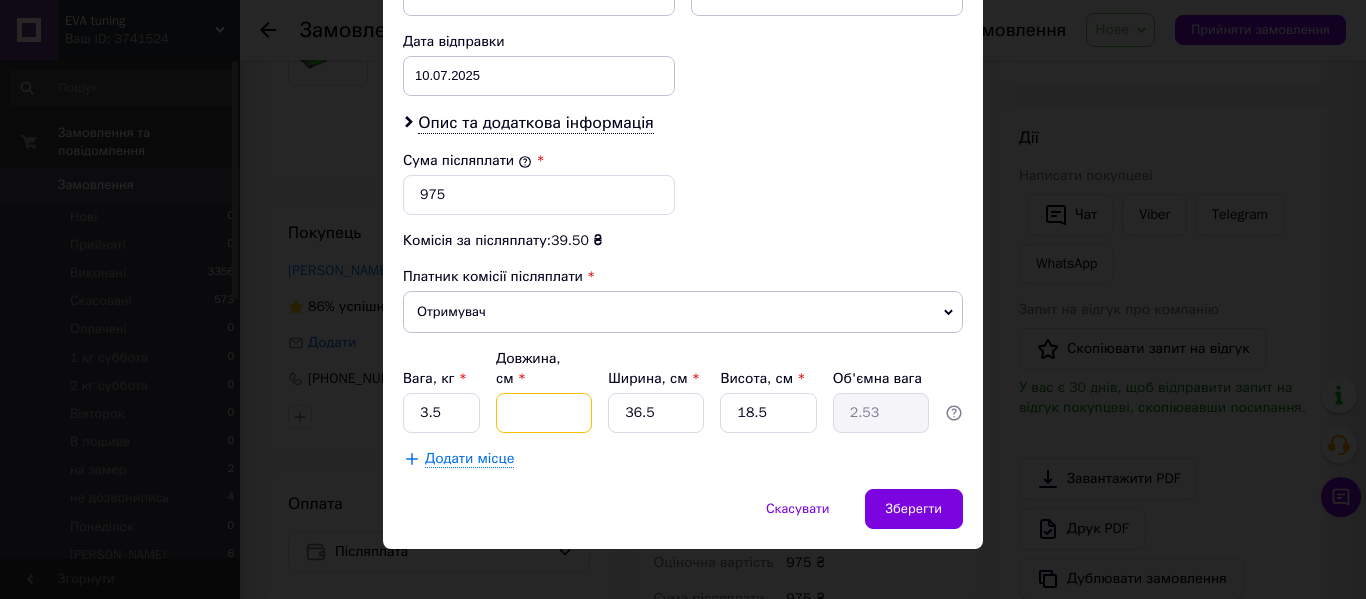 type 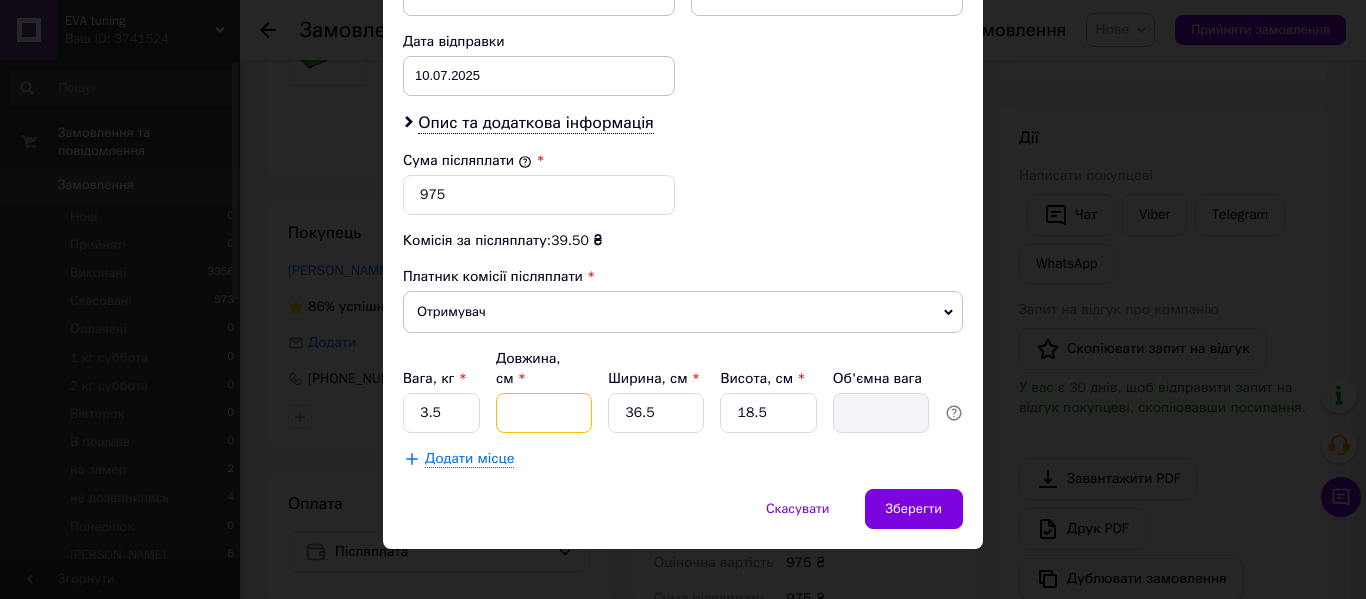 type on "4" 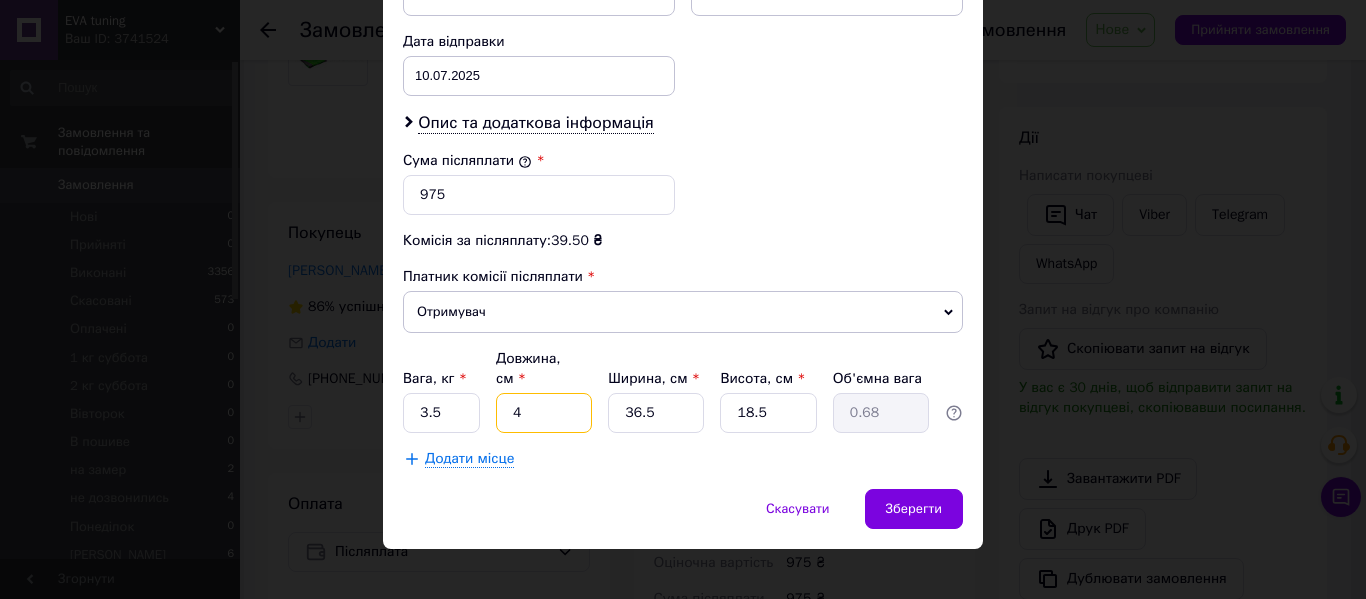 type on "40" 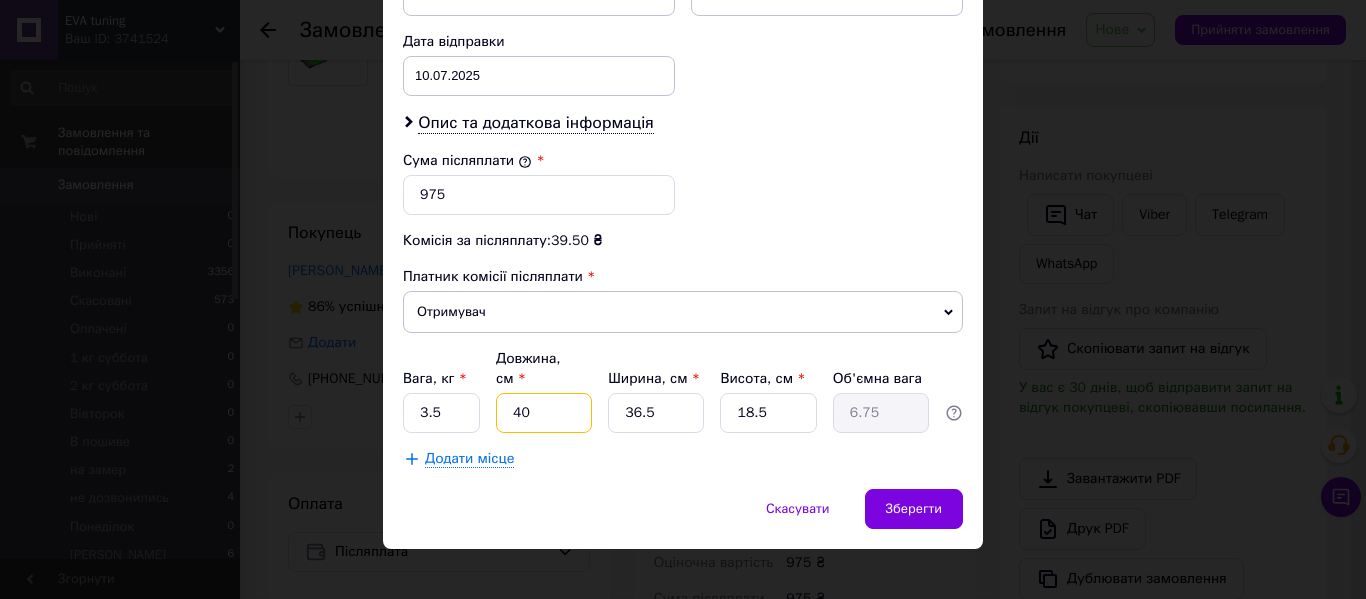 type on "40" 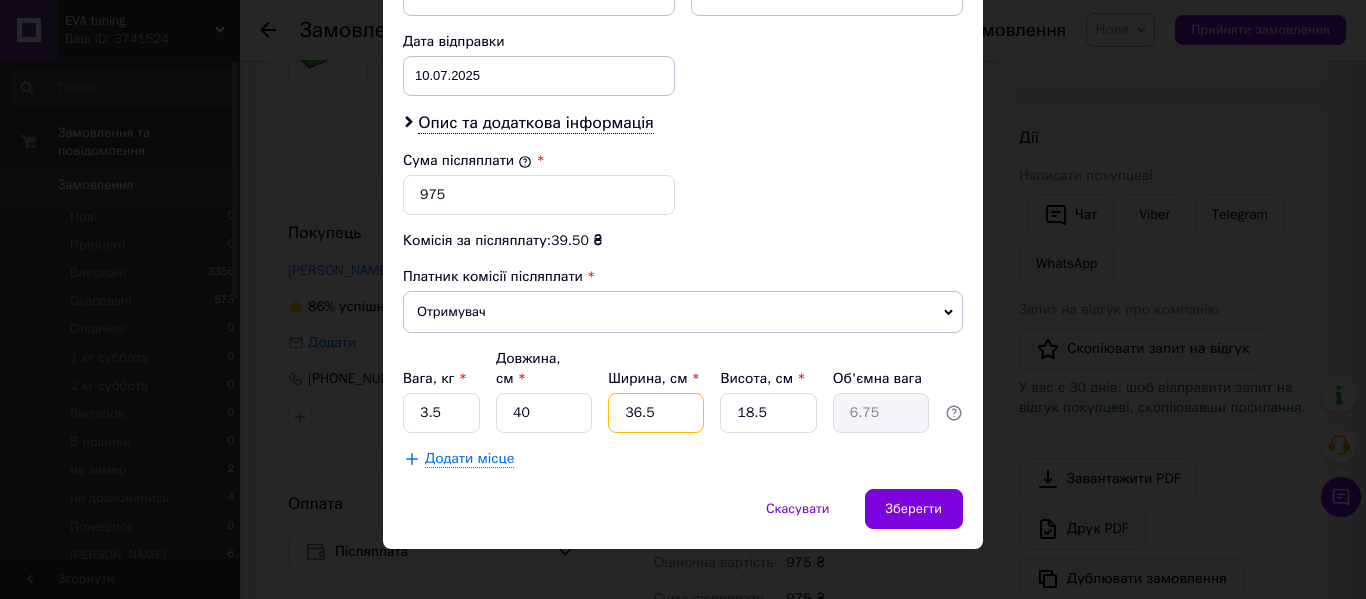click on "36.5" at bounding box center (656, 413) 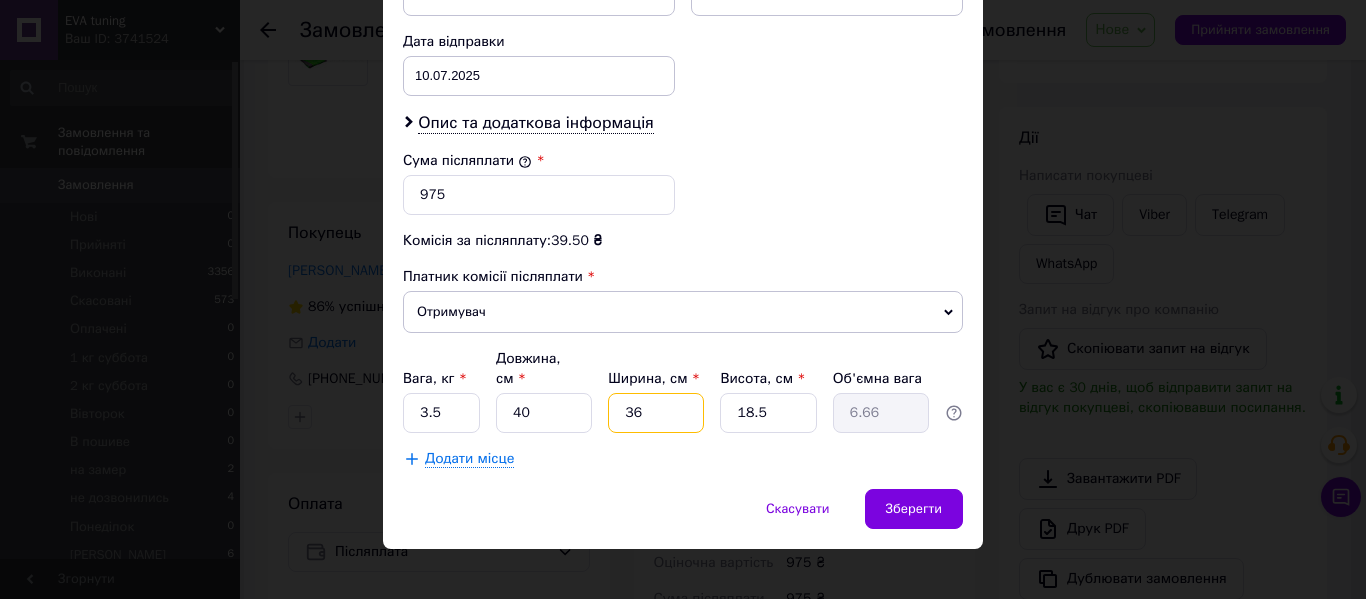 type on "3" 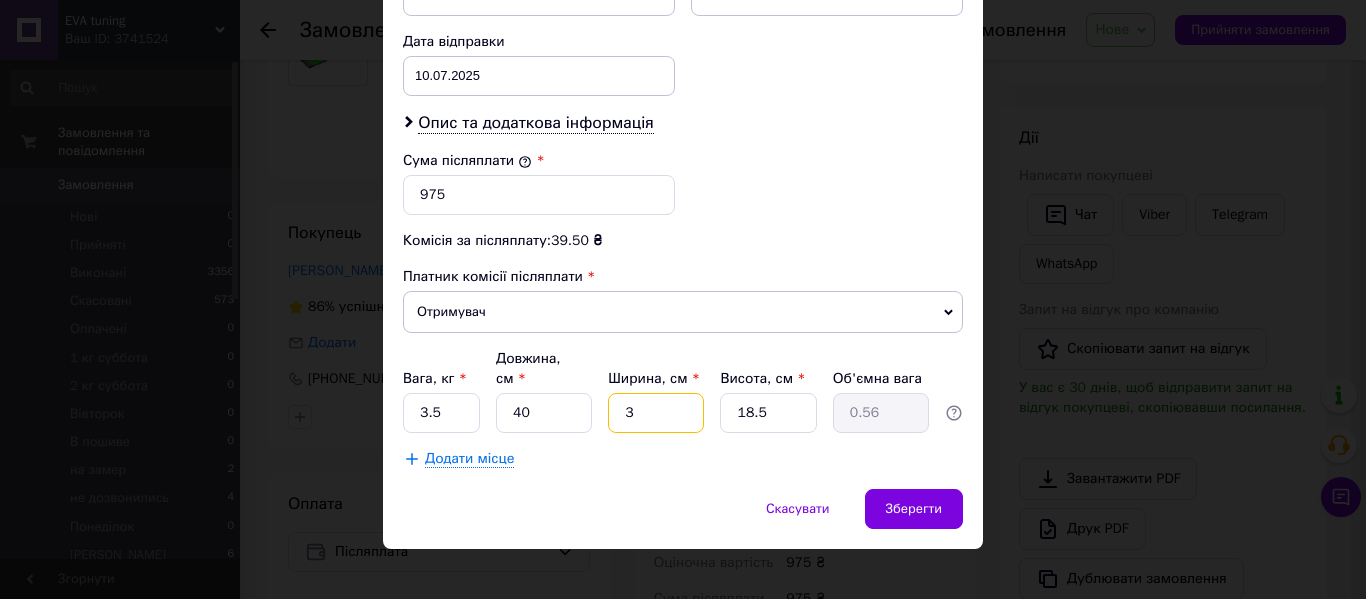 type 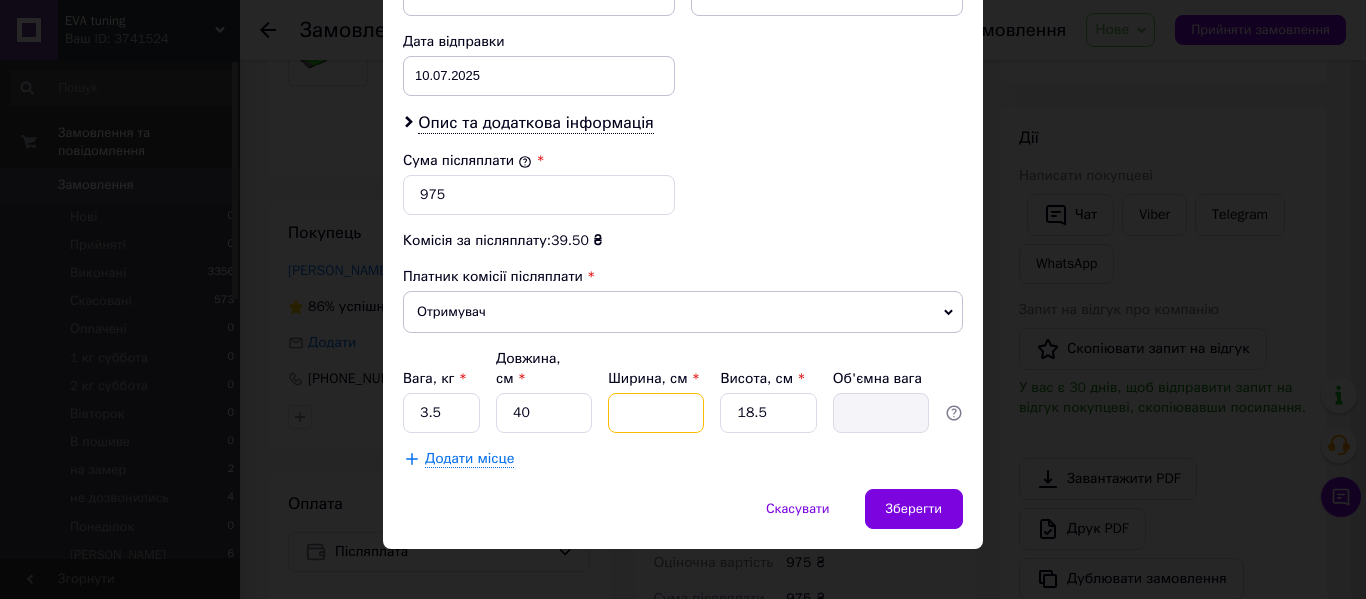 type on "2" 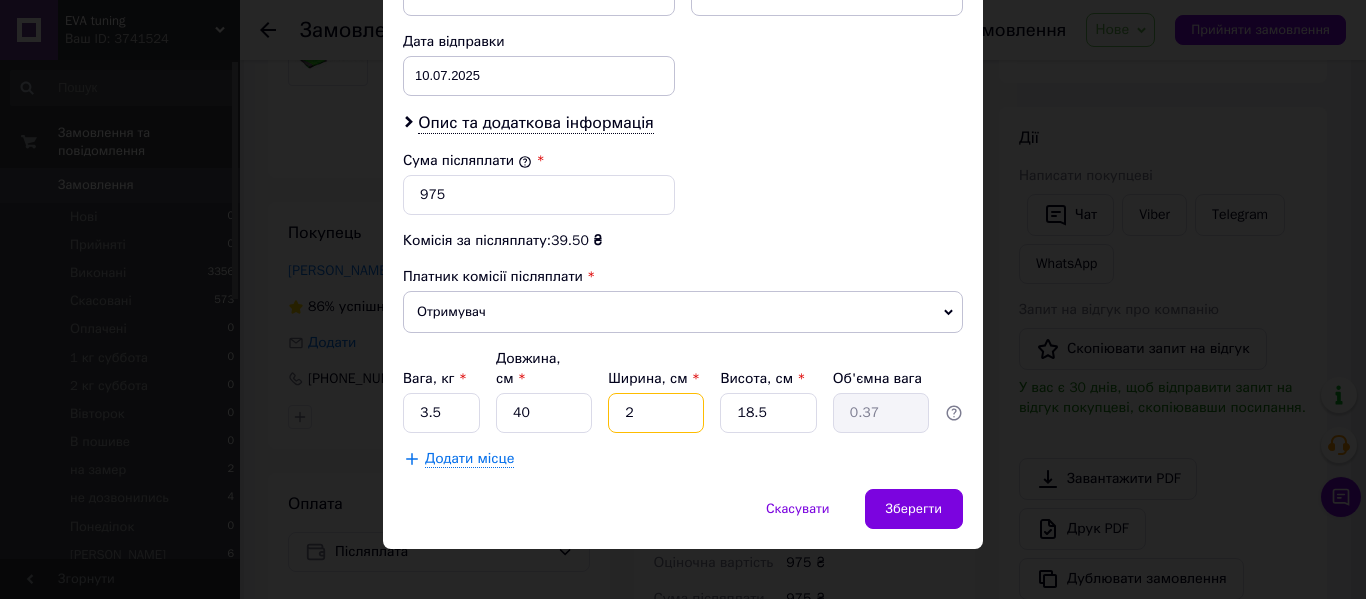 type on "20" 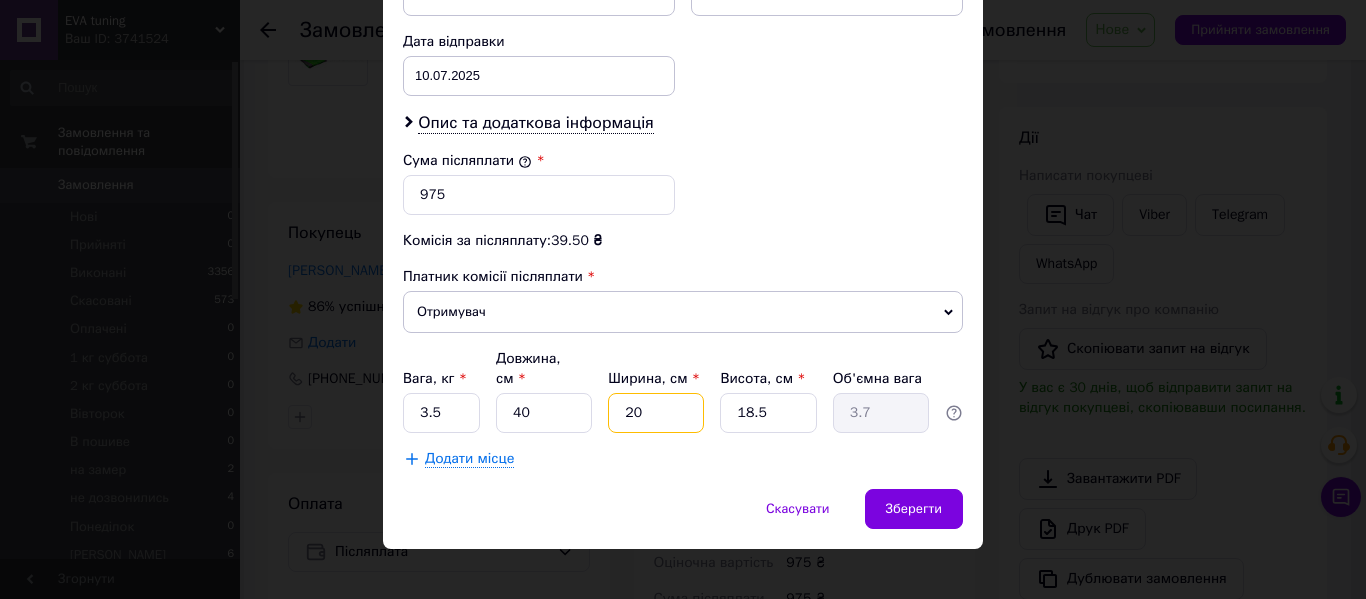 type on "20" 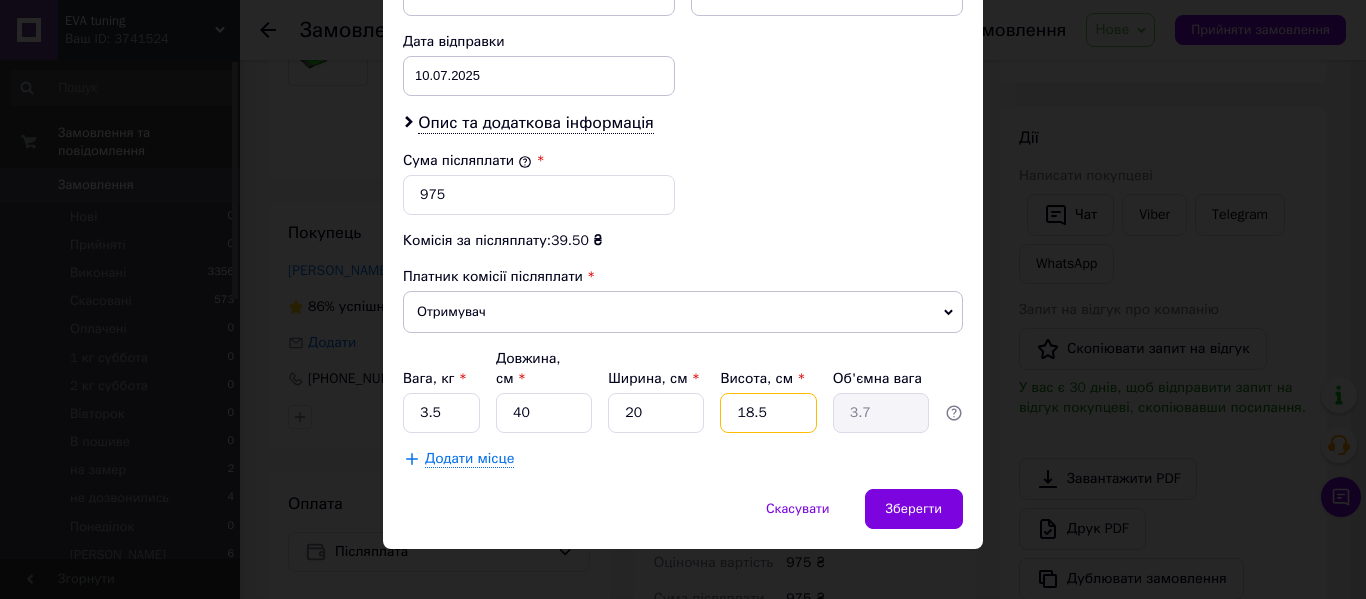 click on "18.5" at bounding box center [768, 413] 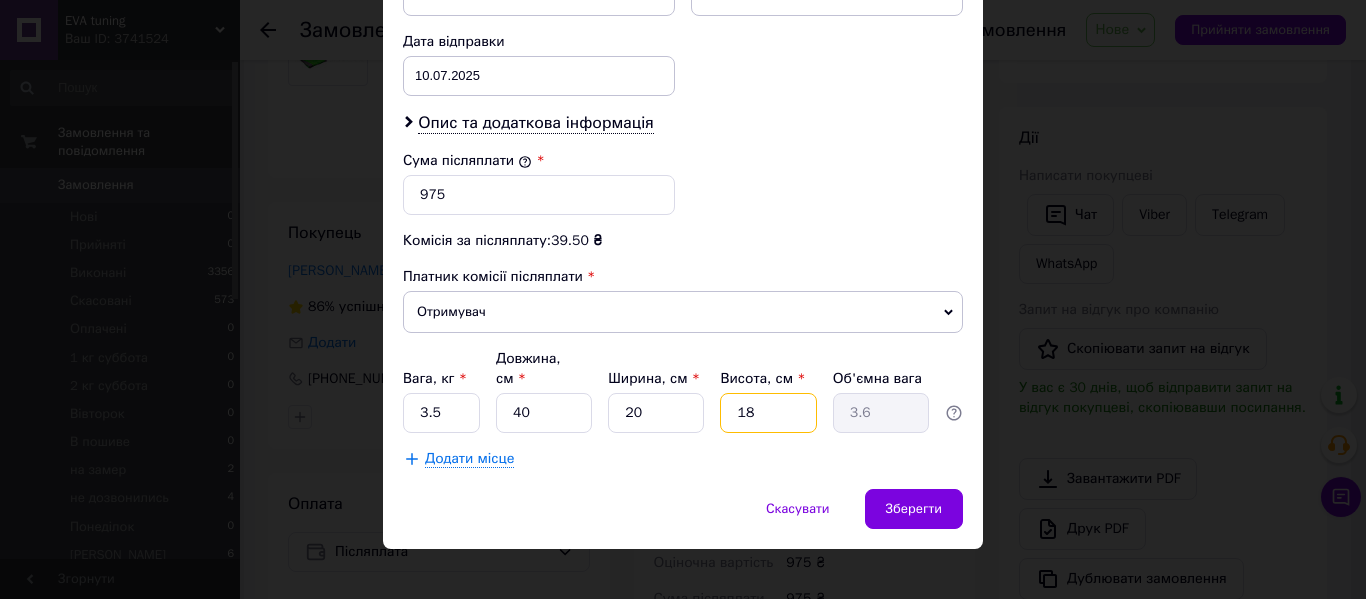 type on "1" 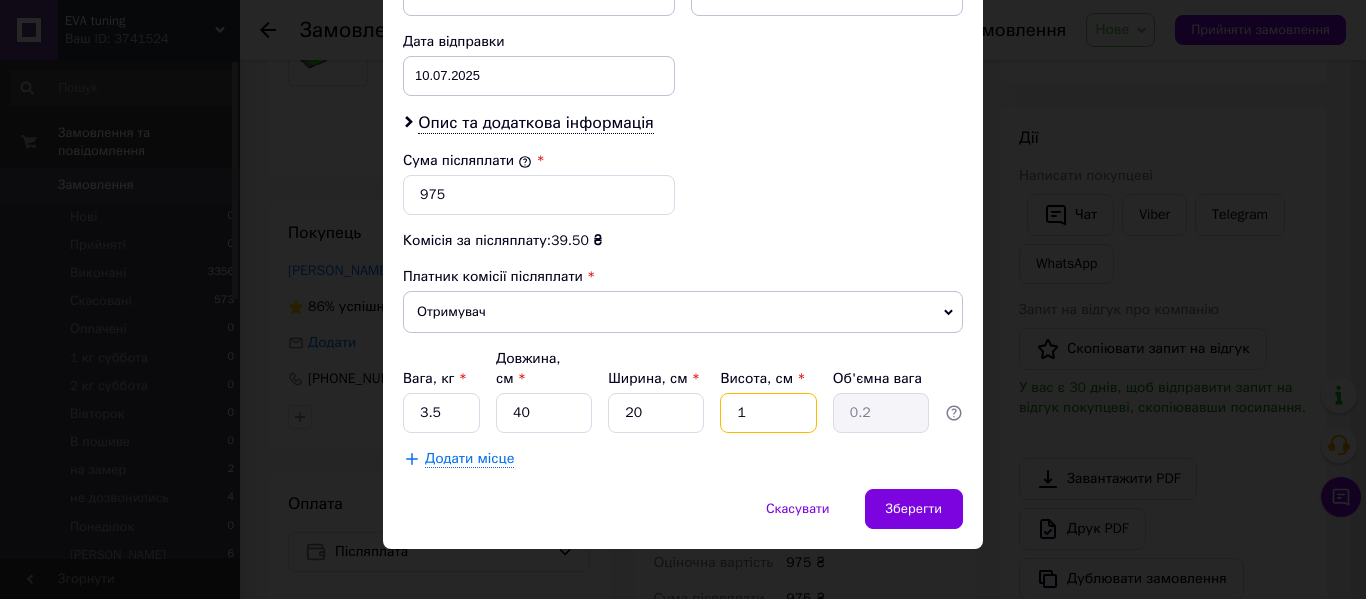 type 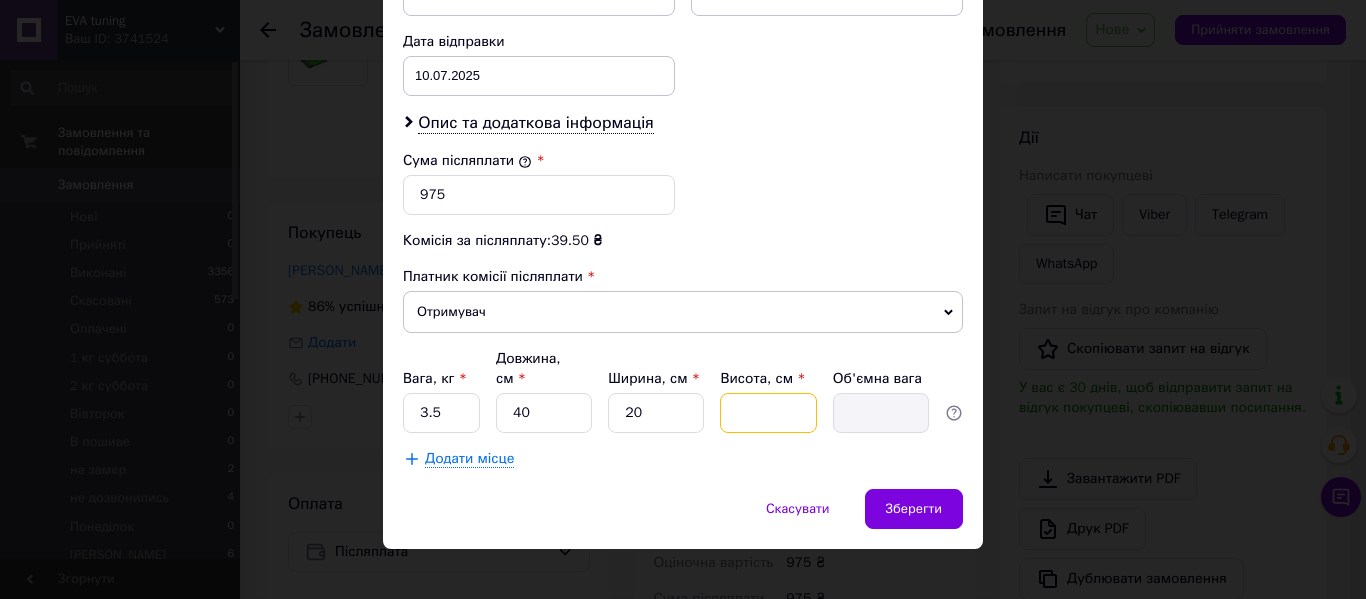 type on "1" 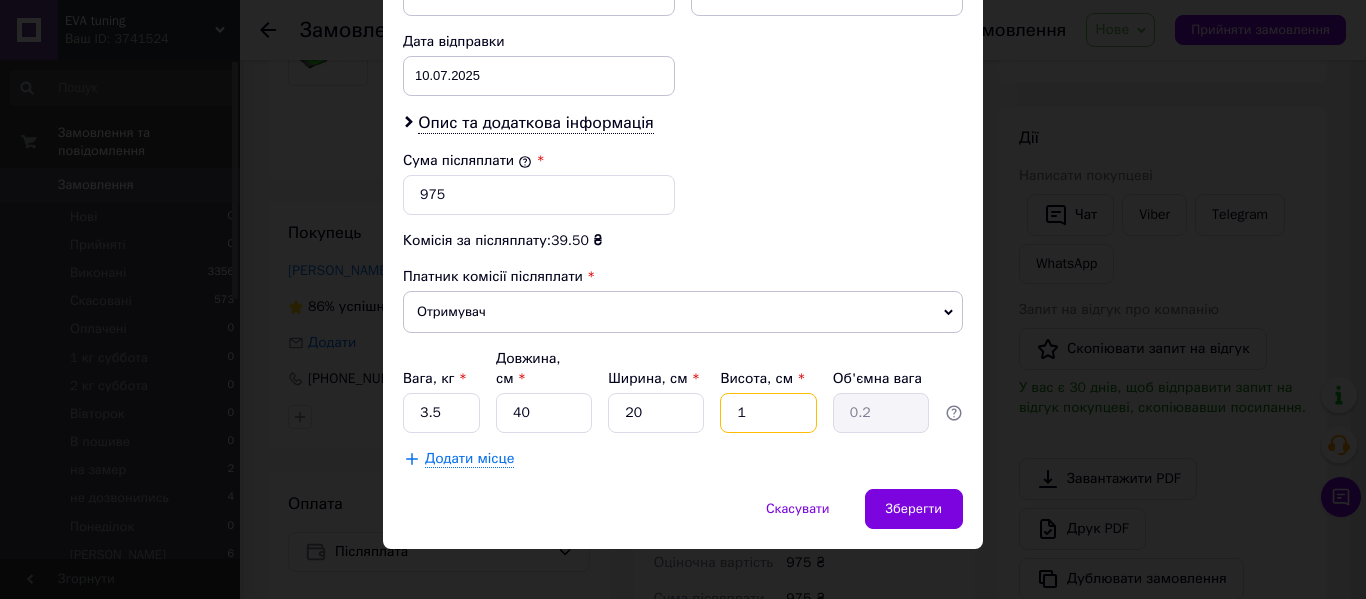 type on "16" 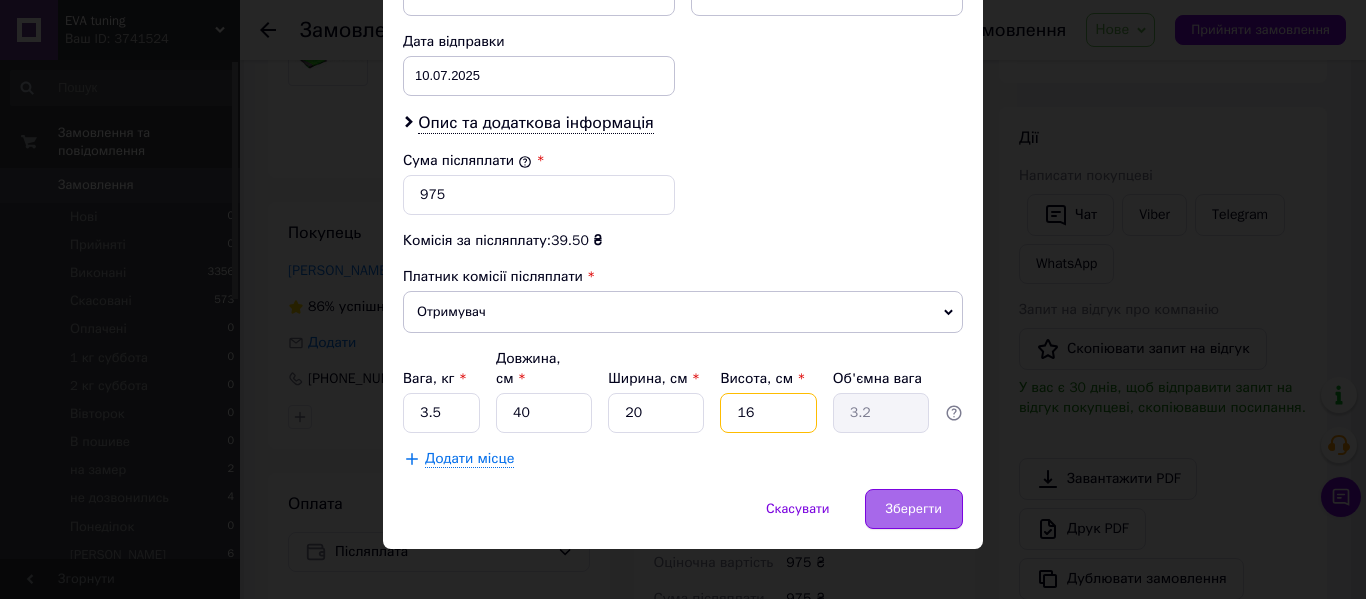 type on "16" 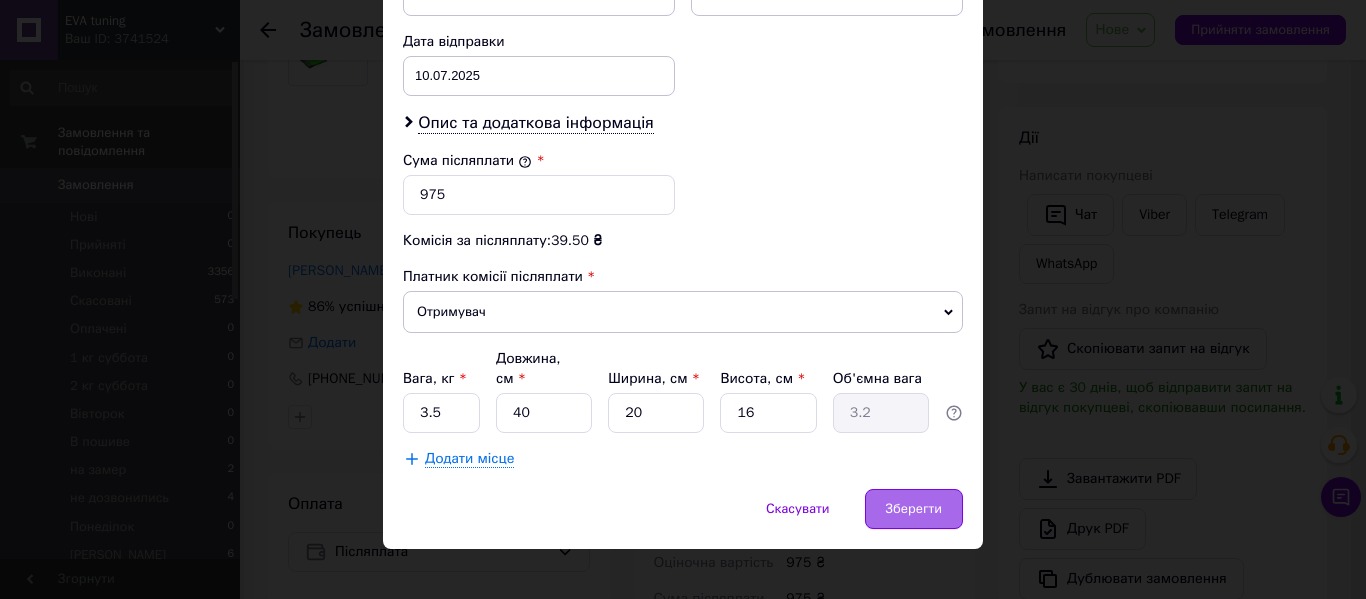 click on "Зберегти" at bounding box center (914, 509) 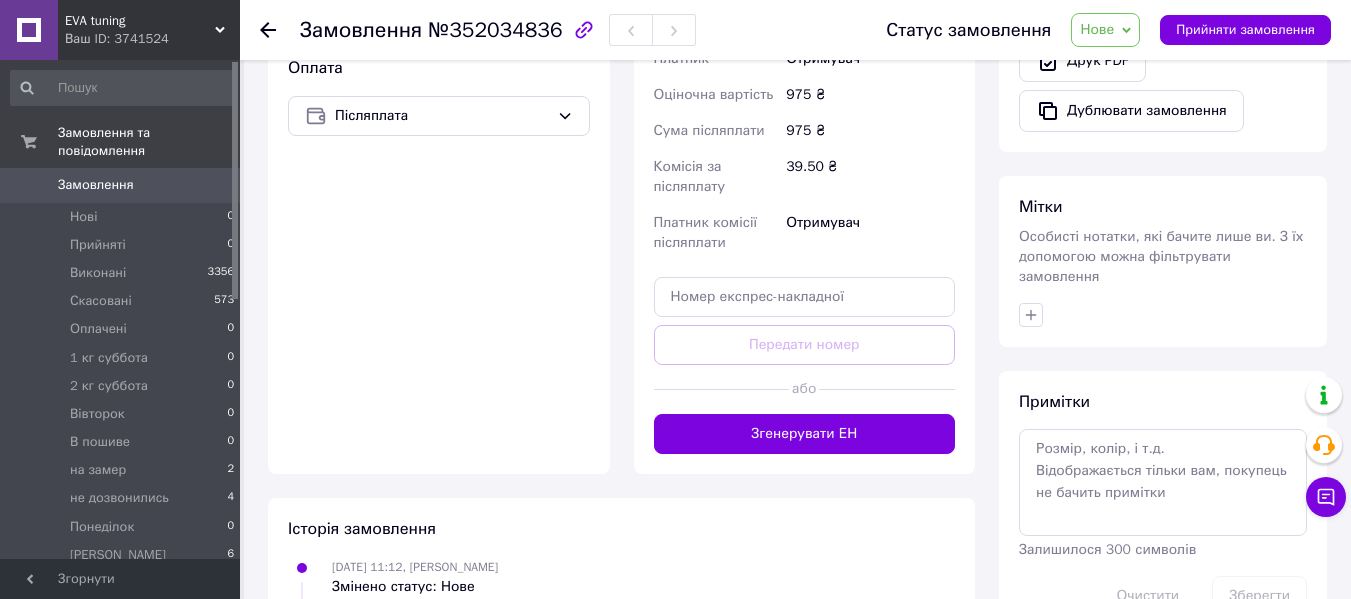 scroll, scrollTop: 725, scrollLeft: 0, axis: vertical 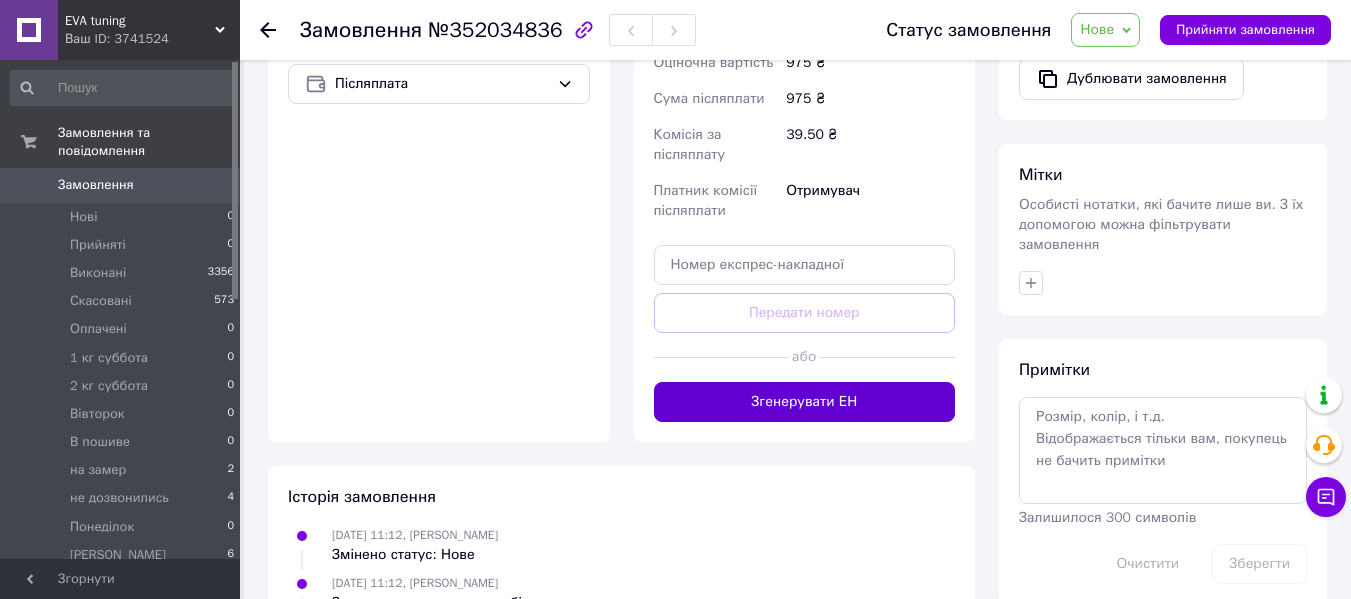 click on "Згенерувати ЕН" at bounding box center (805, 402) 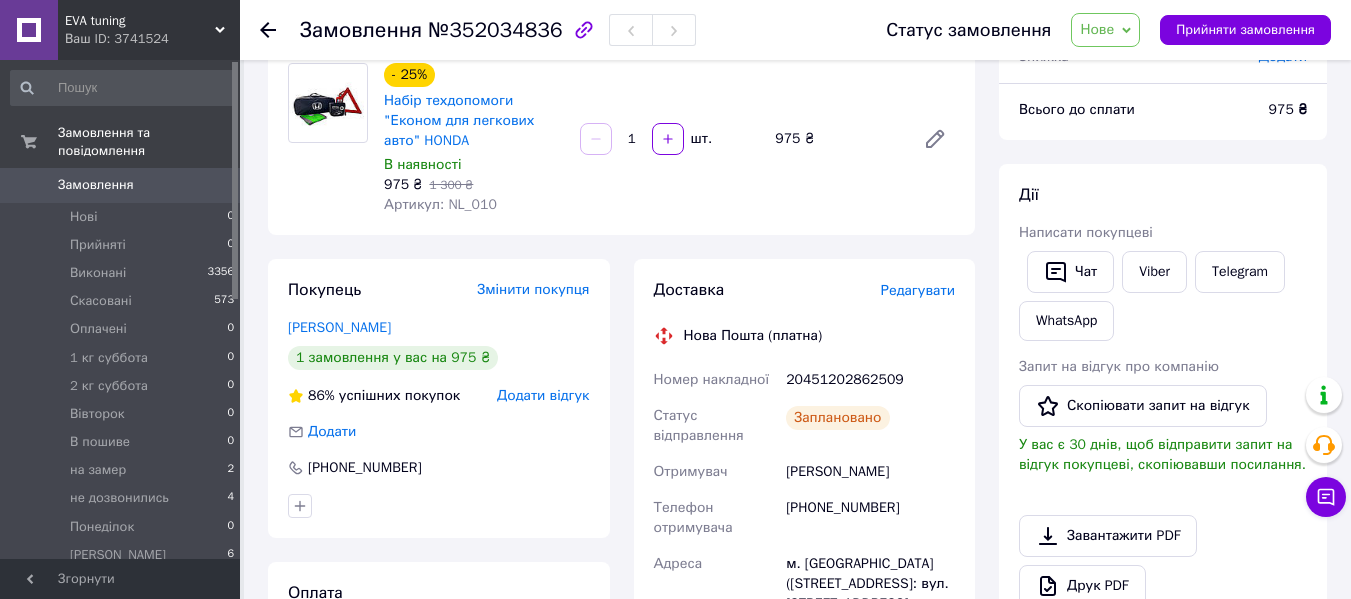 scroll, scrollTop: 25, scrollLeft: 0, axis: vertical 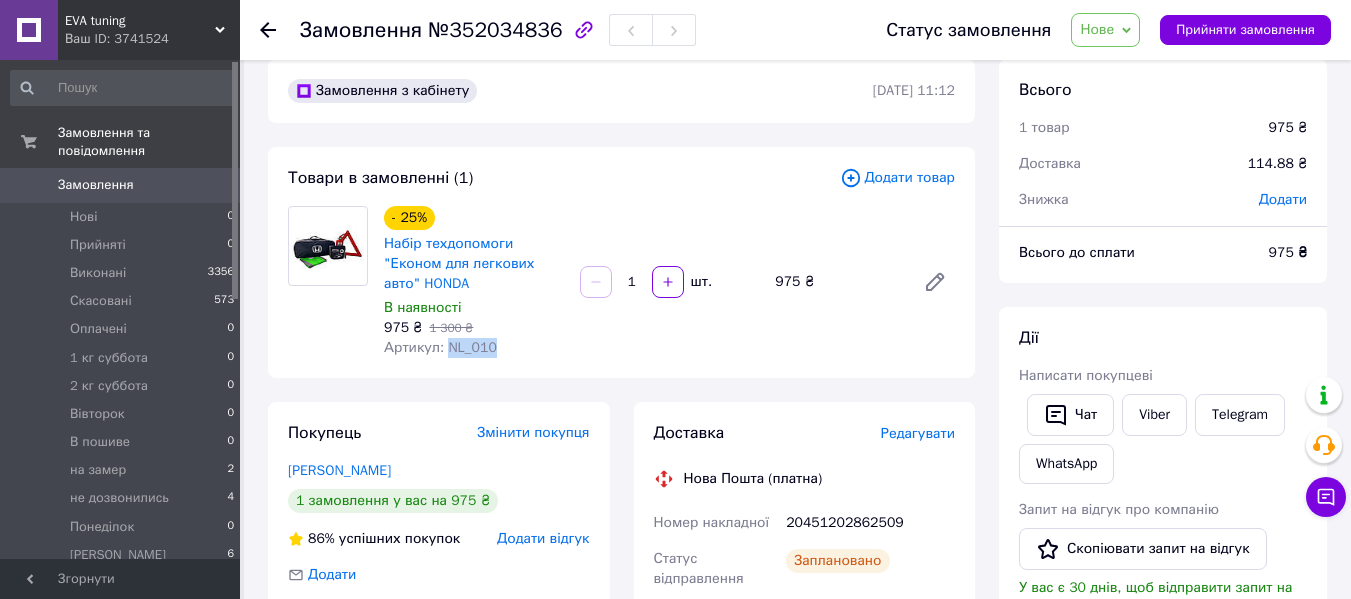 drag, startPoint x: 444, startPoint y: 347, endPoint x: 486, endPoint y: 349, distance: 42.047592 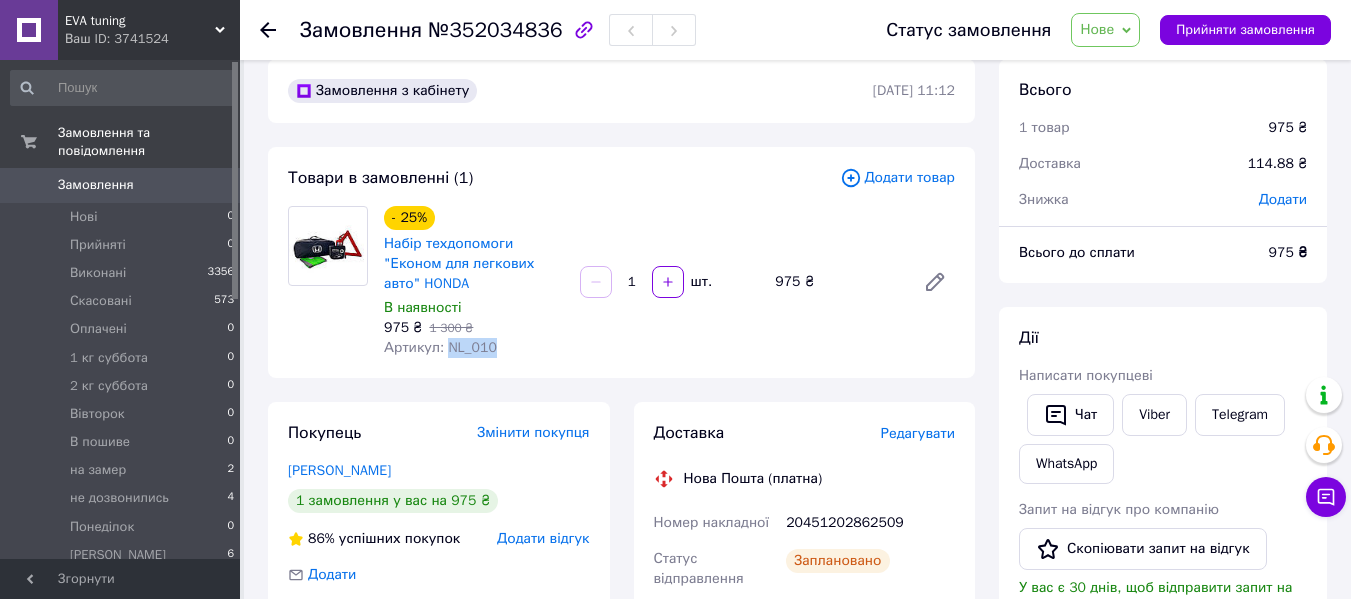 copy on "NL_010" 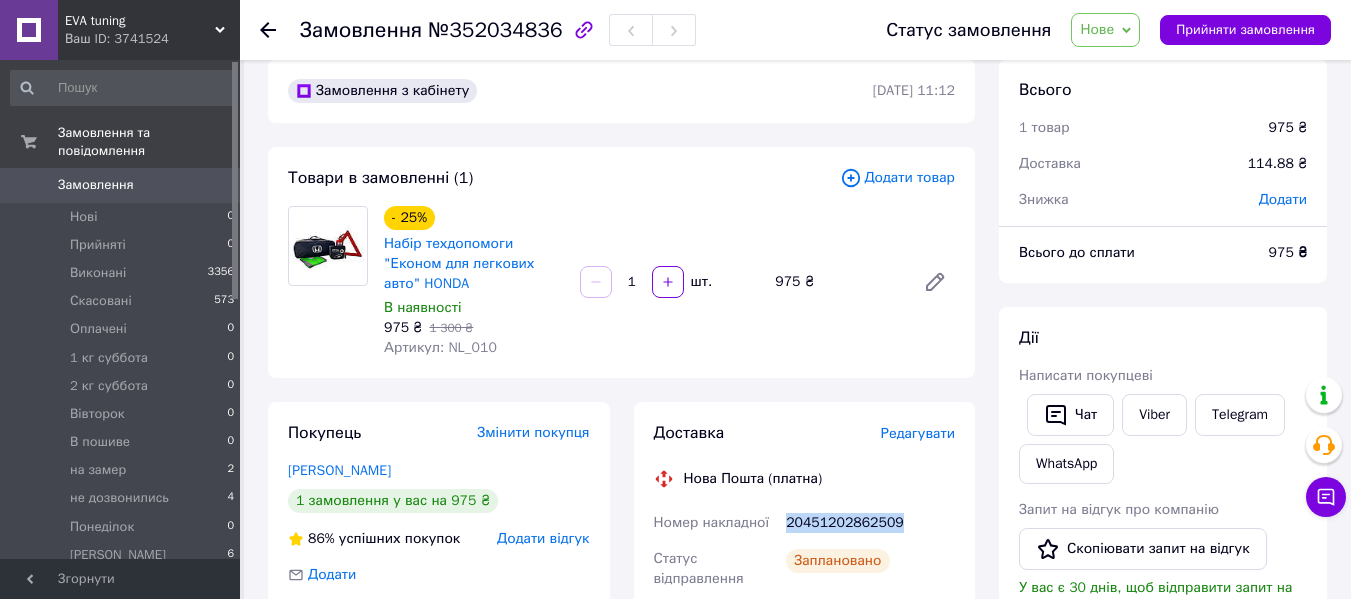 drag, startPoint x: 787, startPoint y: 521, endPoint x: 898, endPoint y: 524, distance: 111.040535 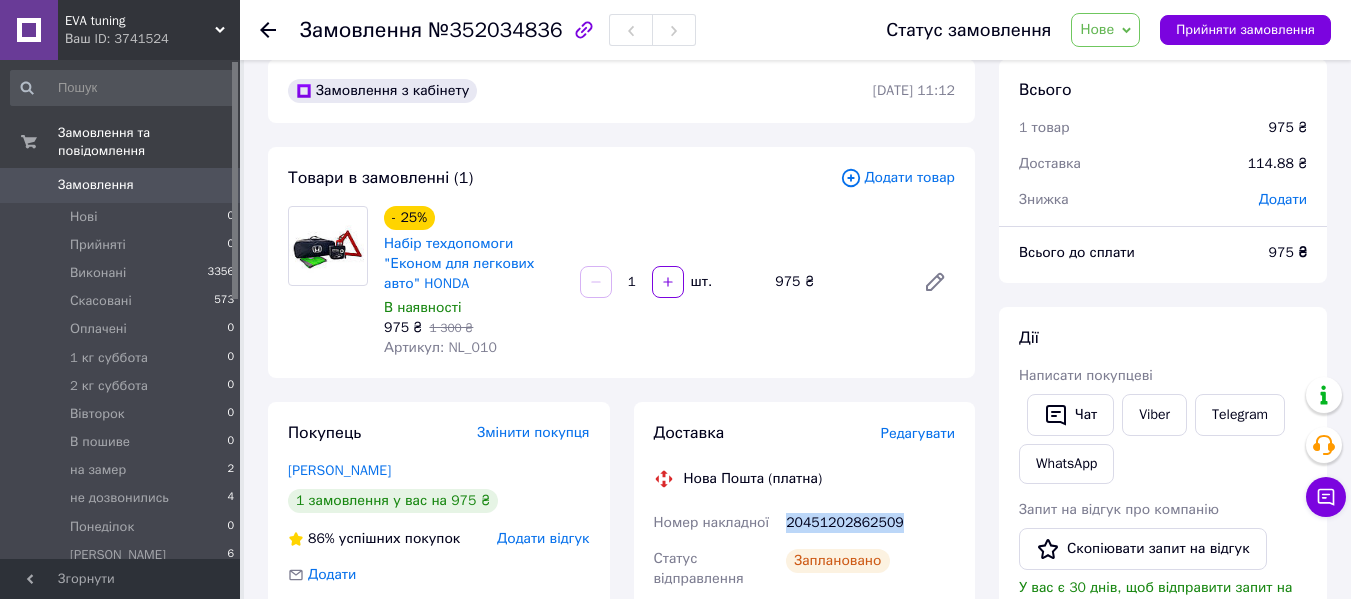 copy on "20451202862509" 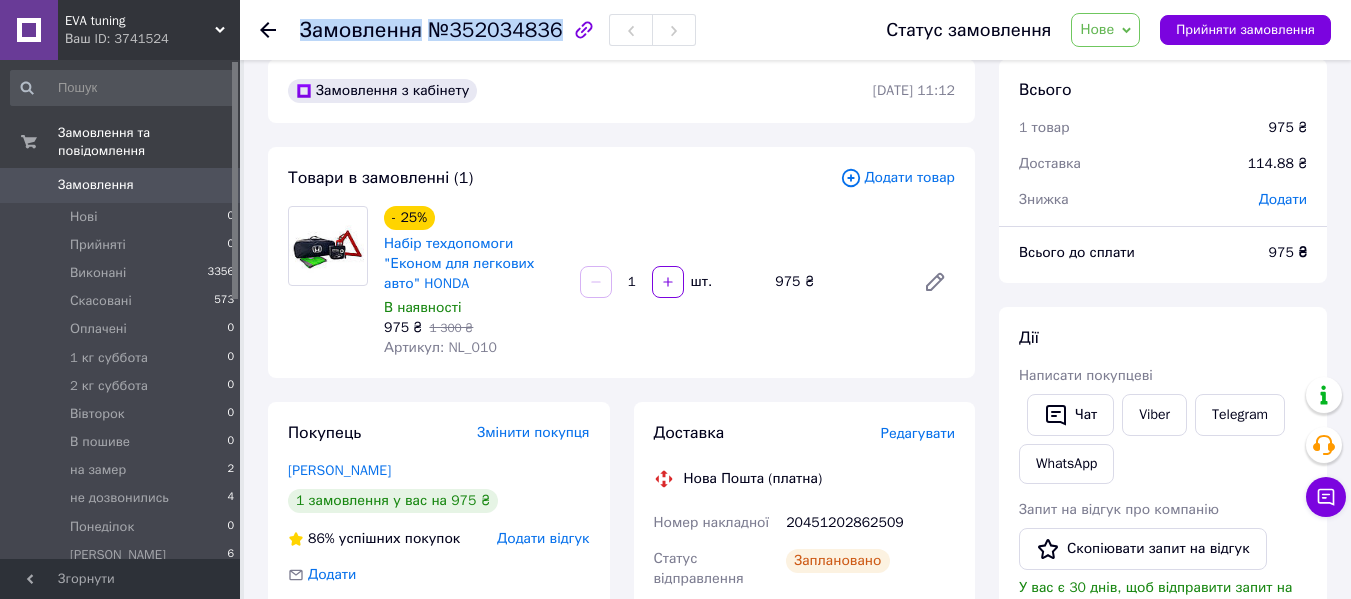 drag, startPoint x: 297, startPoint y: 27, endPoint x: 546, endPoint y: 33, distance: 249.07228 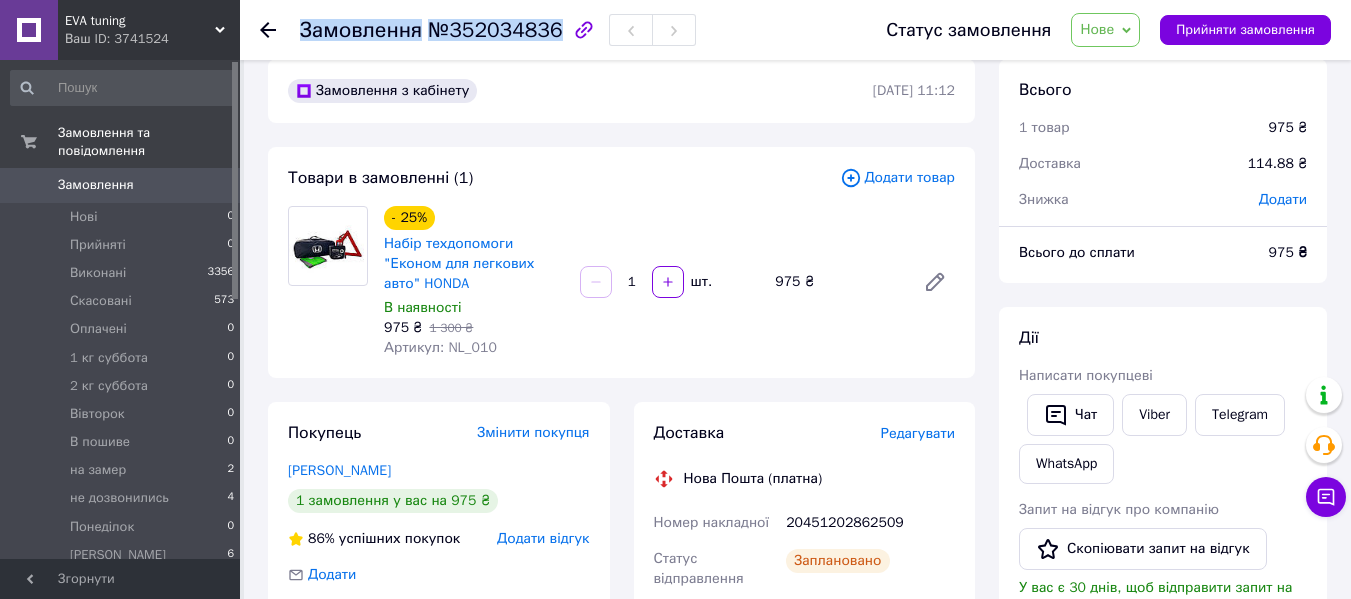click on "Нове" at bounding box center [1105, 30] 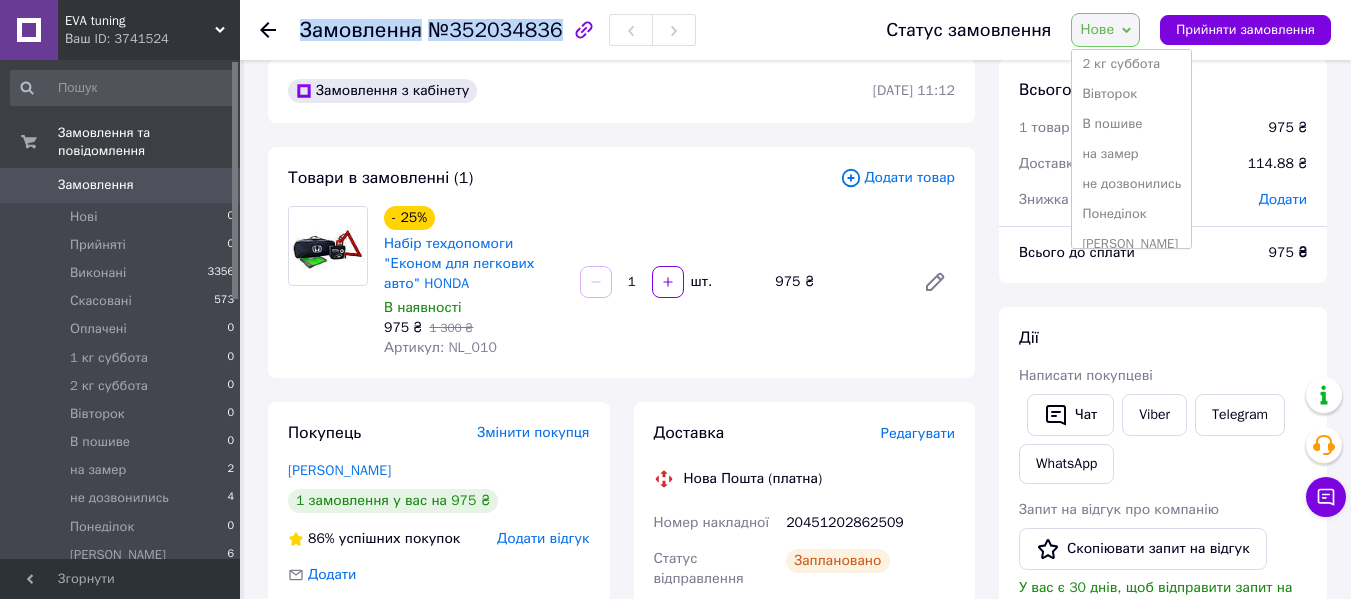 scroll, scrollTop: 172, scrollLeft: 0, axis: vertical 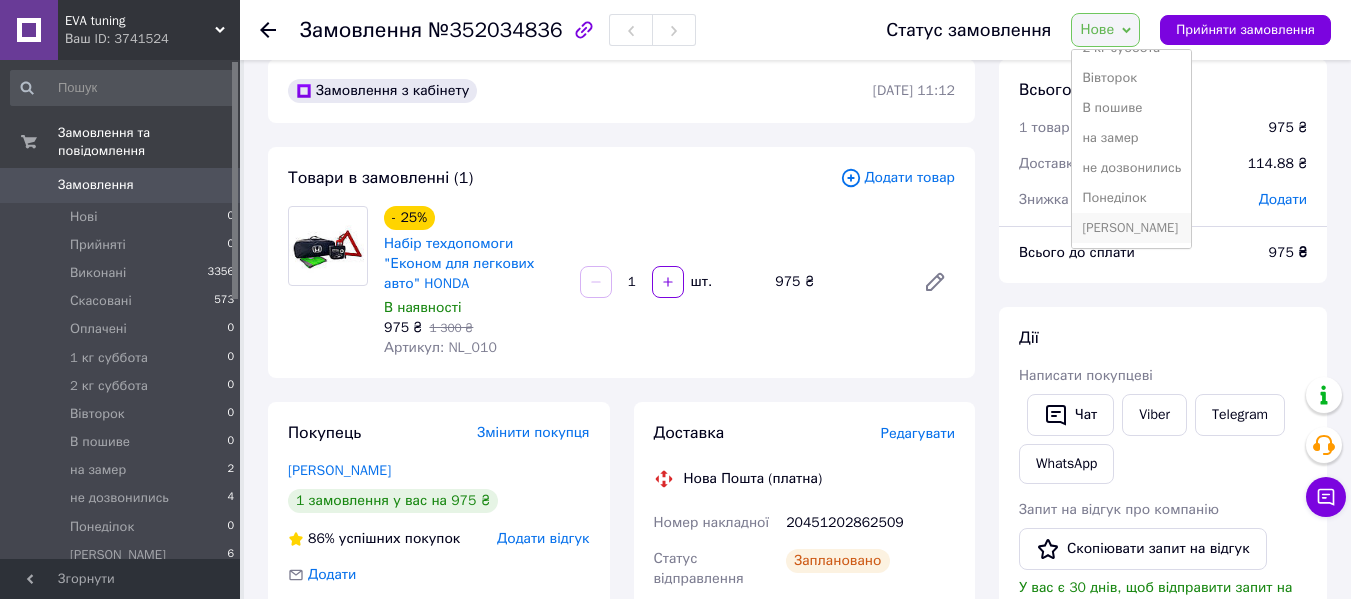 click on "[PERSON_NAME]" at bounding box center (1131, 228) 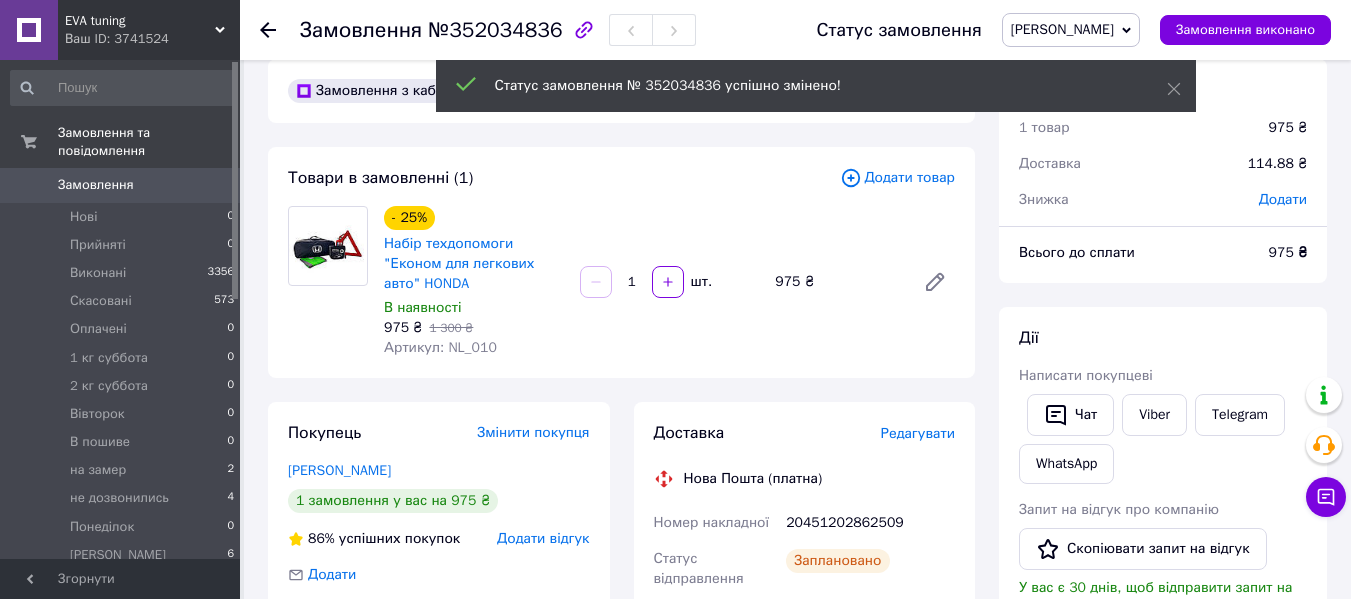 click 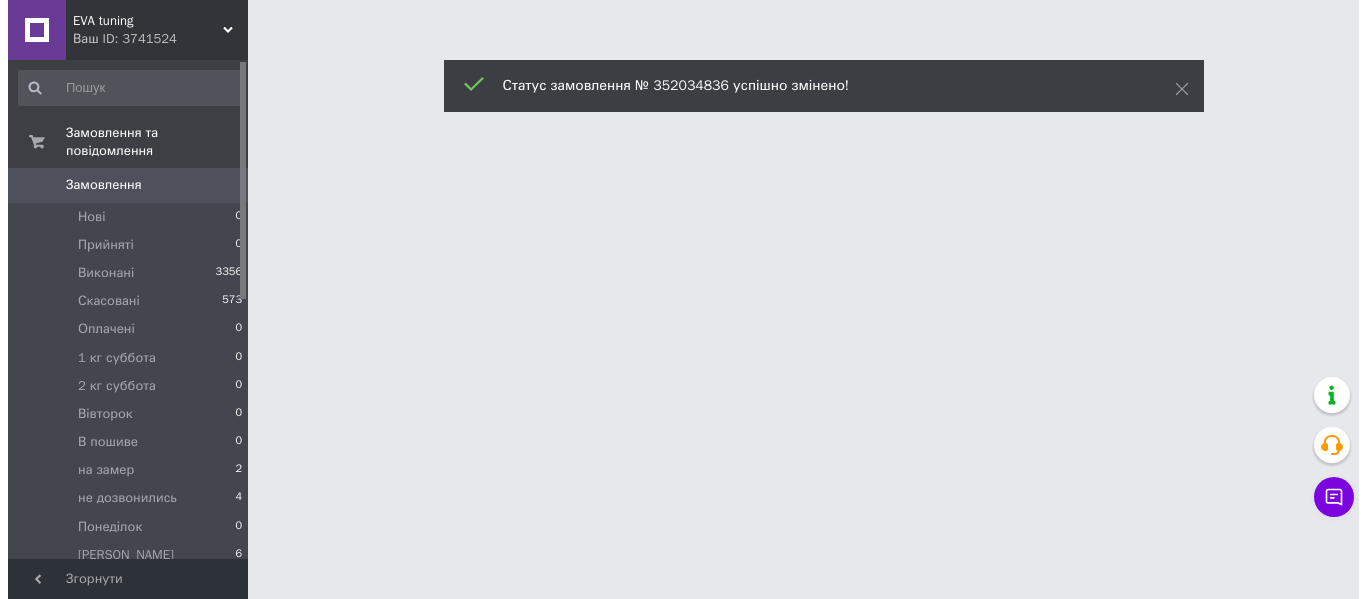 scroll, scrollTop: 0, scrollLeft: 0, axis: both 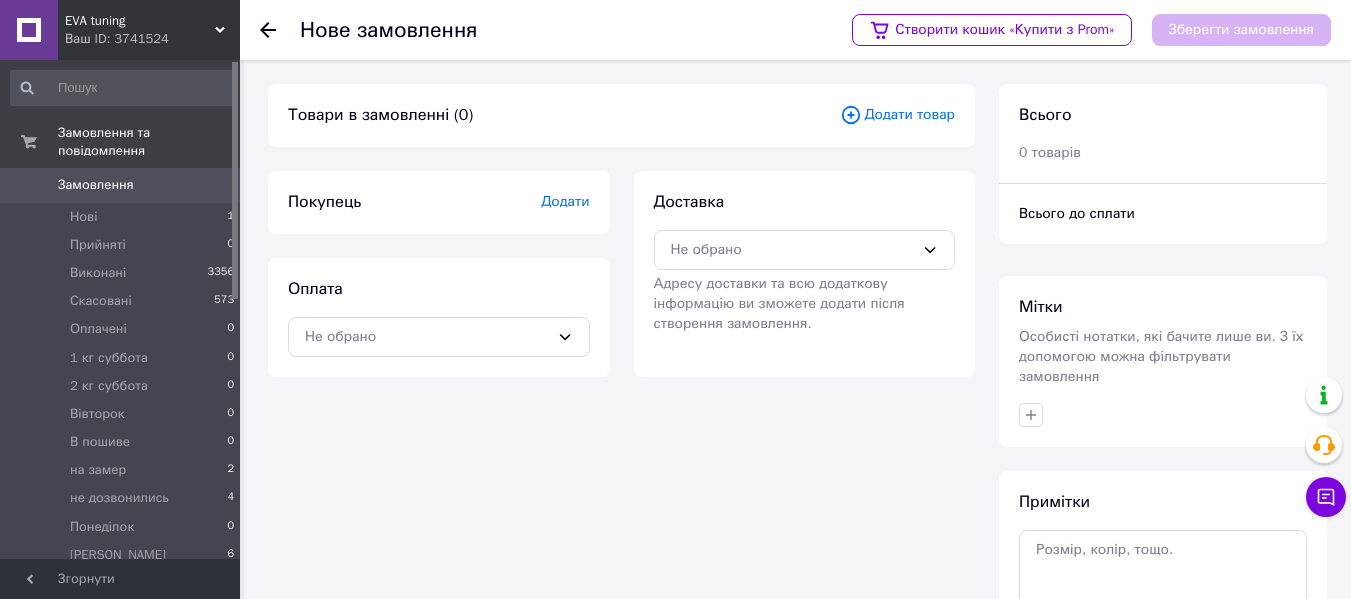 click 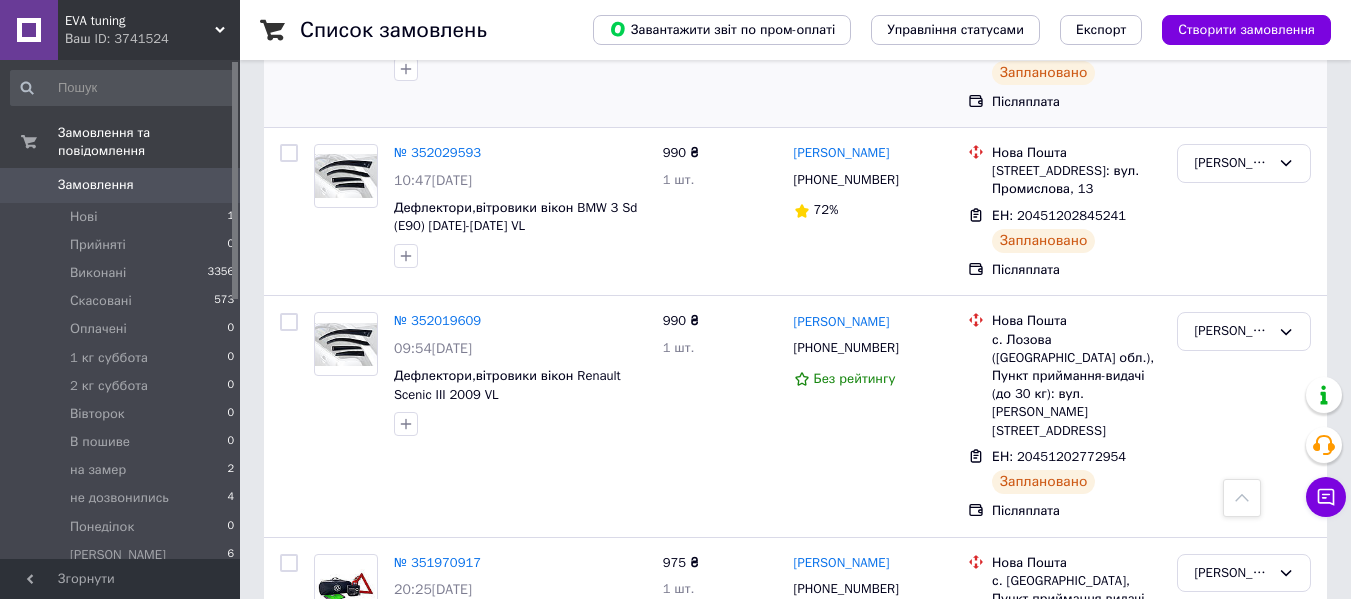 scroll, scrollTop: 0, scrollLeft: 0, axis: both 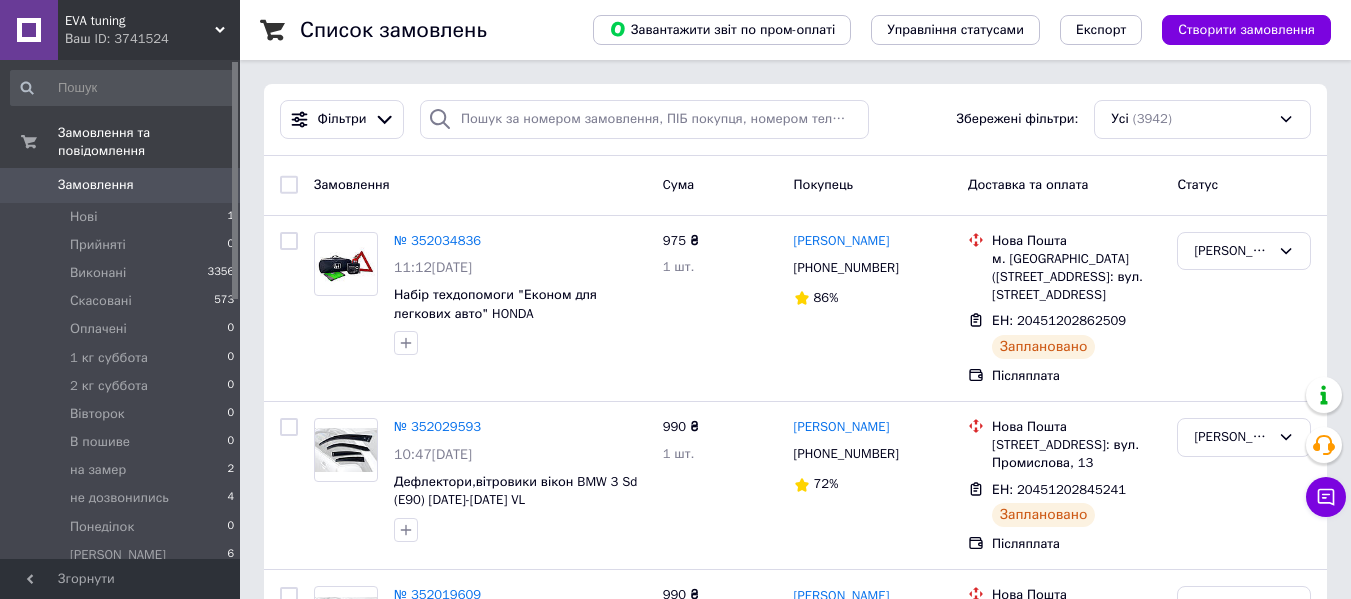 click 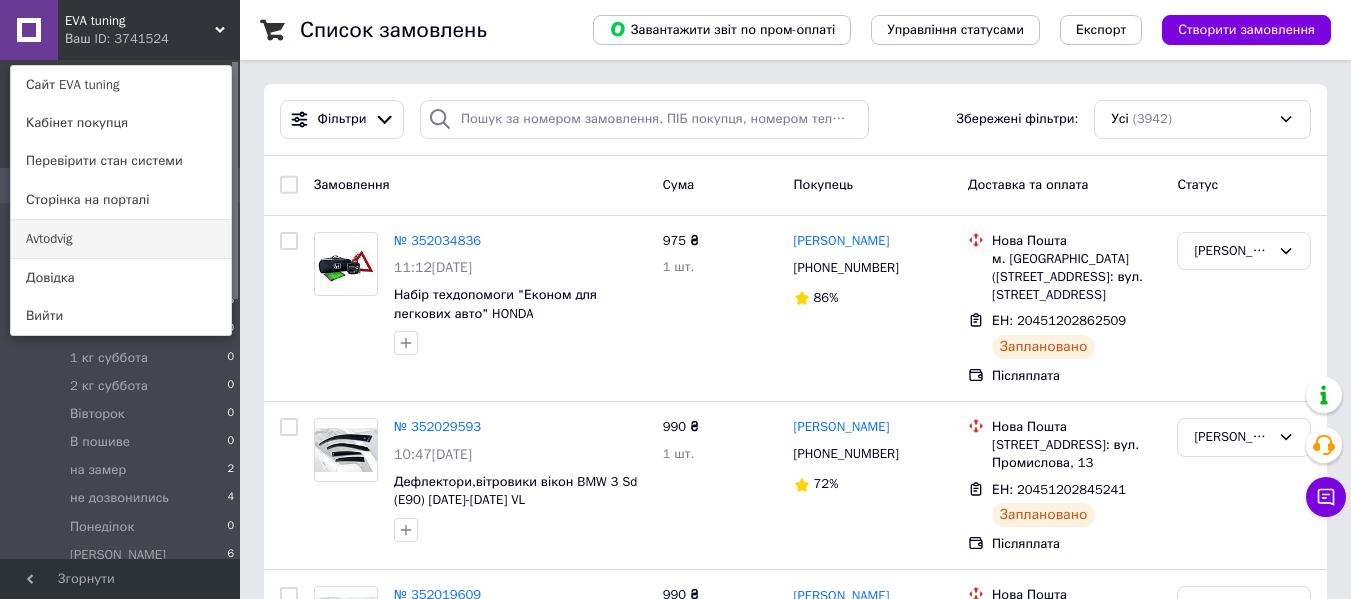 click on "Avtodvig" at bounding box center [121, 239] 